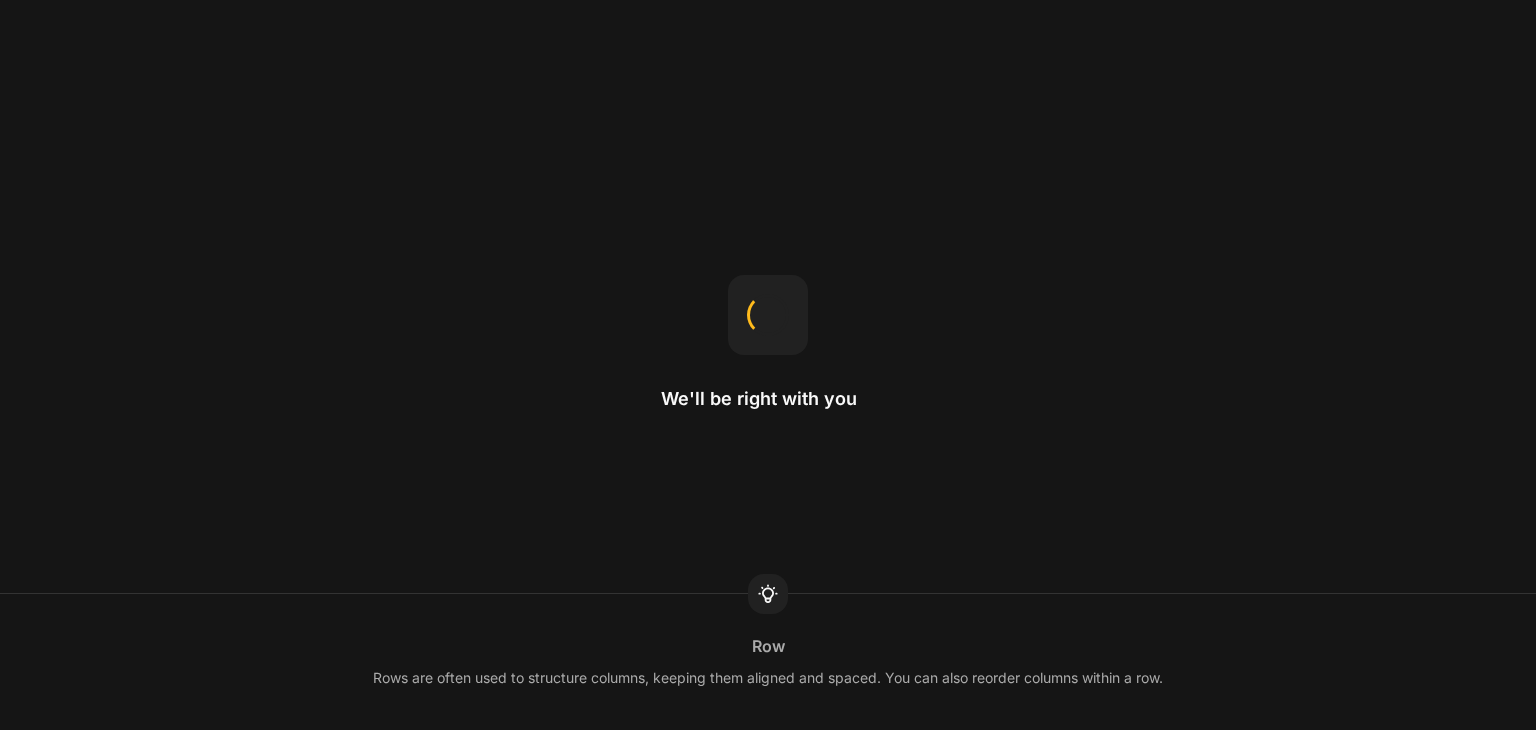 scroll, scrollTop: 0, scrollLeft: 0, axis: both 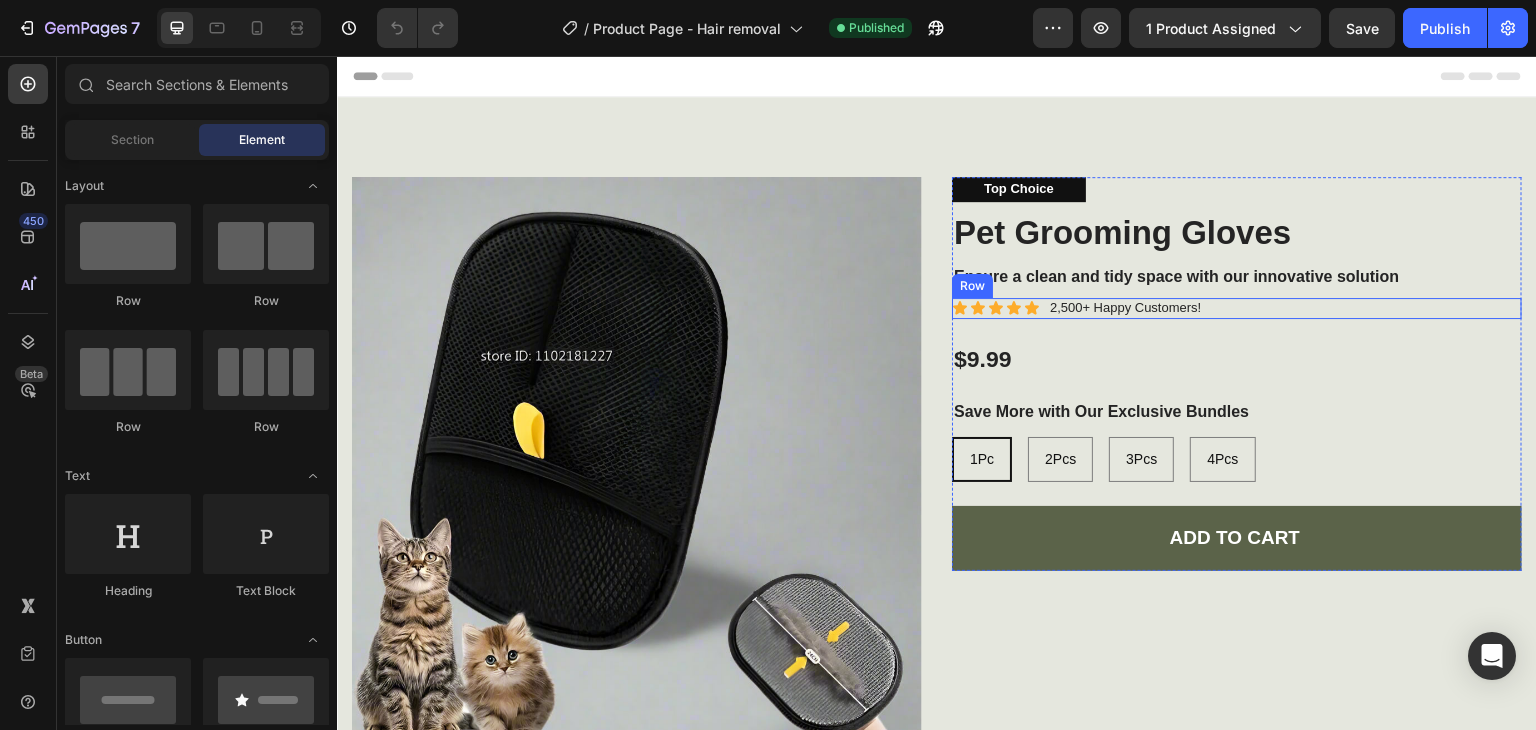 click on "Icon Icon Icon Icon Icon Icon List" at bounding box center [996, 308] 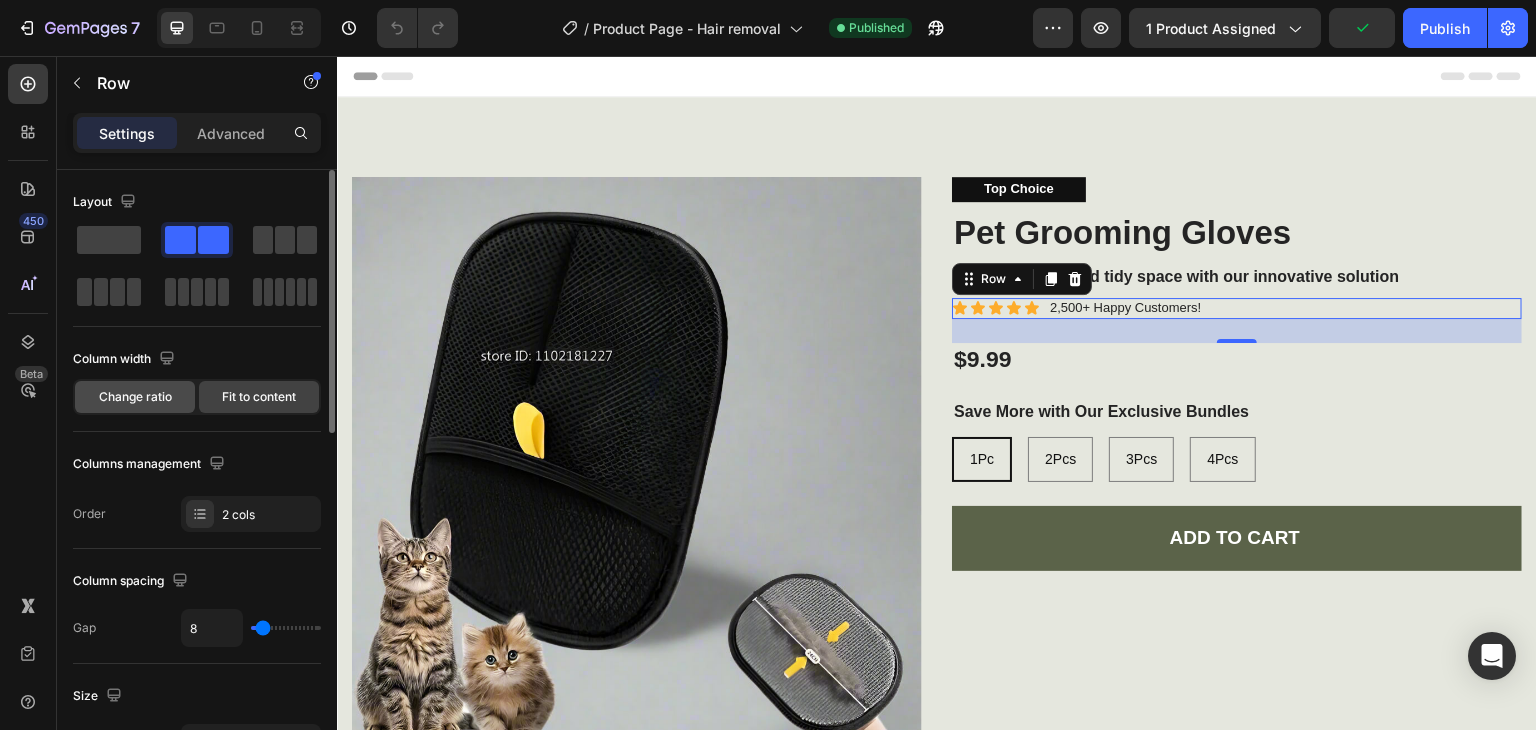 click on "Change ratio" 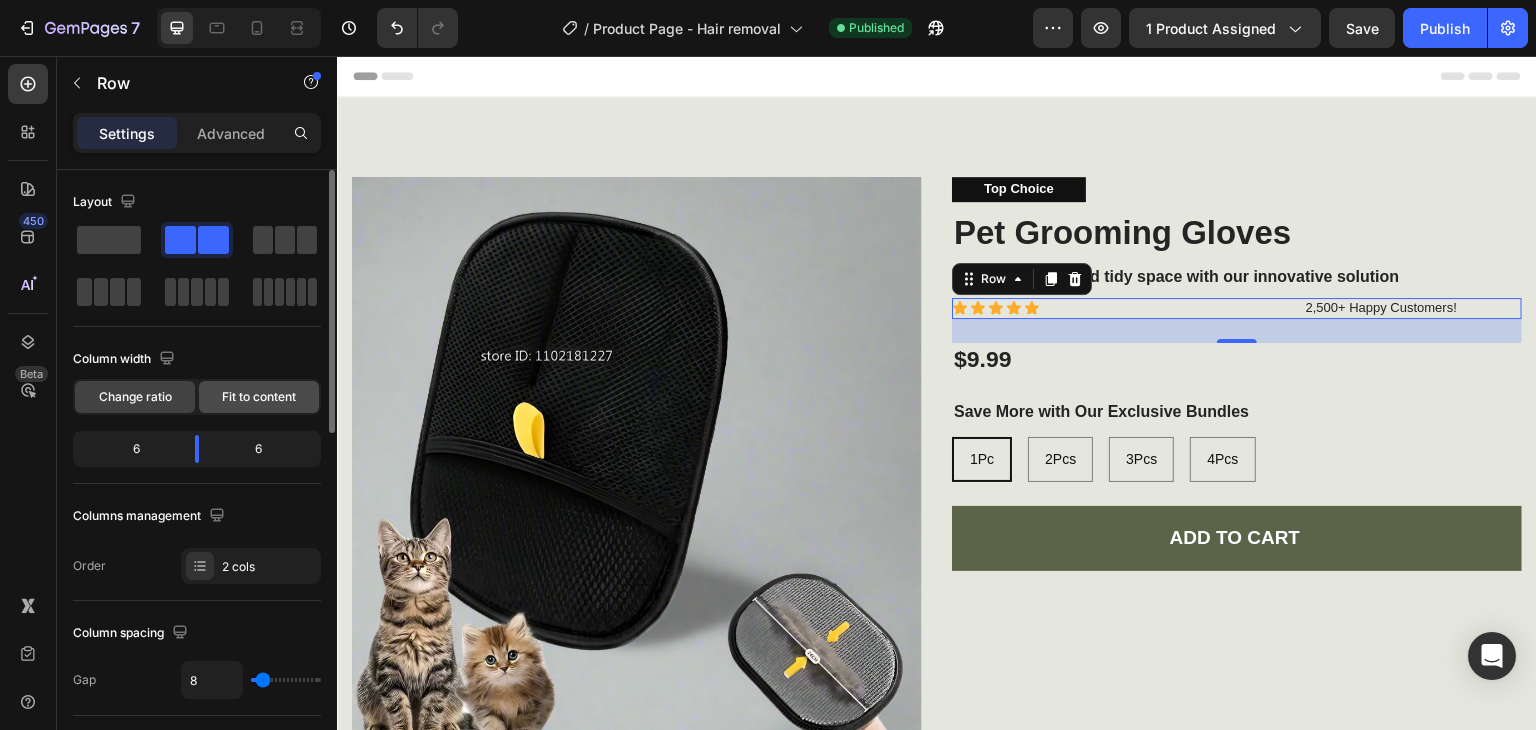 click on "Fit to content" 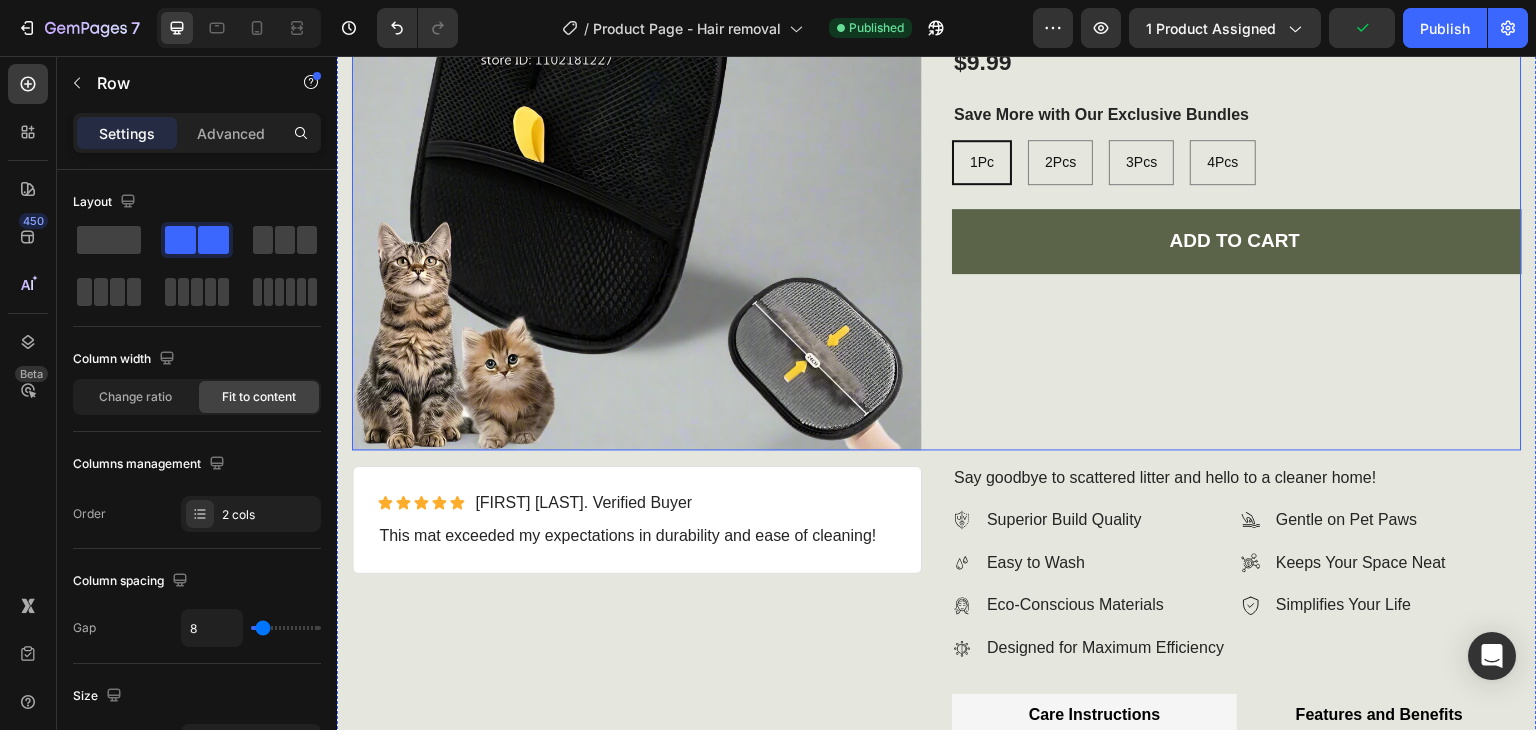 scroll, scrollTop: 400, scrollLeft: 0, axis: vertical 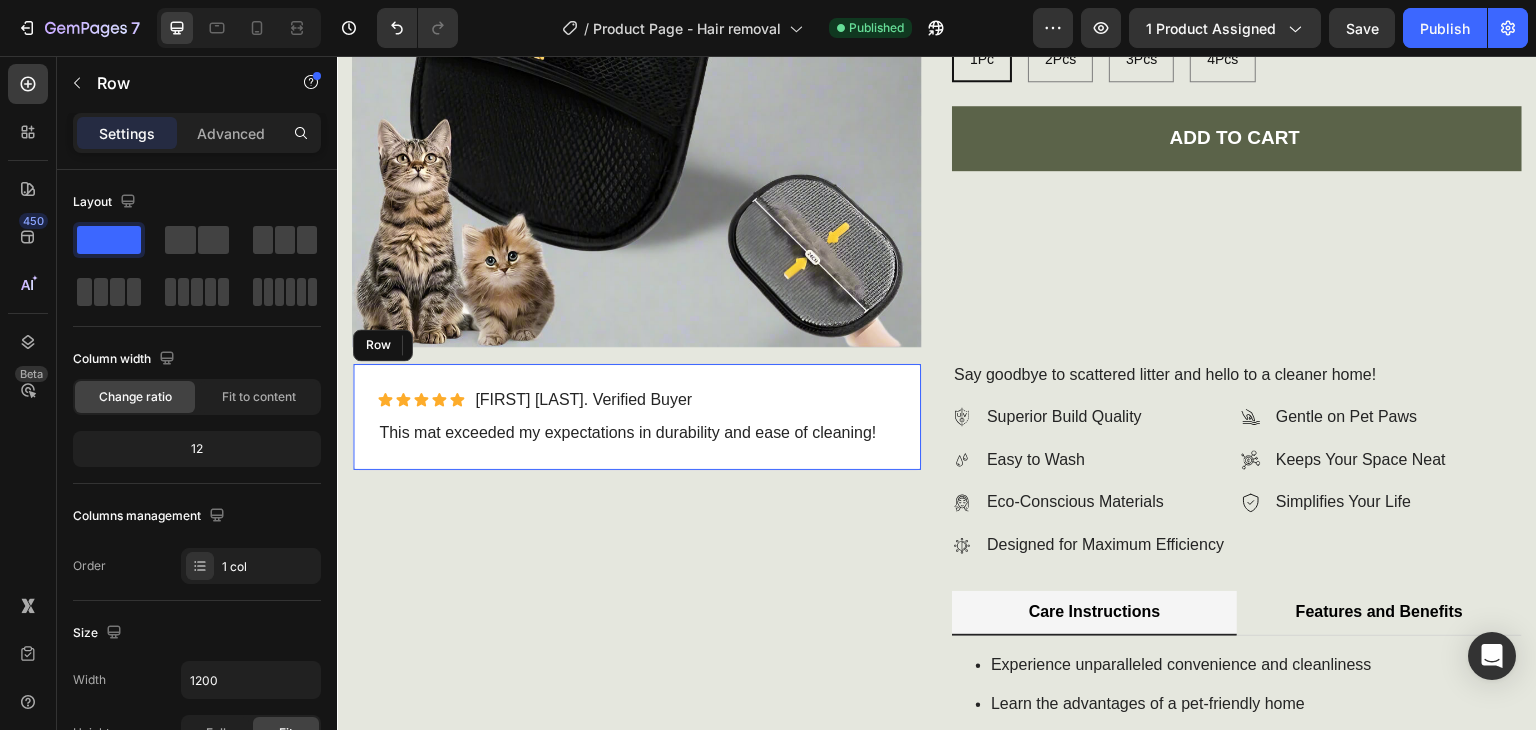click on "Icon Icon Icon Icon Icon Icon List Briana M. Verified Buyer Text Block Row This mat exceeded my expectations in durability and ease of cleaning! Text Block Row" at bounding box center [637, 417] 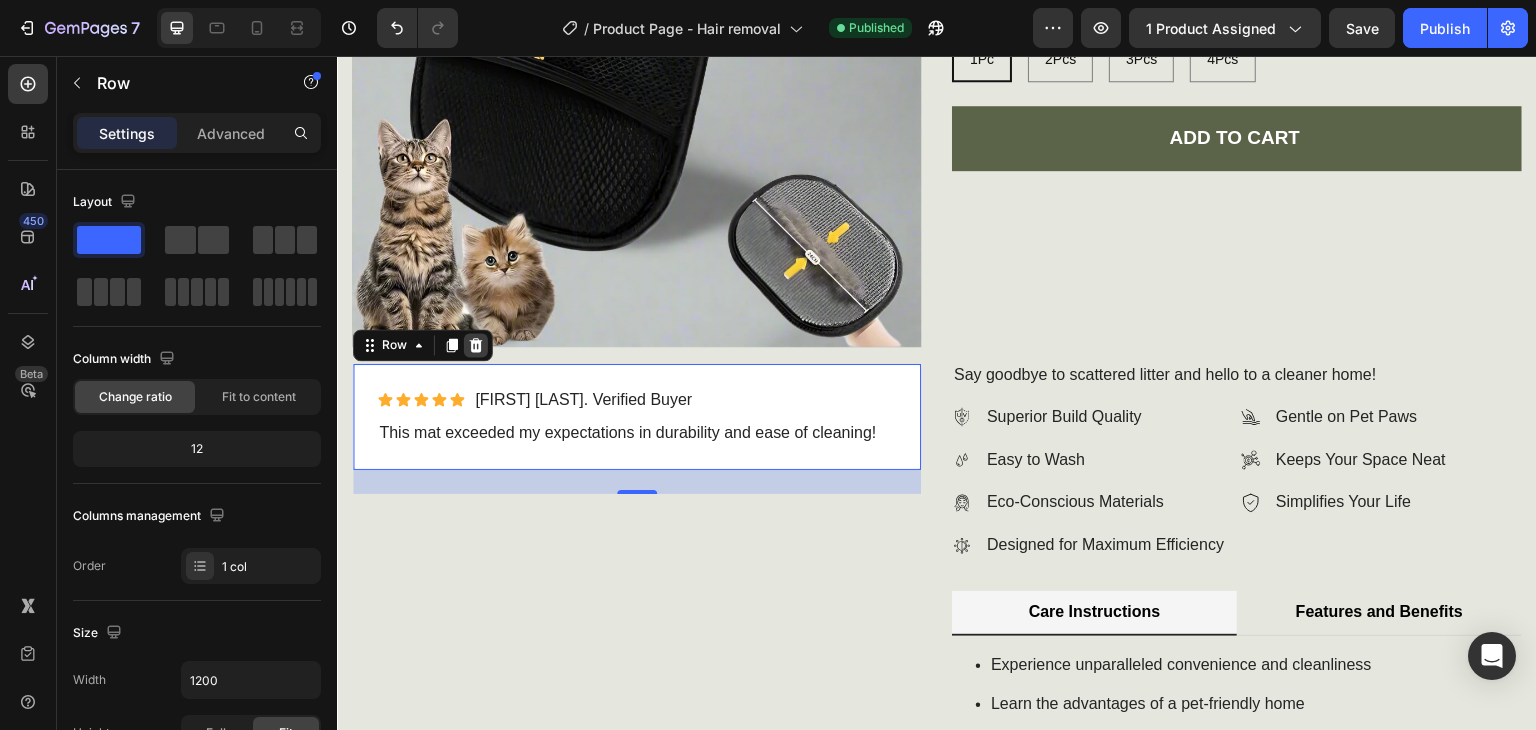 click at bounding box center (476, 345) 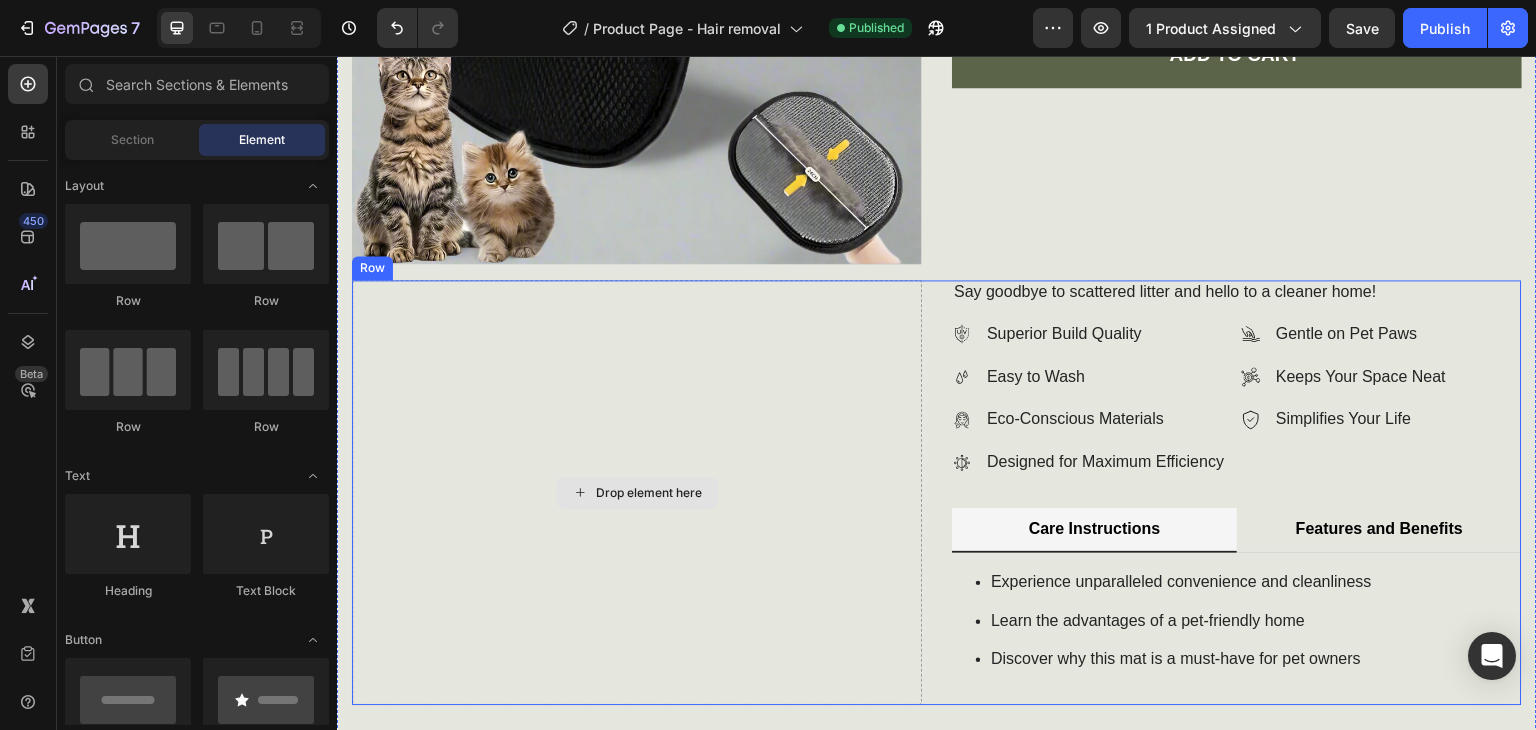 scroll, scrollTop: 600, scrollLeft: 0, axis: vertical 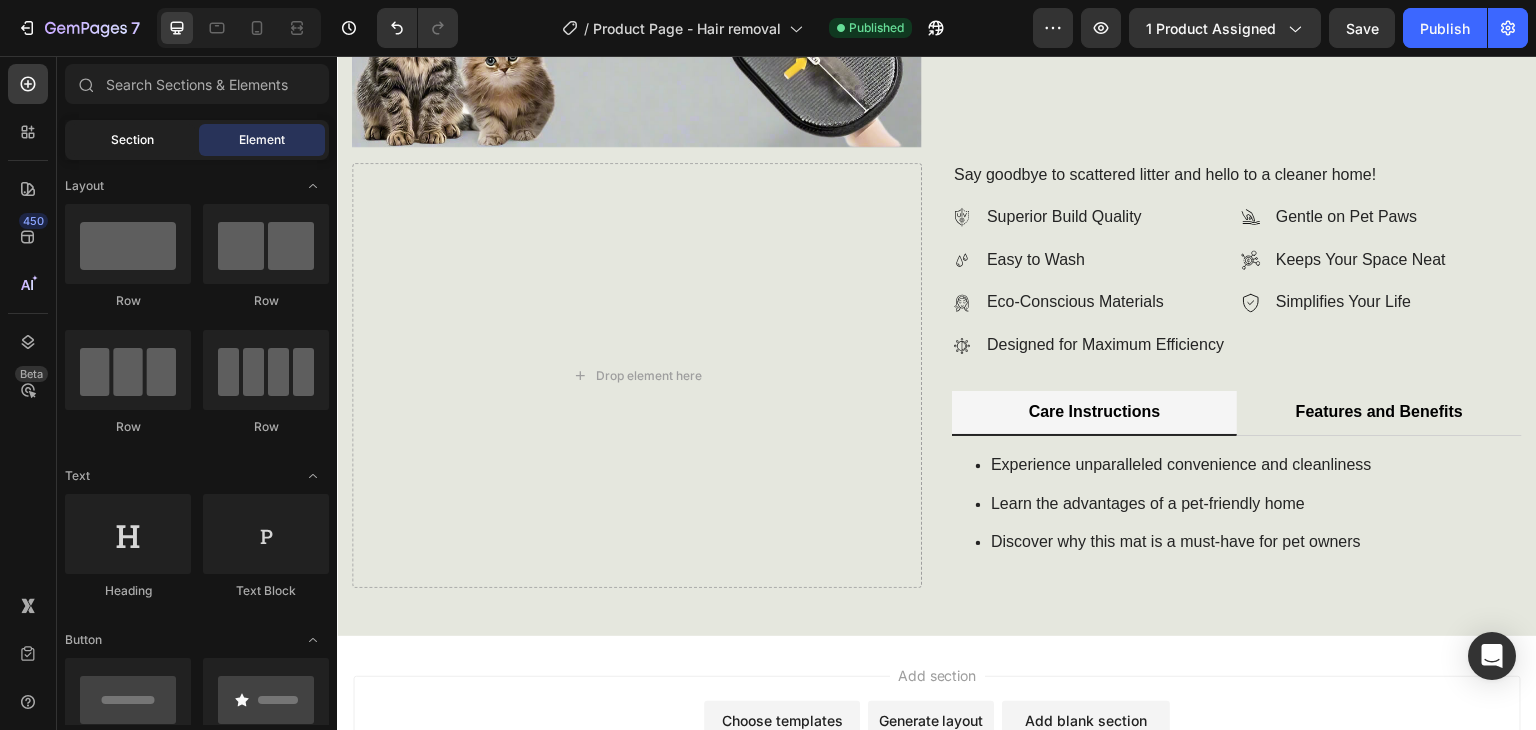 click on "Section" at bounding box center [132, 140] 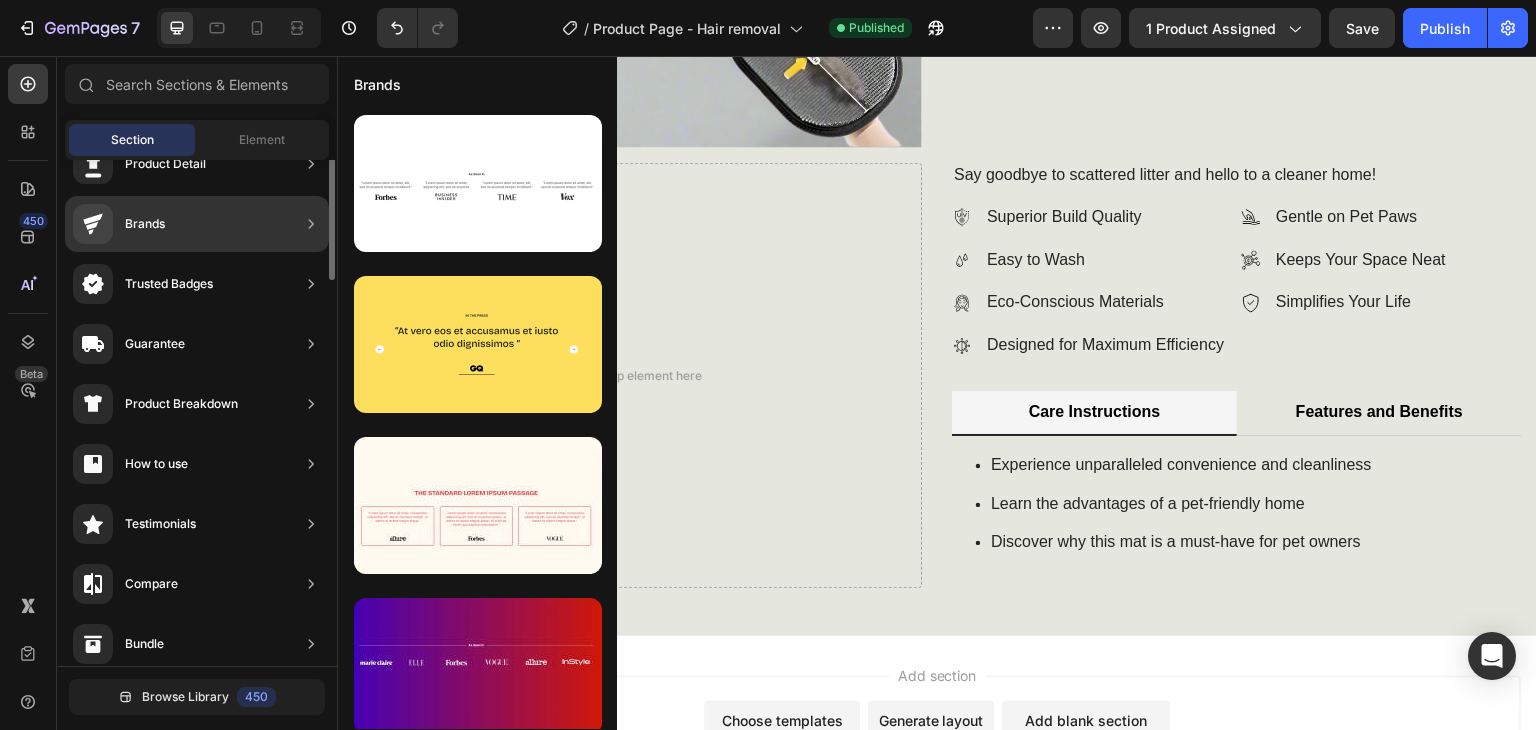 scroll, scrollTop: 0, scrollLeft: 0, axis: both 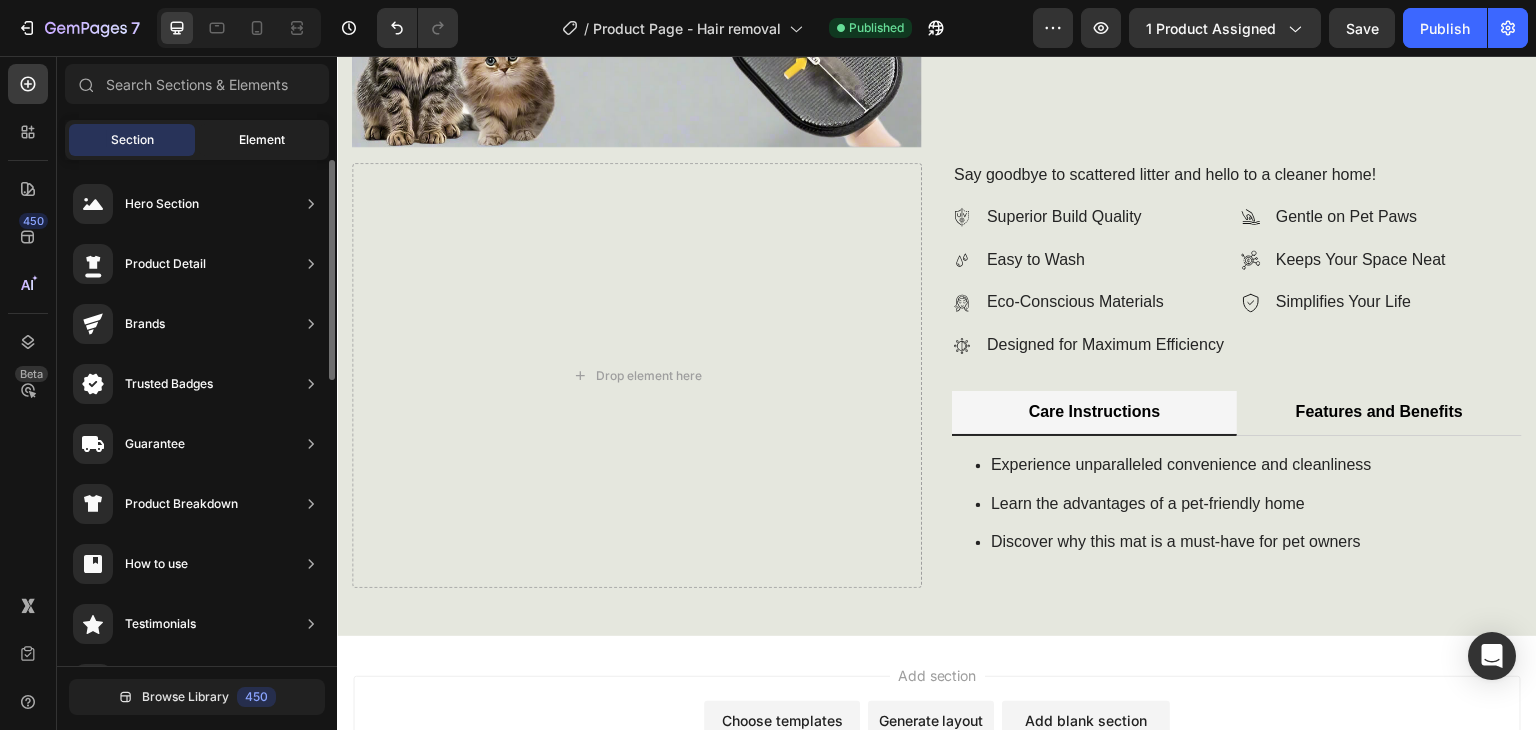 click on "Element" at bounding box center (262, 140) 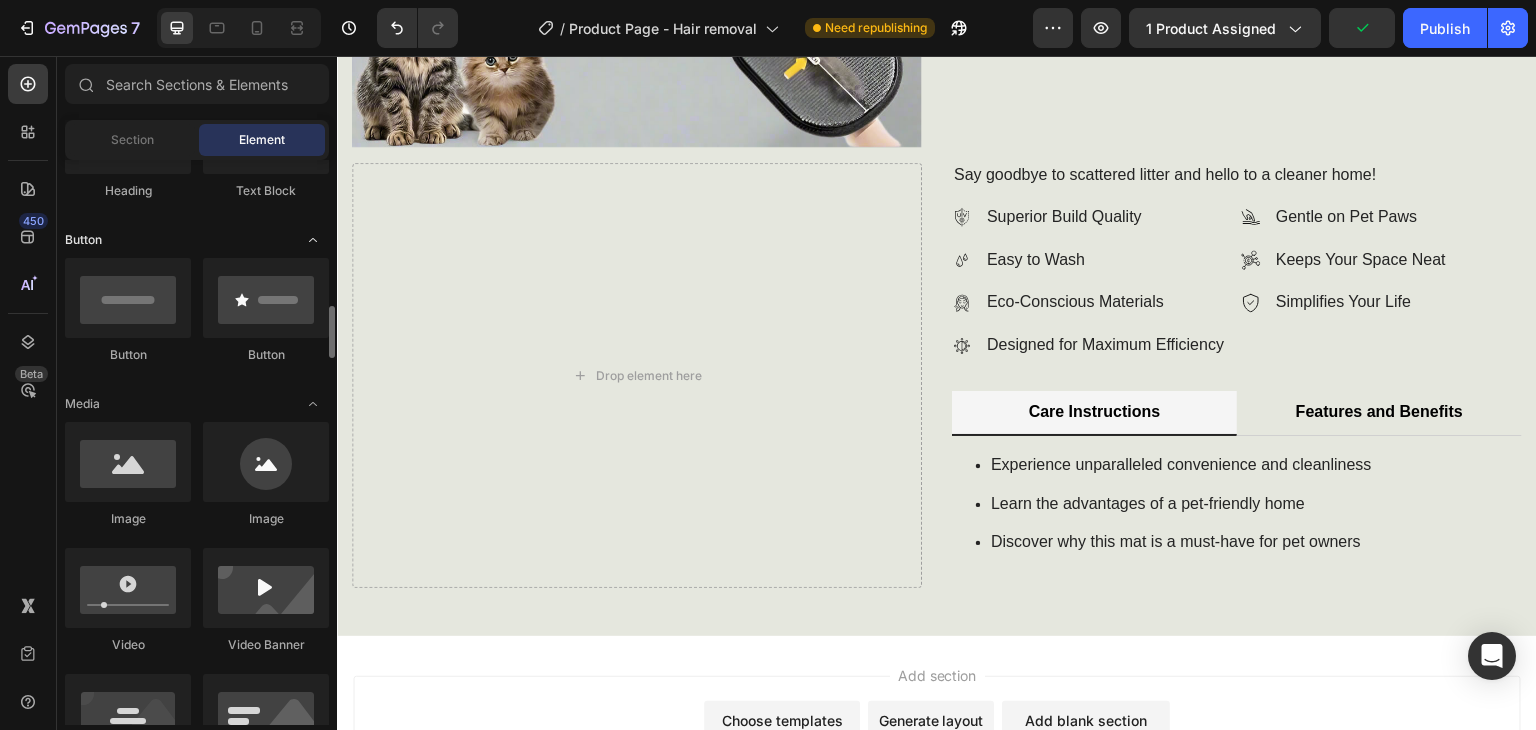 scroll, scrollTop: 500, scrollLeft: 0, axis: vertical 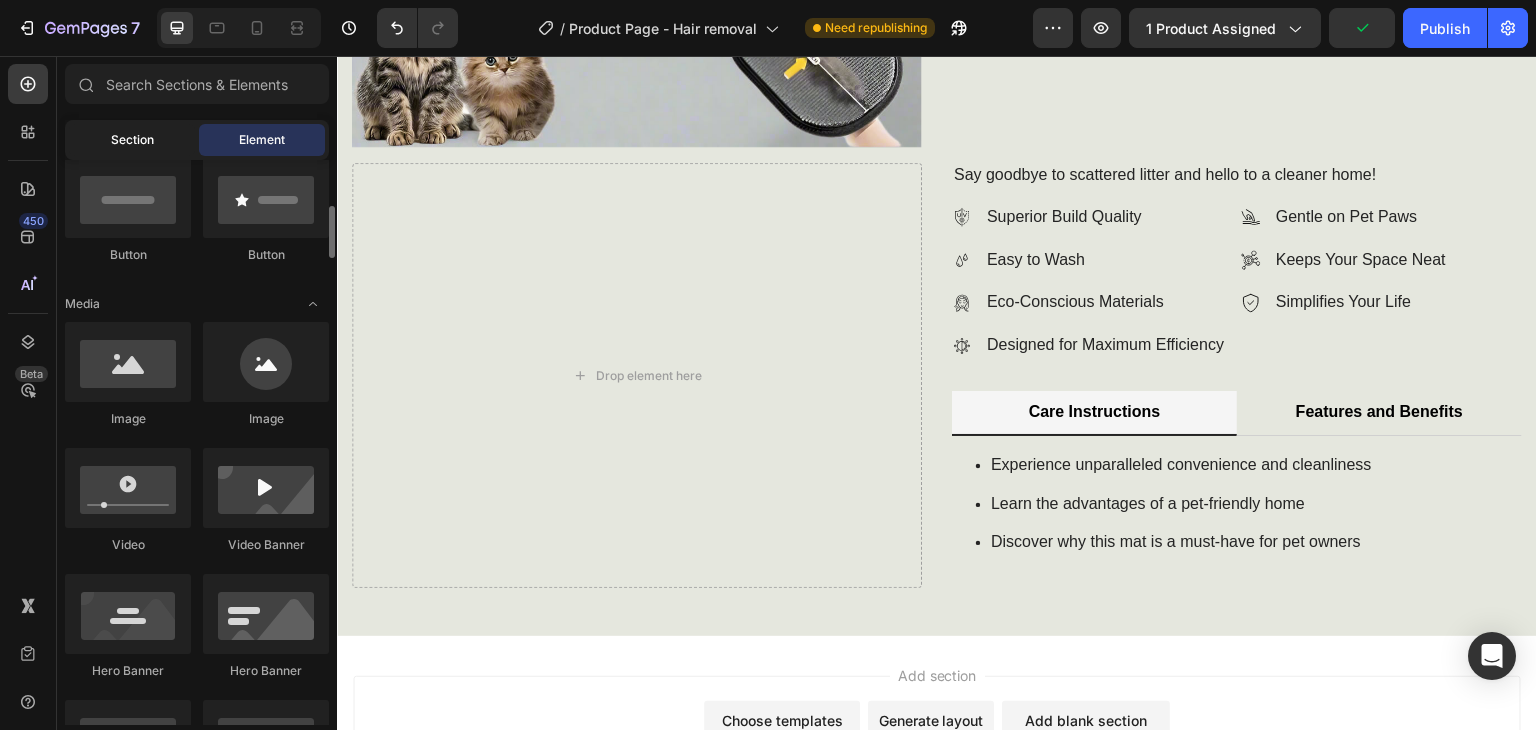 click on "Section" 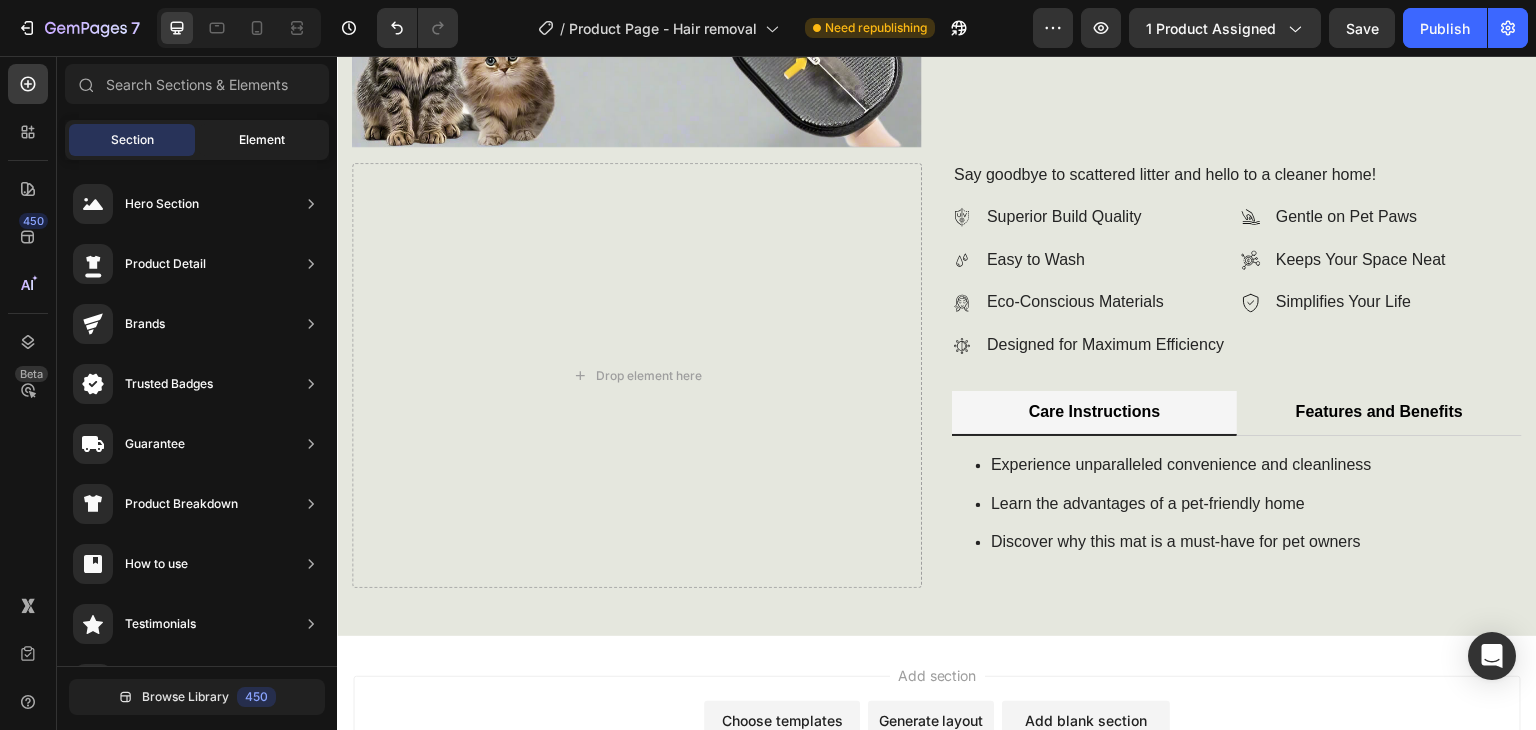 click on "Element" 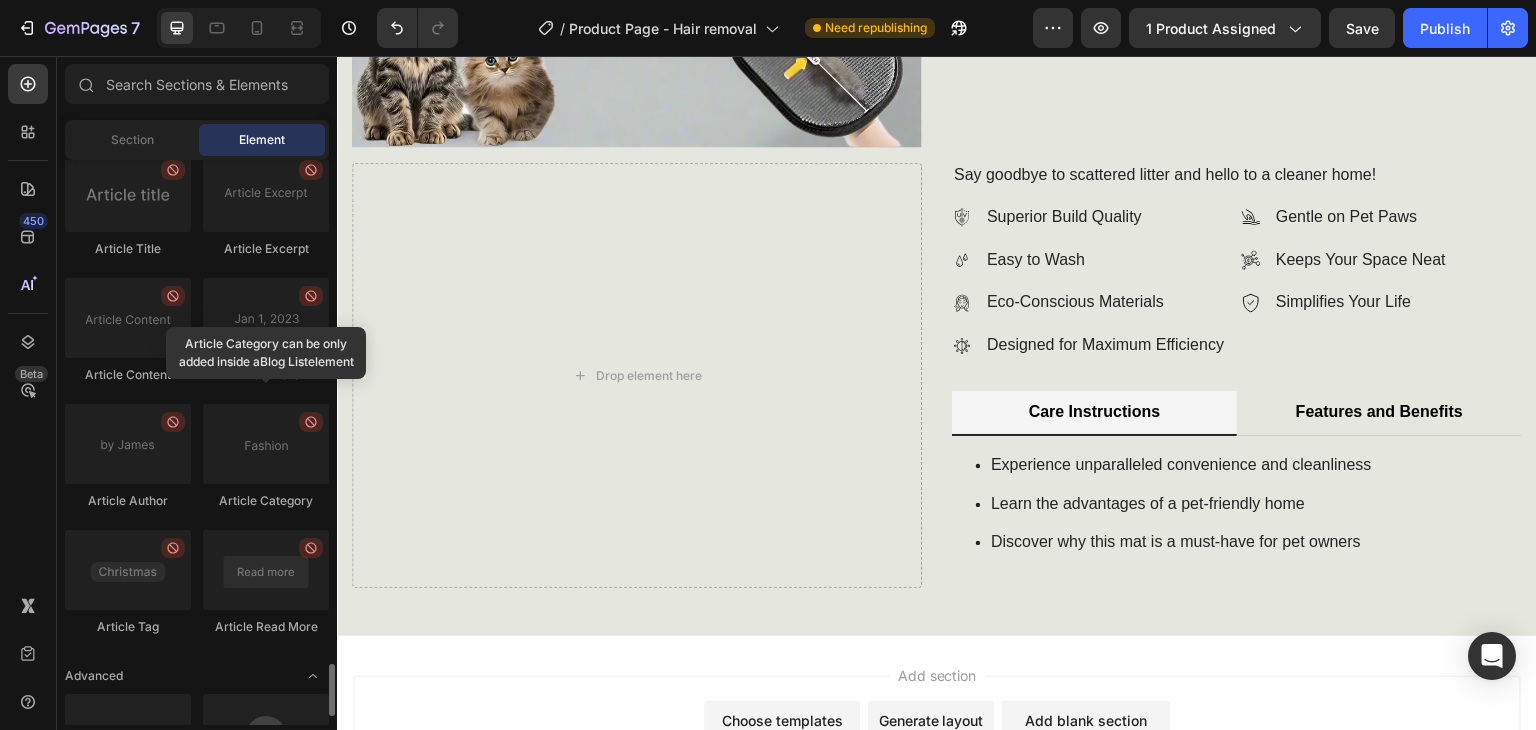 scroll, scrollTop: 5494, scrollLeft: 0, axis: vertical 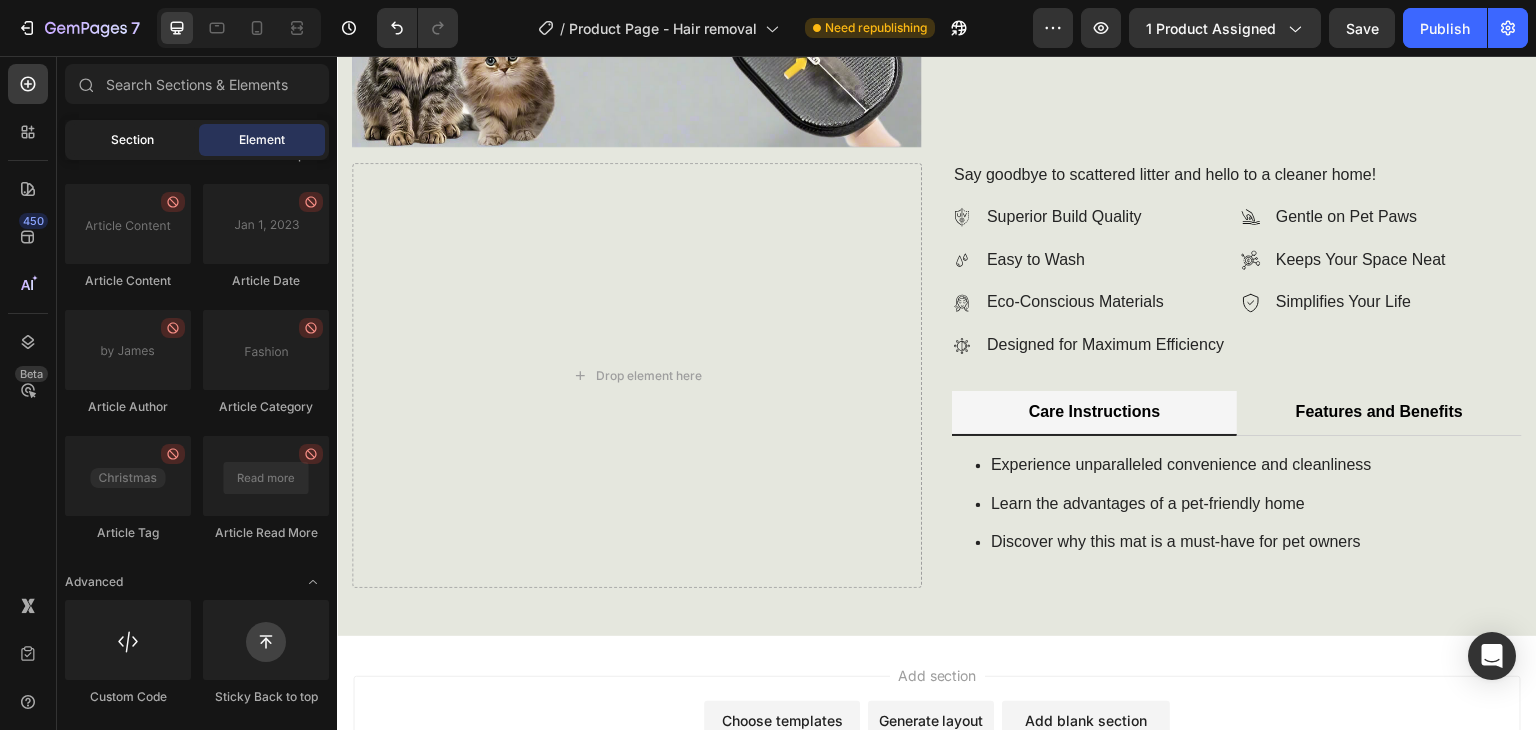 click on "Section" 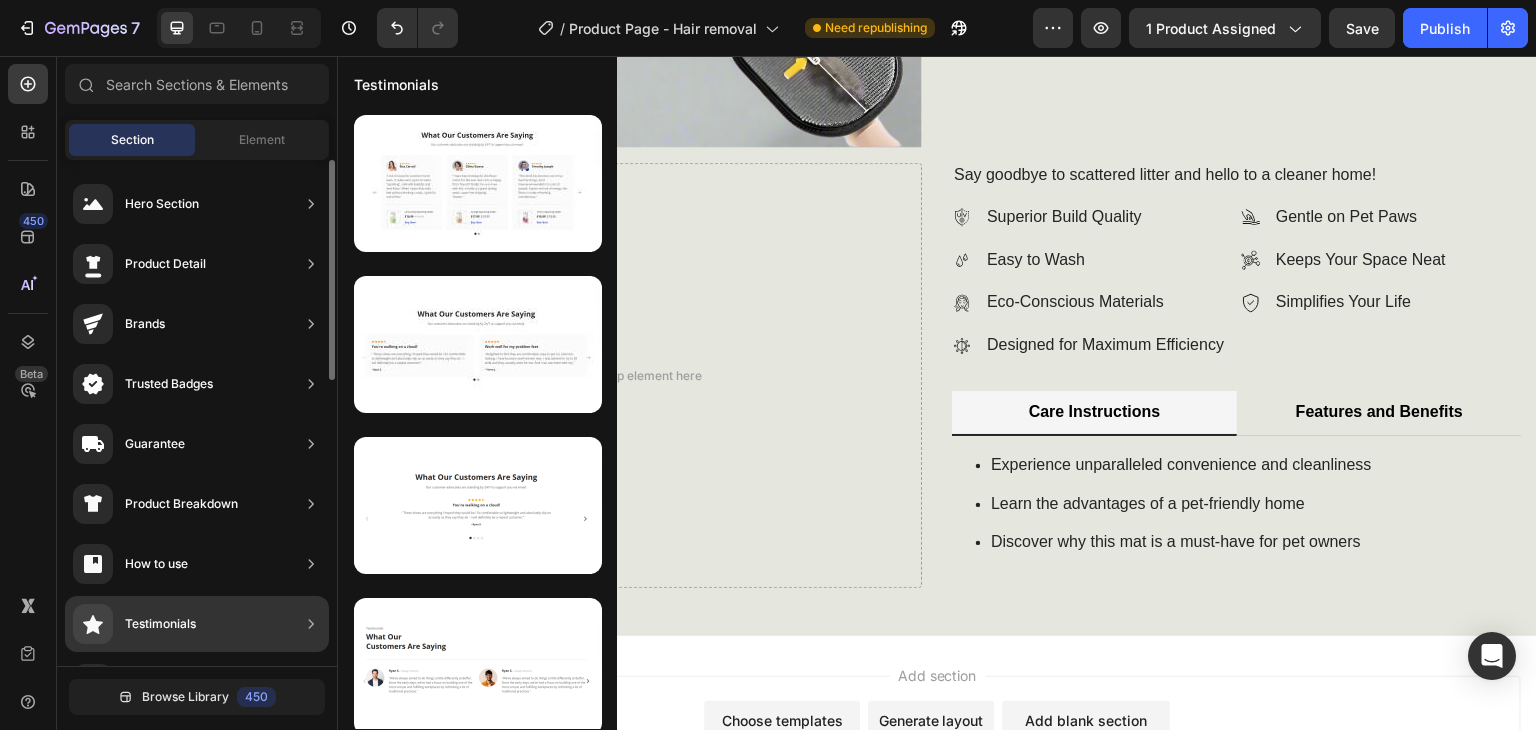 click on "Testimonials" 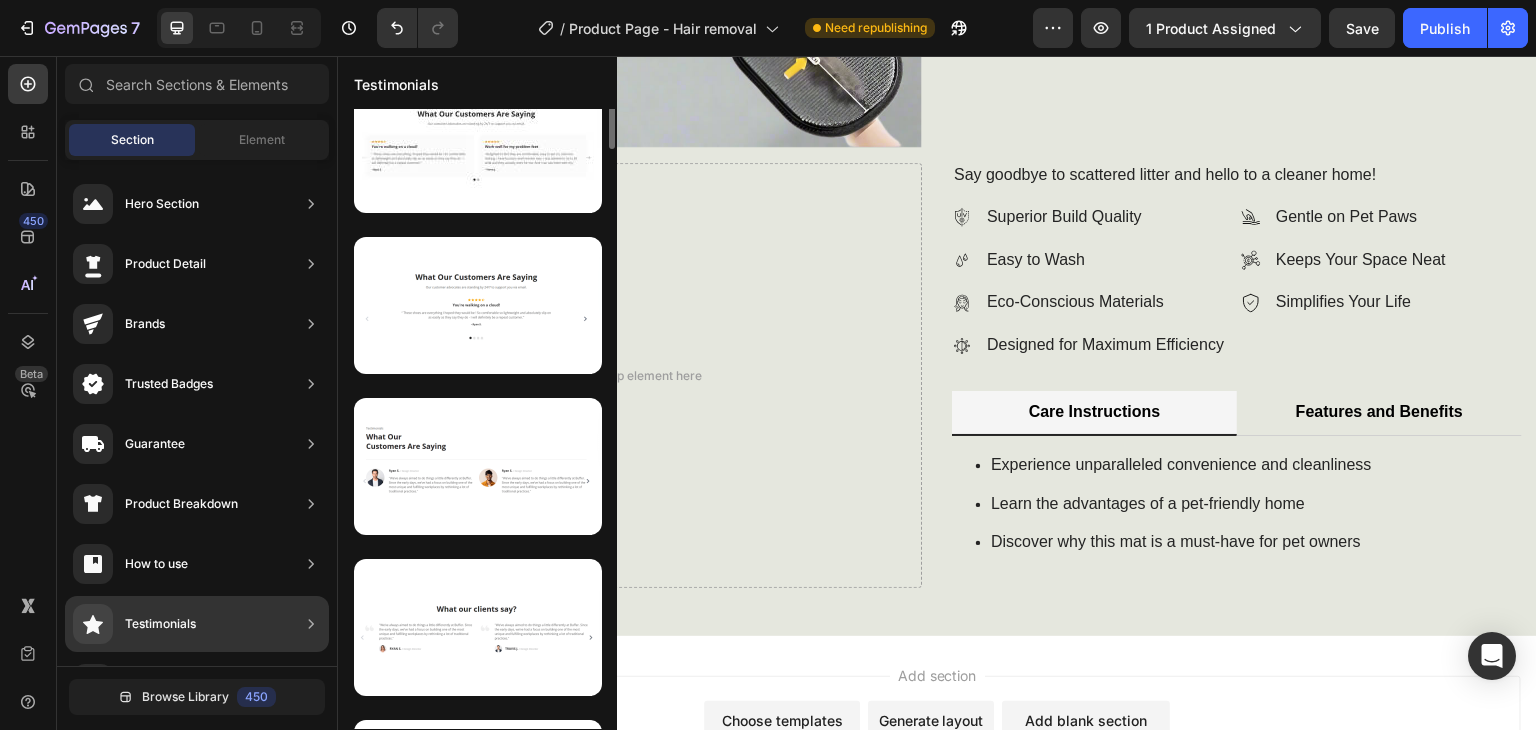 scroll, scrollTop: 0, scrollLeft: 0, axis: both 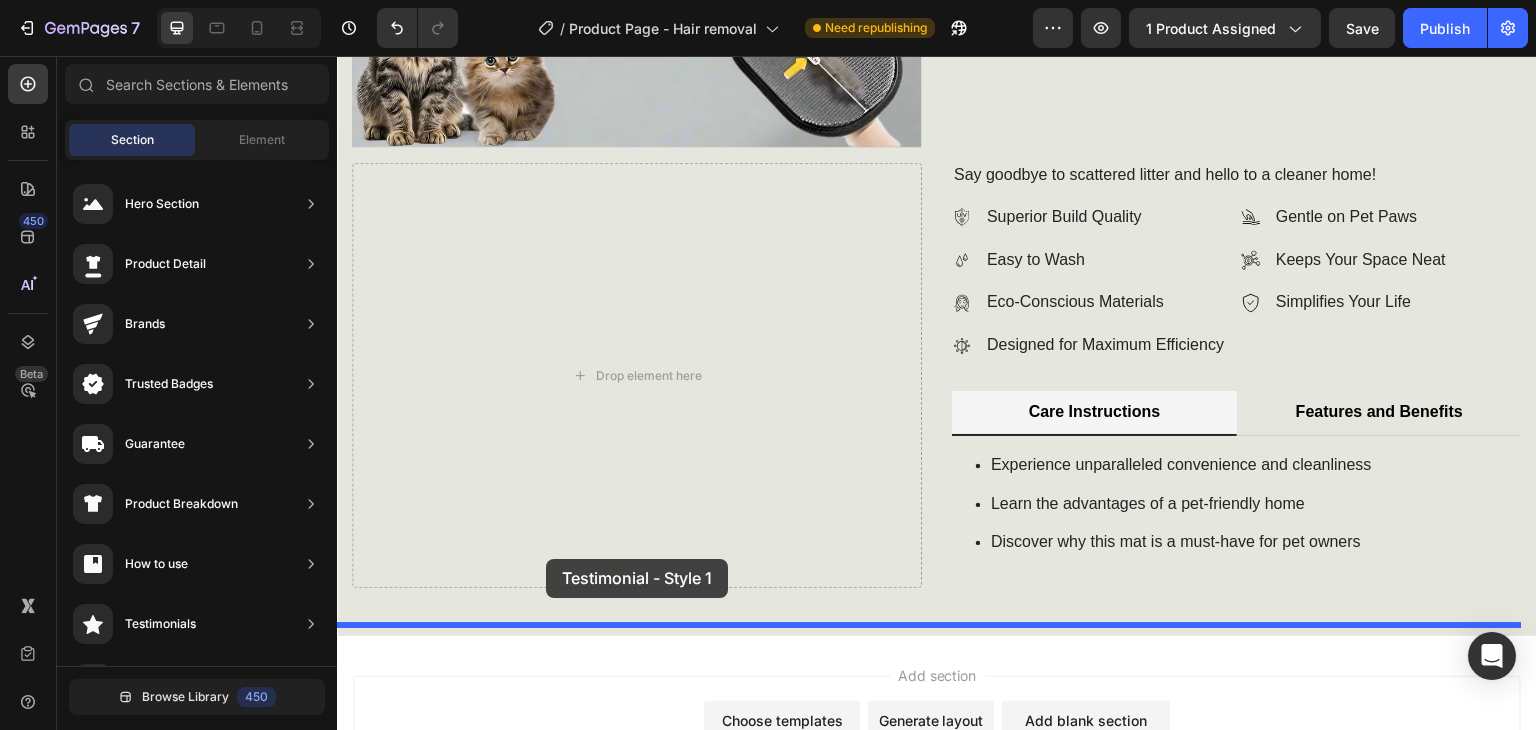 drag, startPoint x: 810, startPoint y: 241, endPoint x: 546, endPoint y: 559, distance: 413.30377 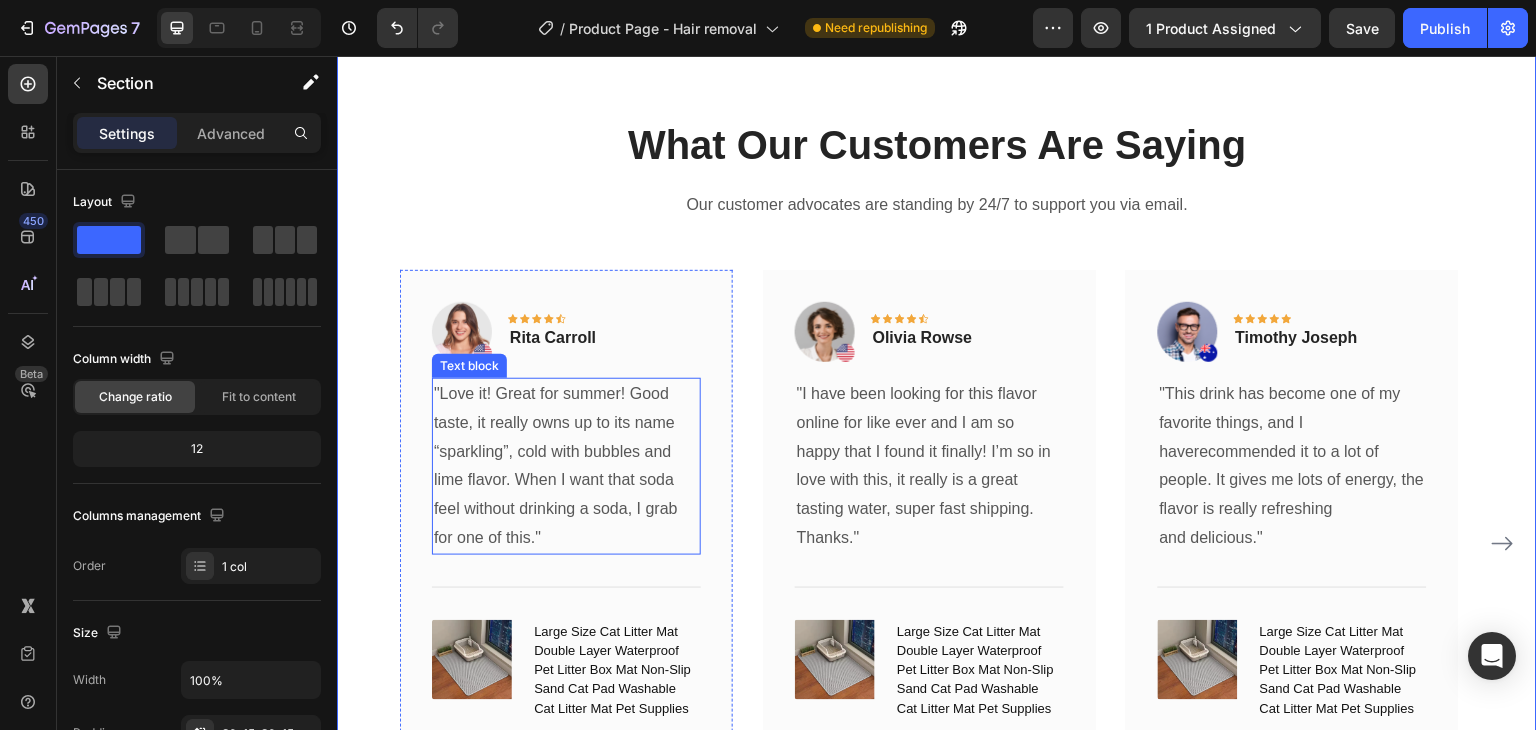 scroll, scrollTop: 999, scrollLeft: 0, axis: vertical 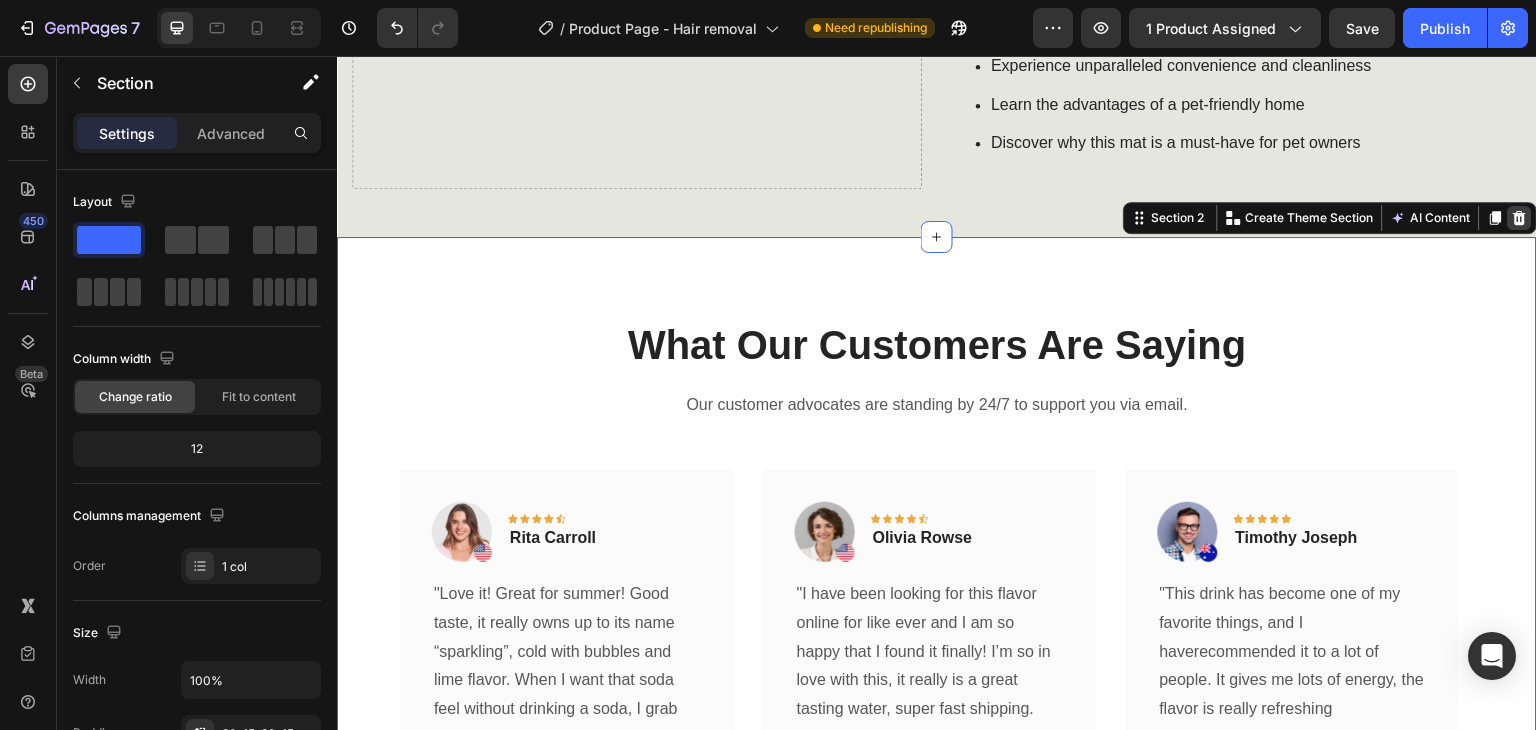click 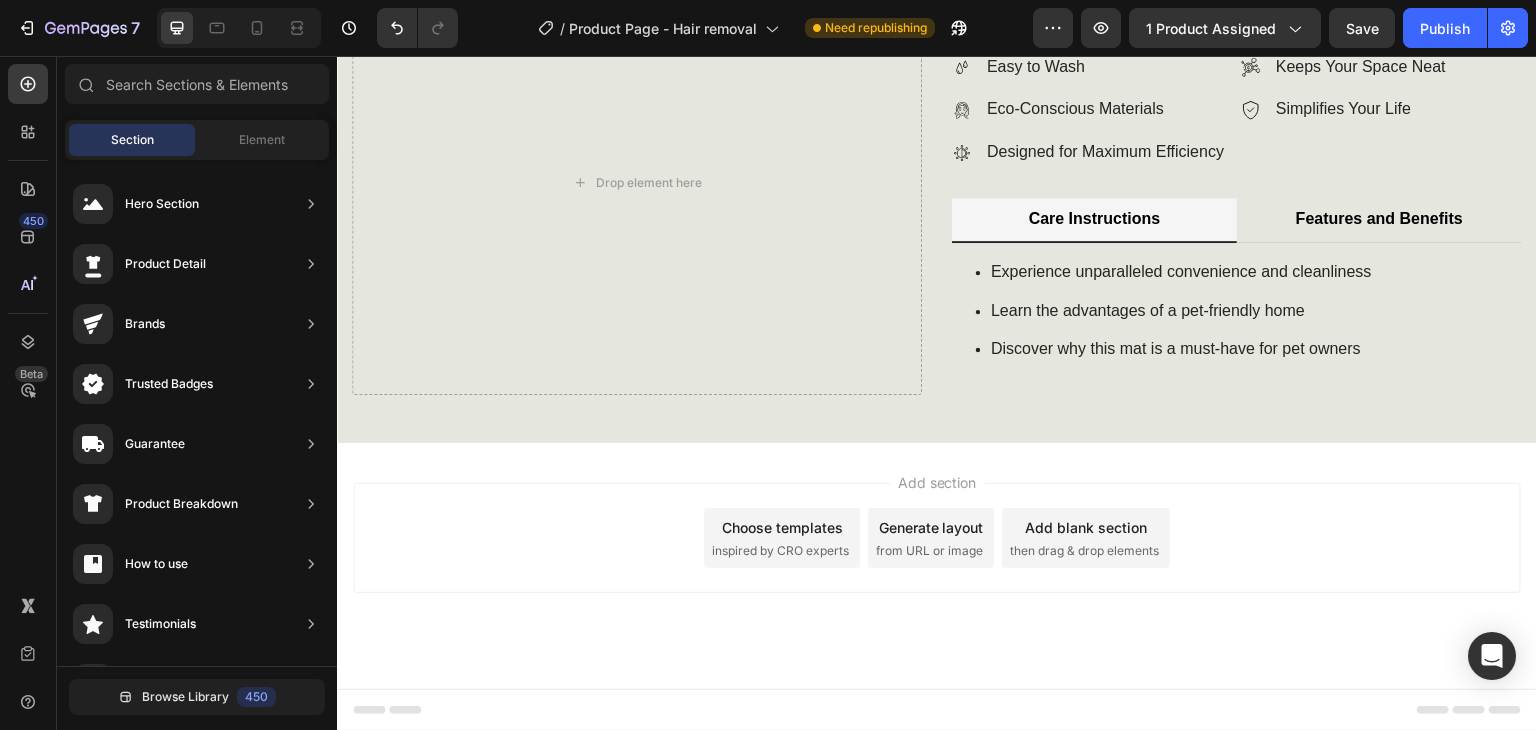 scroll, scrollTop: 781, scrollLeft: 0, axis: vertical 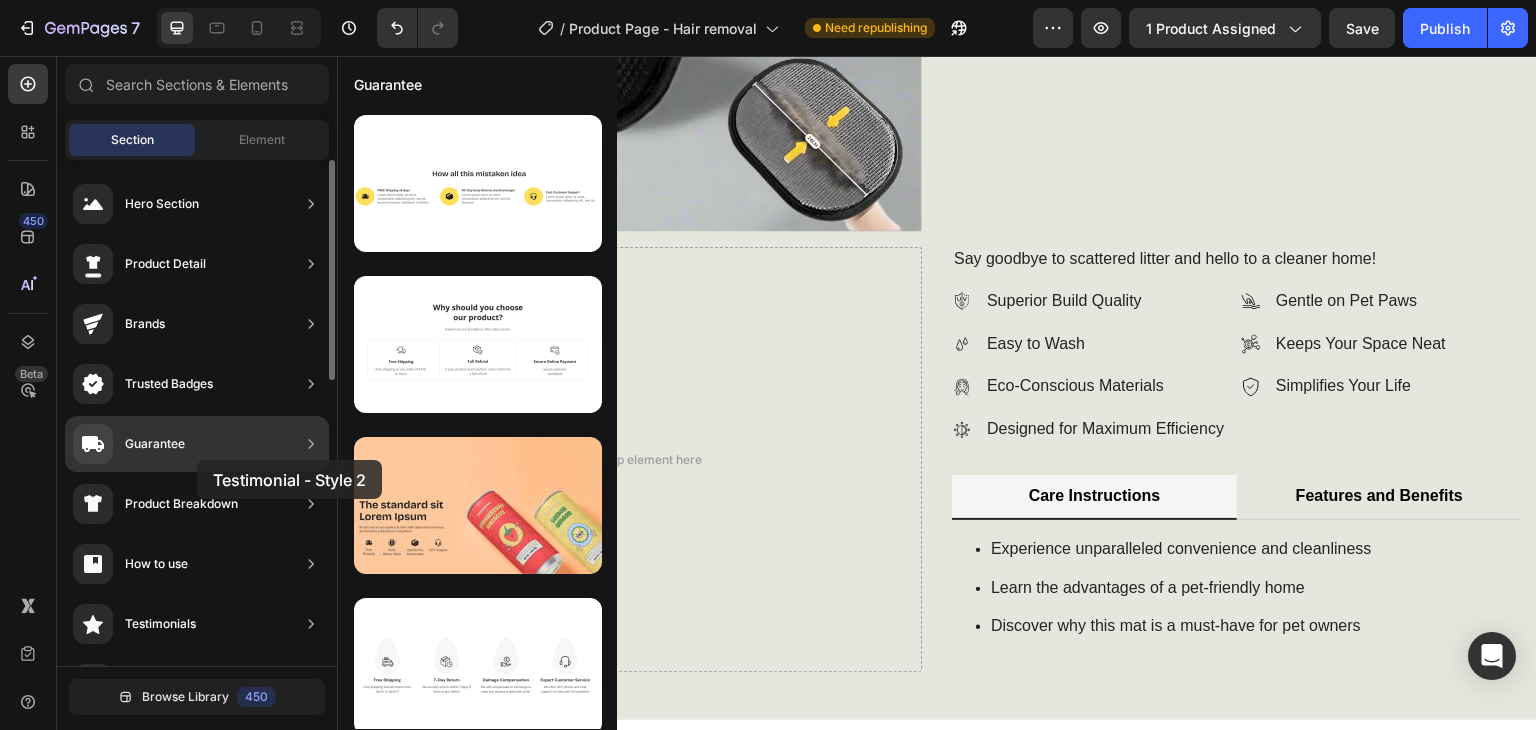 drag, startPoint x: 446, startPoint y: 354, endPoint x: 197, endPoint y: 460, distance: 270.62335 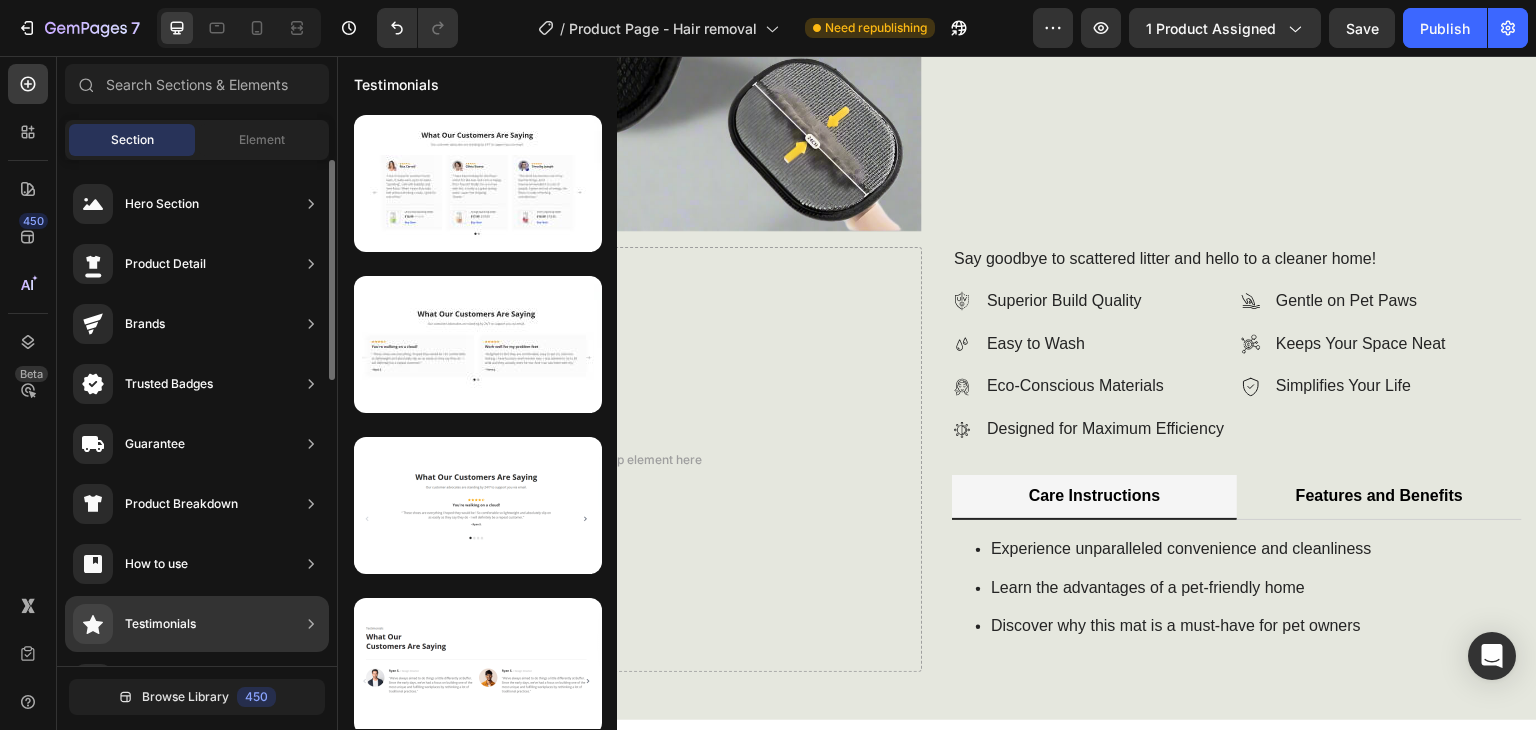 click on "Testimonials" at bounding box center [160, 624] 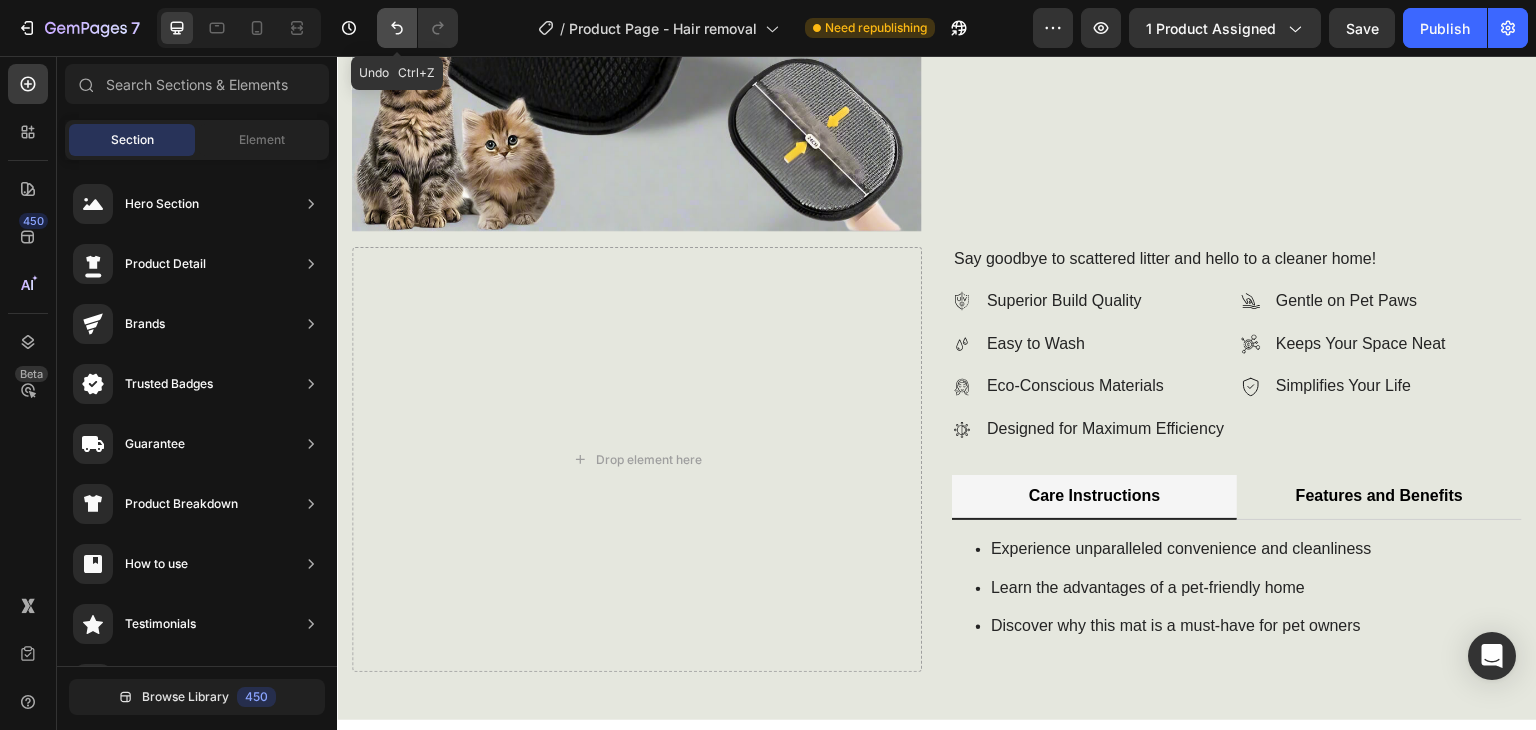 click 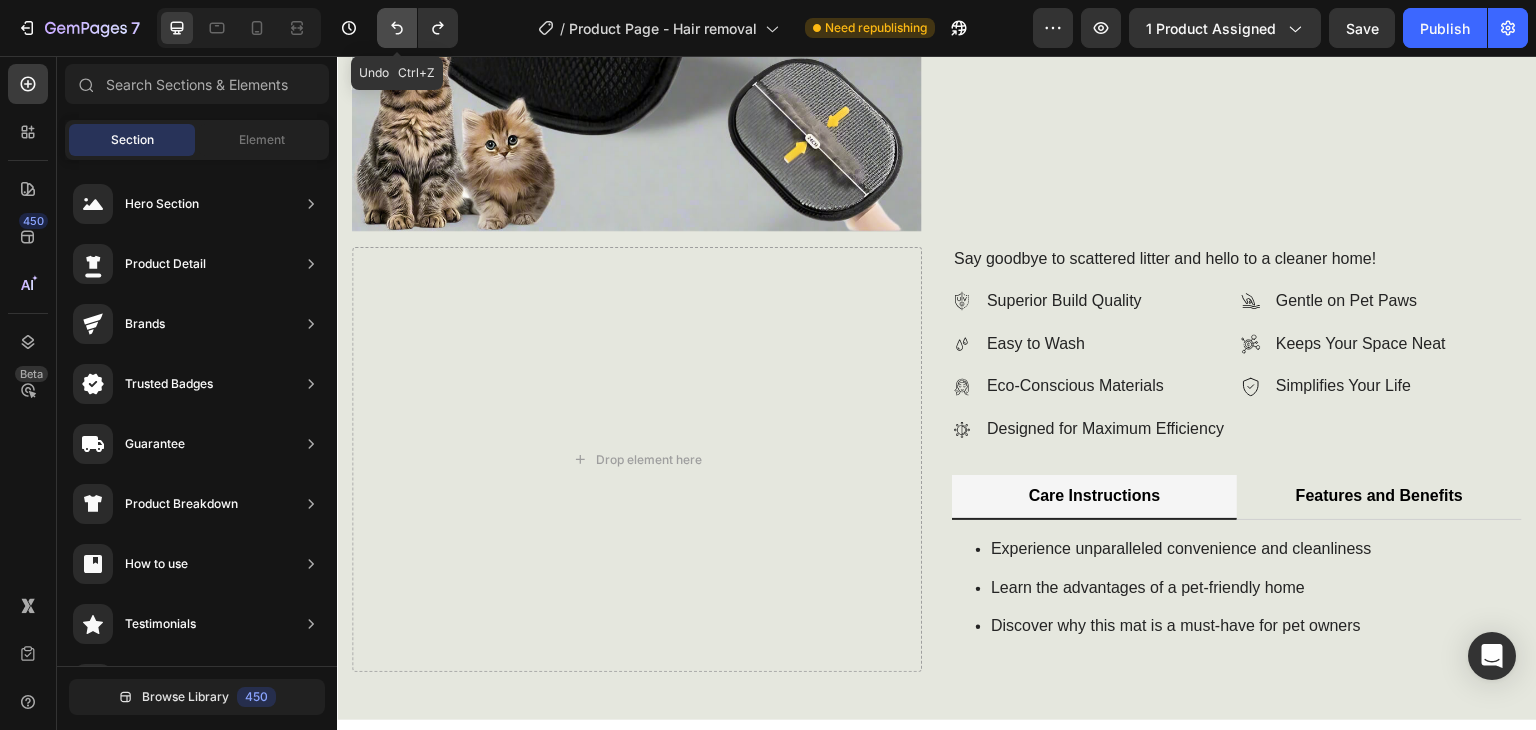 click 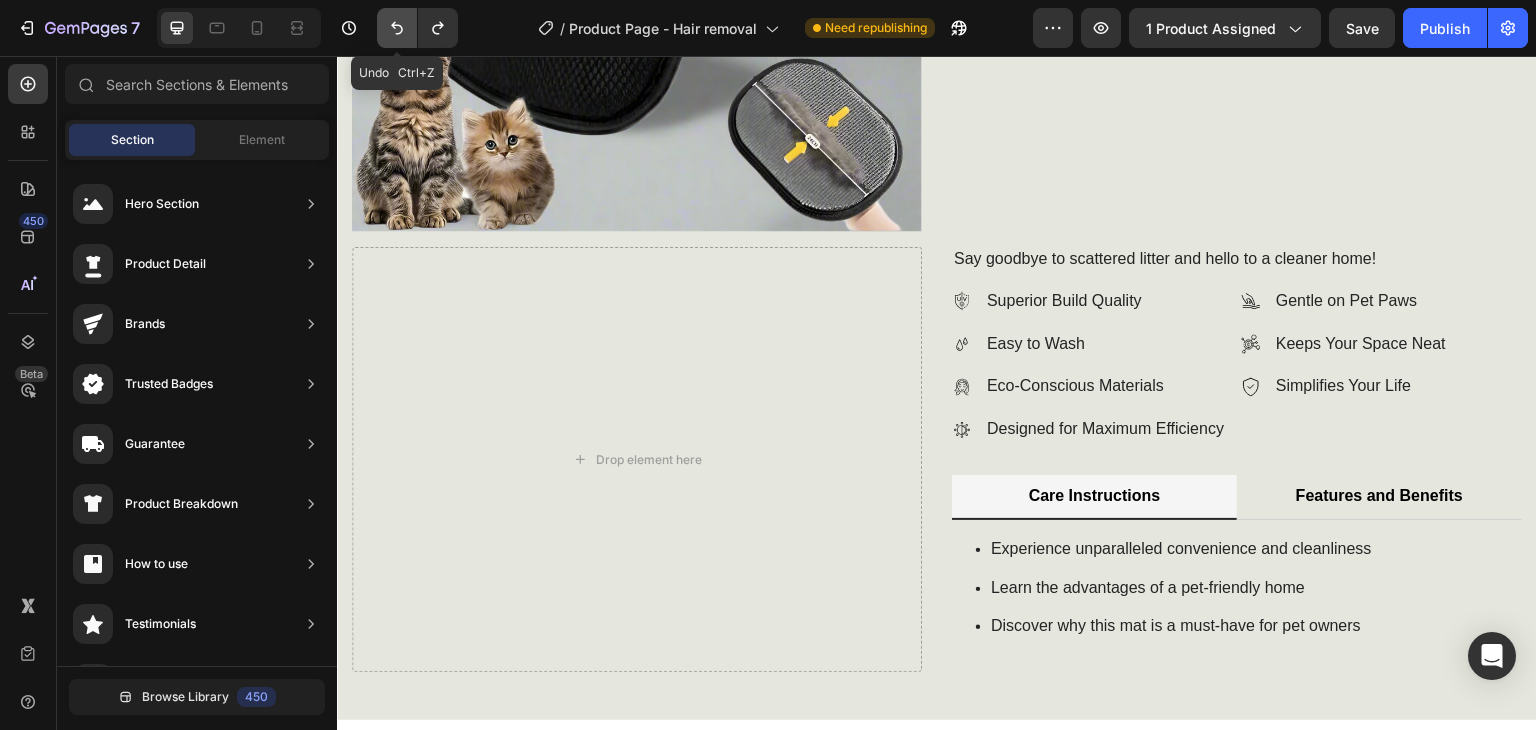 click 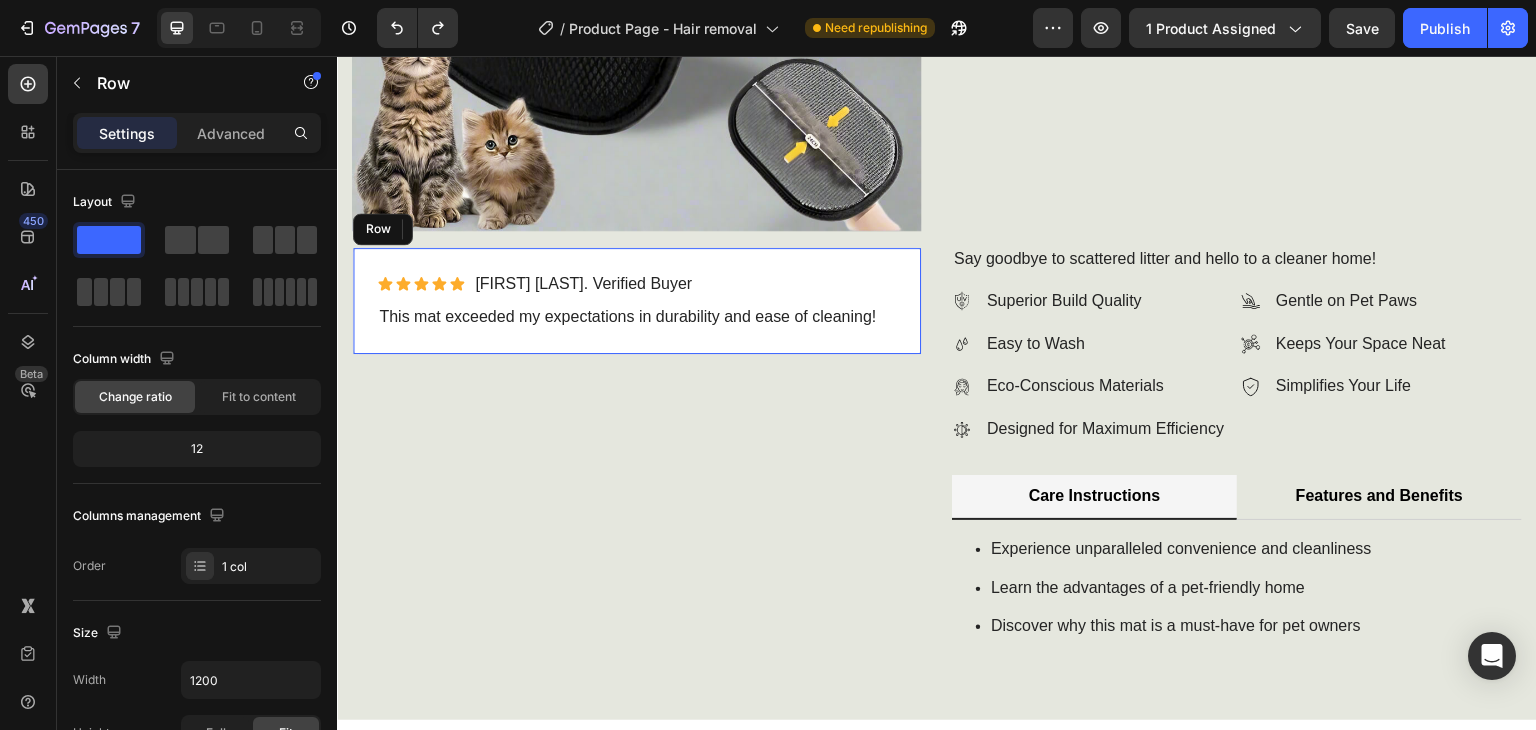 click on "Icon Icon Icon Icon Icon Icon List Briana M. Verified Buyer Text Block Row This mat exceeded my expectations in durability and ease of cleaning! Text Block Row" at bounding box center [637, 301] 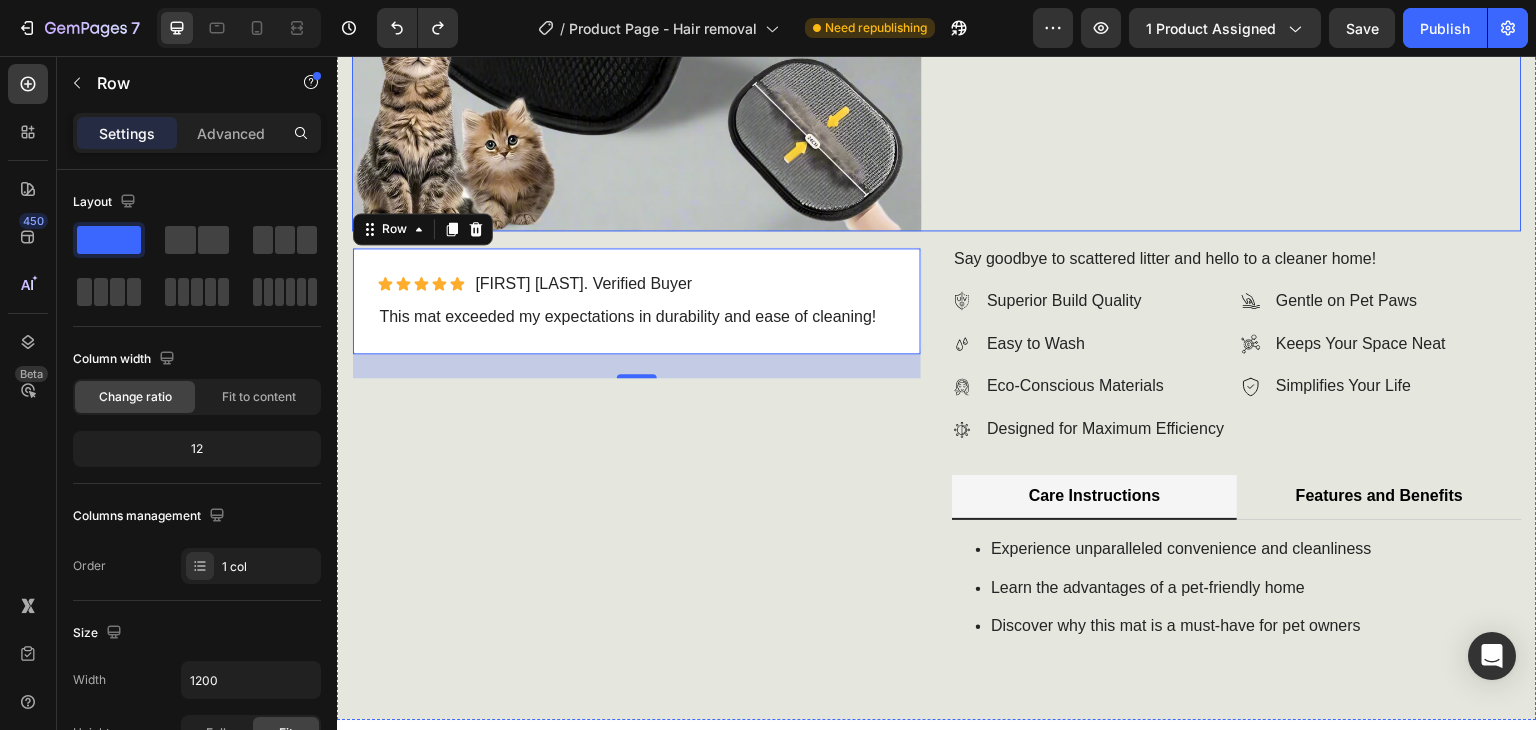 click on "Top Choice Text Block Pet Grooming Gloves Product Title Ensure a clean and tidy space with our innovative solution Text Block Icon Icon Icon Icon Icon Icon List 2,500+ Happy Customers! Text Block Row $9.99 Product Price Product Price Save More with Our Exclusive Bundles Text Block 1Pc 1Pc 1Pc 2Pcs 2Pcs 2Pcs 3Pcs 3Pcs 3Pcs 4Pcs 4Pcs 4Pcs Product Variants & Swatches Add to cart Add to Cart Row" at bounding box center [1237, -54] 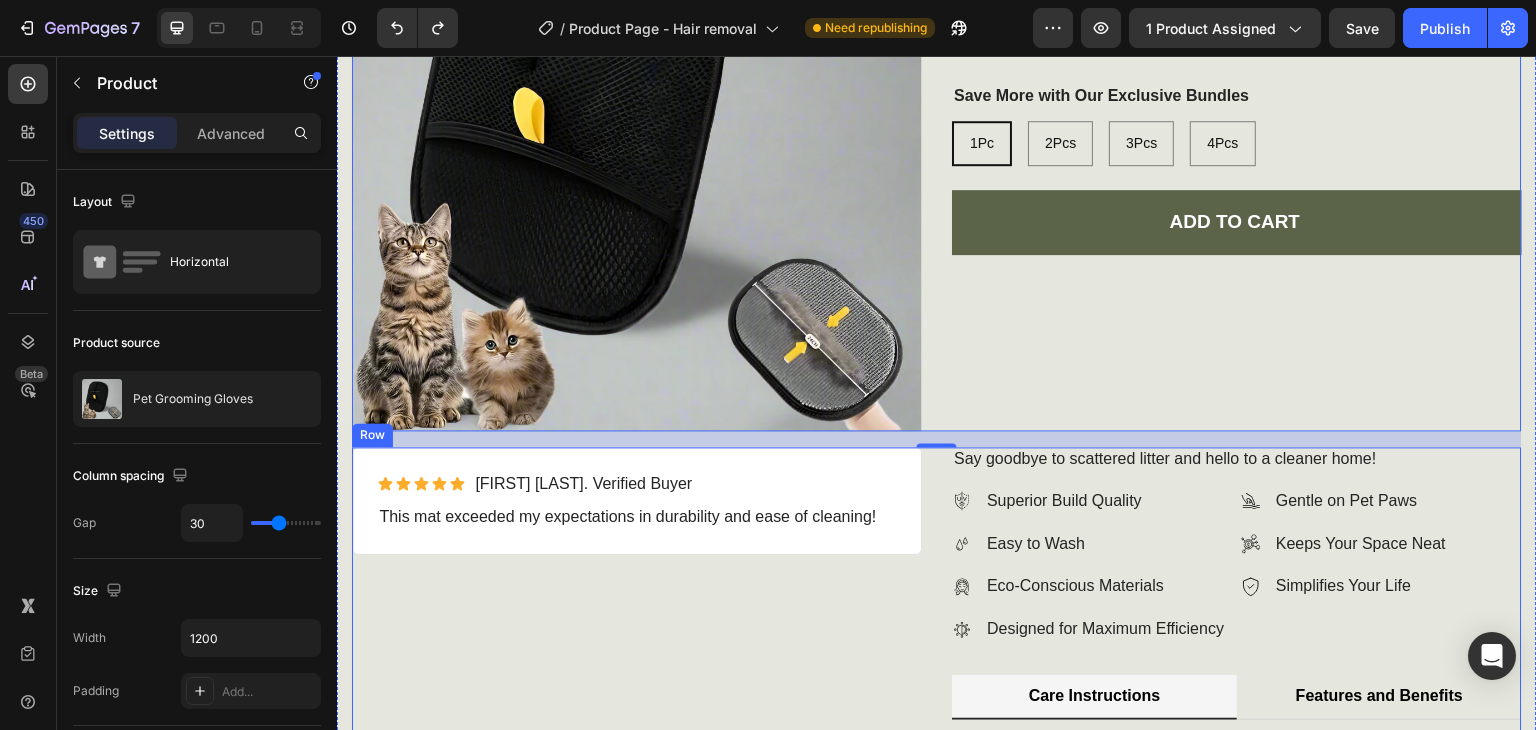 scroll, scrollTop: 516, scrollLeft: 0, axis: vertical 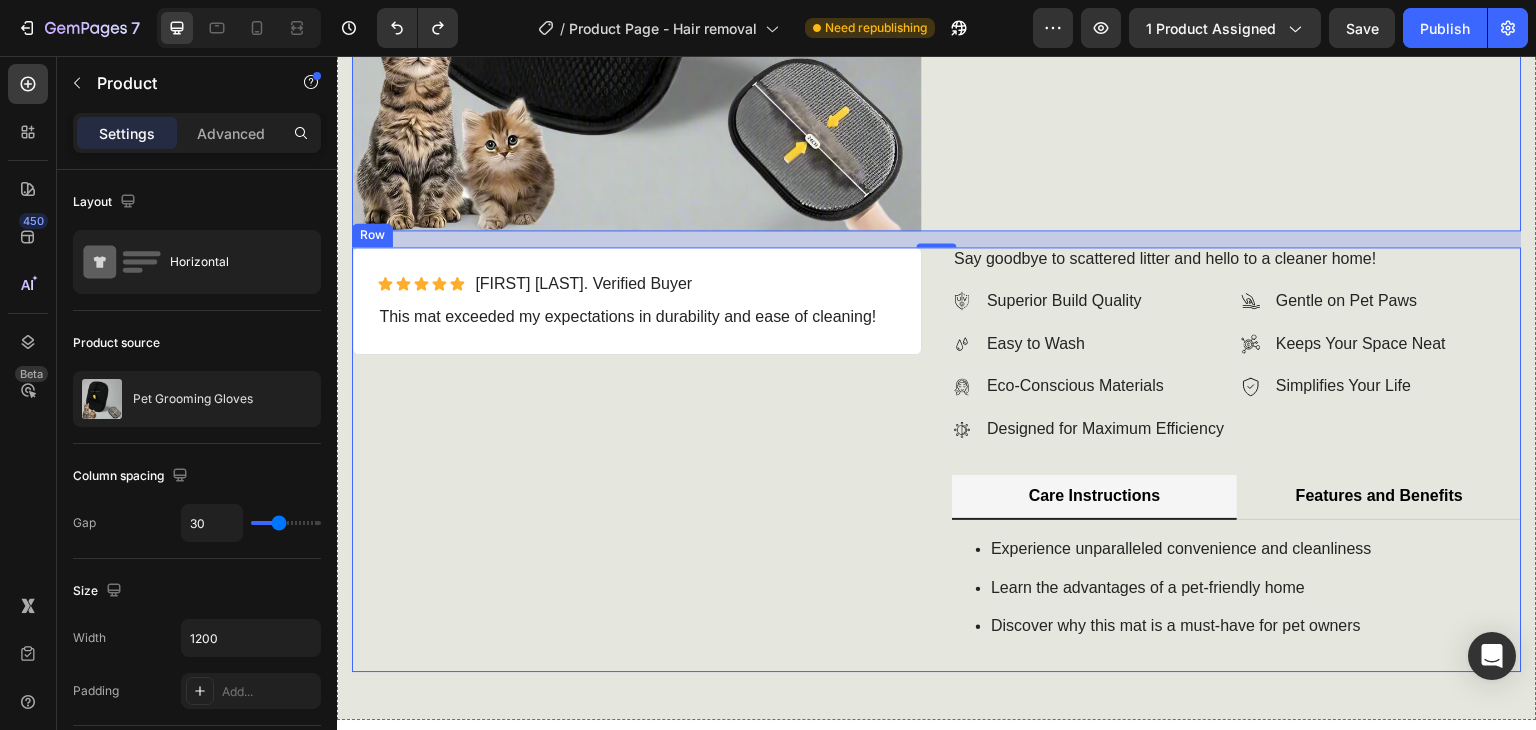 click on "Icon Icon Icon Icon Icon Icon List Briana M. Verified Buyer Text Block Row This mat exceeded my expectations in durability and ease of cleaning! Text Block Row" at bounding box center (637, 459) 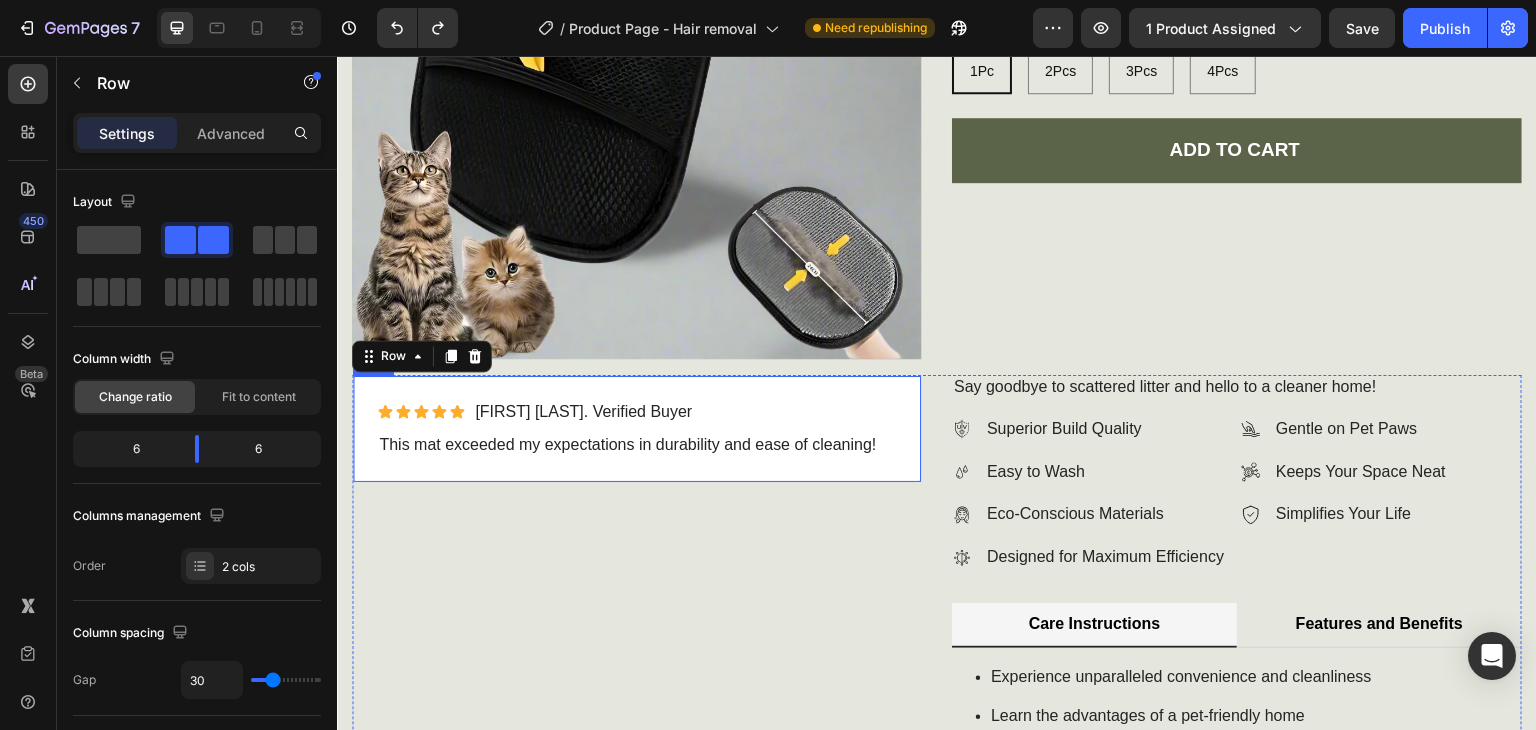 scroll, scrollTop: 388, scrollLeft: 0, axis: vertical 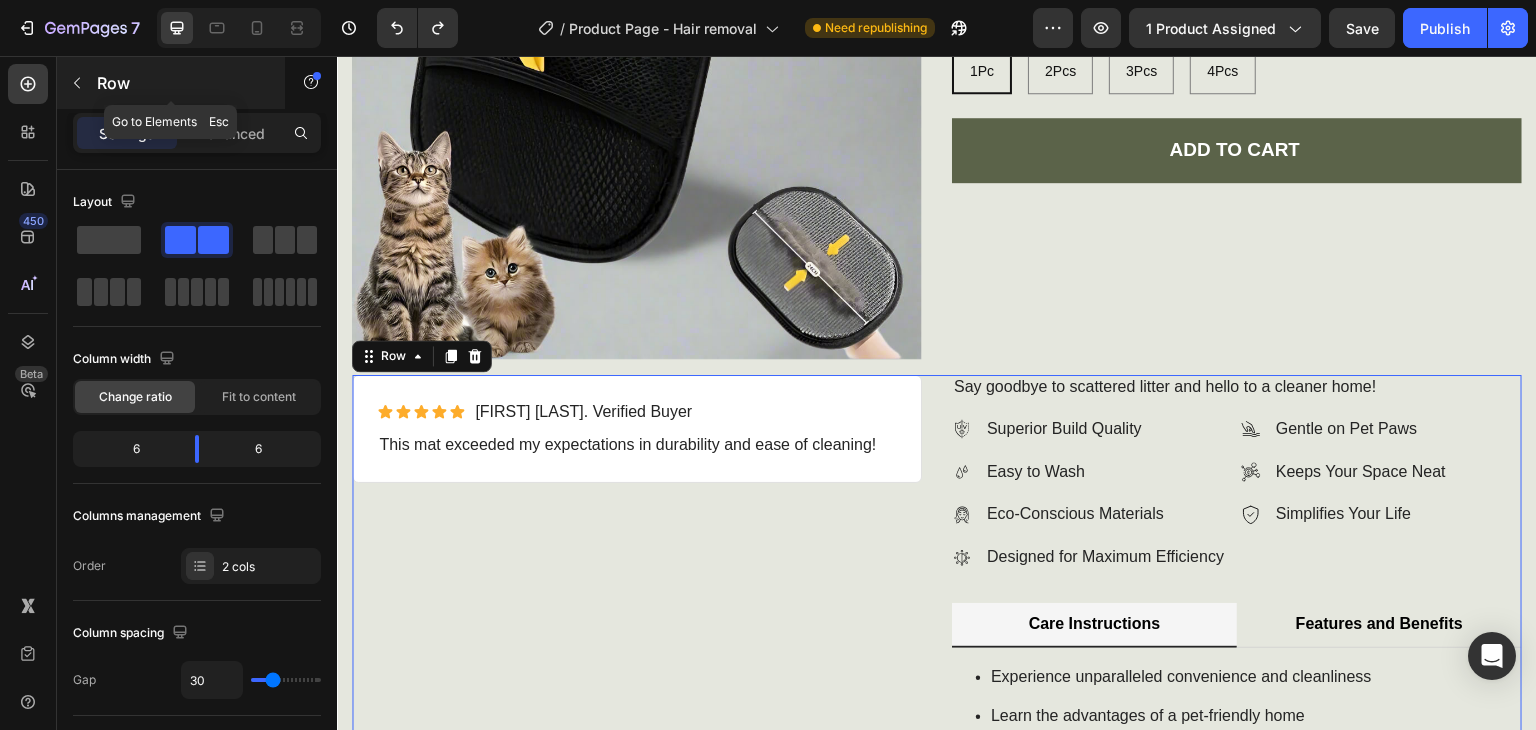click on "Row" at bounding box center [171, 83] 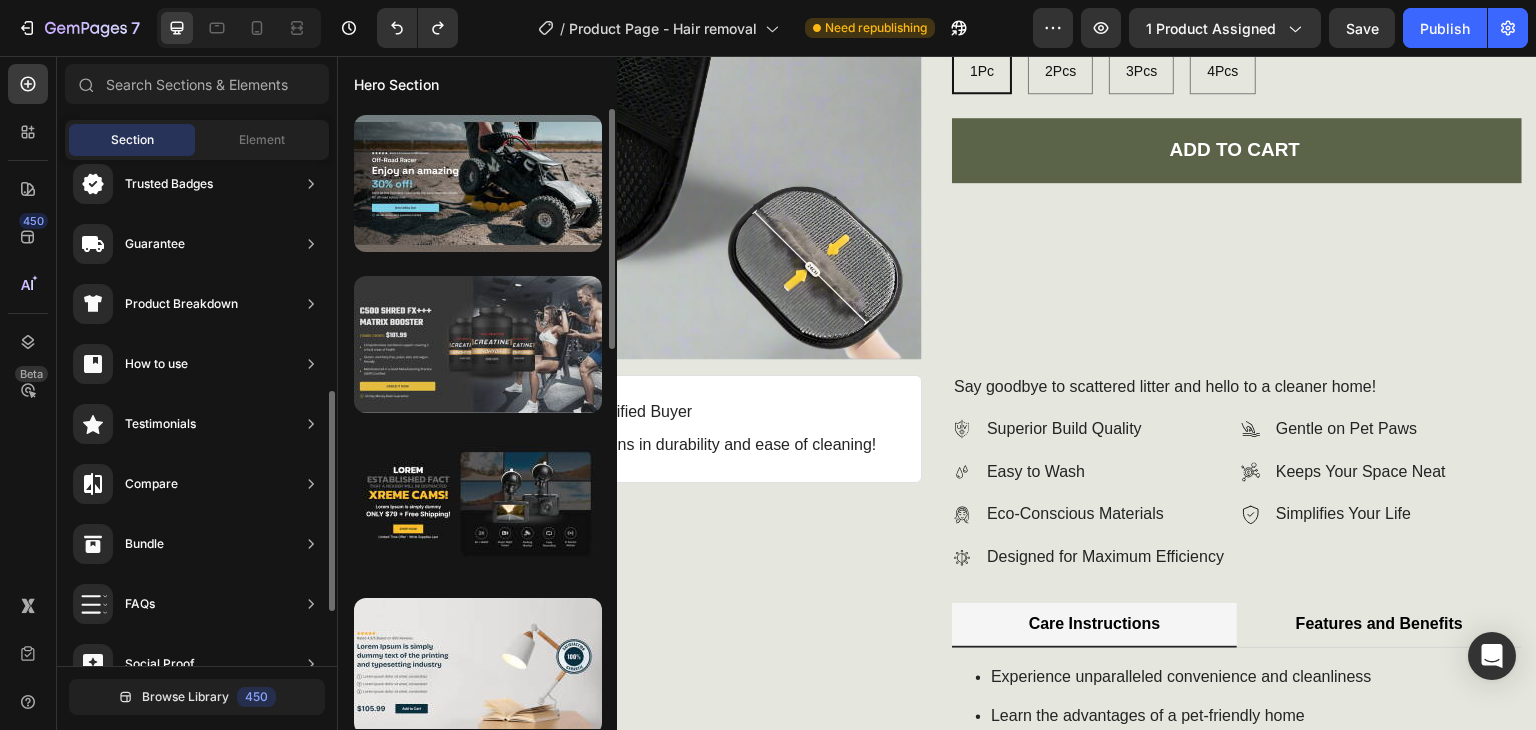 scroll, scrollTop: 300, scrollLeft: 0, axis: vertical 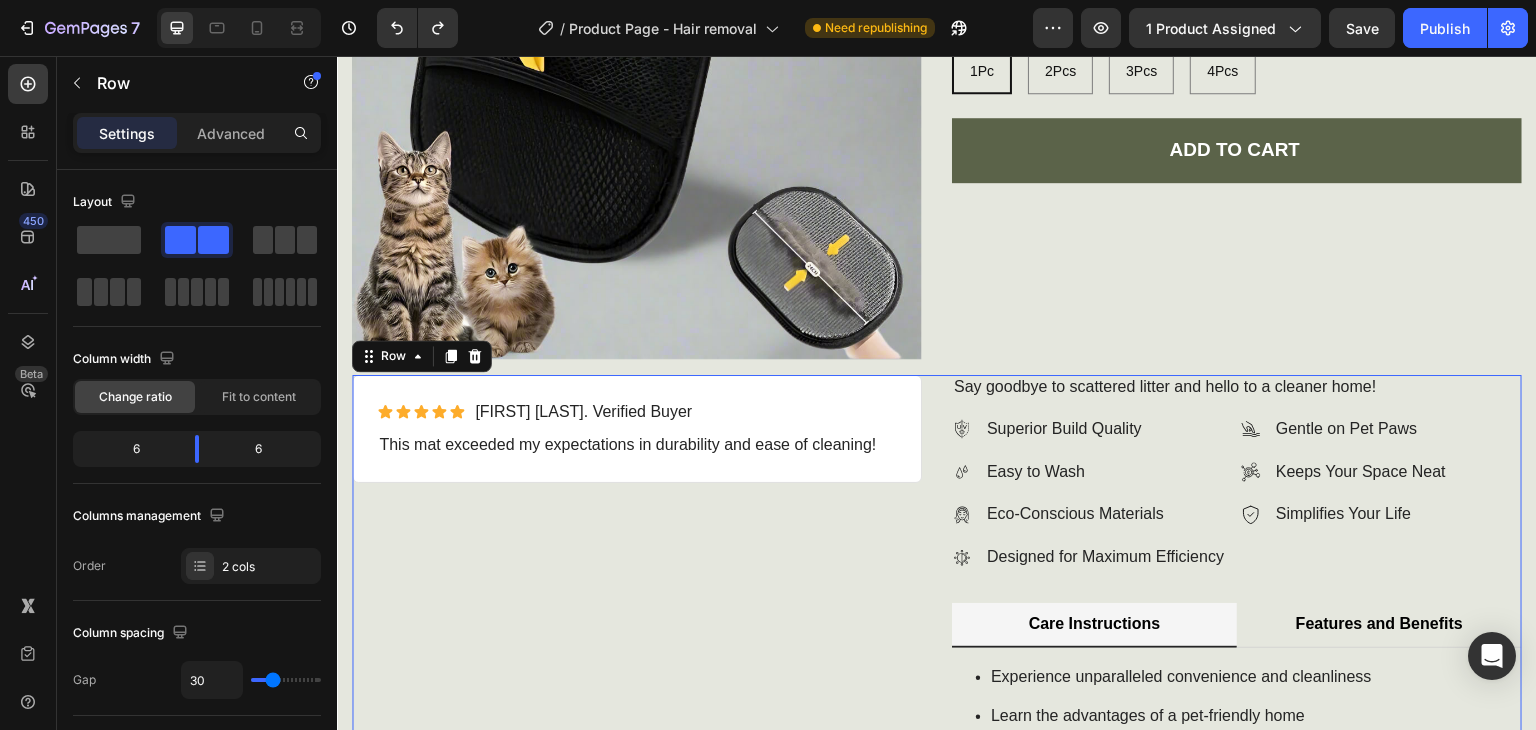 click on "Icon Icon Icon Icon Icon Icon List Briana M. Verified Buyer Text Block Row This mat exceeded my expectations in durability and ease of cleaning! Text Block Row" at bounding box center [637, 587] 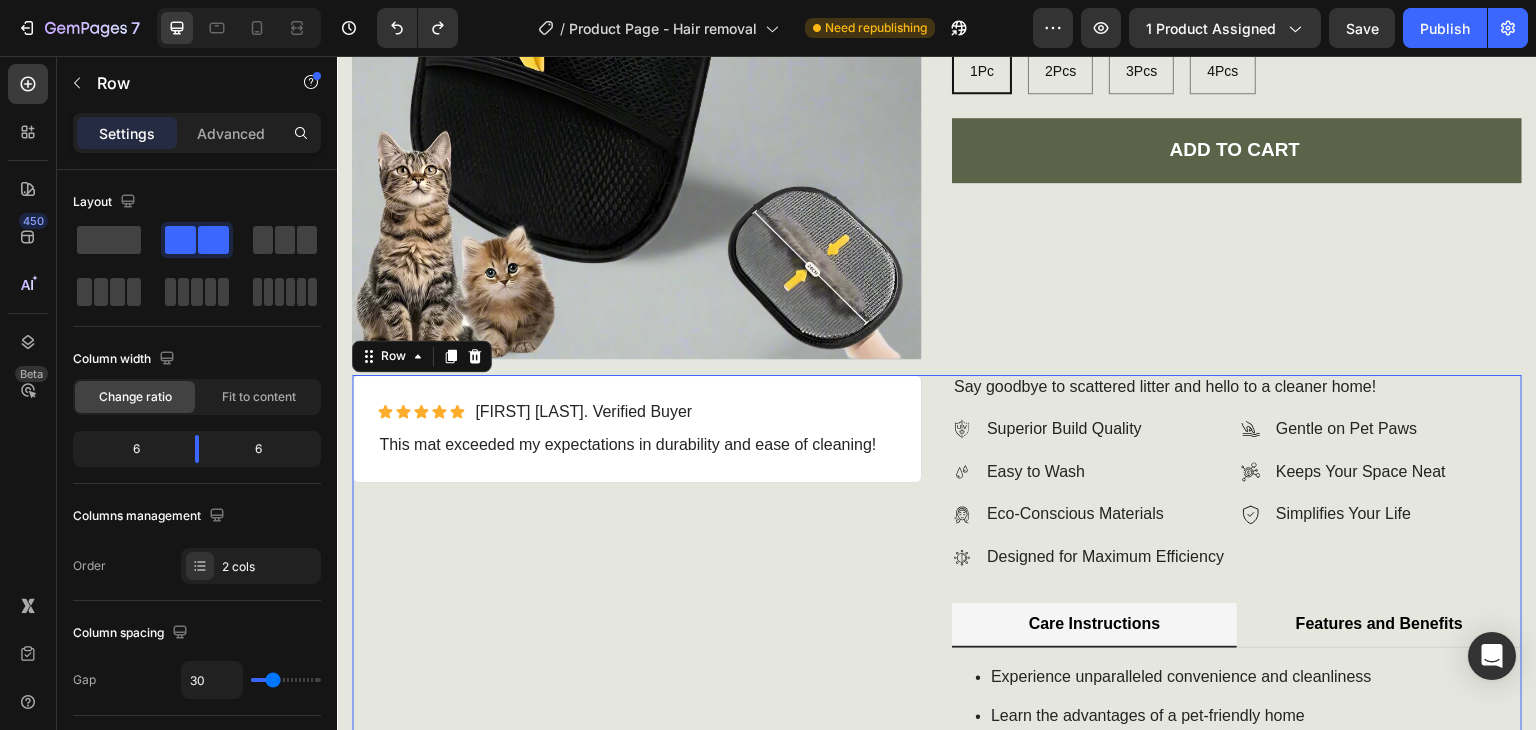 scroll, scrollTop: 0, scrollLeft: 0, axis: both 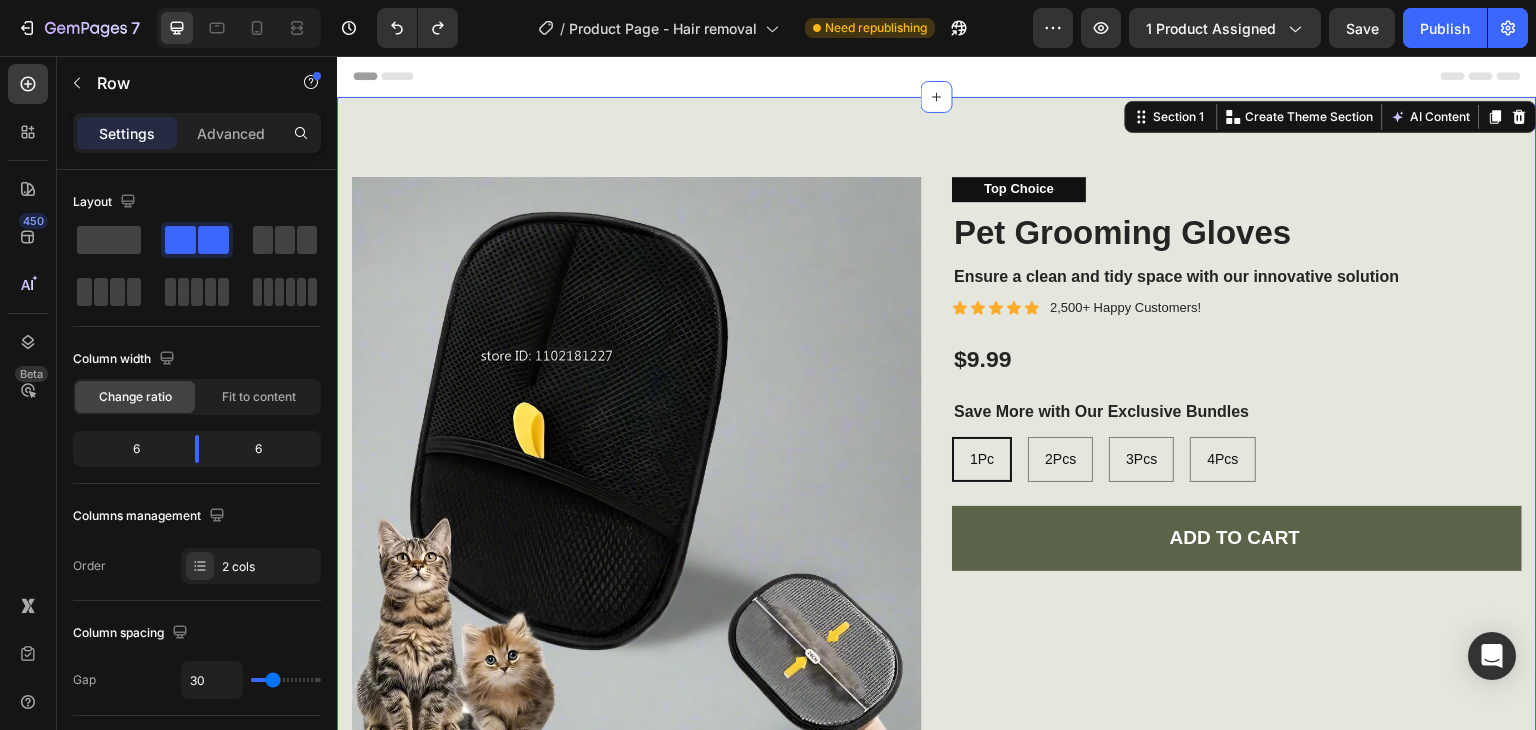 click on "Product Images Top Choice Text Block Pet Grooming Gloves Product Title Ensure a clean and tidy space with our innovative solution Text Block Icon Icon Icon Icon Icon Icon List 2,500+ Happy Customers! Text Block Row $9.99 Product Price Product Price Save More with Our Exclusive Bundles Text Block 1Pc 1Pc 1Pc 2Pcs 2Pcs 2Pcs 3Pcs 3Pcs 3Pcs 4Pcs 4Pcs 4Pcs Product Variants & Swatches Add to cart Add to Cart Row Product Icon Icon Icon Icon Icon Icon List Briana M. Verified Buyer Text Block Row This mat exceeded my expectations in durability and ease of cleaning! Text Block Row Say goodbye to scattered litter and hello to a cleaner home! Text Block
Superior Build Quality
Easy to Wash
Eco-Conscious Materials
Designed for Maximum Efficiency Item List
Gentle on Pet Paws
Keeps Your Space Neat
Simplifies Your Life" at bounding box center (937, 666) 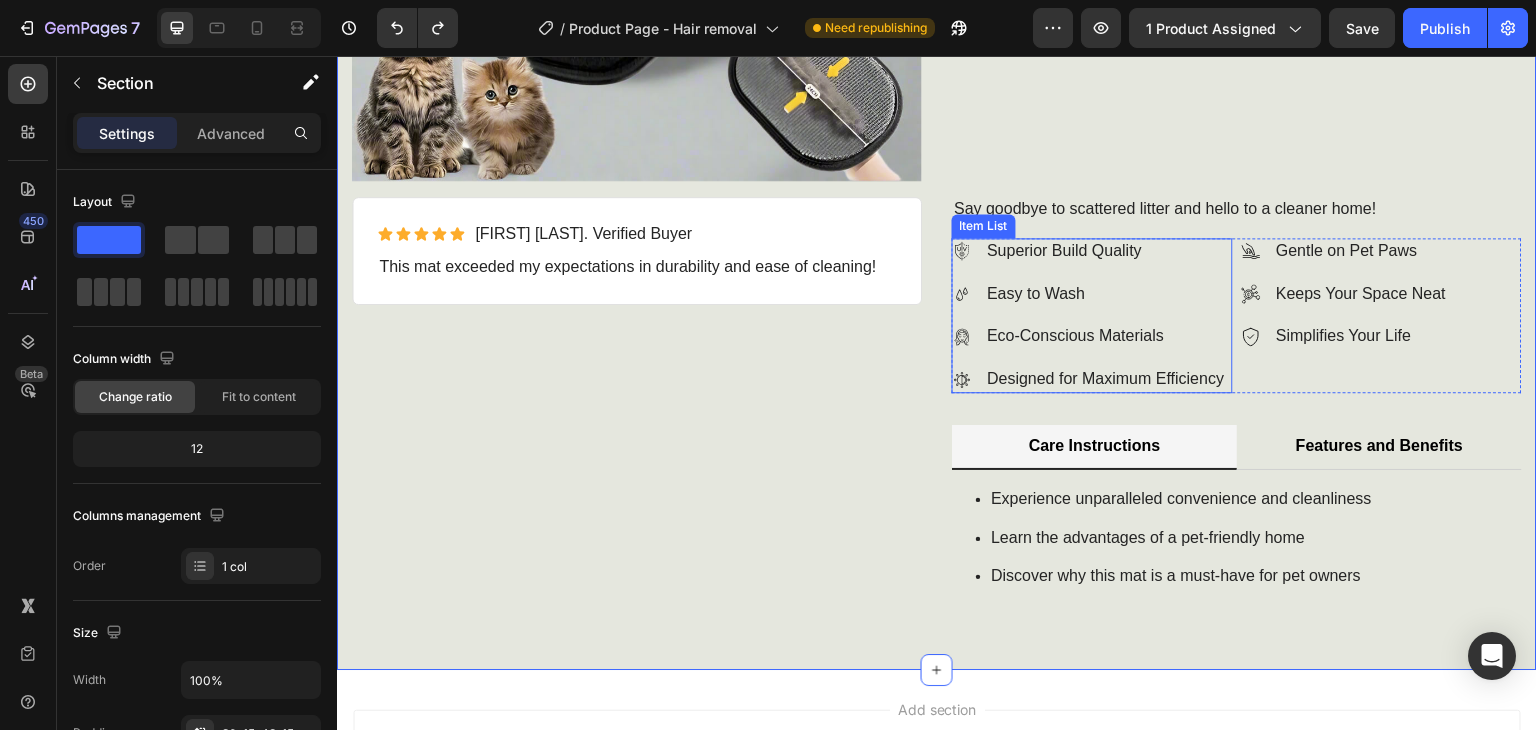 scroll, scrollTop: 600, scrollLeft: 0, axis: vertical 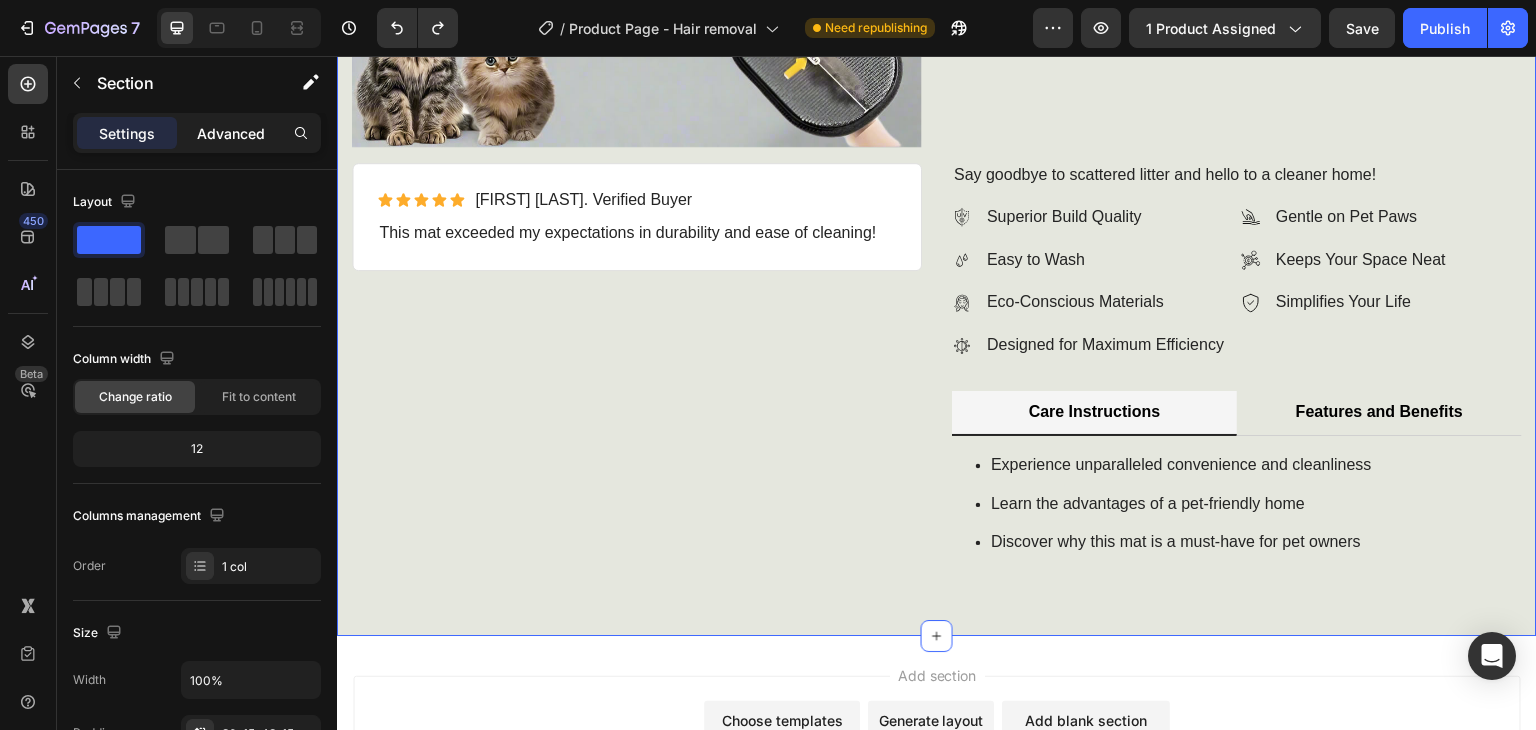 click on "Advanced" at bounding box center [231, 133] 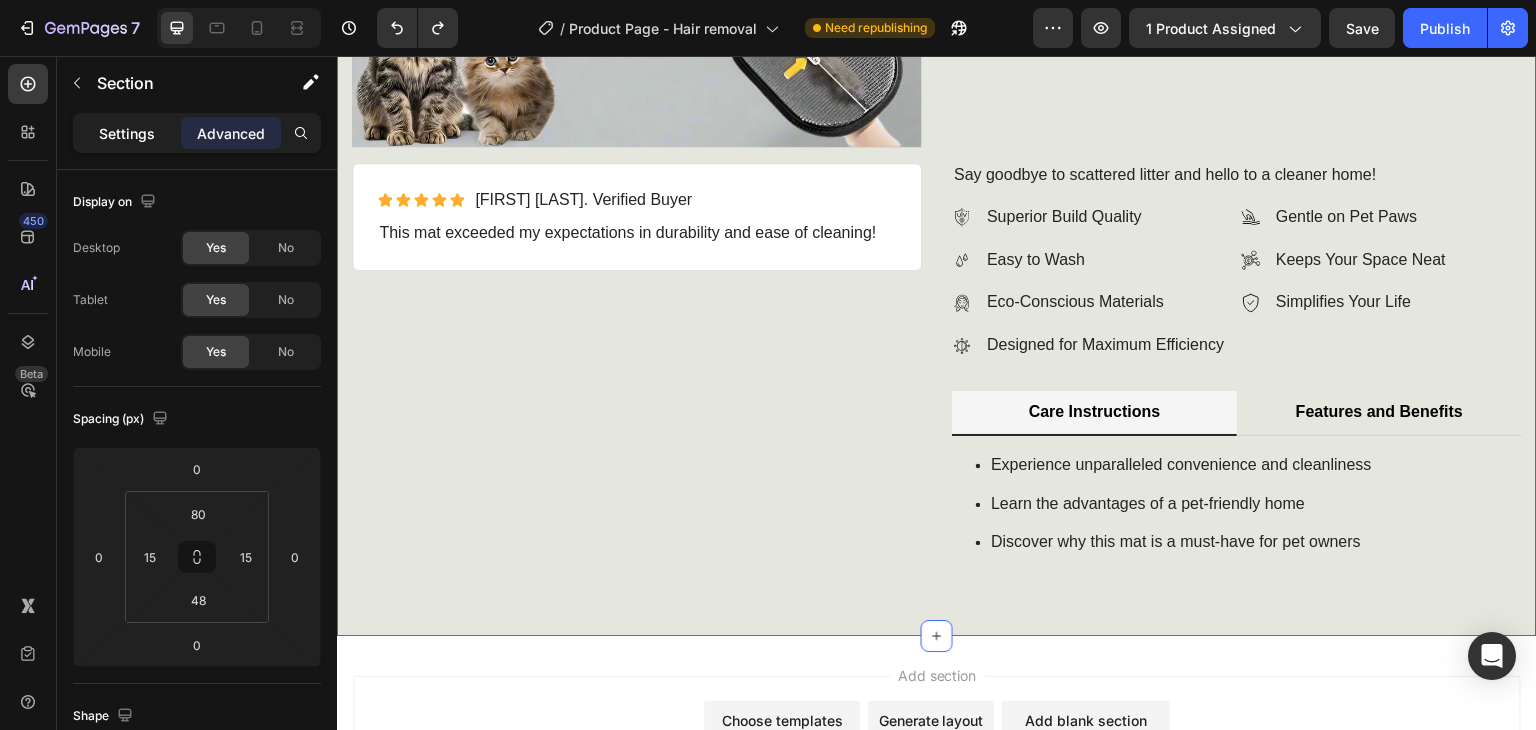 click on "Settings" 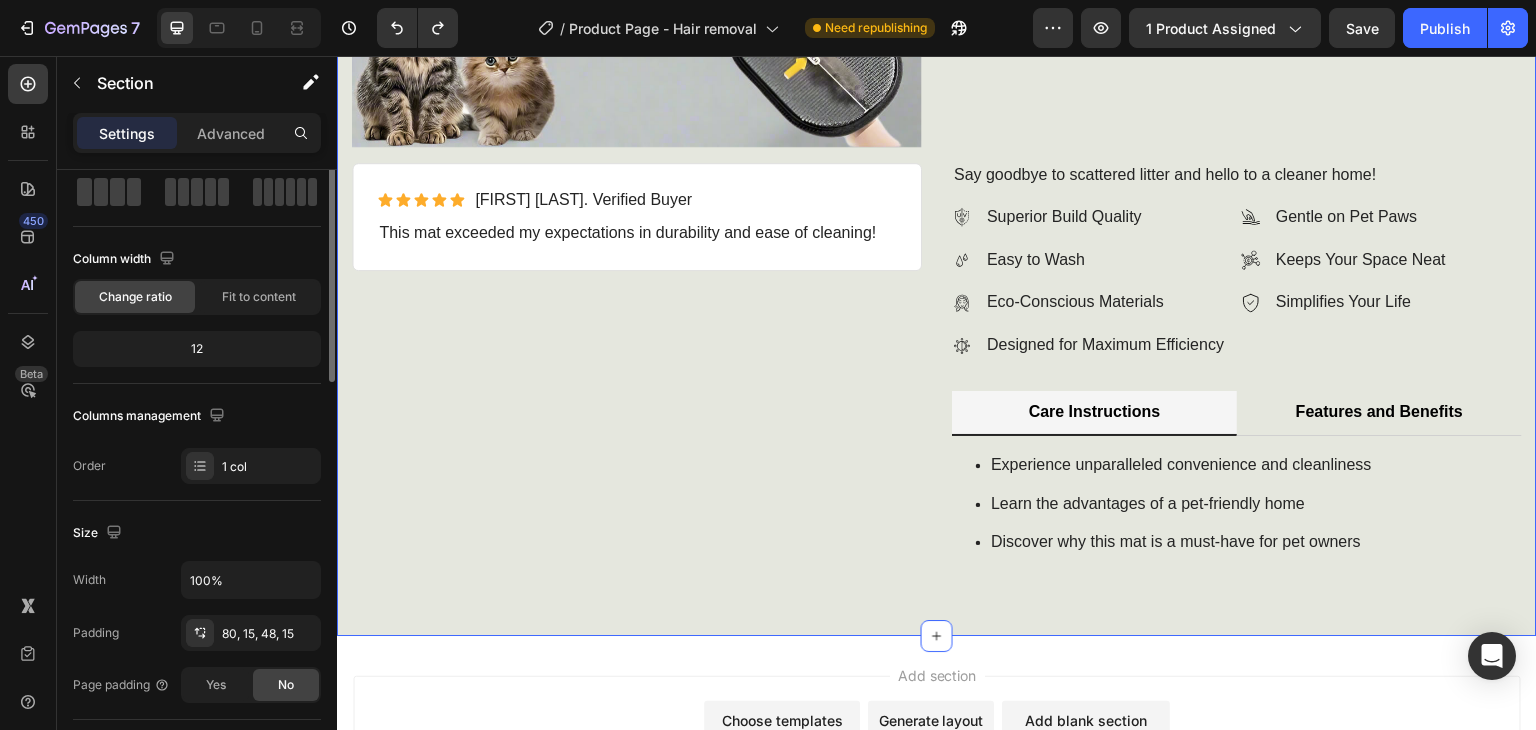 scroll, scrollTop: 0, scrollLeft: 0, axis: both 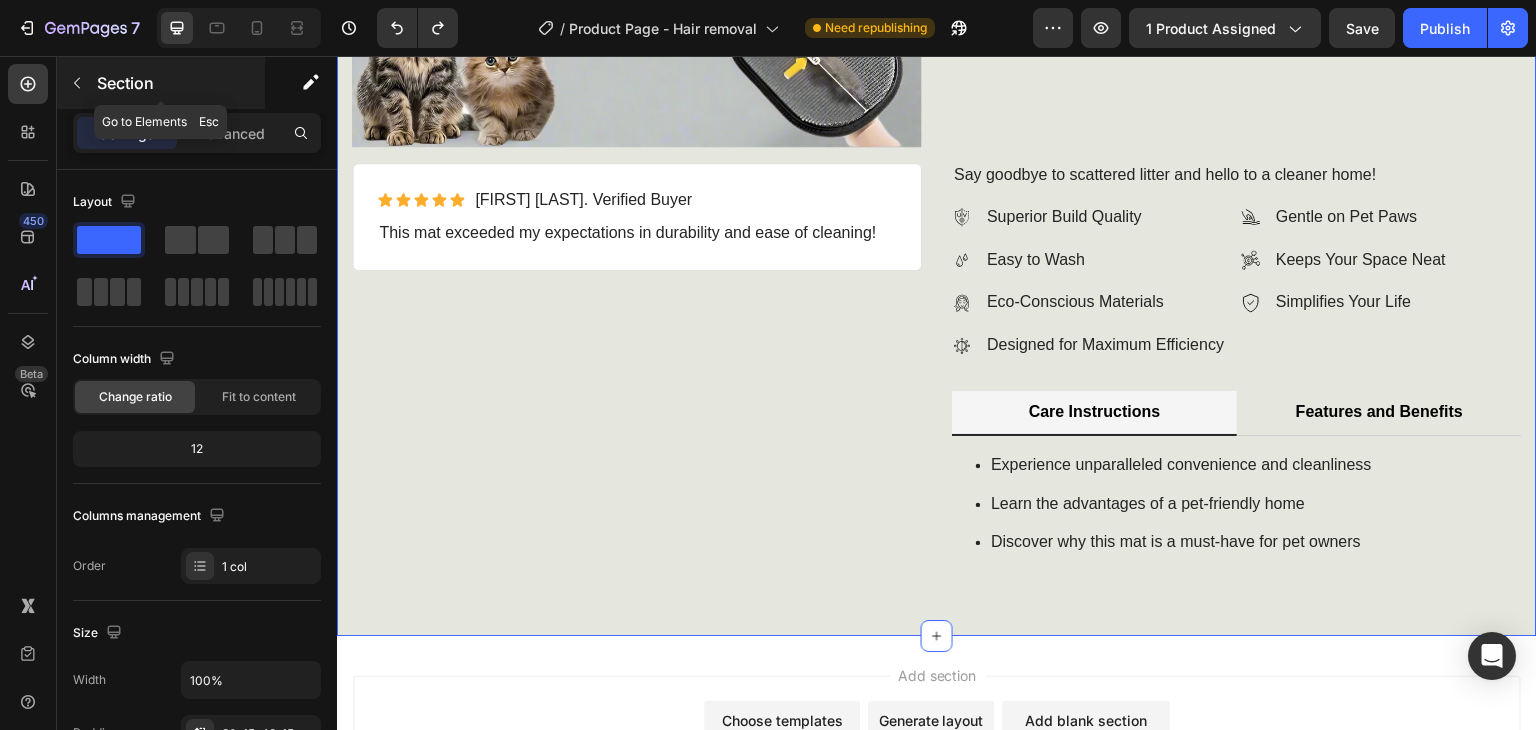 click 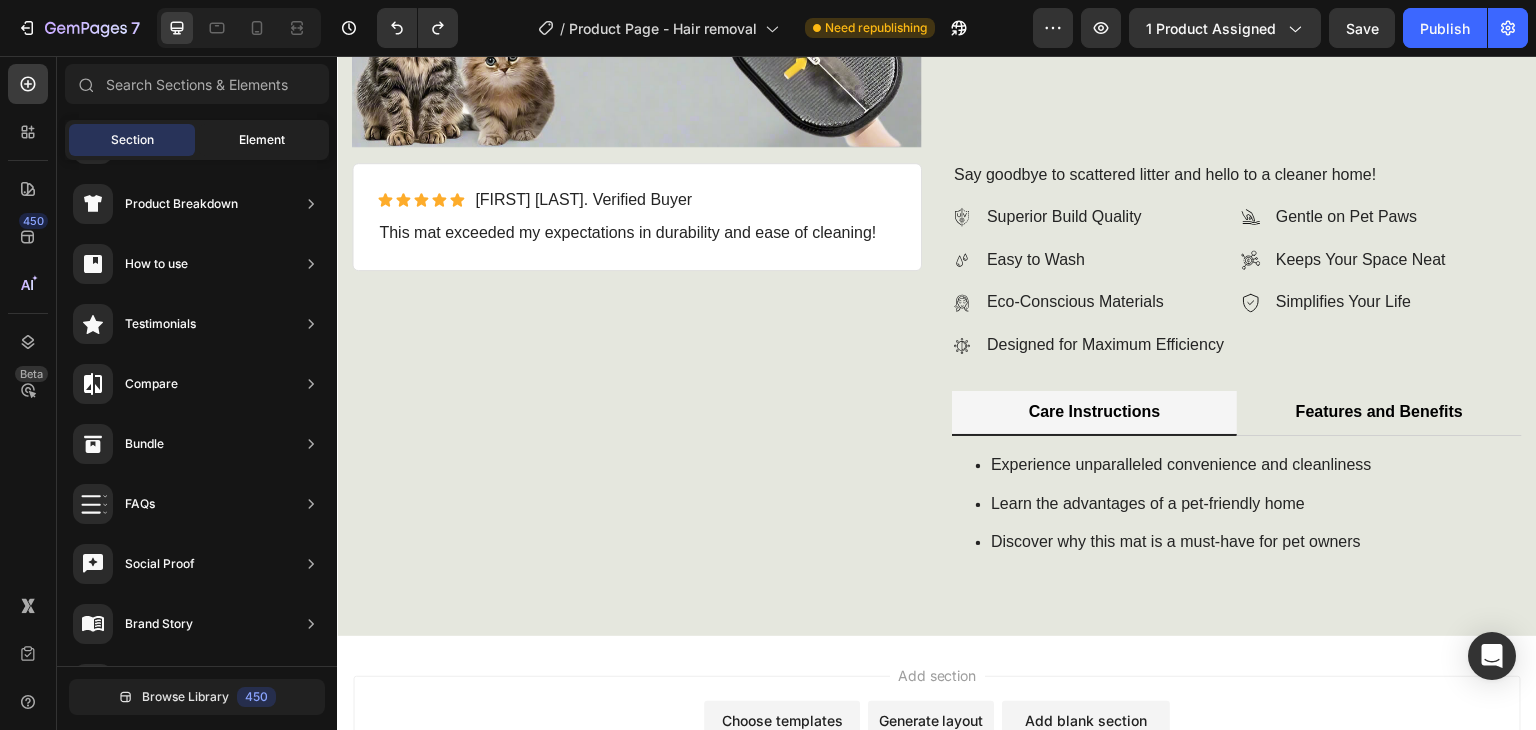 click on "Element" 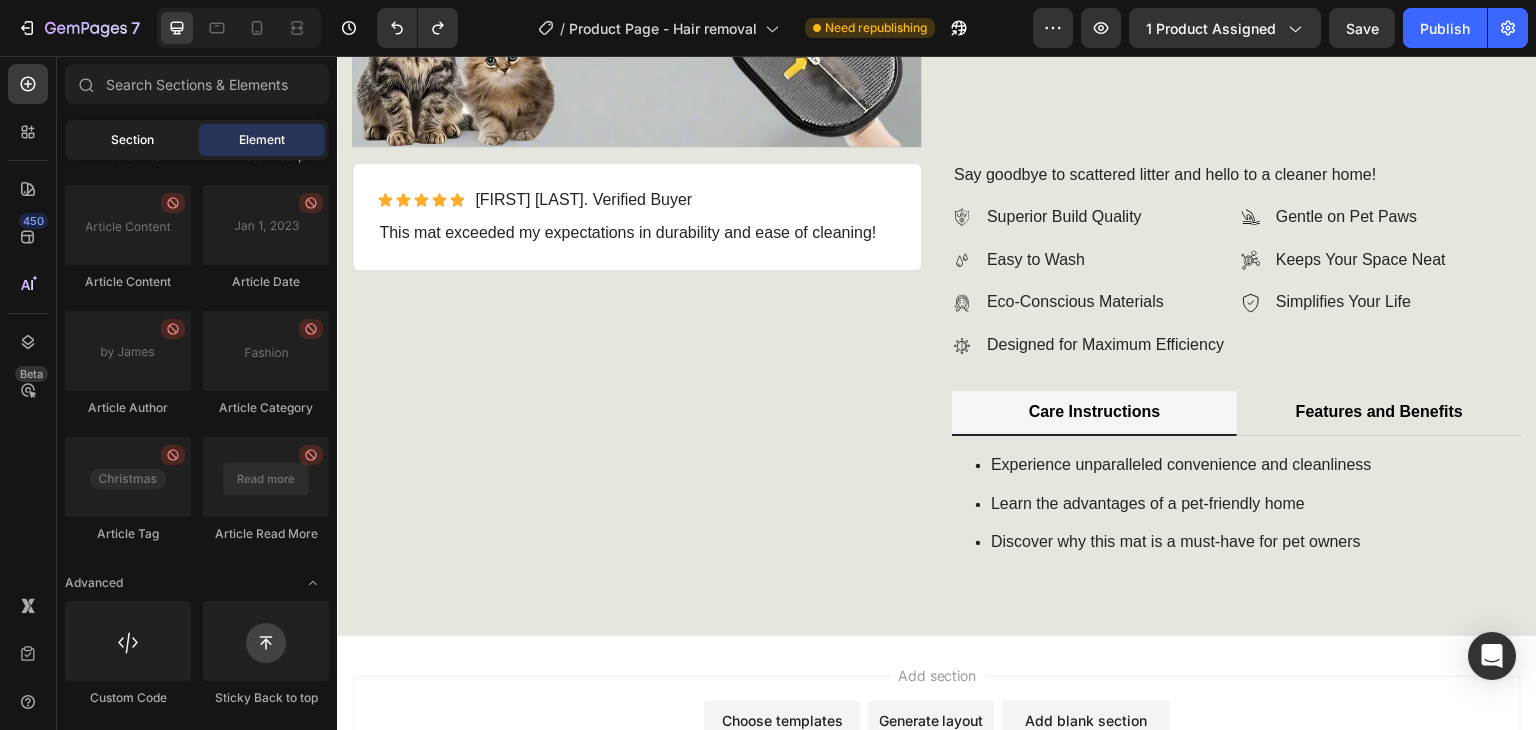 click on "Section" 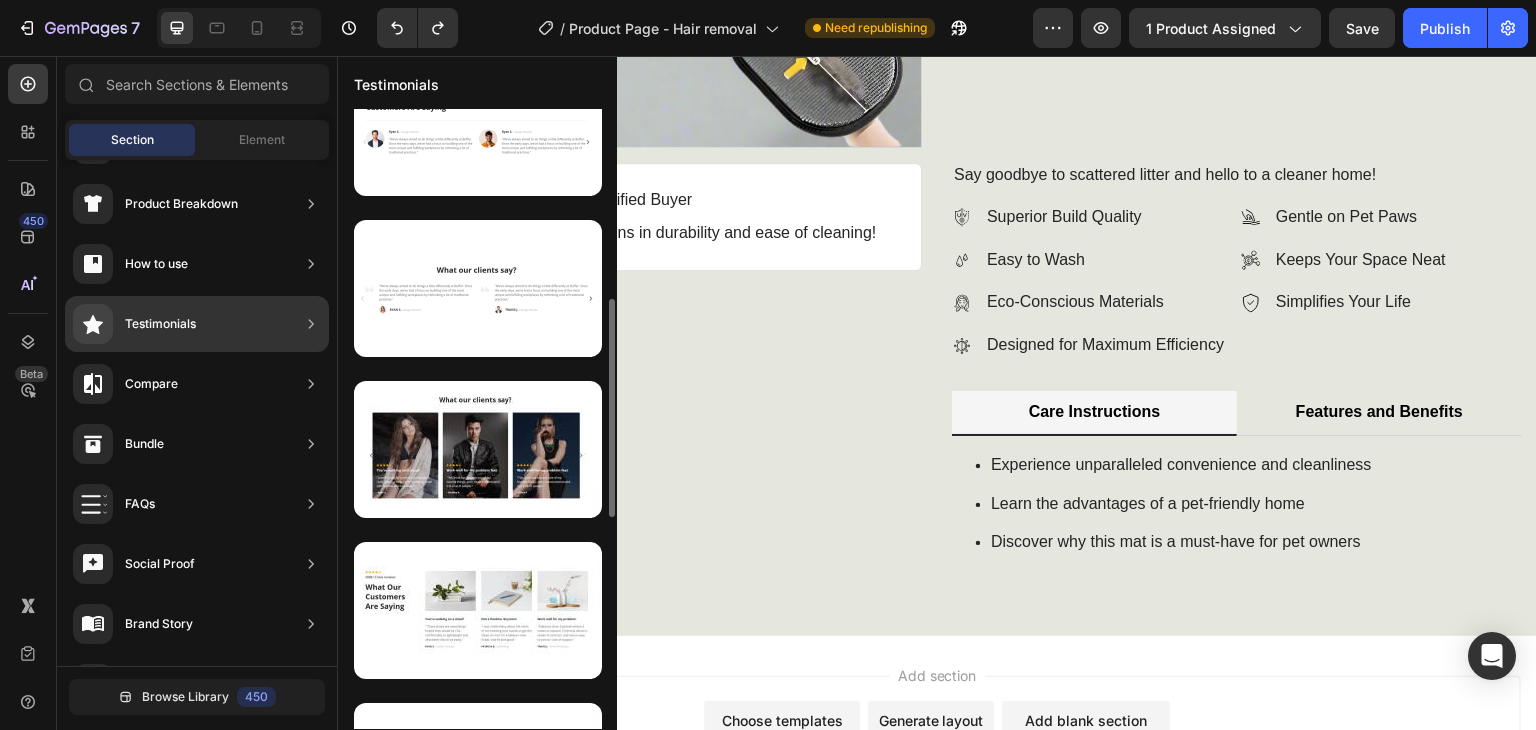 scroll, scrollTop: 339, scrollLeft: 0, axis: vertical 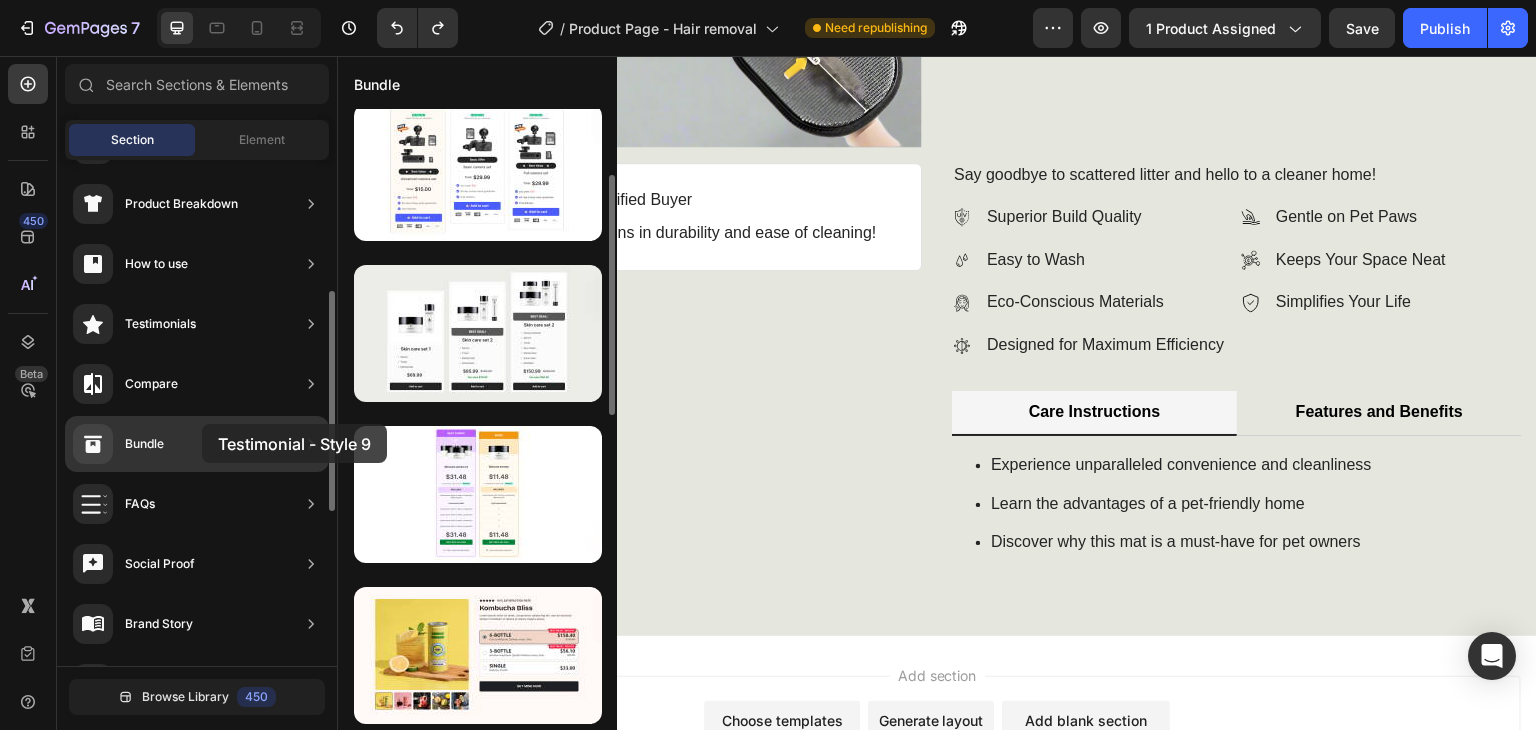 drag, startPoint x: 473, startPoint y: 470, endPoint x: 202, endPoint y: 424, distance: 274.87634 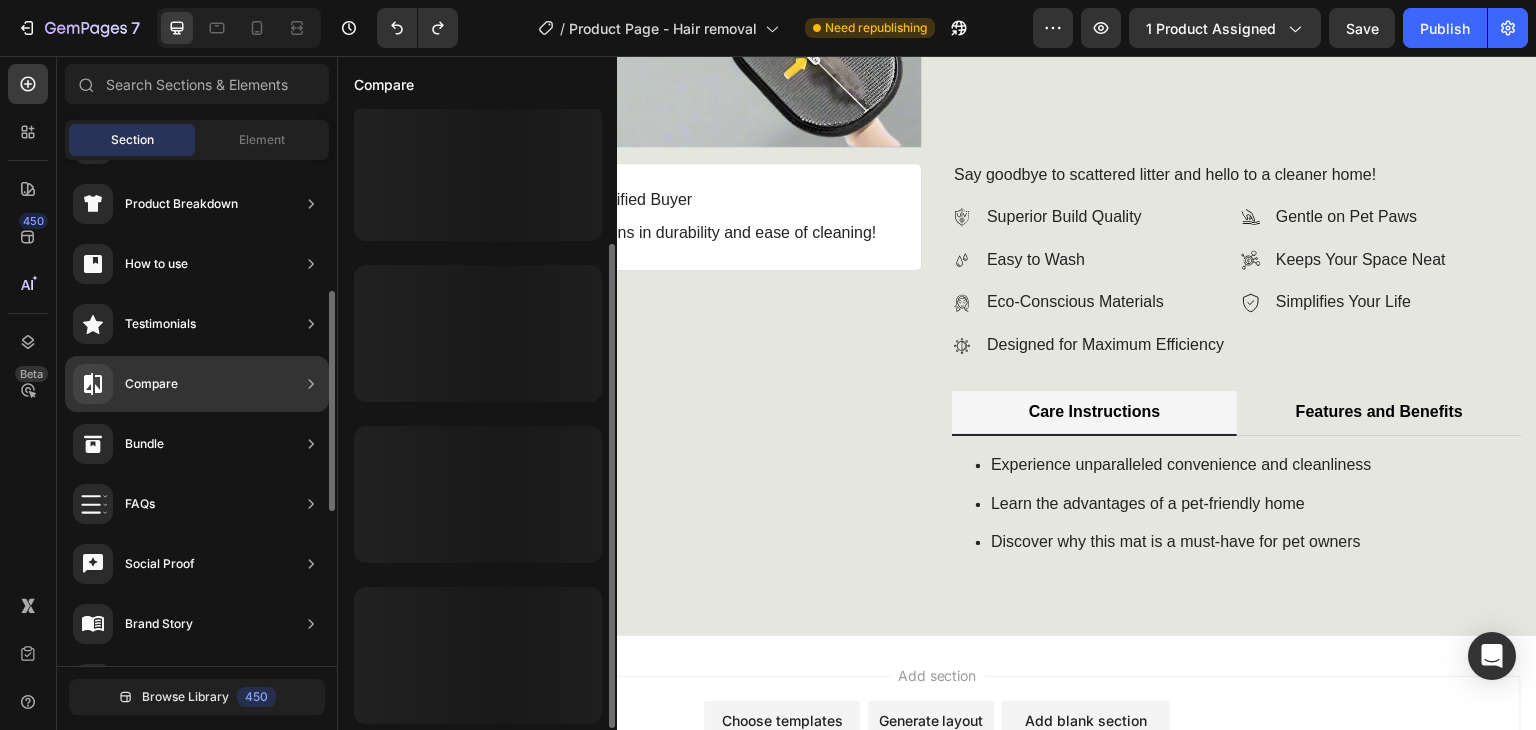 scroll, scrollTop: 12, scrollLeft: 0, axis: vertical 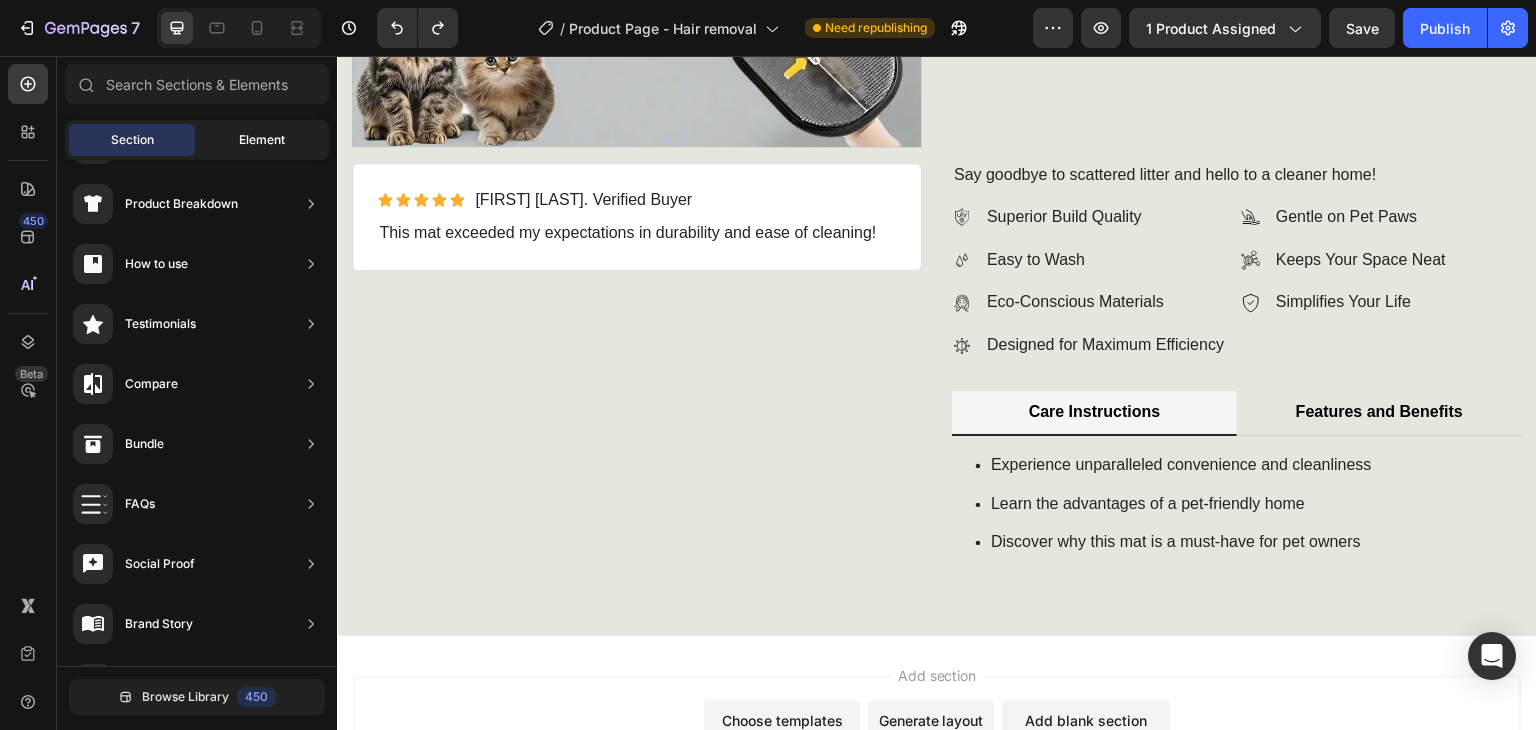 click on "Element" at bounding box center [262, 140] 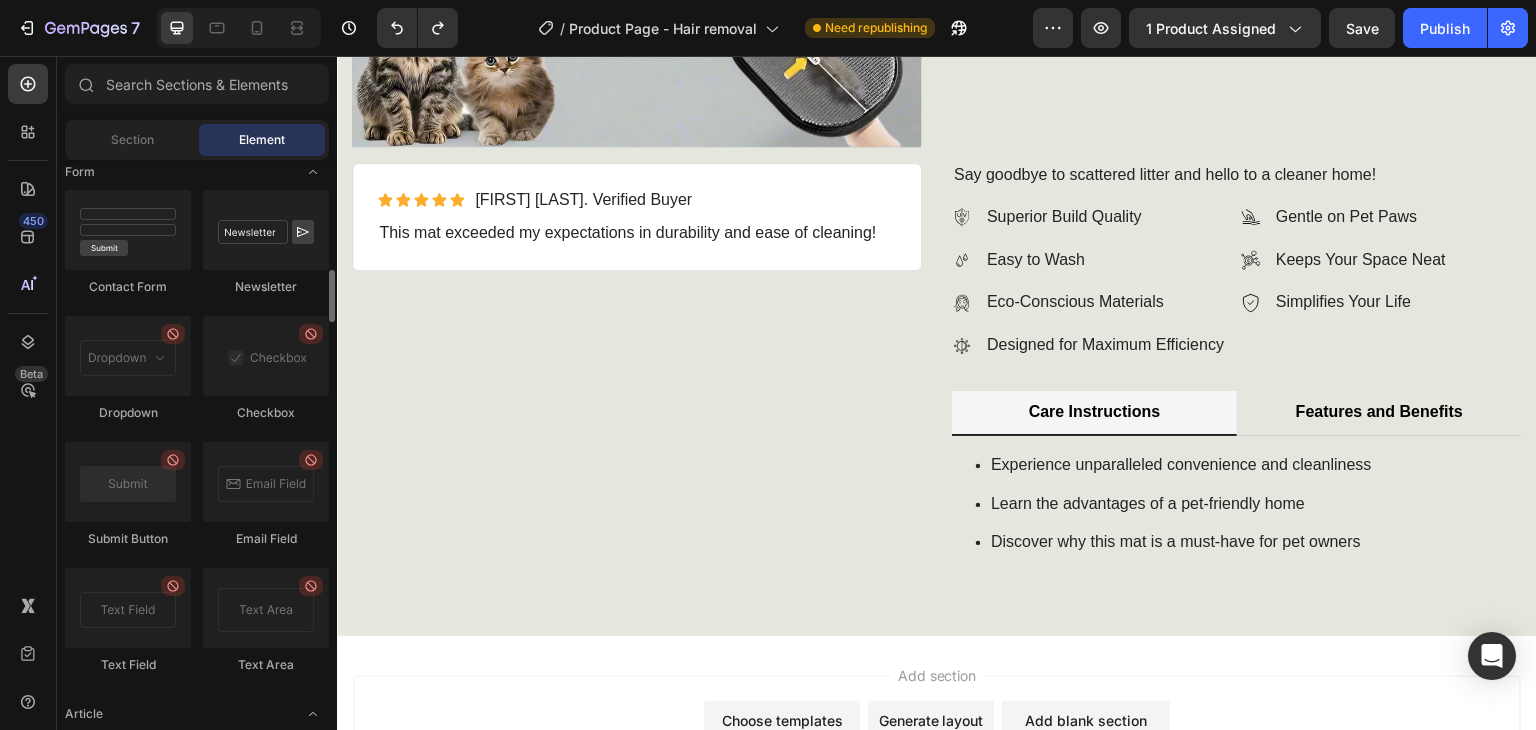 scroll, scrollTop: 4294, scrollLeft: 0, axis: vertical 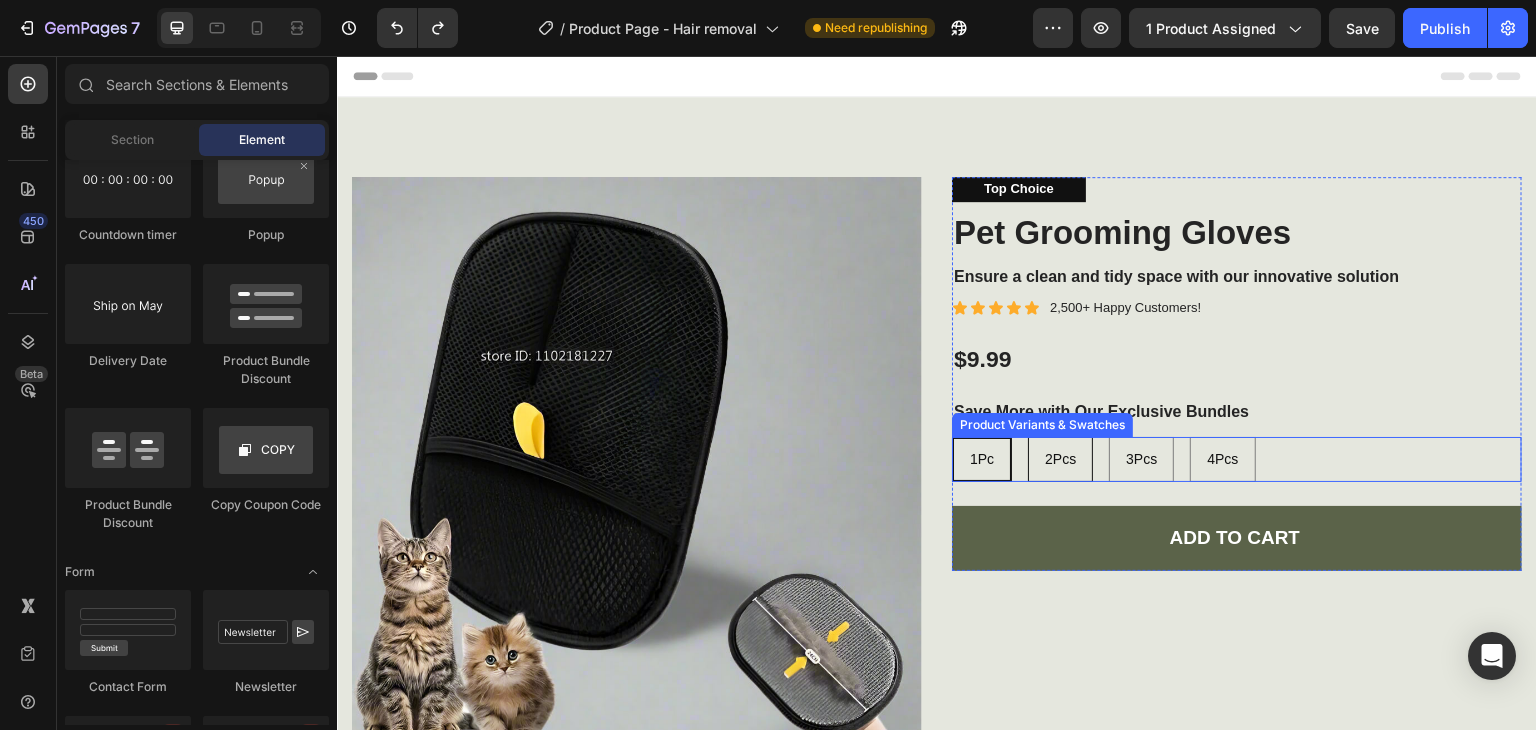 click on "2Pcs" at bounding box center [1060, 459] 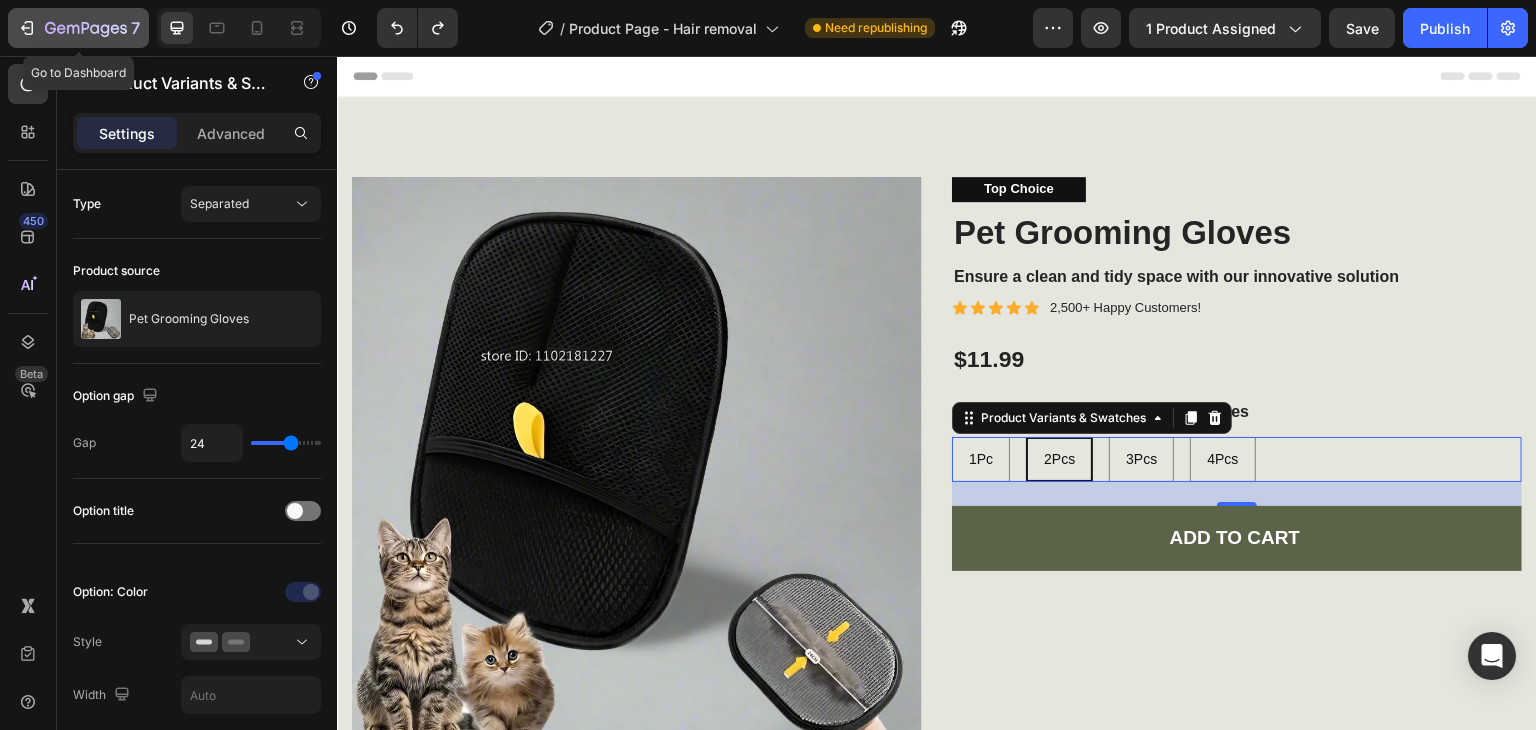 click 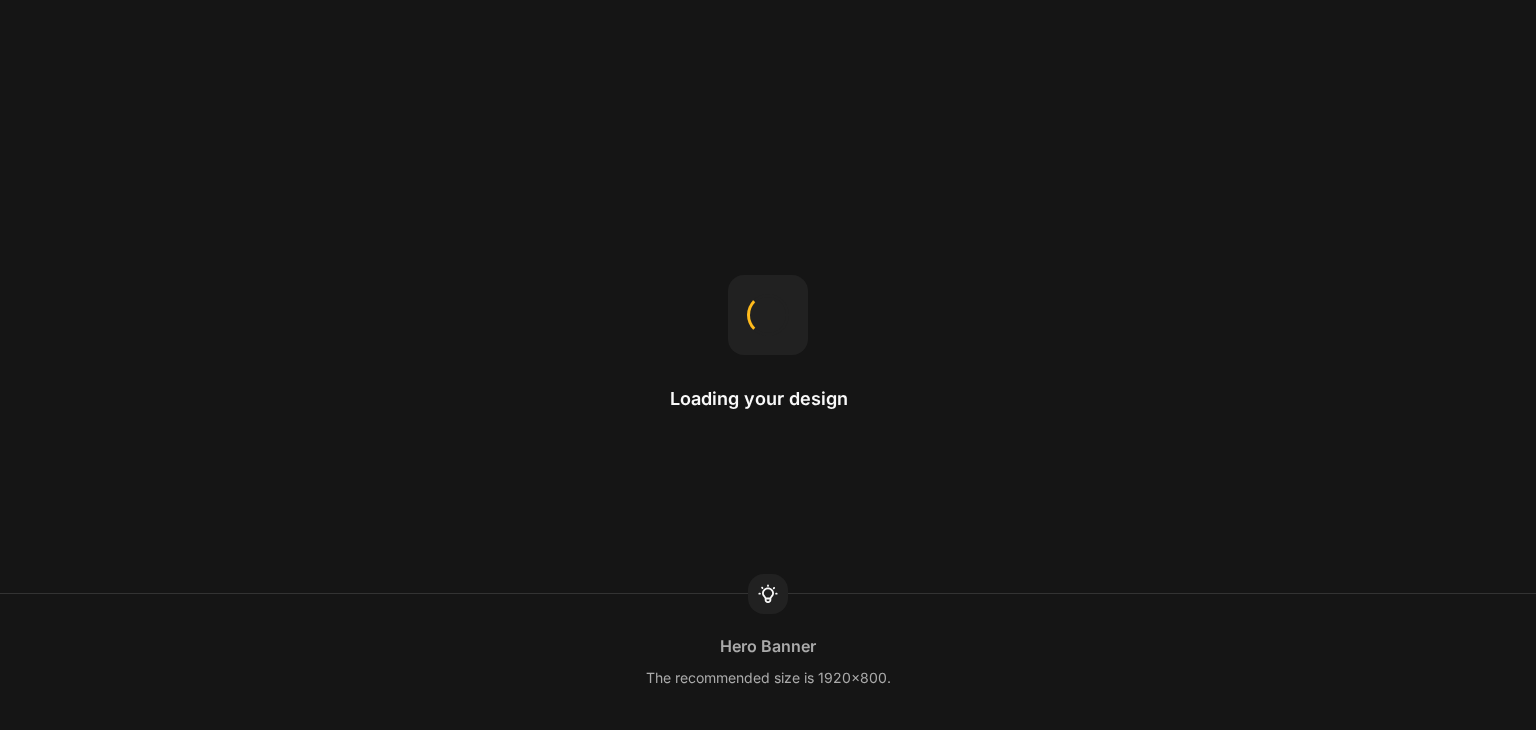 scroll, scrollTop: 0, scrollLeft: 0, axis: both 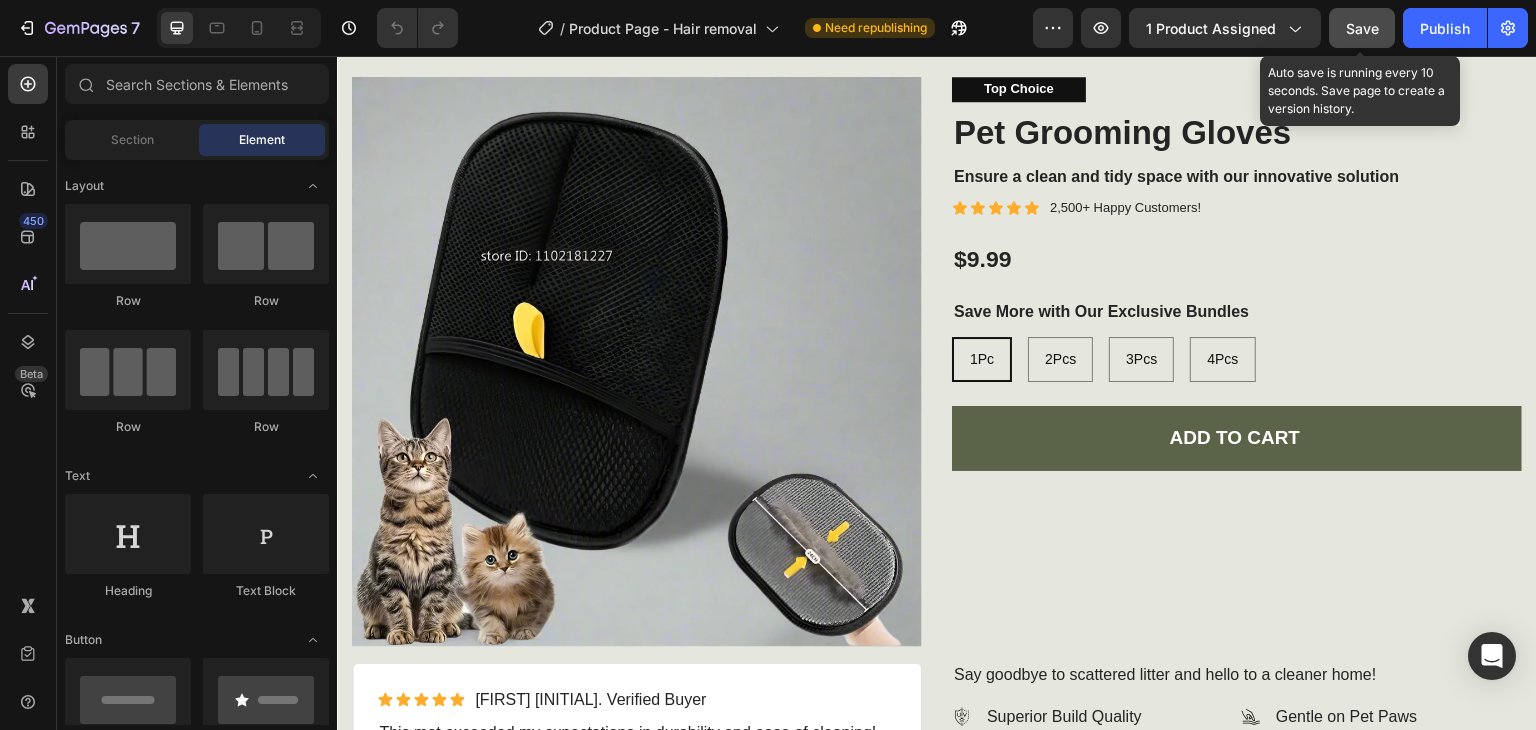 click on "Save" at bounding box center [1362, 28] 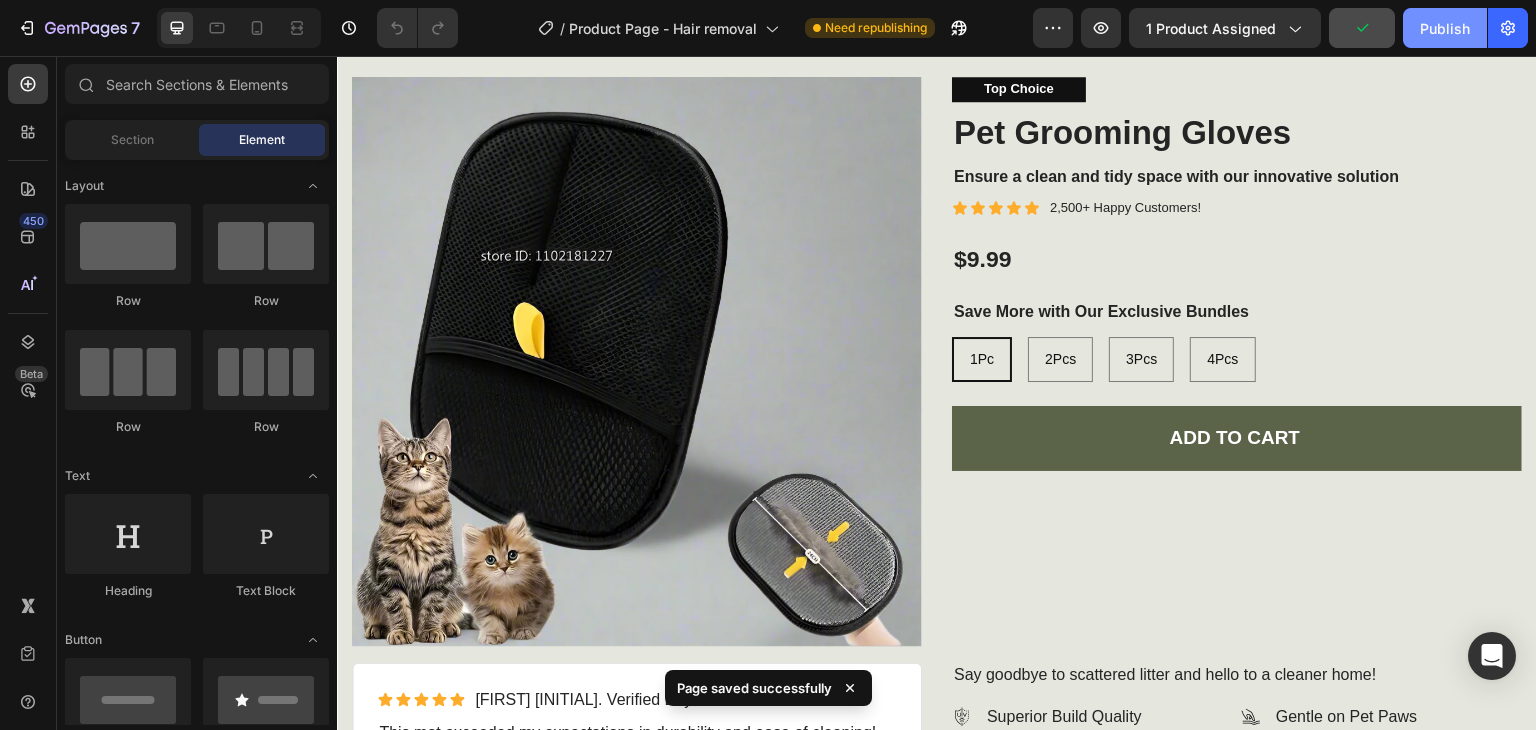 click on "Publish" at bounding box center (1445, 28) 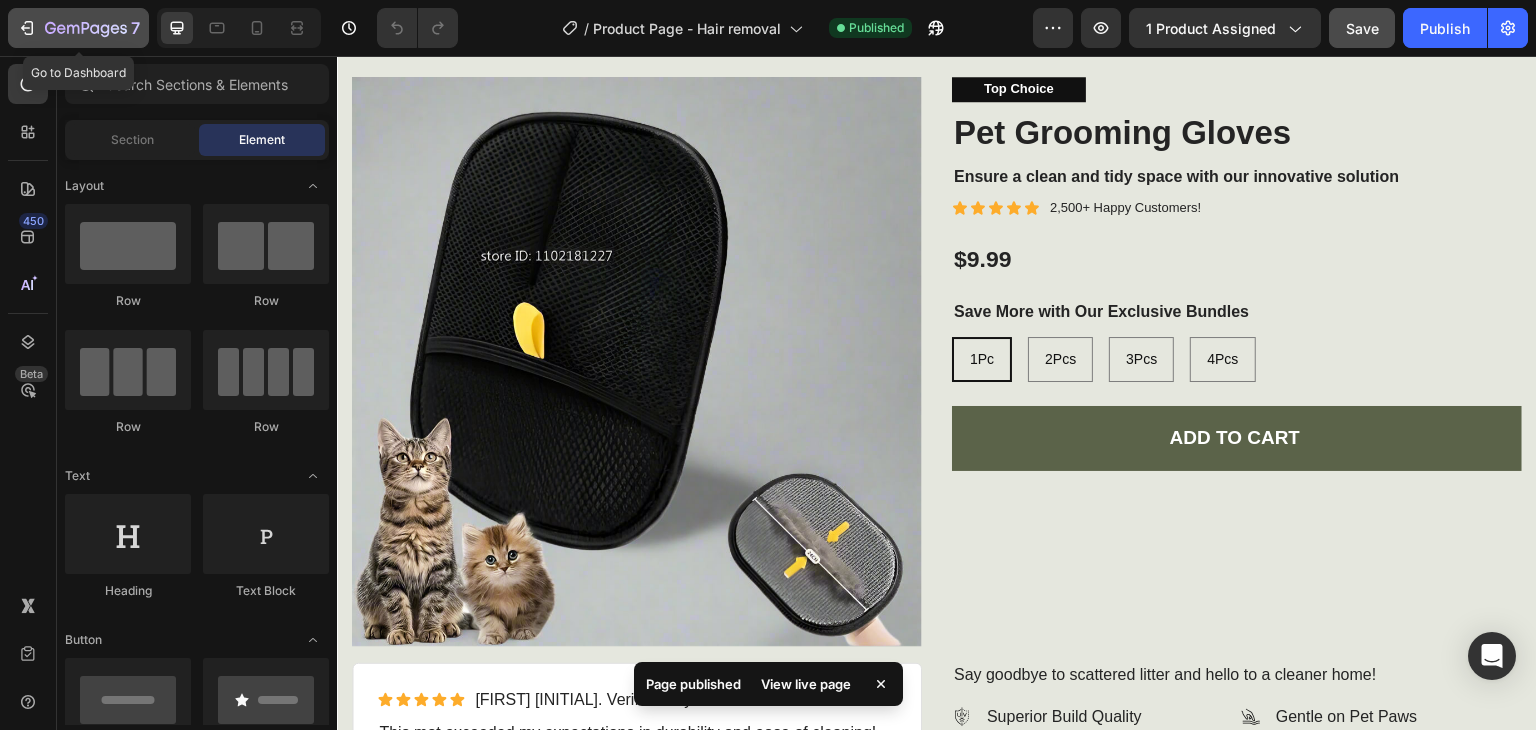 click 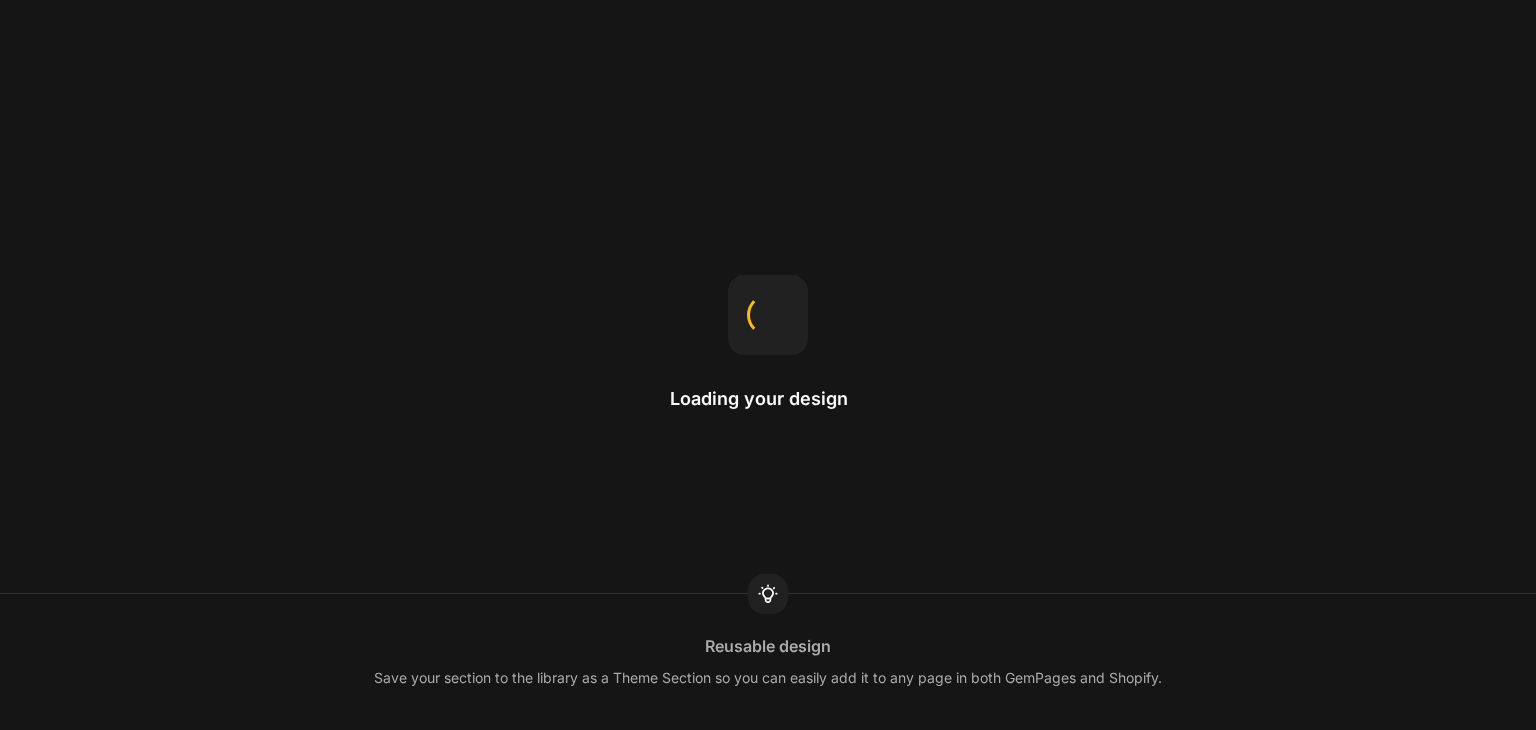 scroll, scrollTop: 0, scrollLeft: 0, axis: both 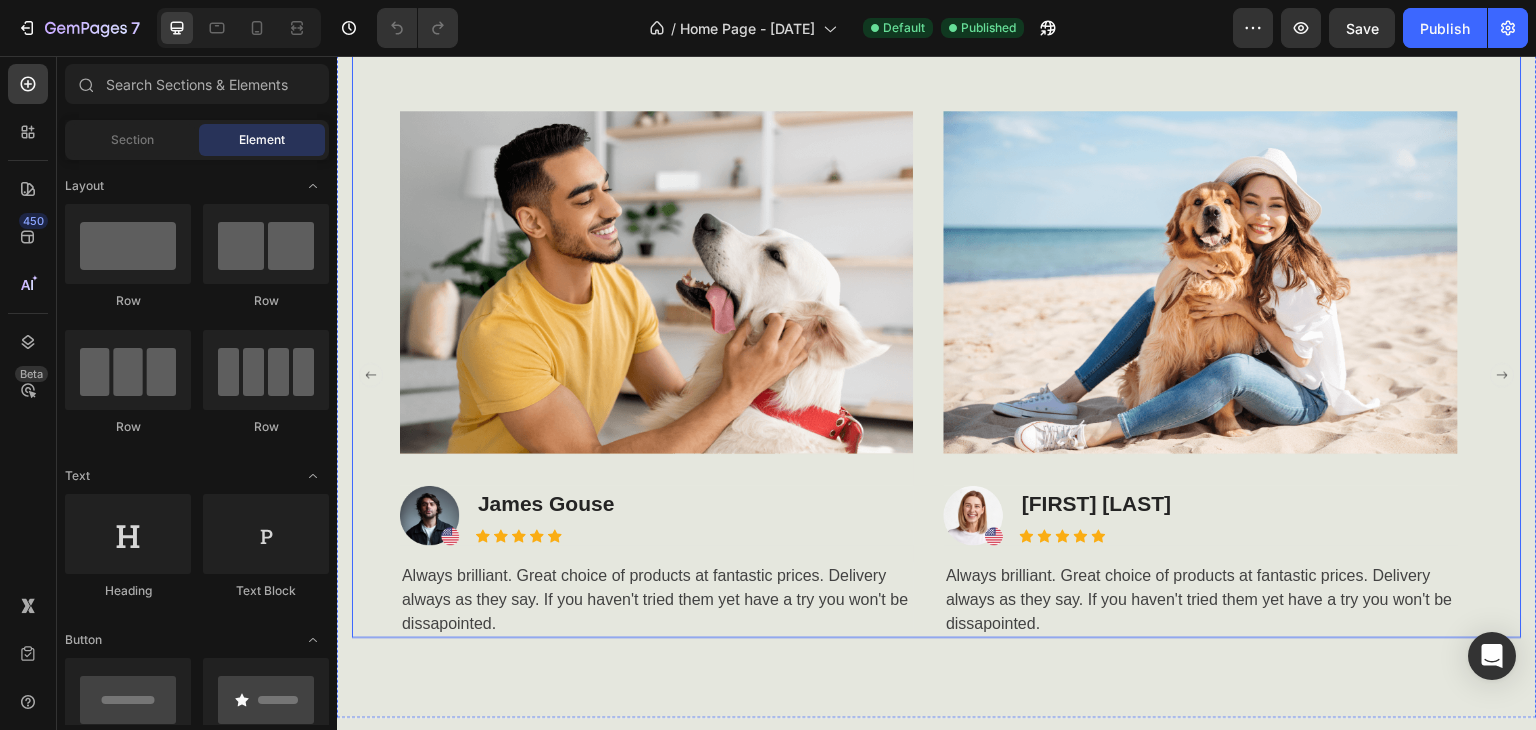 click on "Listen to what our customers are talking about us Heading         Image Image James Gouse Text block                Icon                Icon                Icon                Icon                Icon Icon List Hoz Row Always brilliant. Great choice of products at fantastic prices. Delivery always as they say. If you haven't tried them yet have a try you won't be dissapointed. Text block Image Image Julia Philips Text block                Icon                Icon                Icon                Icon                Icon Icon List Hoz Row Always brilliant. Great choice of products at fantastic prices. Delivery always as they say. If you haven't tried them yet have a try you won't be dissapointed. Text block Image Image James Gouse Text block                Icon                Icon                Icon                Icon                Icon Icon List Hoz Row Text block Image Image Julia Philips Text block                Icon                Icon                Icon                Icon                Icon Row" at bounding box center [937, 304] 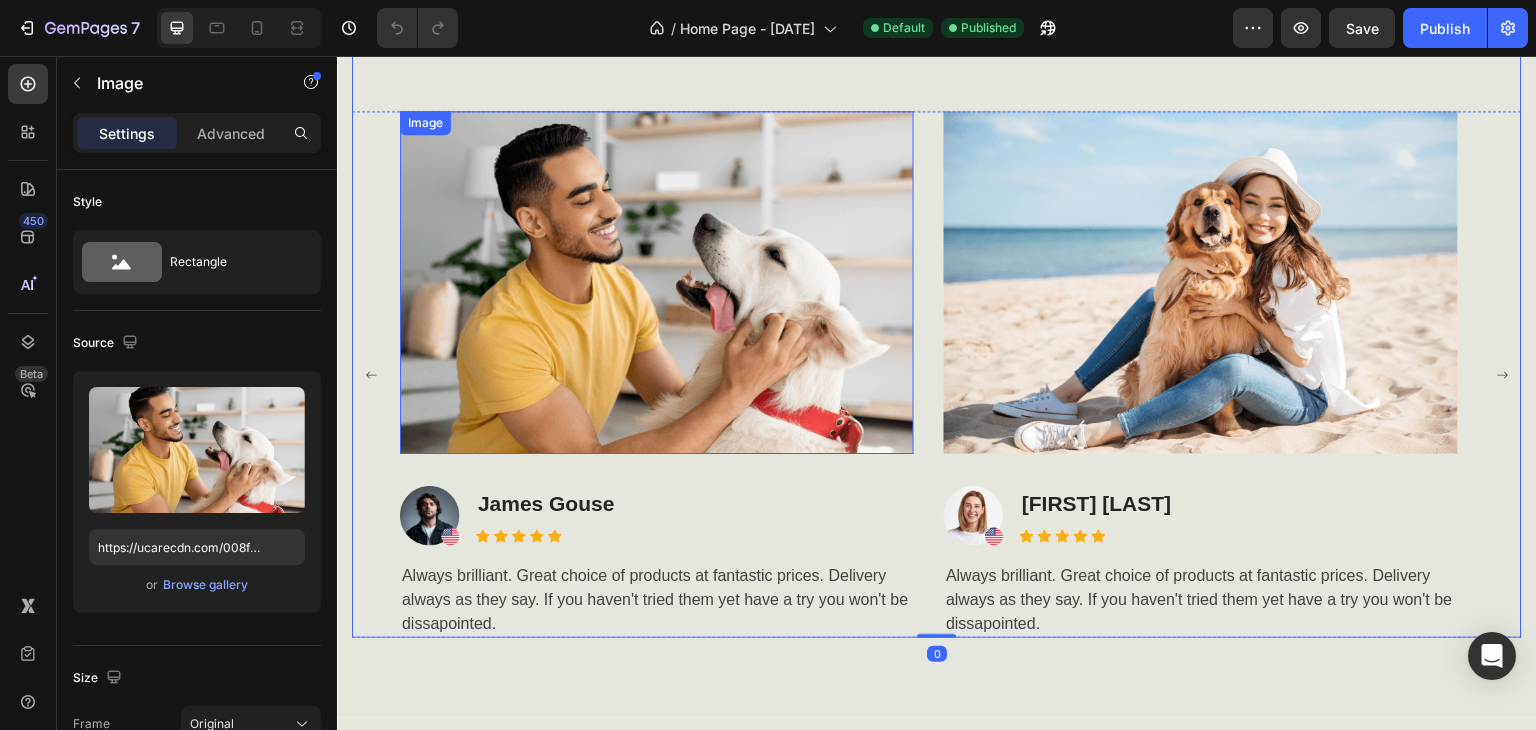 click at bounding box center (657, 282) 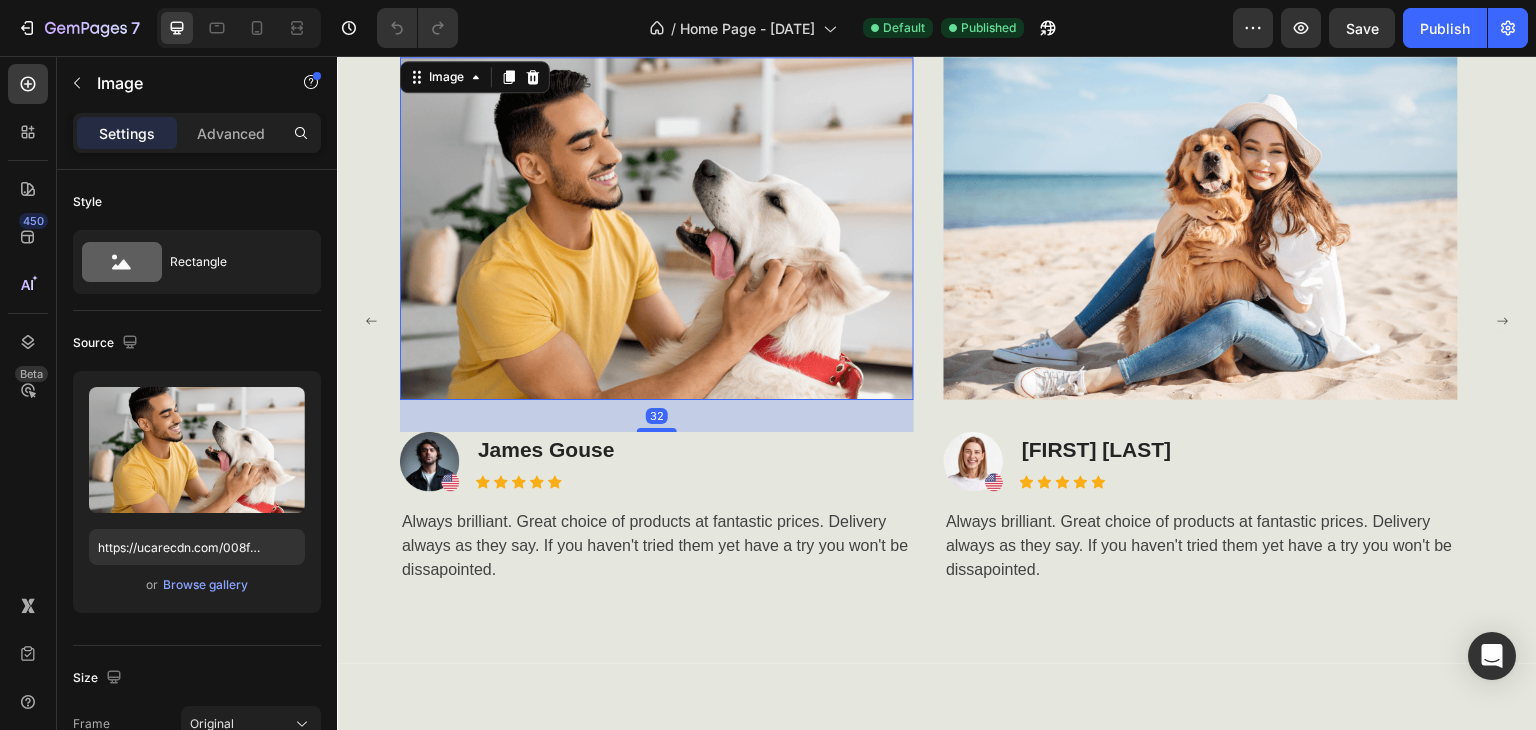 scroll, scrollTop: 2100, scrollLeft: 0, axis: vertical 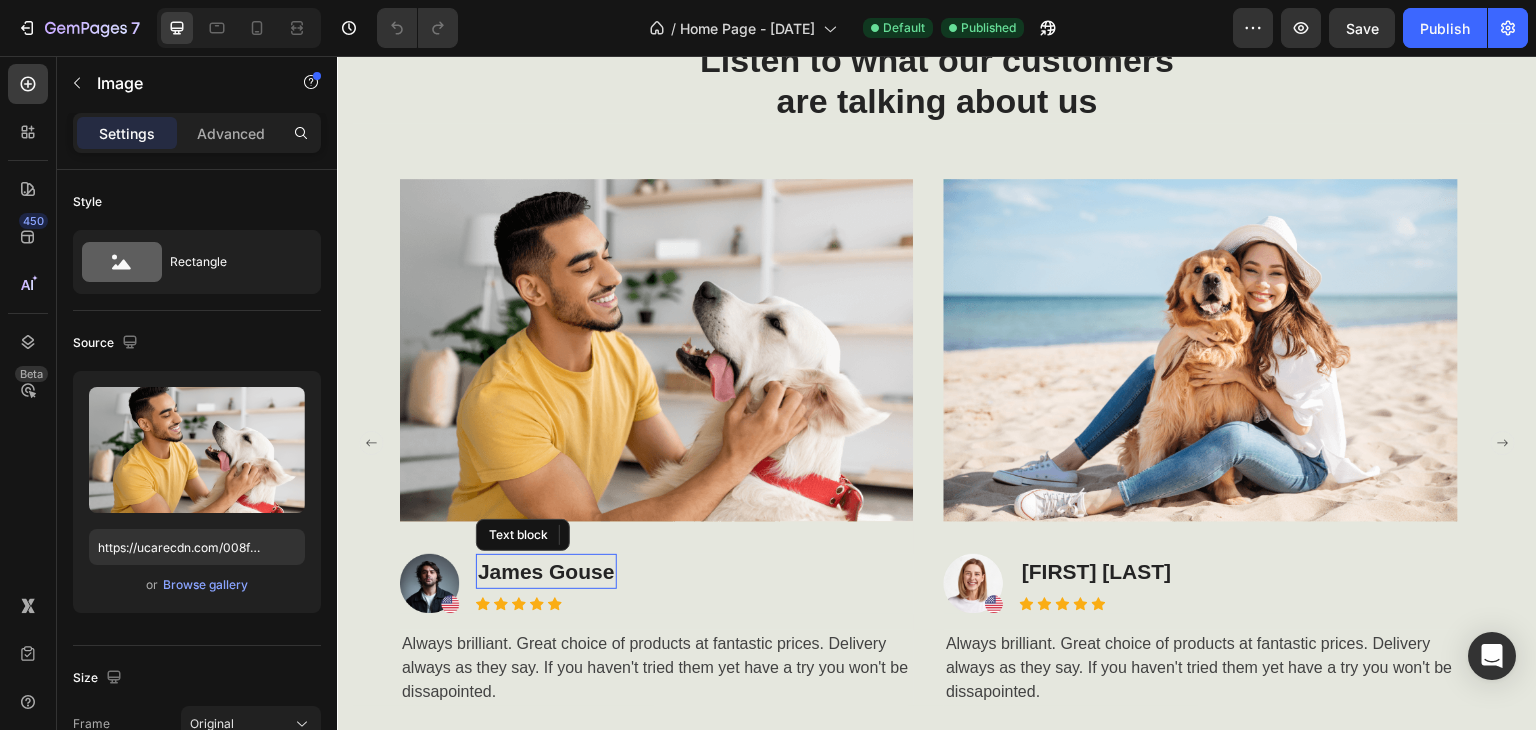 click on "James Gouse" at bounding box center (546, 572) 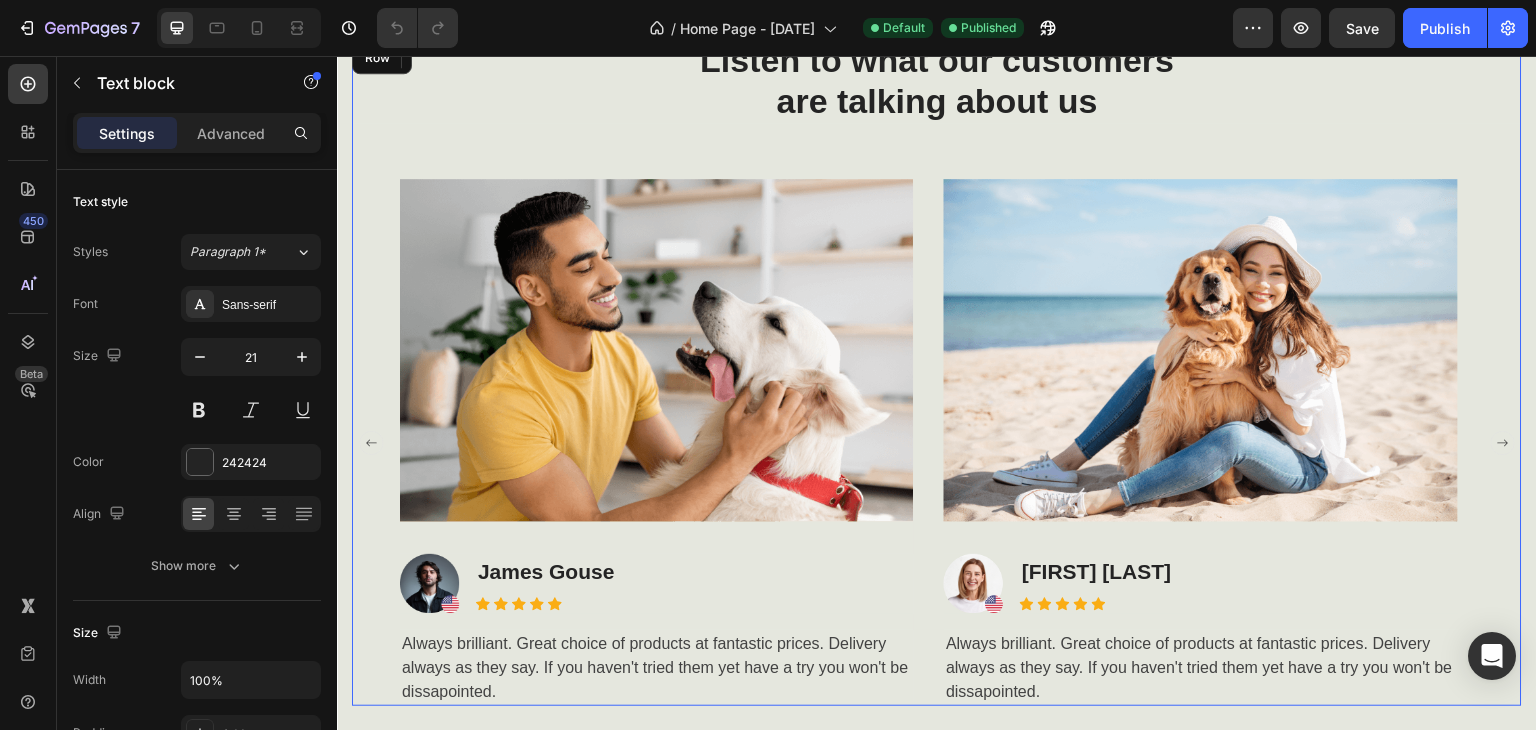 click on "Listen to what our customers are talking about us Heading         Image Image James Gouse Text block   8                Icon                Icon                Icon                Icon                Icon Icon List Hoz Row Always brilliant. Great choice of products at fantastic prices. Delivery always as they say. If you haven't tried them yet have a try you won't be dissapointed. Text block Image Image Julia Philips Text block                Icon                Icon                Icon                Icon                Icon Icon List Hoz Row Always brilliant. Great choice of products at fantastic prices. Delivery always as they say. If you haven't tried them yet have a try you won't be dissapointed. Text block Image Image James Gouse Text block                Icon                Icon                Icon                Icon                Icon Icon List Hoz Row Text block Image Image Julia Philips Text block                Icon                Icon                Icon                Icon                Icon" at bounding box center (937, 372) 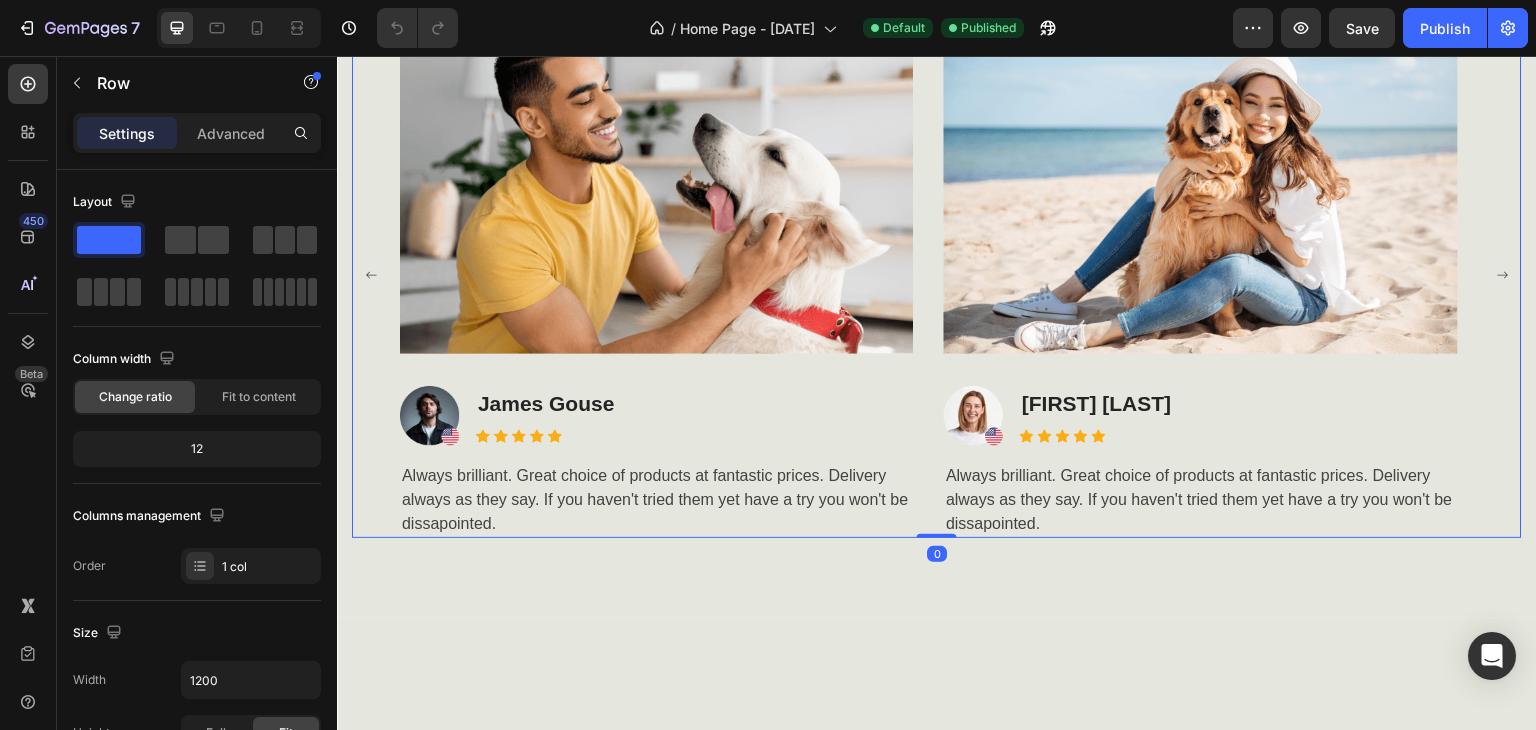 scroll, scrollTop: 1900, scrollLeft: 0, axis: vertical 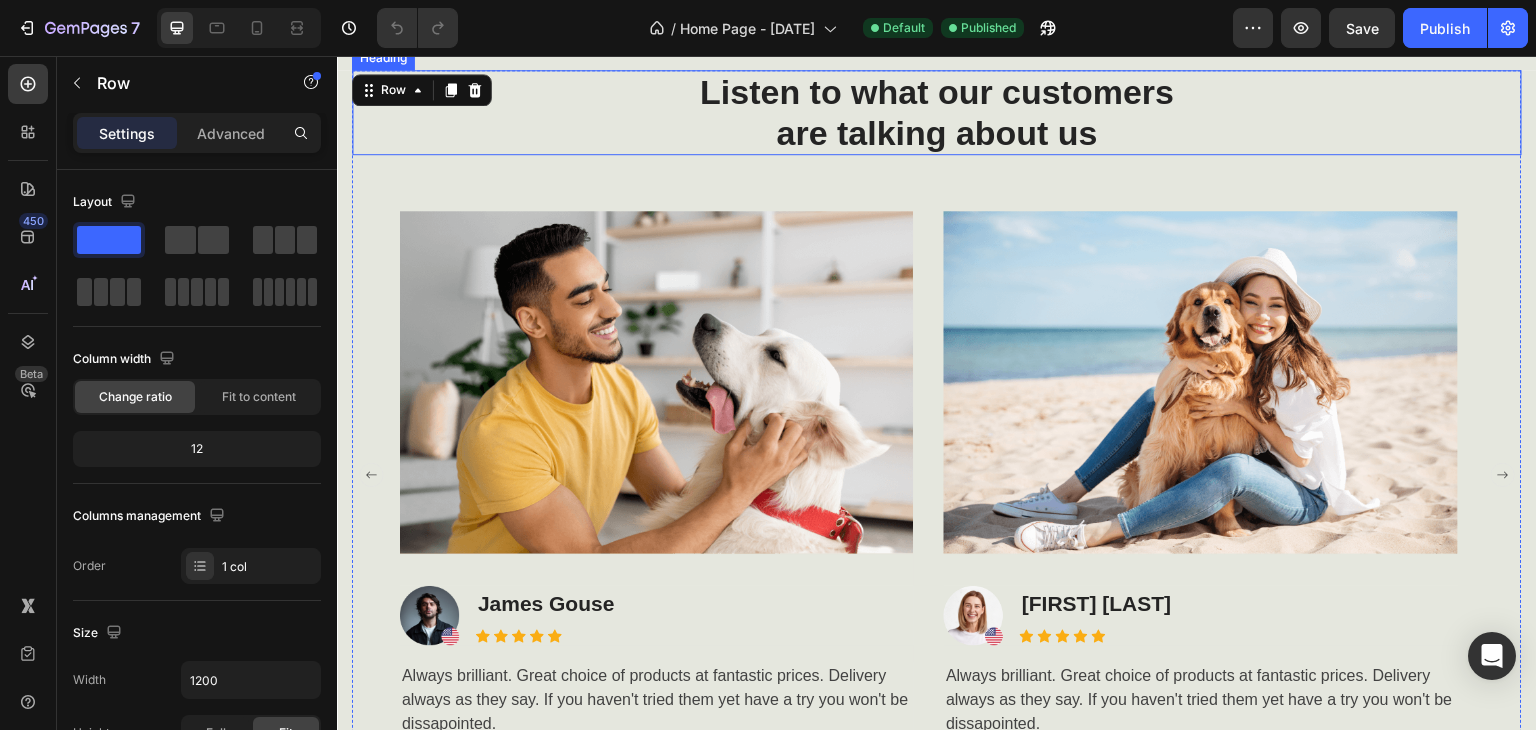 click on "Listen to what our customers are talking about us" at bounding box center [937, 113] 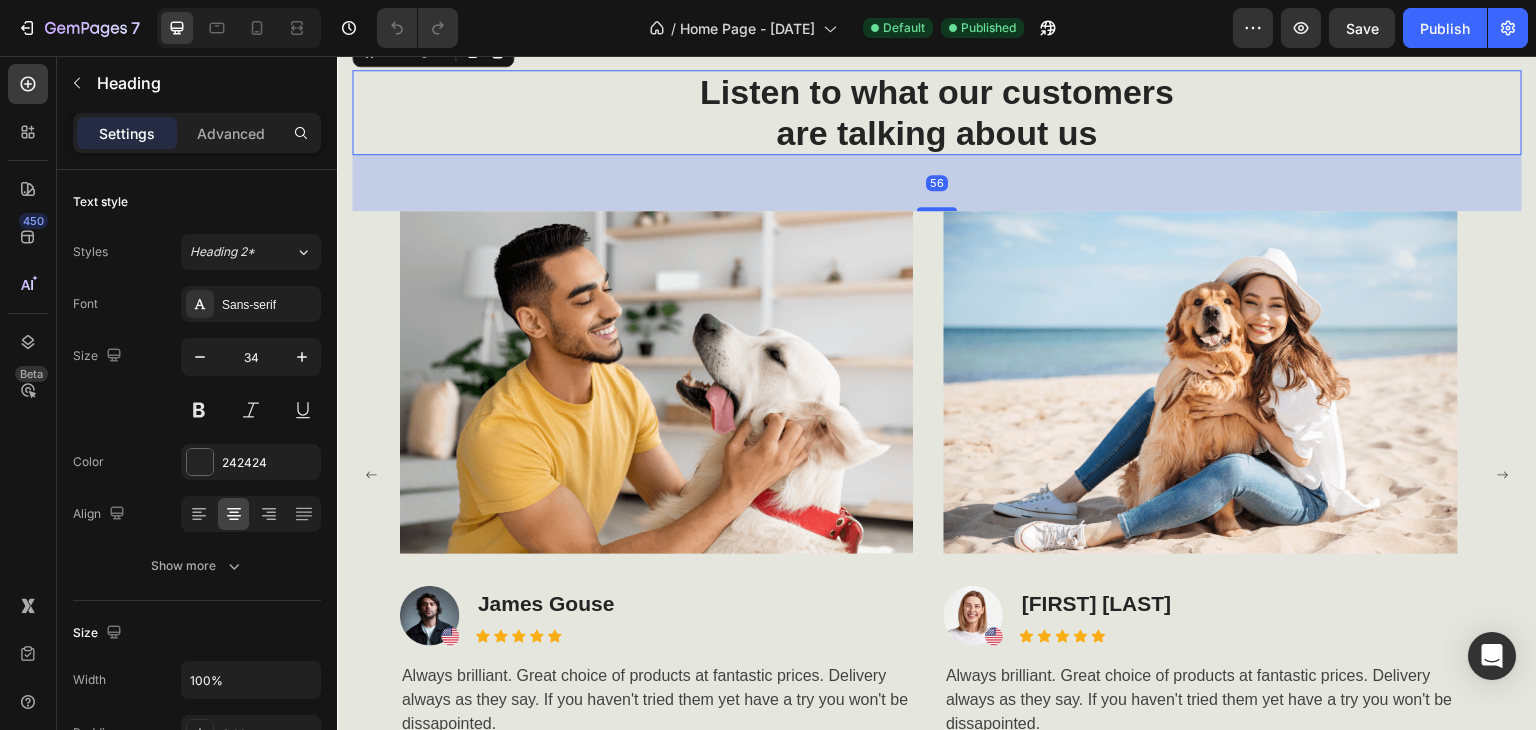 click on "56" at bounding box center [937, 183] 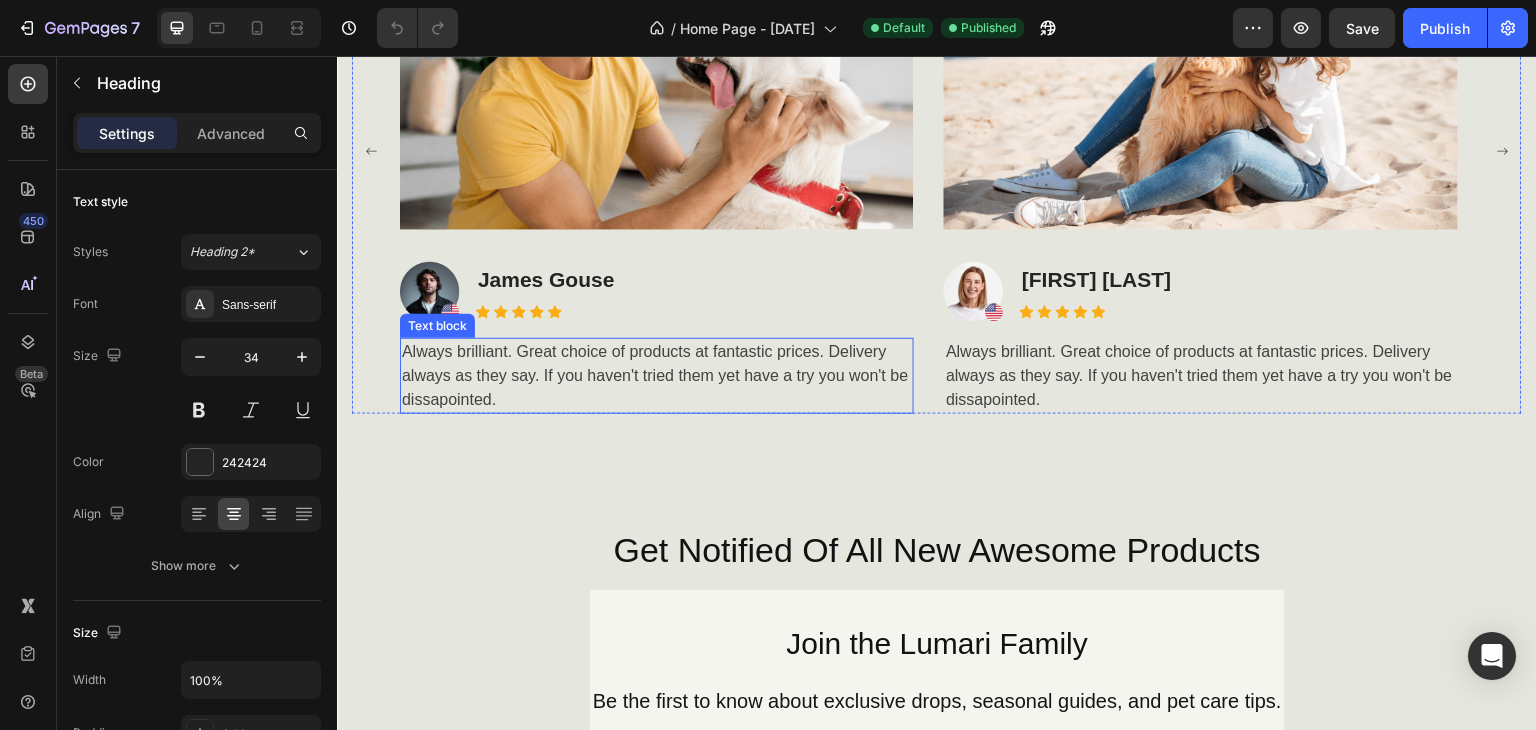 scroll, scrollTop: 2400, scrollLeft: 0, axis: vertical 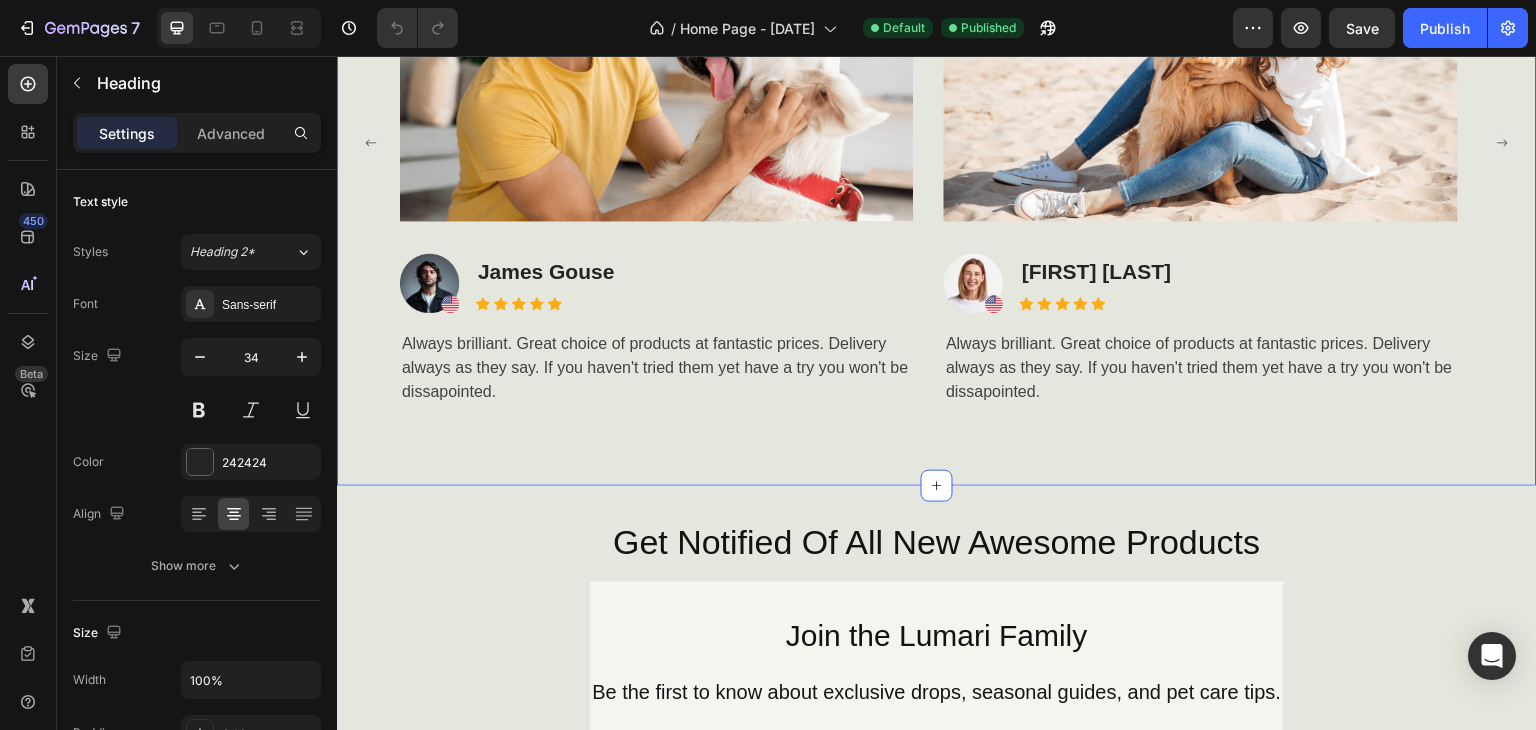 click on "Listen to what our customers are talking about us Heading   56         Image Image James Gouse Text block                Icon                Icon                Icon                Icon                Icon Icon List Hoz Row Always brilliant. Great choice of products at fantastic prices. Delivery always as they say. If you haven't tried them yet have a try you won't be dissapointed. Text block Image Image Julia Philips Text block                Icon                Icon                Icon                Icon                Icon Icon List Hoz Row Always brilliant. Great choice of products at fantastic prices. Delivery always as they say. If you haven't tried them yet have a try you won't be dissapointed. Text block Image Image James Gouse Text block                Icon                Icon                Icon                Icon                Icon Icon List Hoz Row Text block Image Image Julia Philips Text block                Icon                Icon                Icon                Icon                Icon" at bounding box center [937, 112] 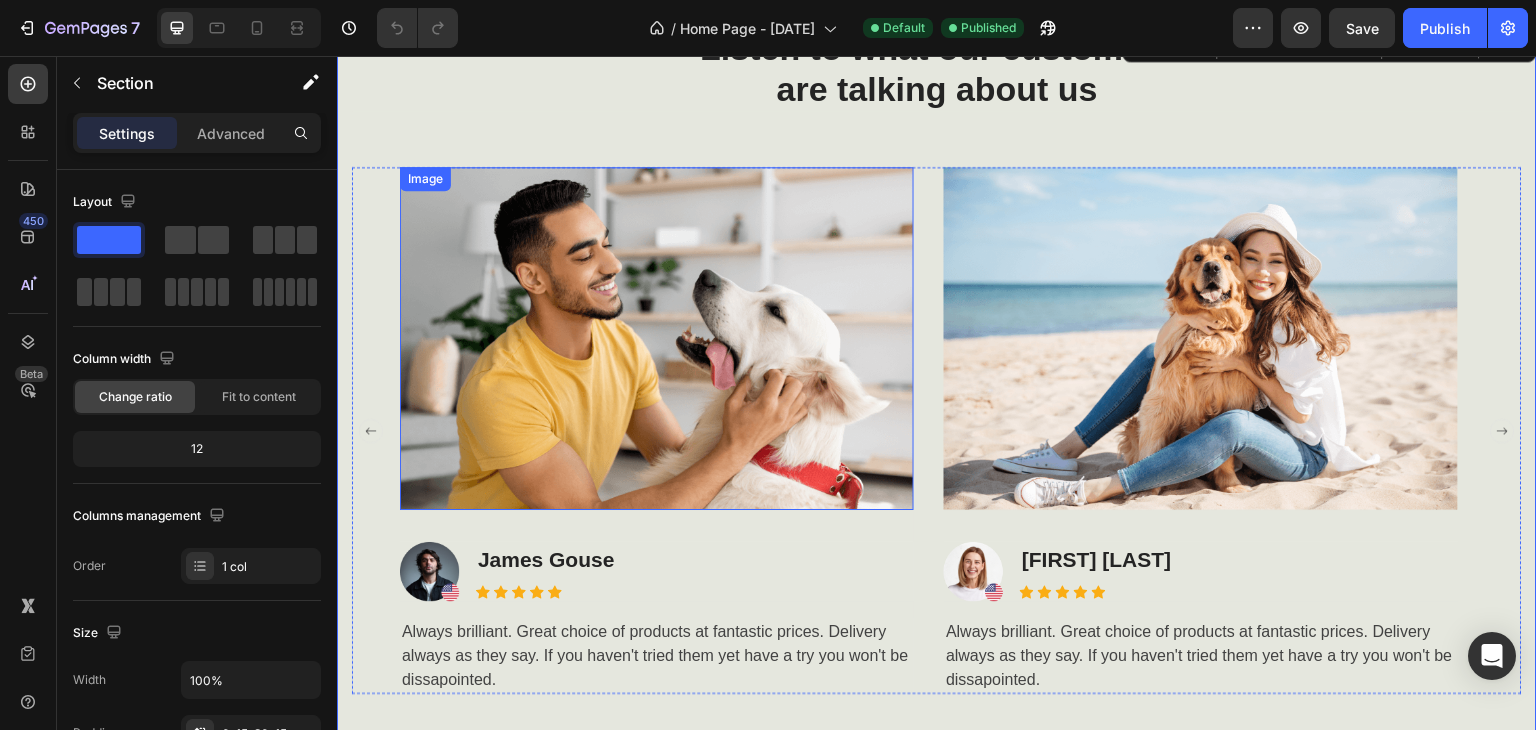 scroll, scrollTop: 1900, scrollLeft: 0, axis: vertical 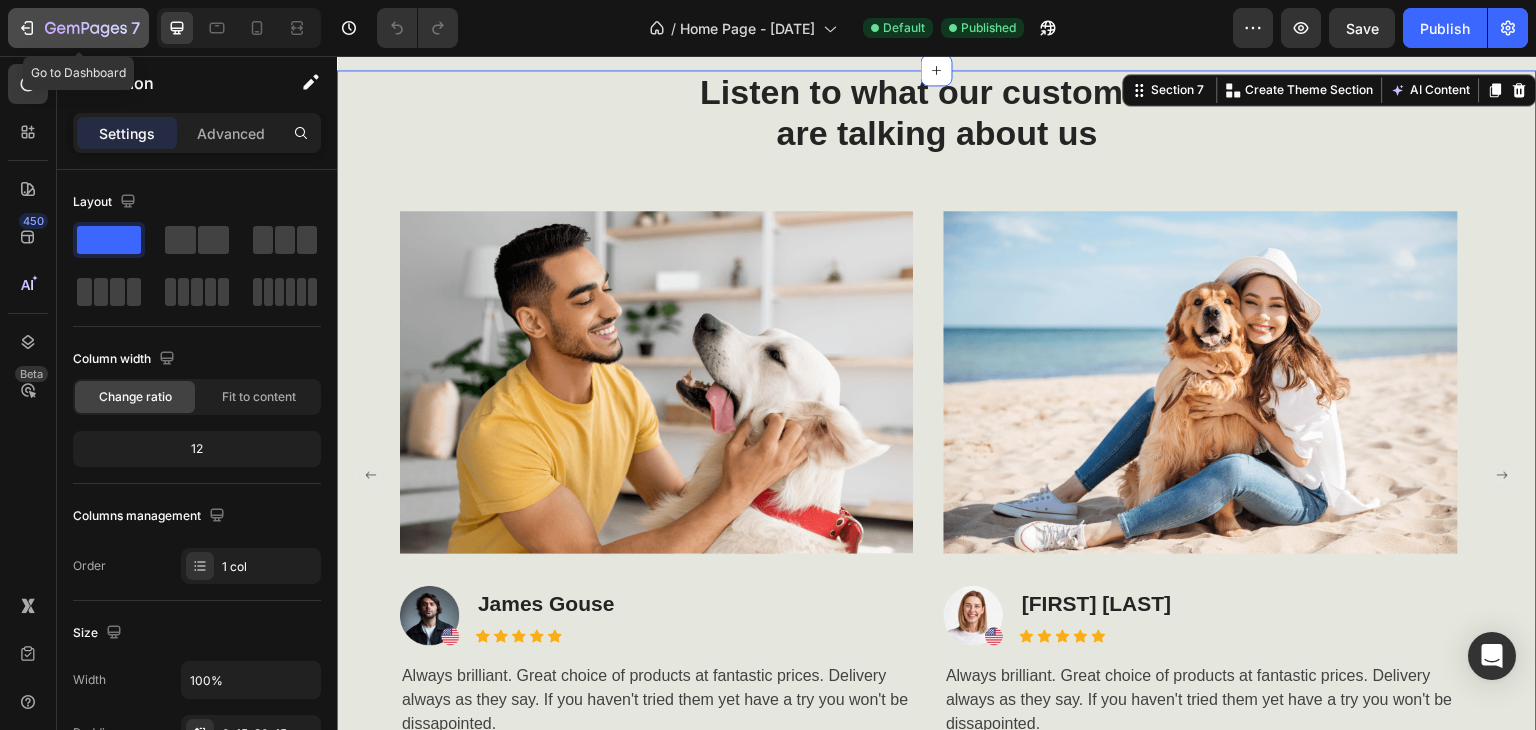 click 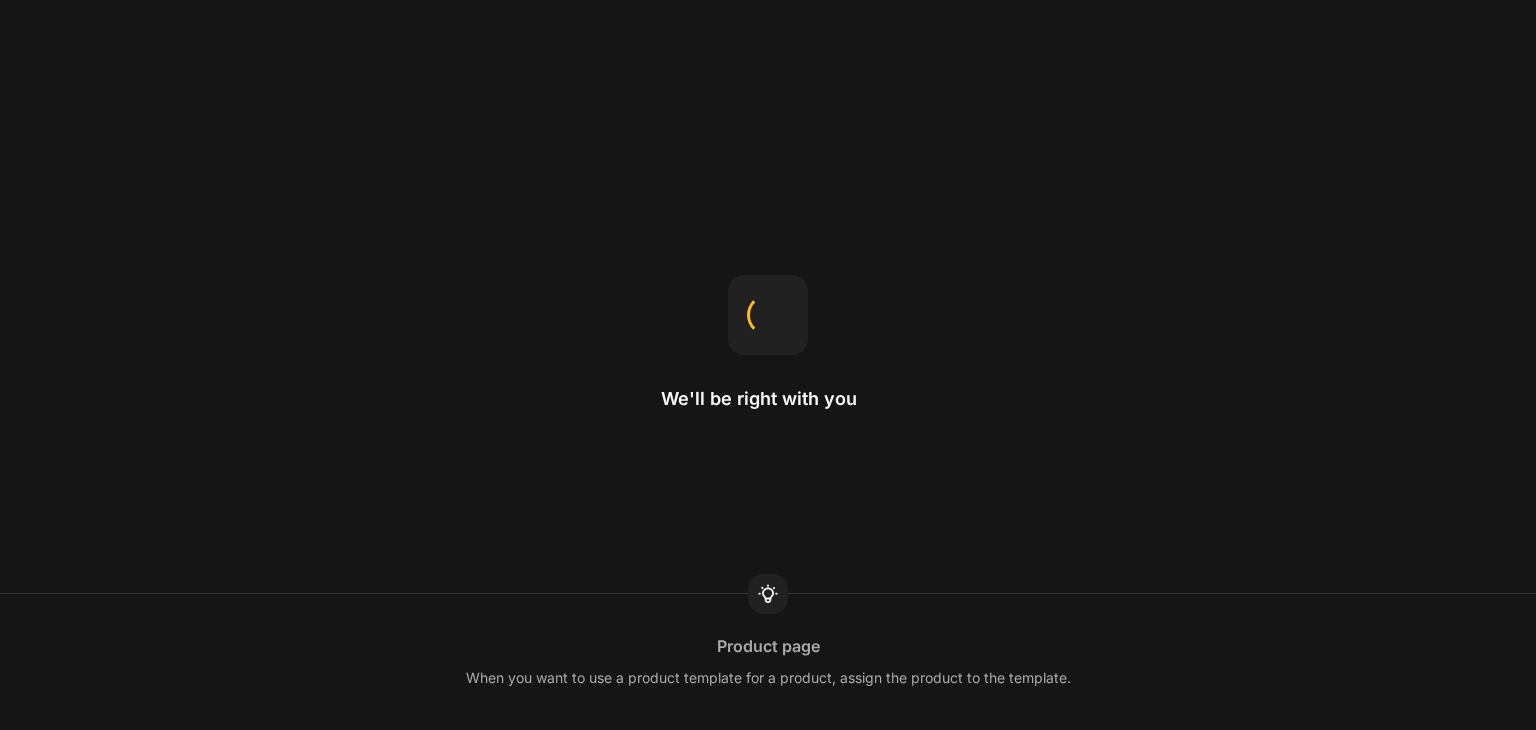 scroll, scrollTop: 0, scrollLeft: 0, axis: both 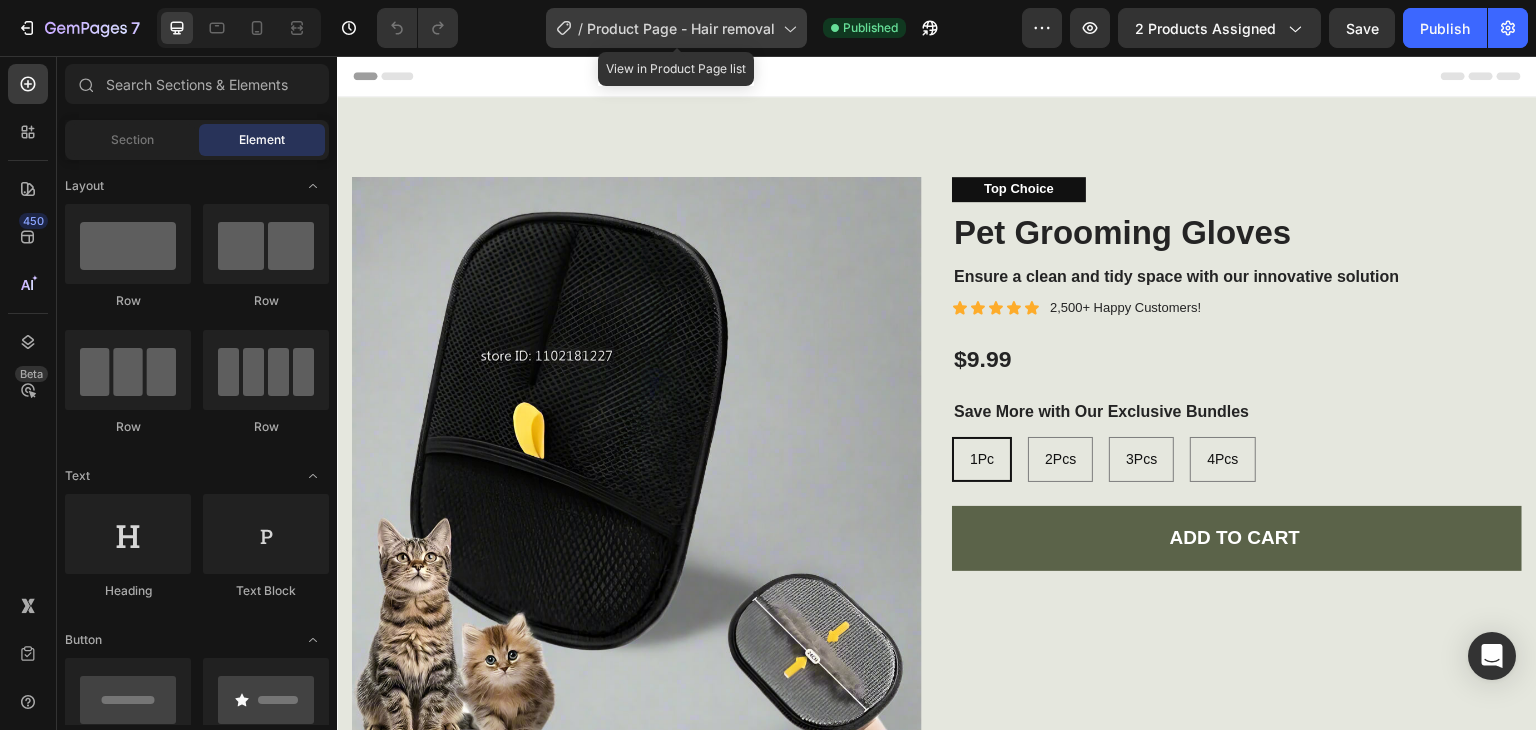 click on "/  Product Page - Hair removal" 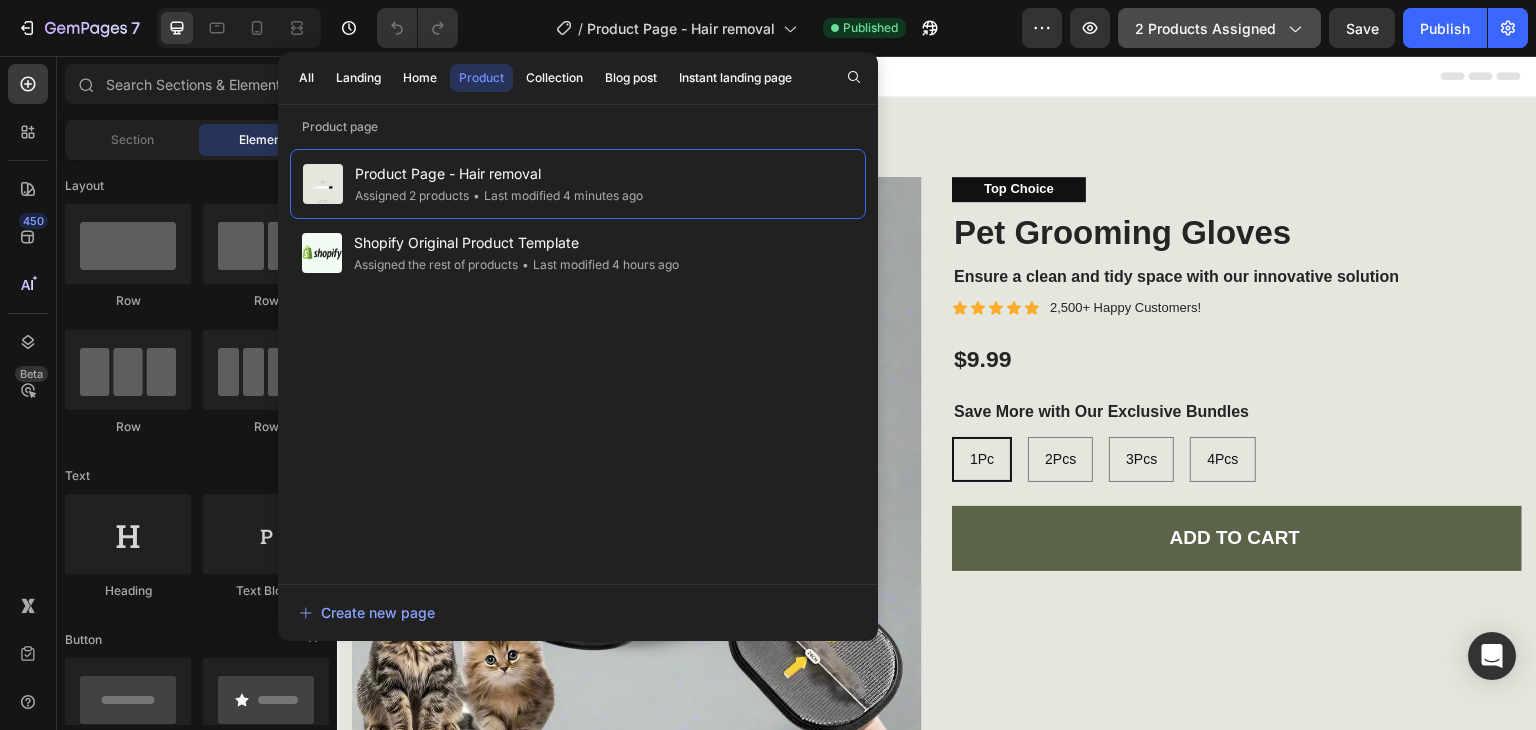 click 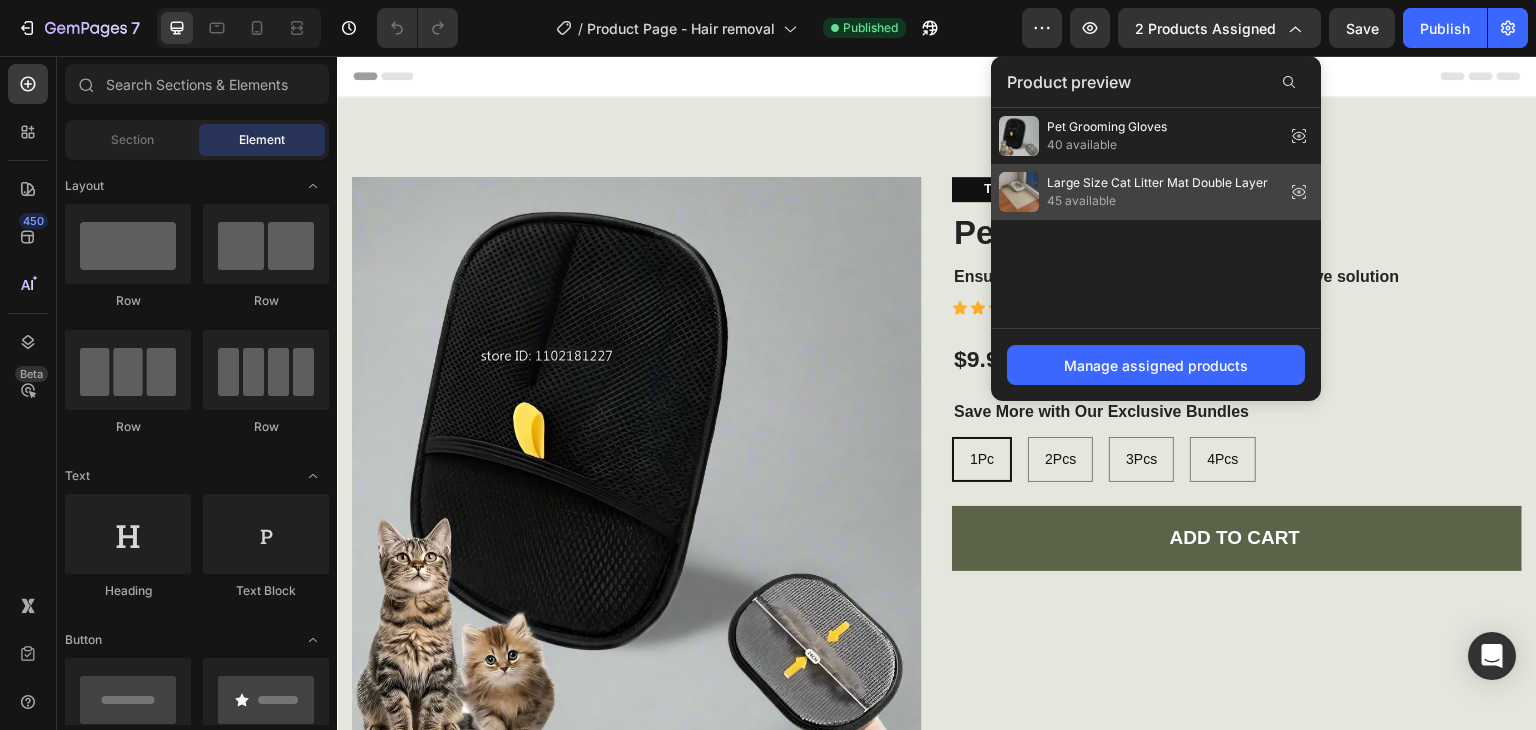 click on "Large Size Cat Litter Mat Double Layer 45 available" at bounding box center (1133, 192) 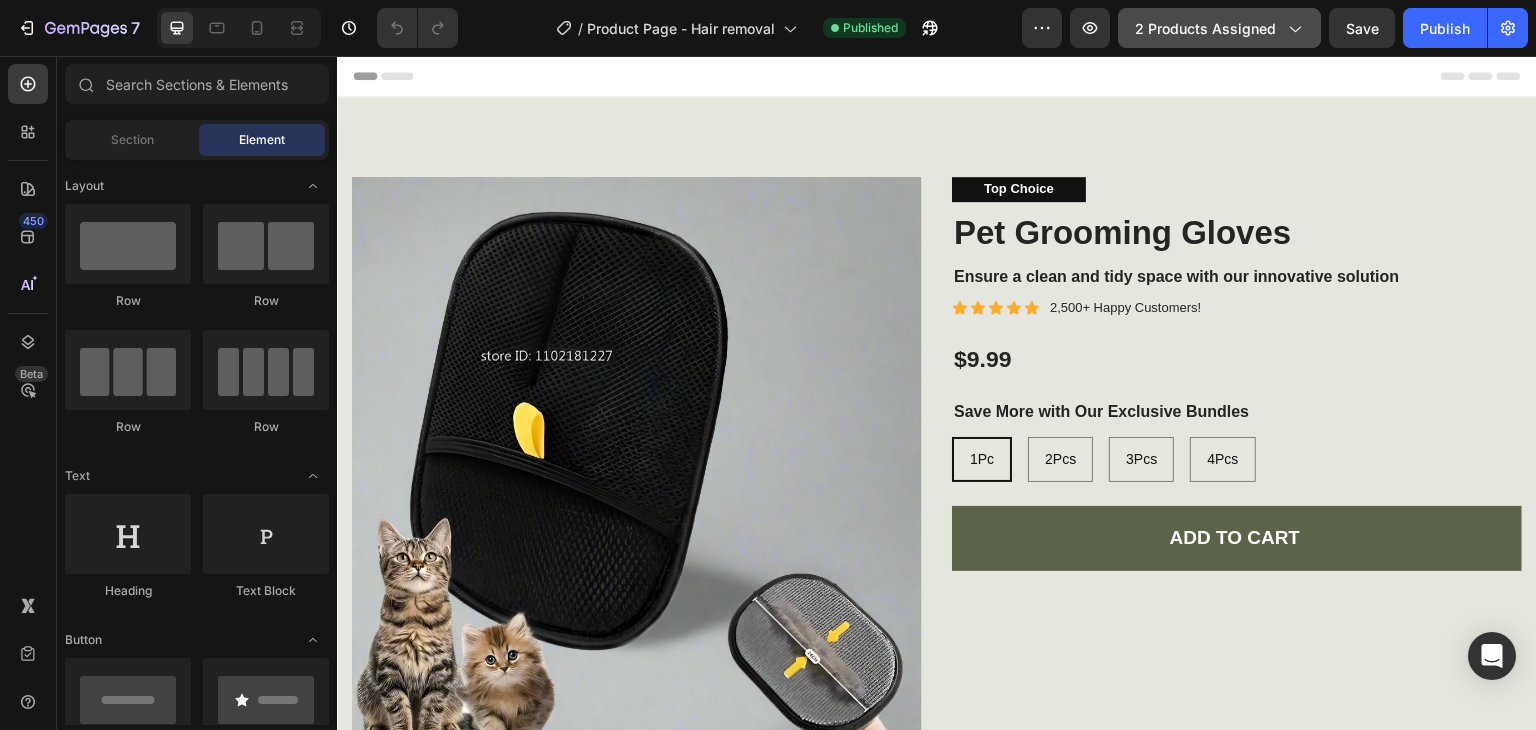 click on "2 products assigned" 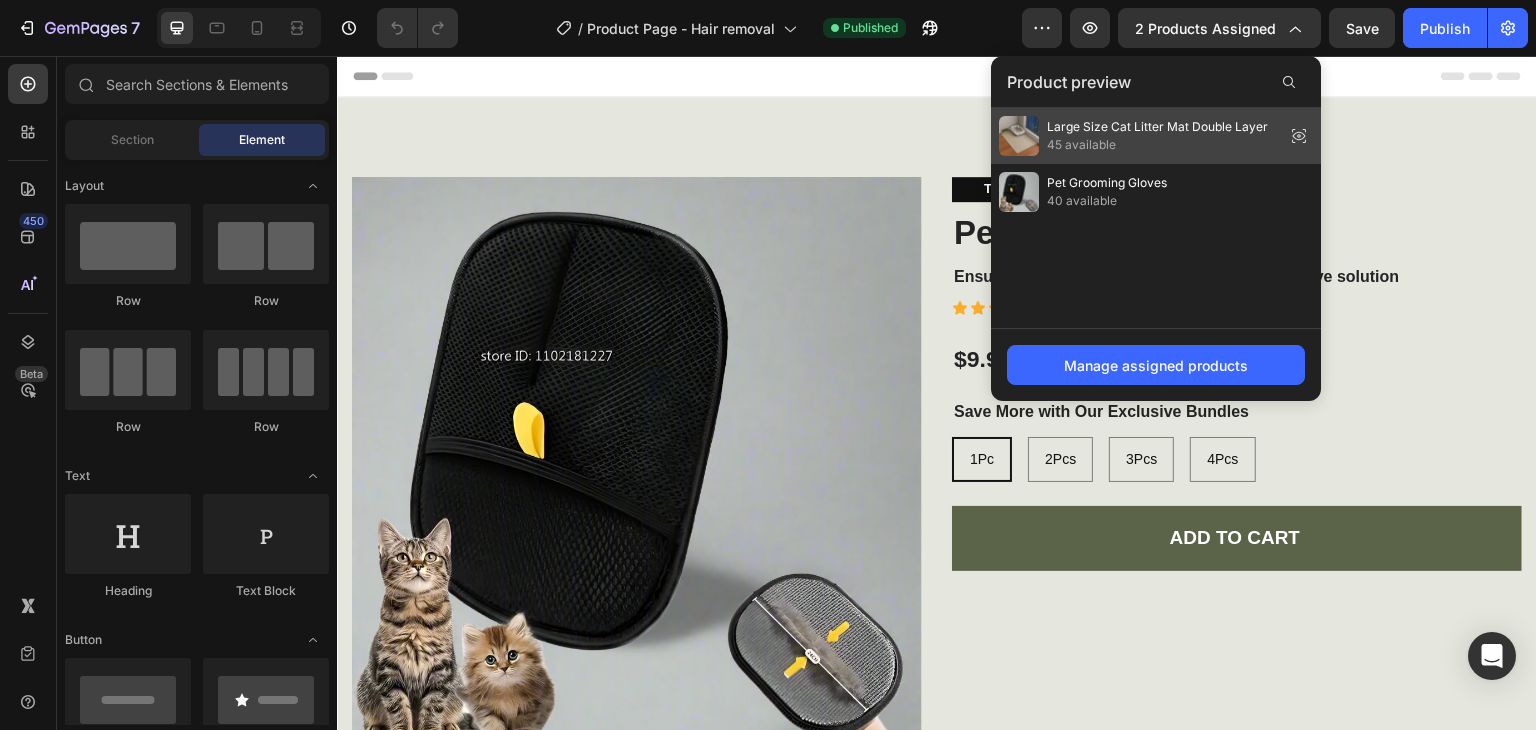 click on "Large Size Cat Litter Mat Double Layer" at bounding box center (1157, 127) 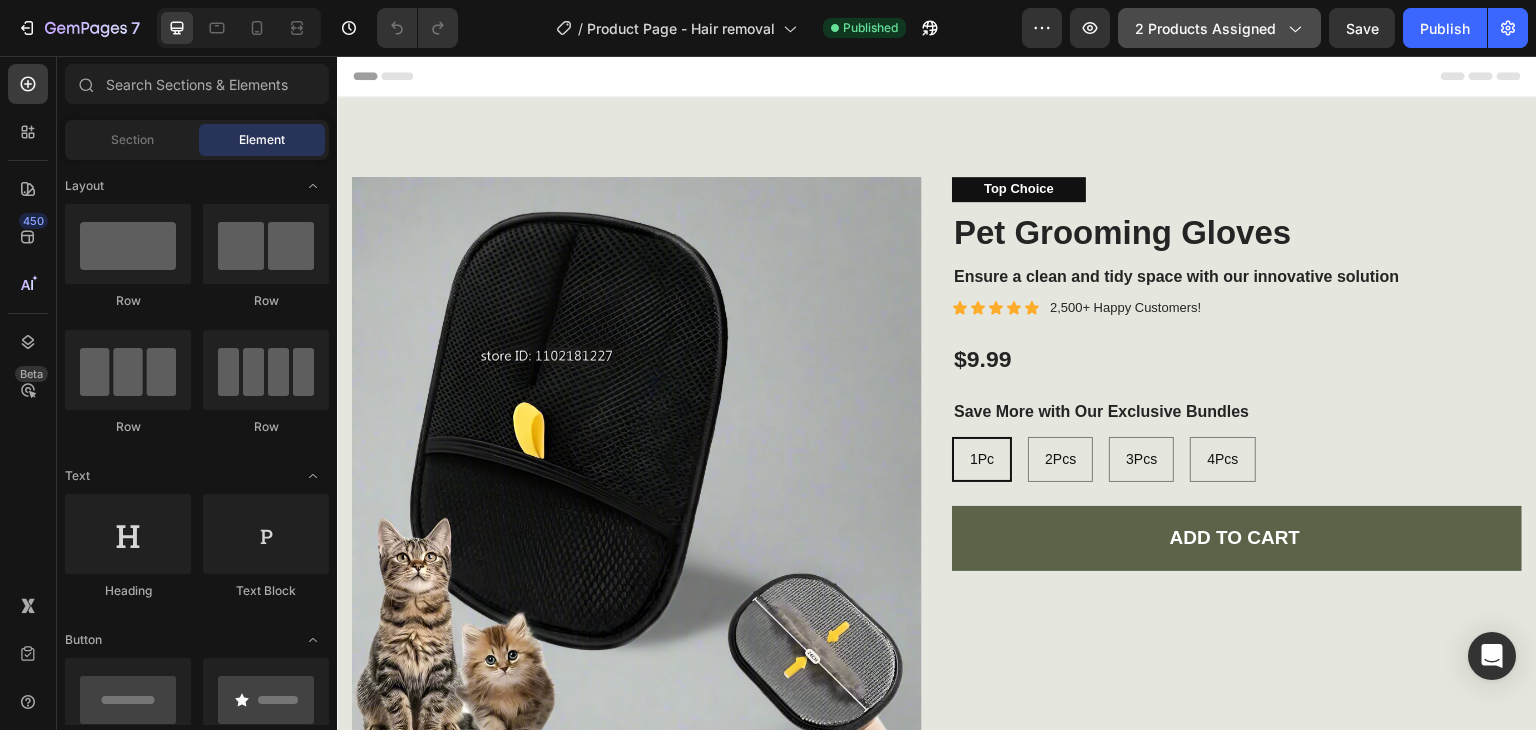 click 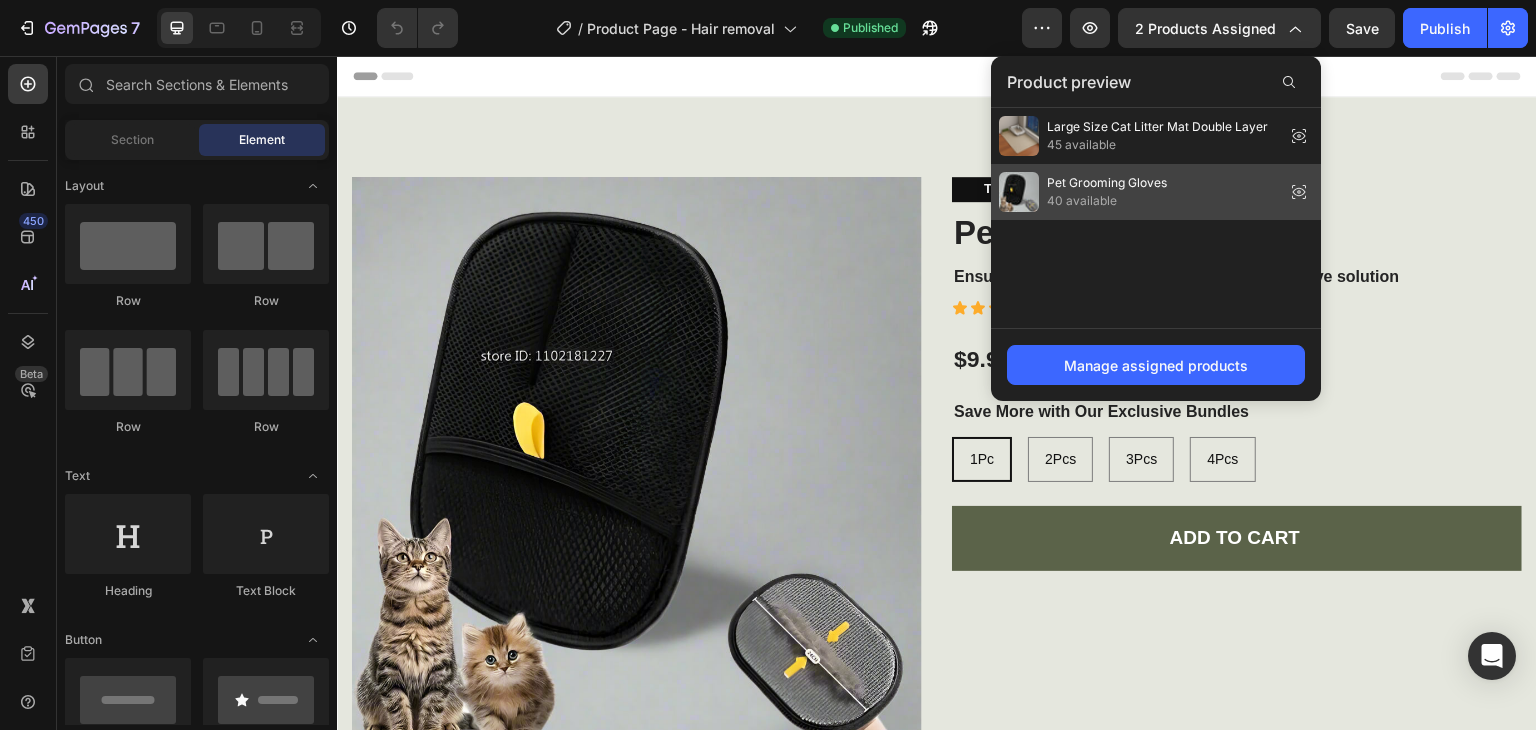click on "Pet Grooming Gloves 40 available" 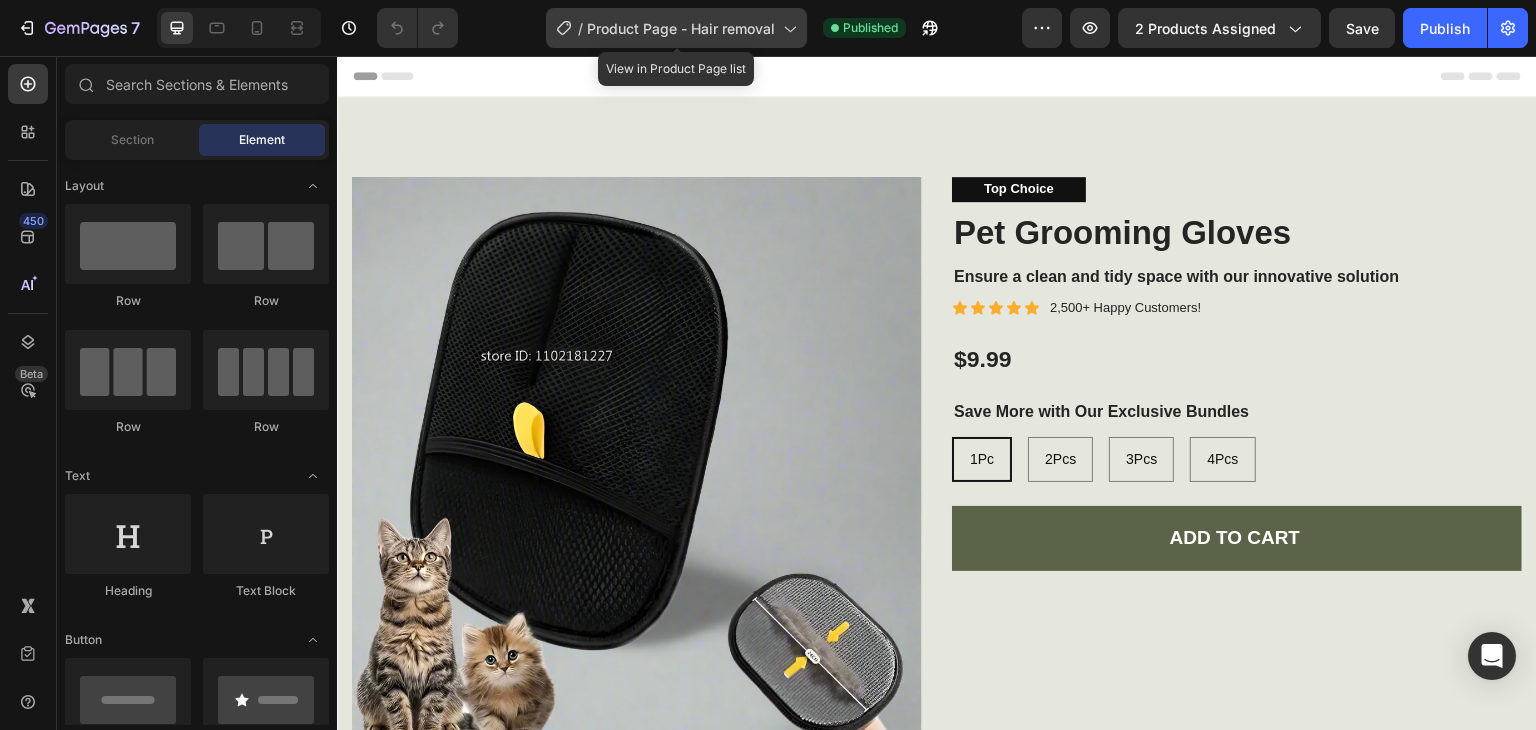 click on "Product Page - Hair removal" at bounding box center (681, 28) 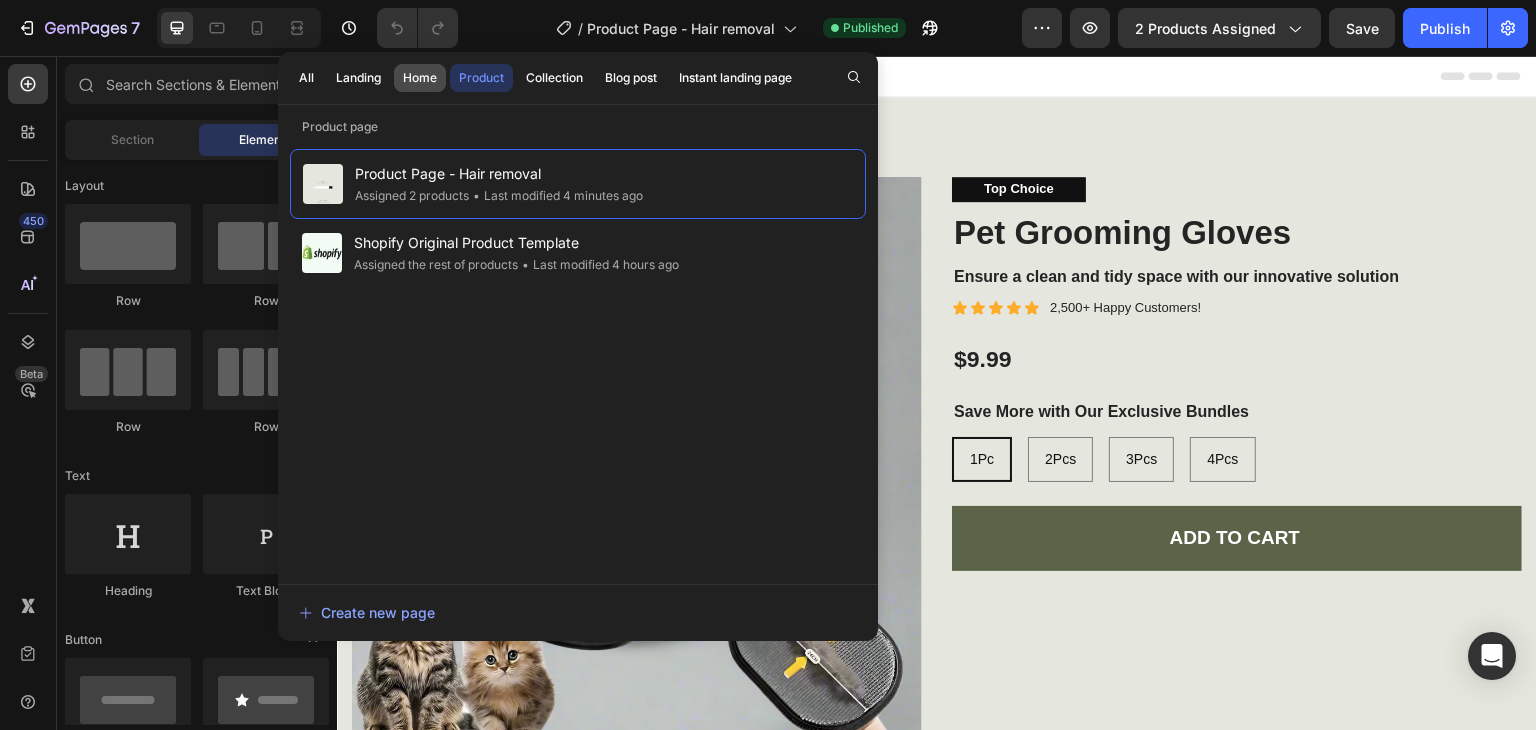 click on "Home" at bounding box center (420, 78) 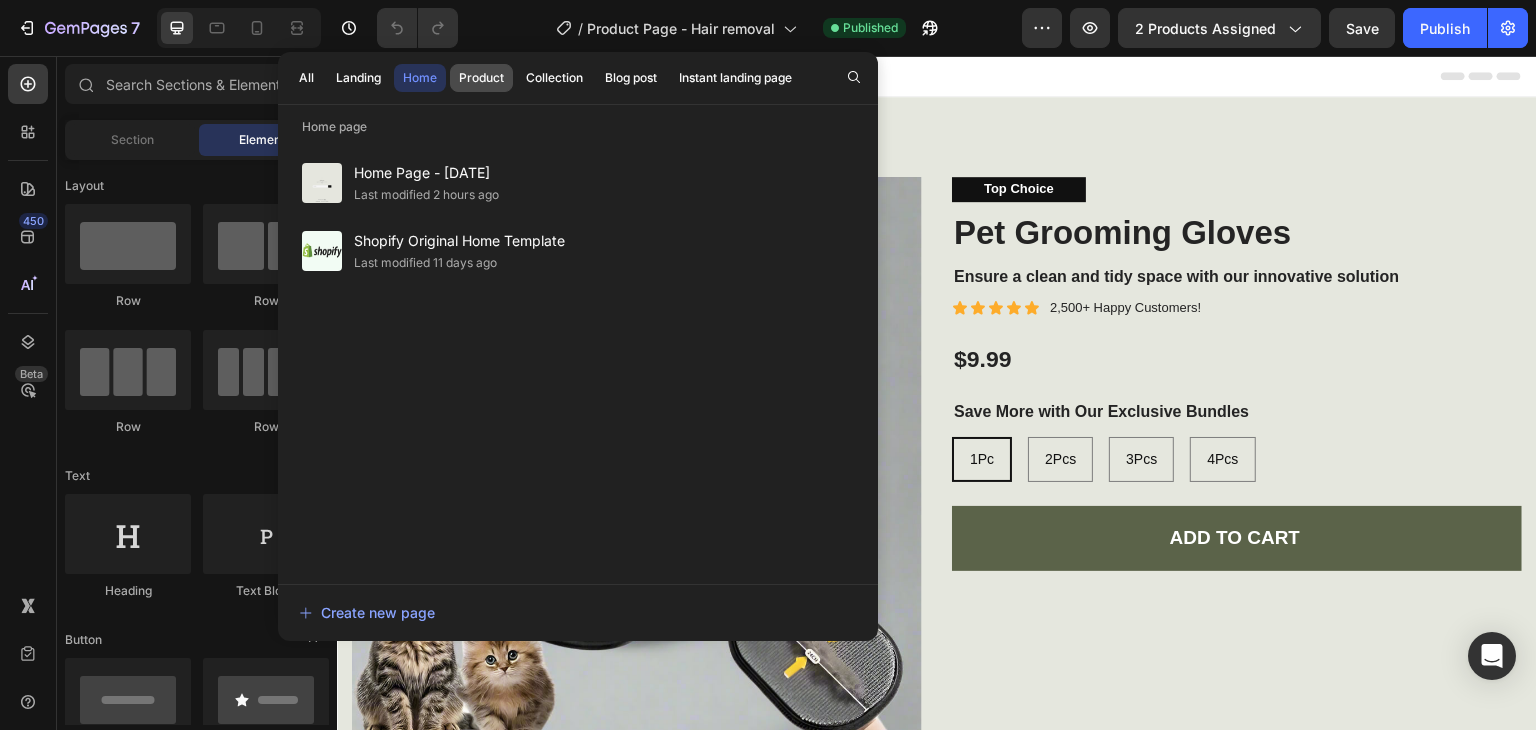 click on "Product" at bounding box center (481, 78) 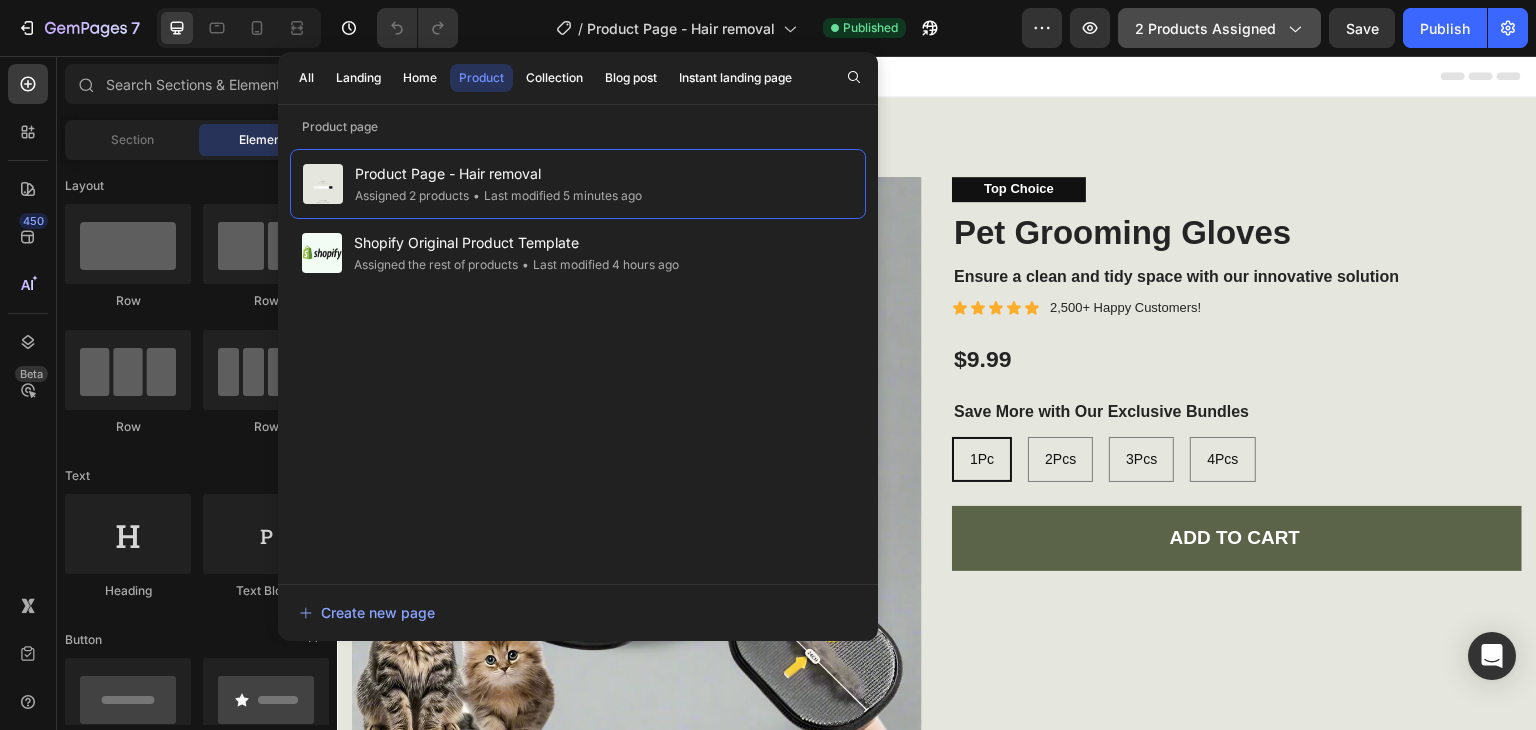 click on "2 products assigned" 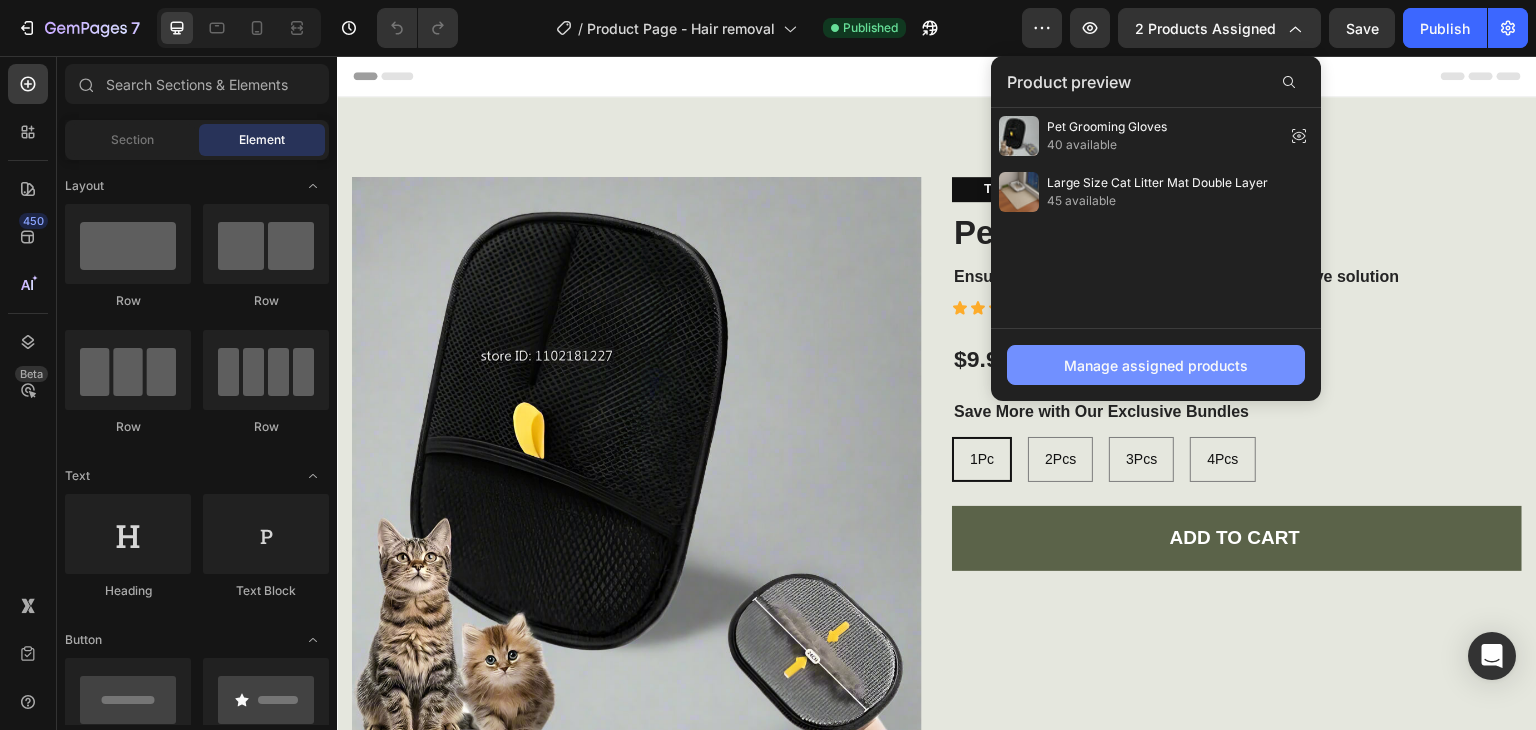 click on "Manage assigned products" at bounding box center [1156, 365] 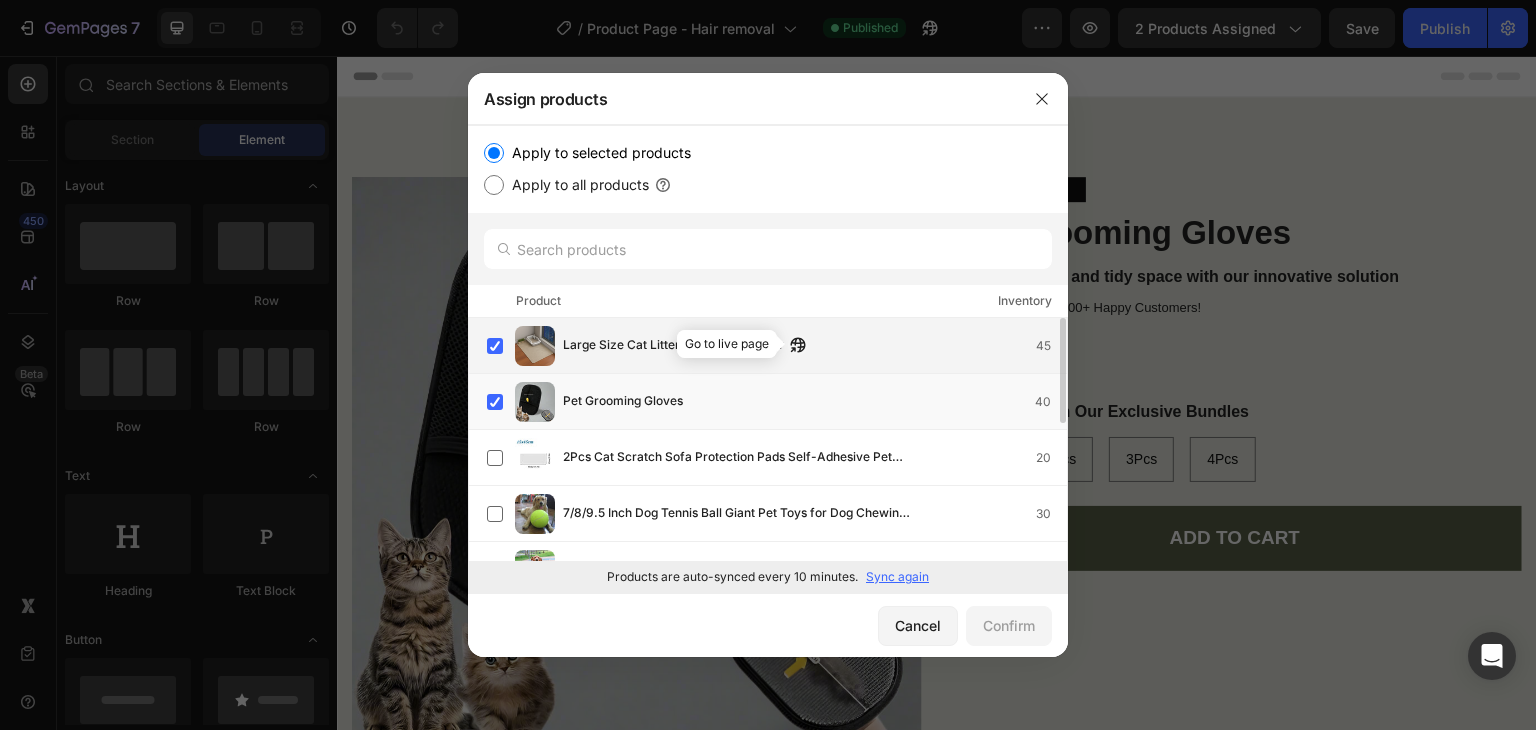 click 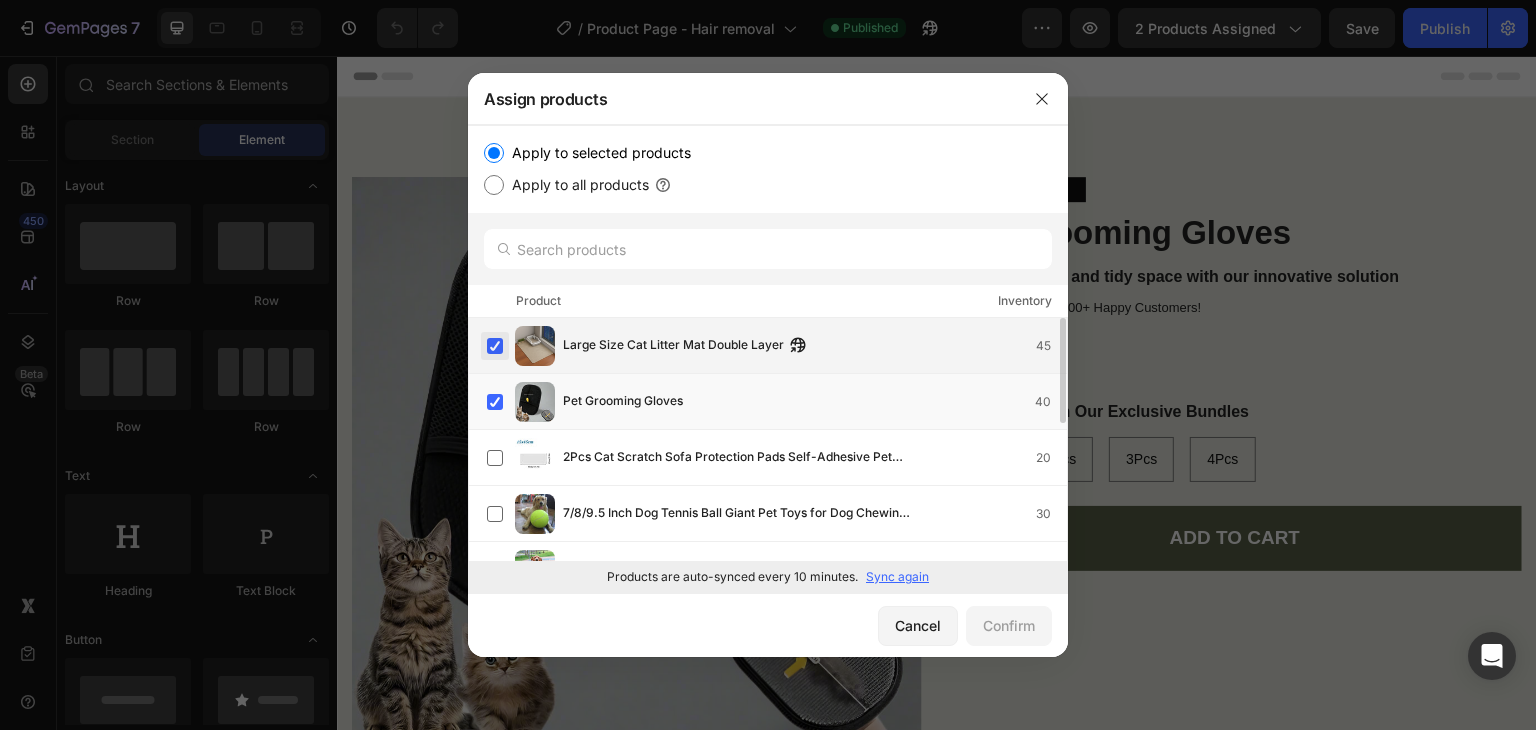 click at bounding box center [495, 346] 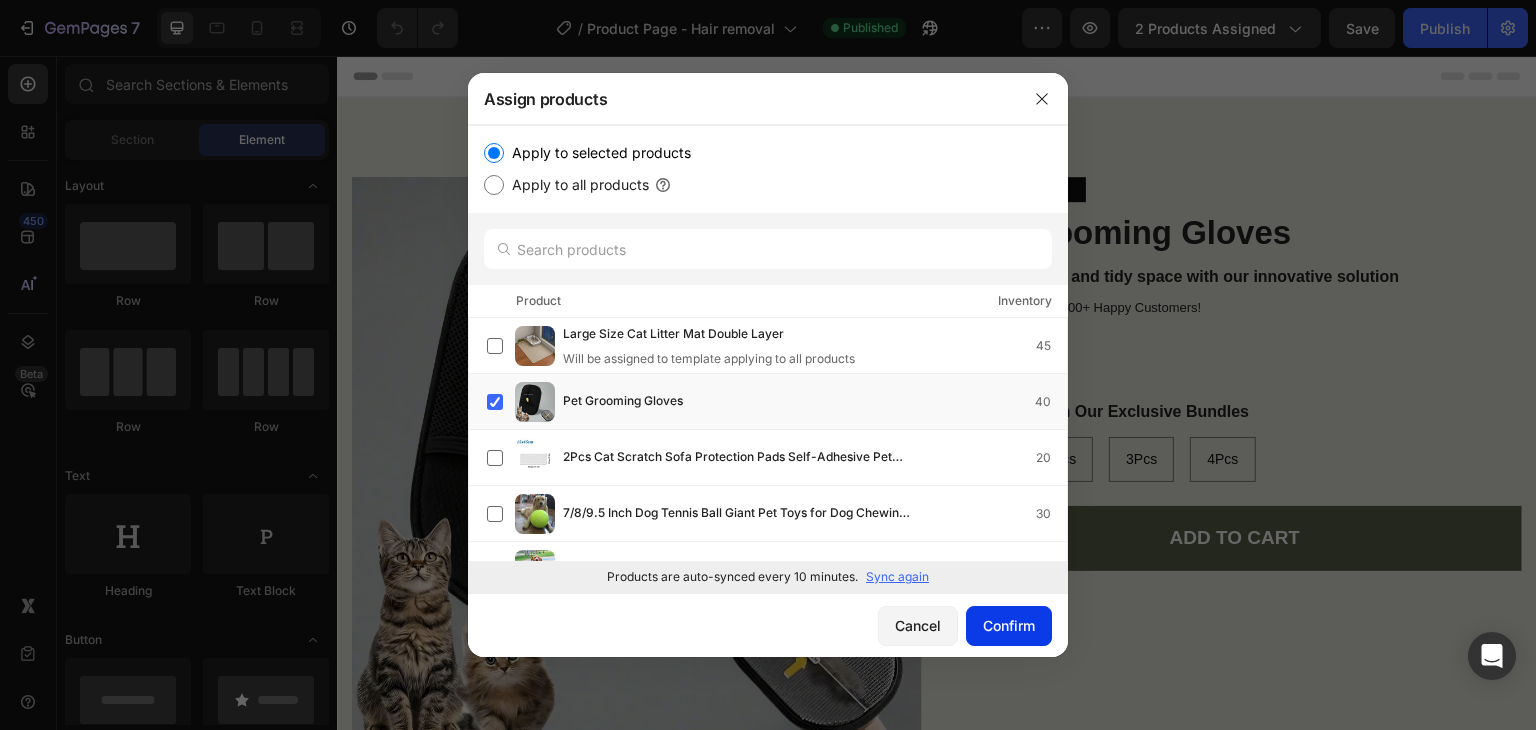 click on "Confirm" at bounding box center (1009, 625) 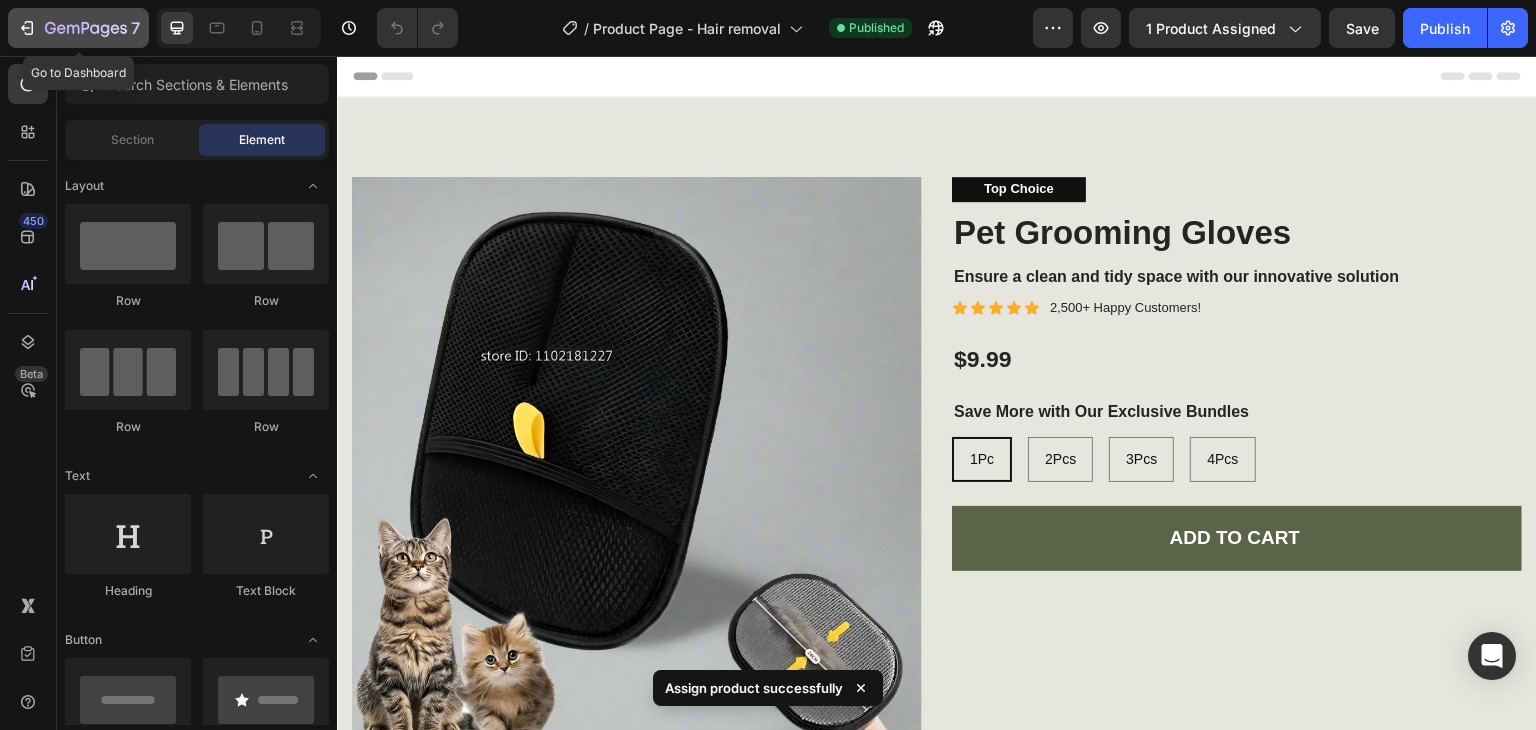click 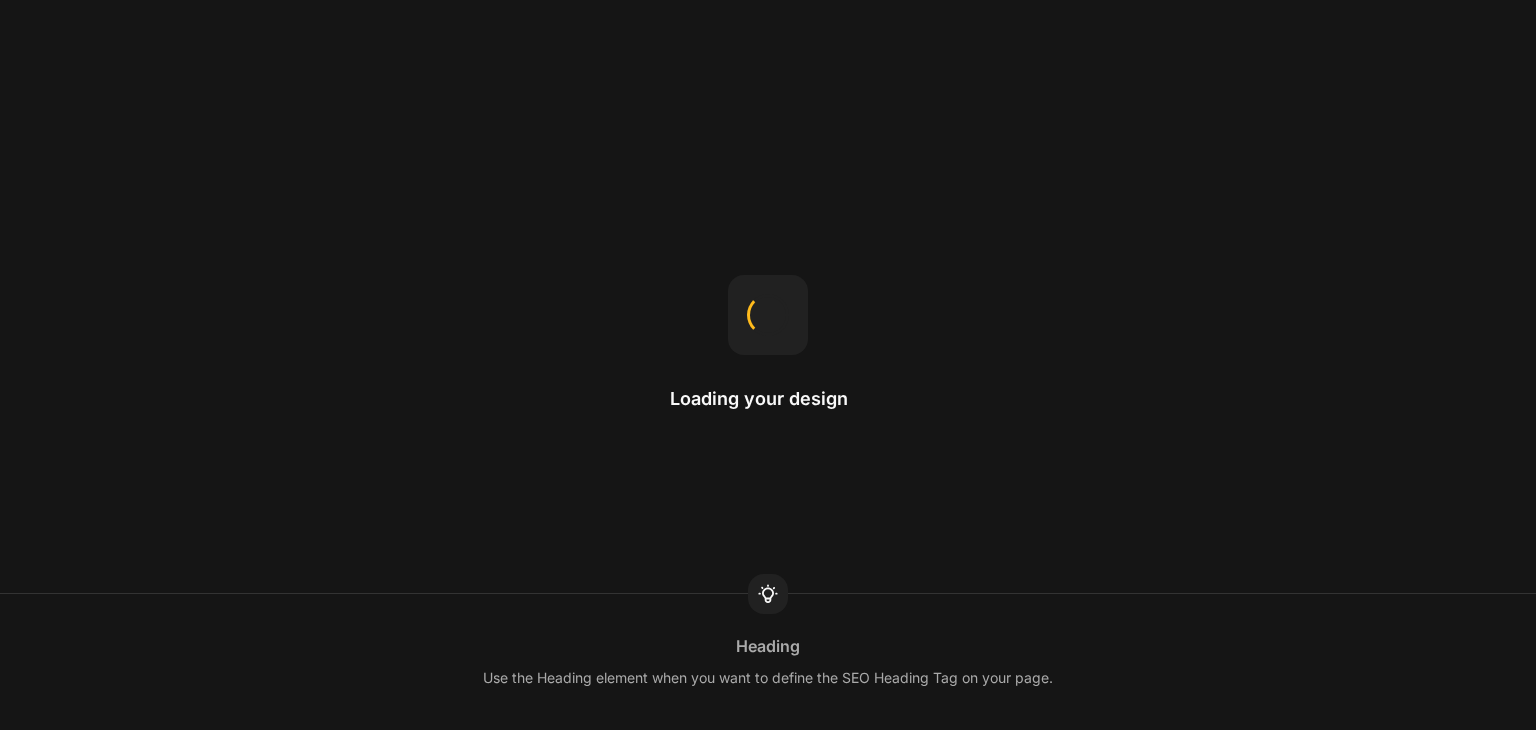 scroll, scrollTop: 0, scrollLeft: 0, axis: both 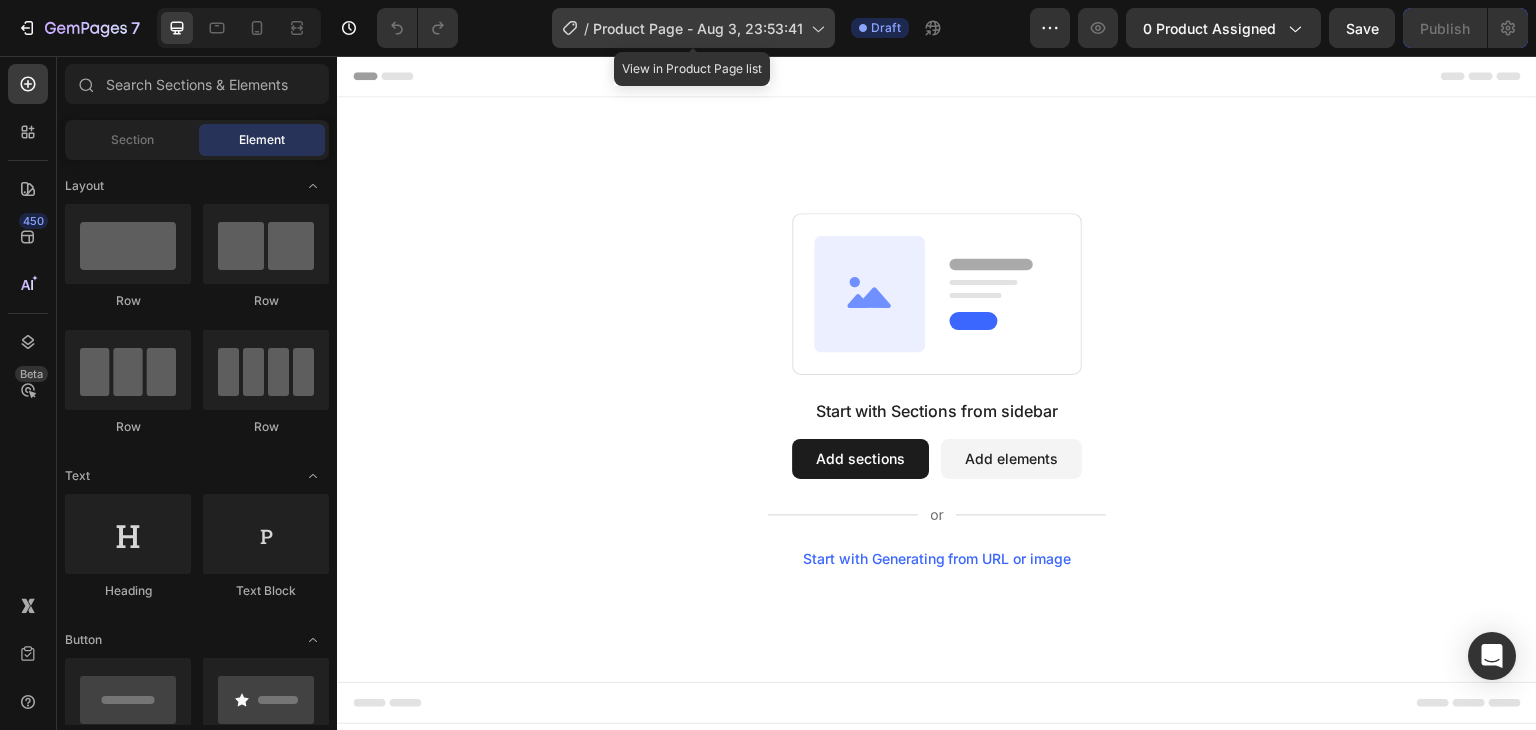 click on "Product Page - Aug 3, 23:53:41" at bounding box center (698, 28) 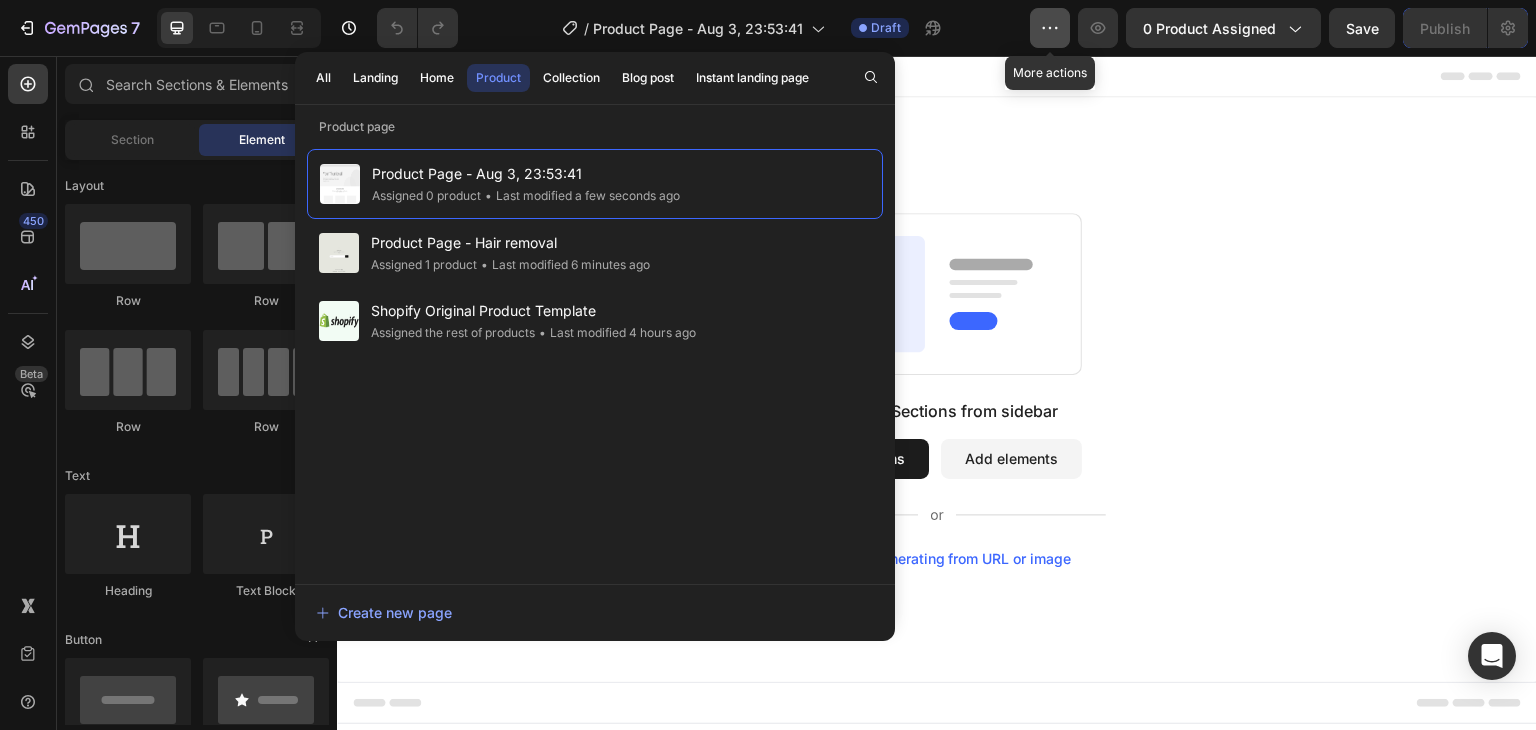 click 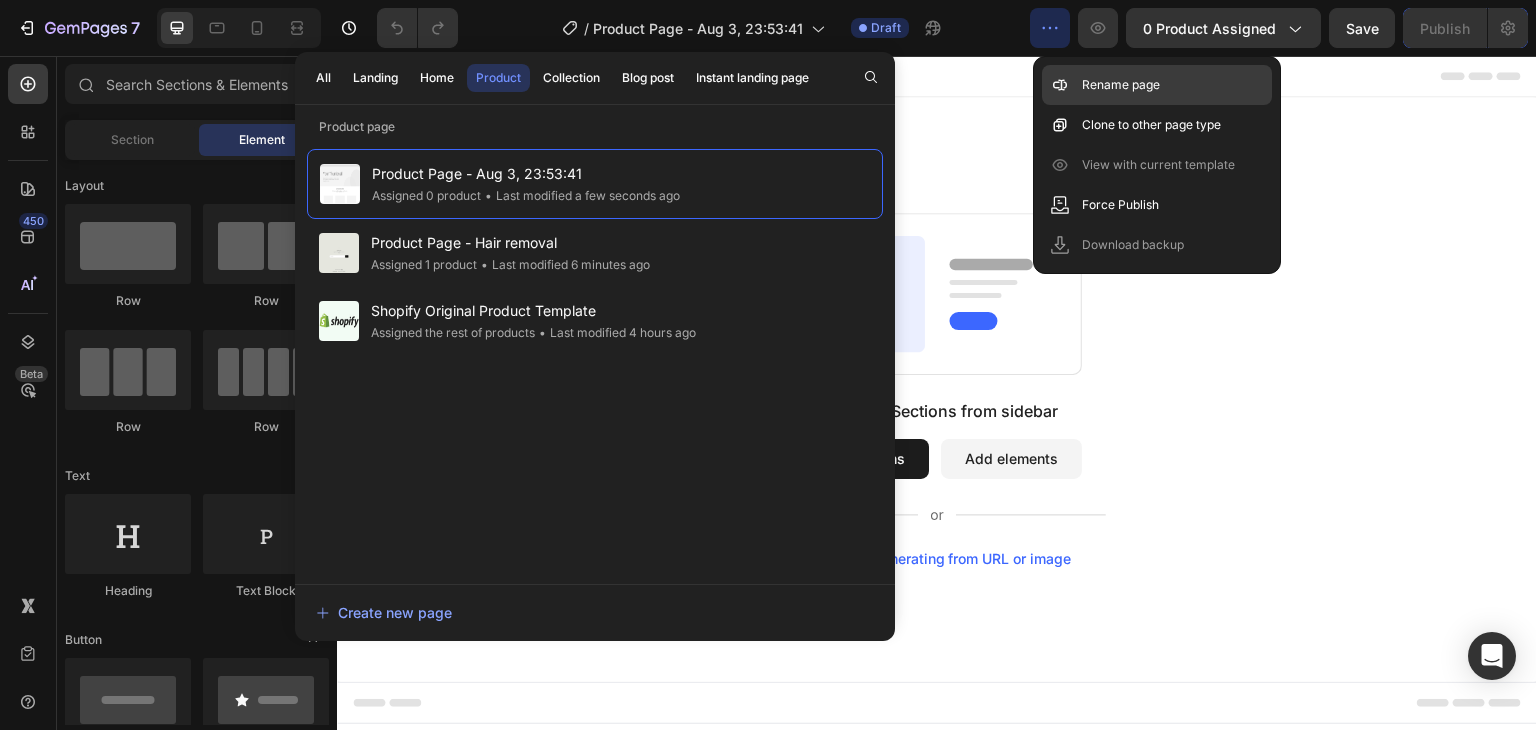 click on "Rename page" 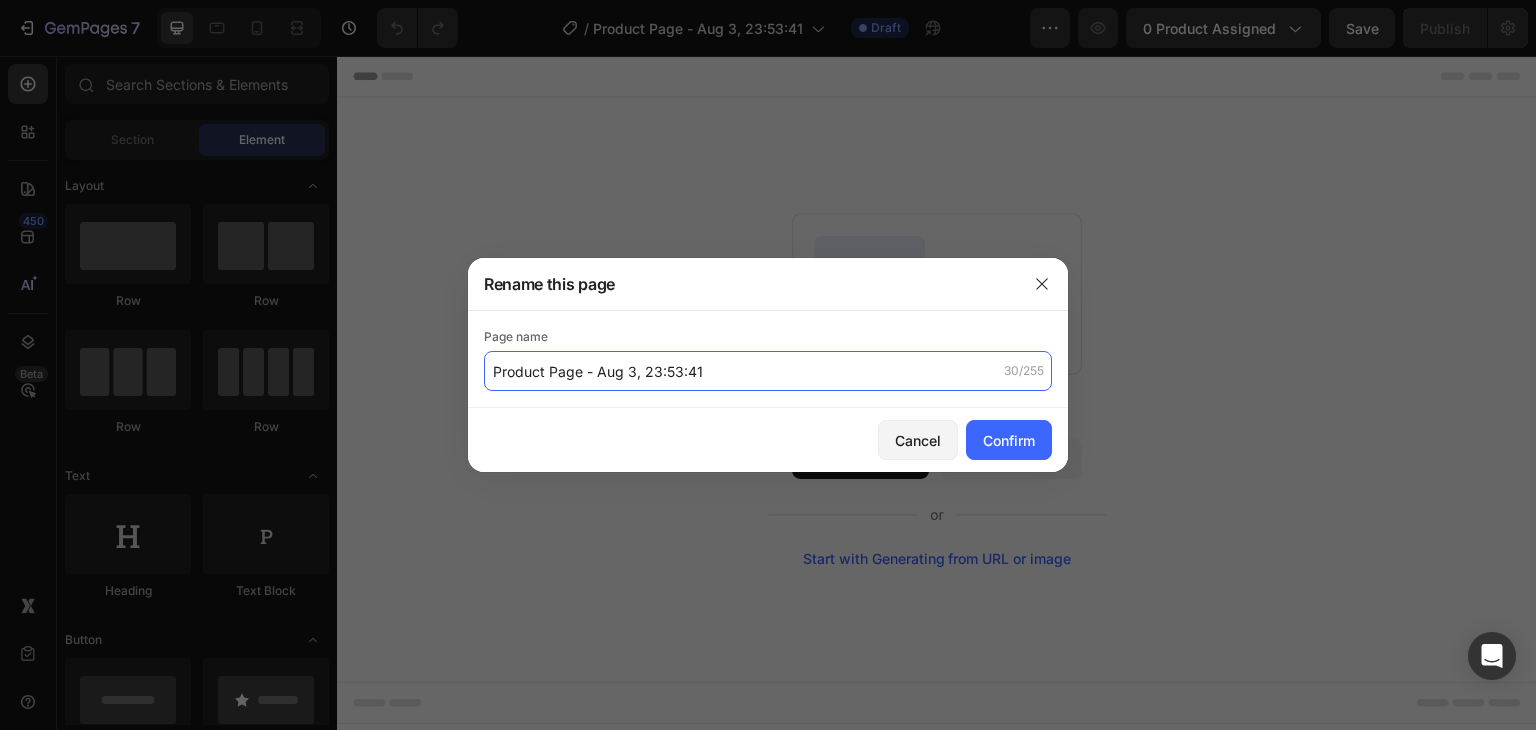 click on "Product Page - Aug 3, 23:53:41" 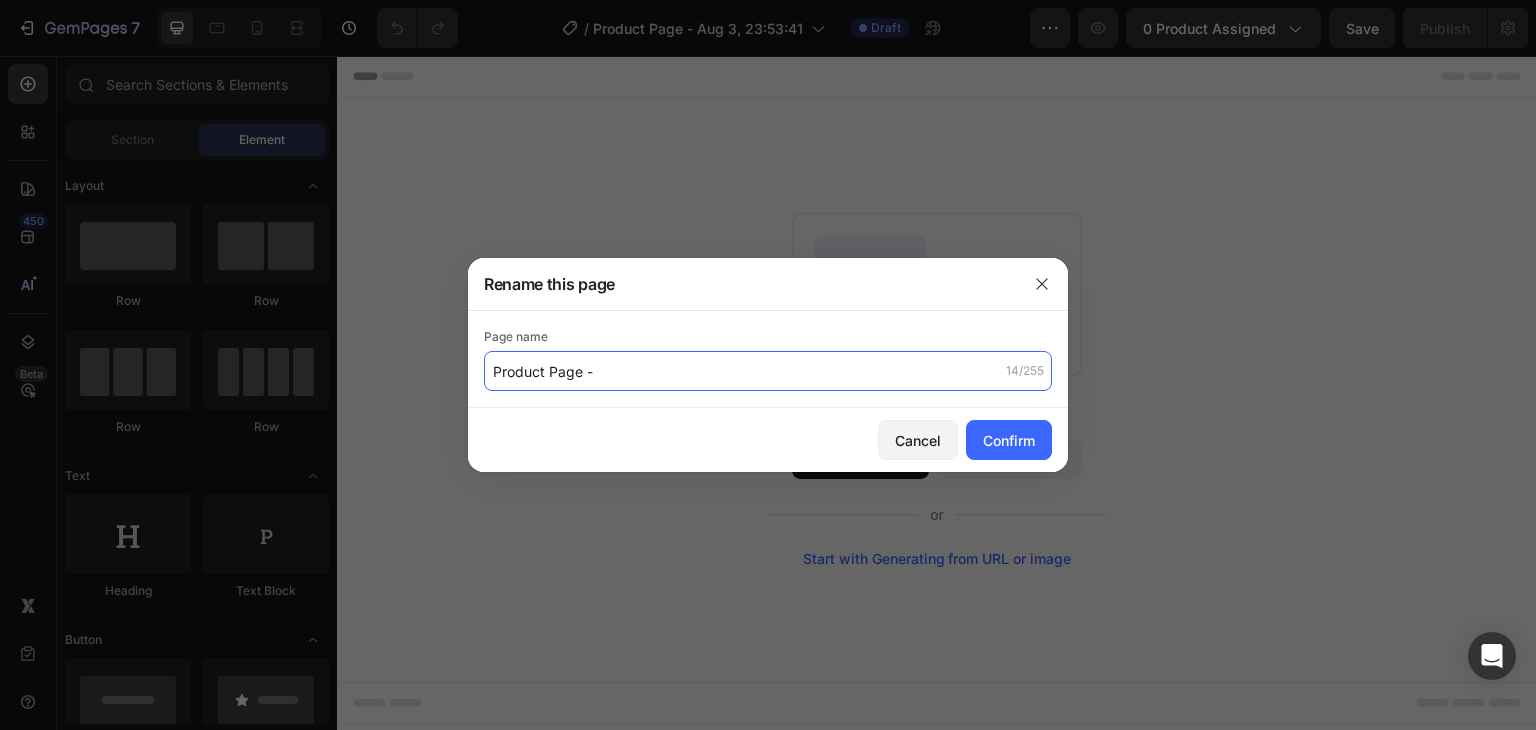 paste on "Cat Litter Mat Double Layer" 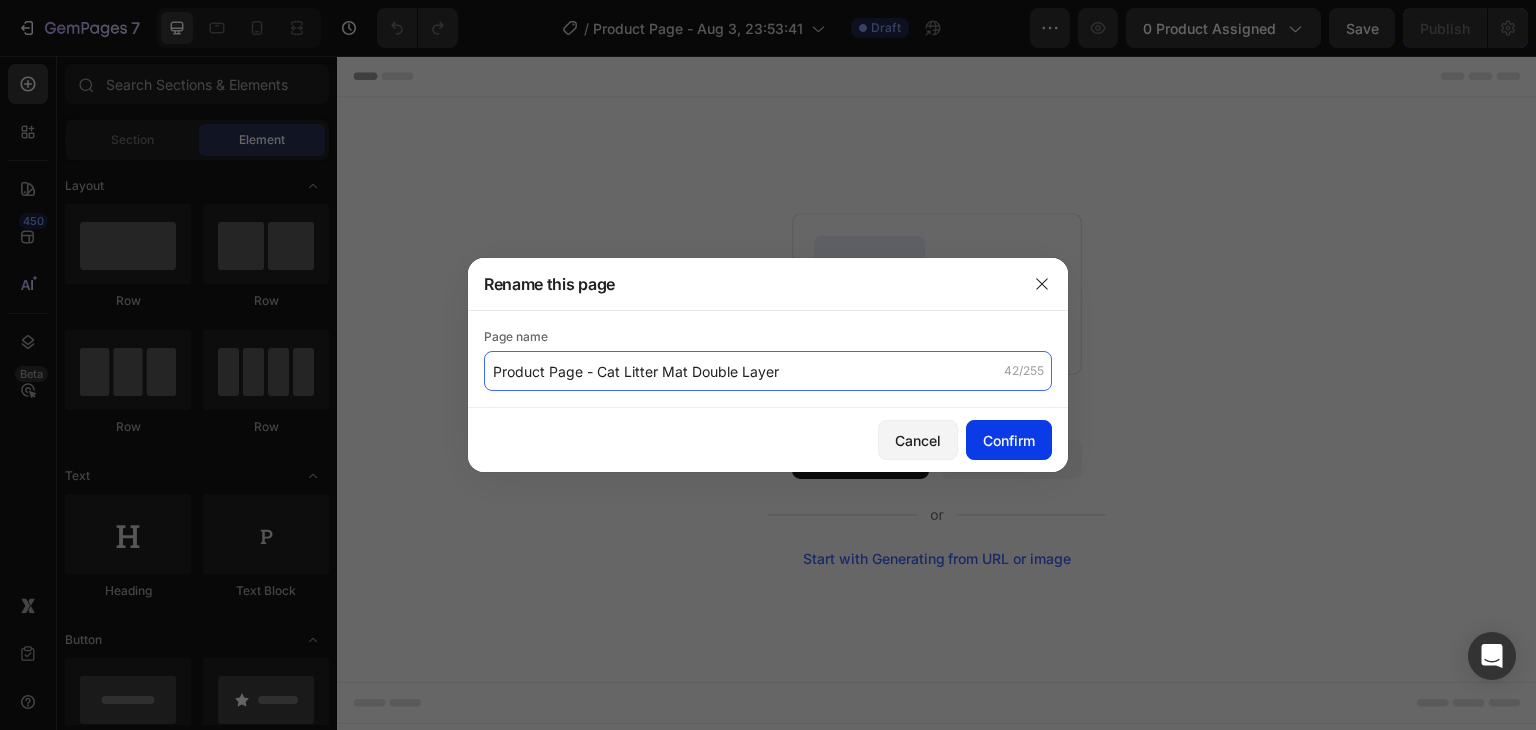 type on "Product Page - Cat Litter Mat Double Layer" 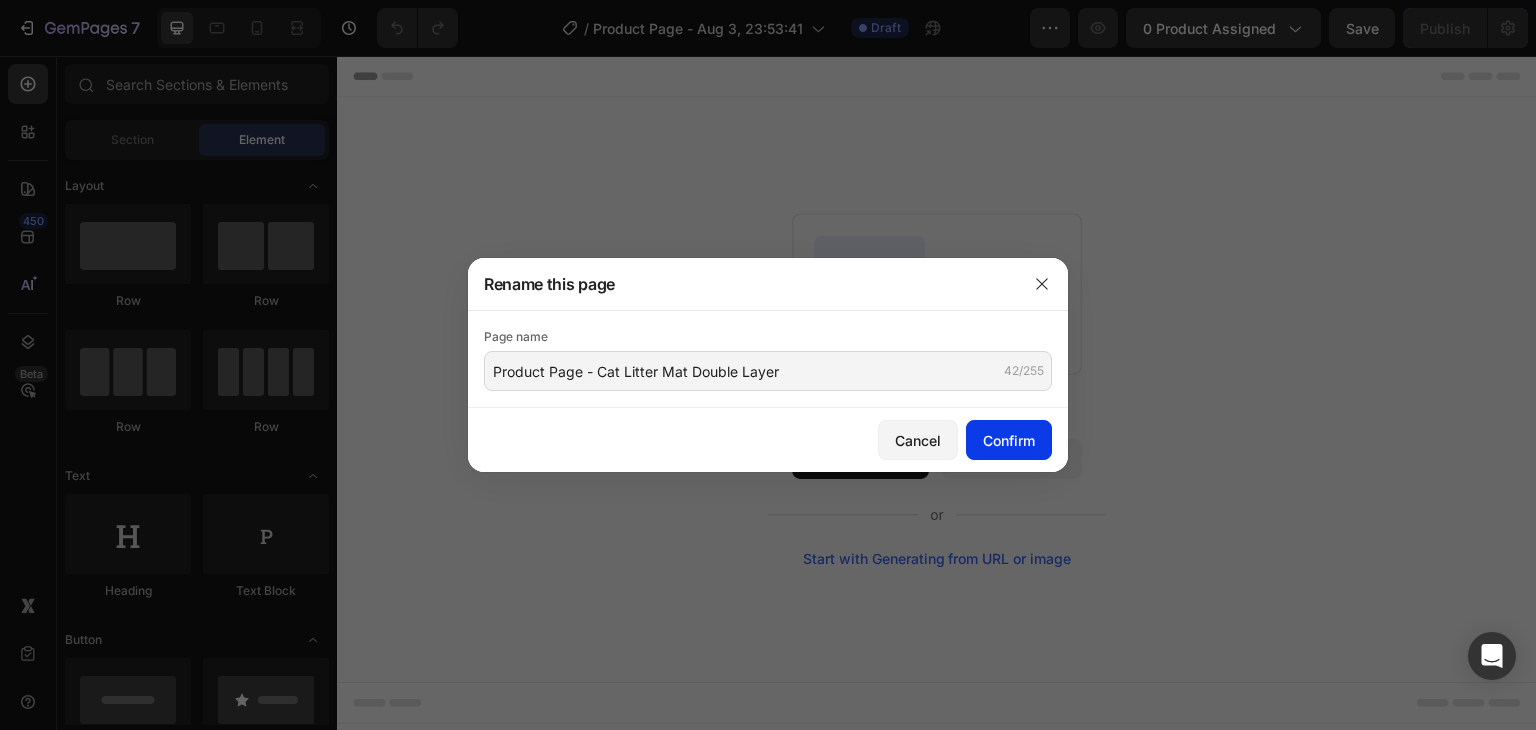 click on "Confirm" at bounding box center [1009, 440] 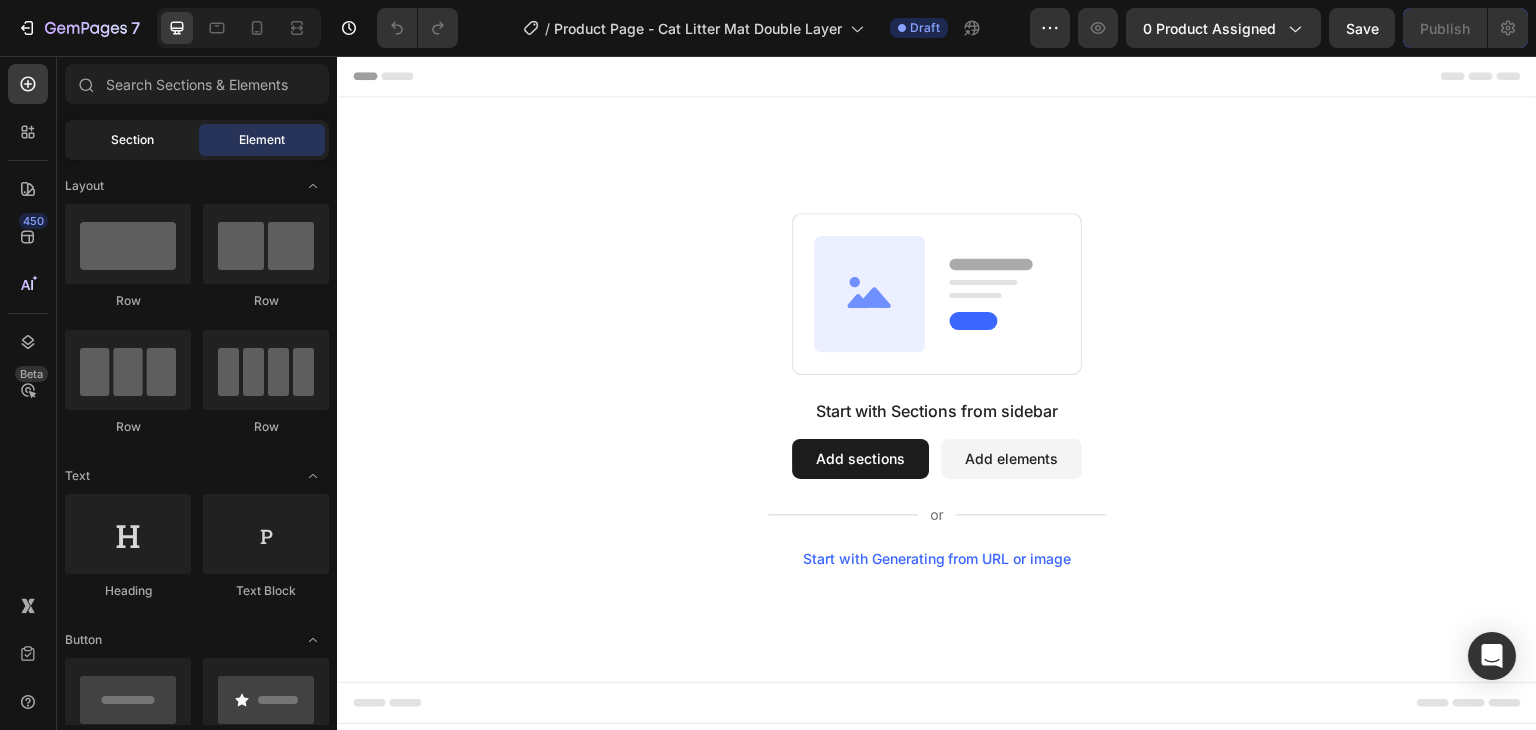 click on "Section" 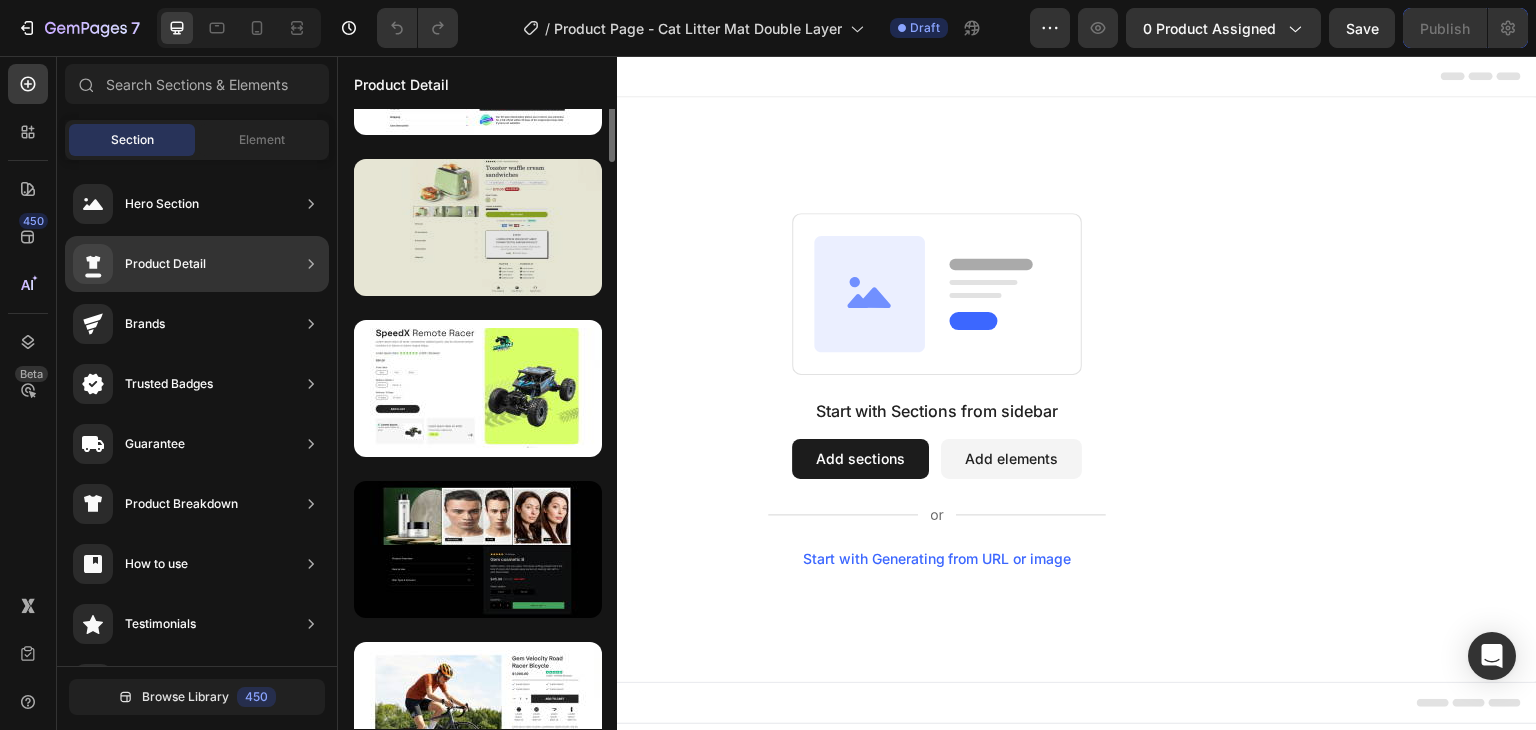 scroll, scrollTop: 0, scrollLeft: 0, axis: both 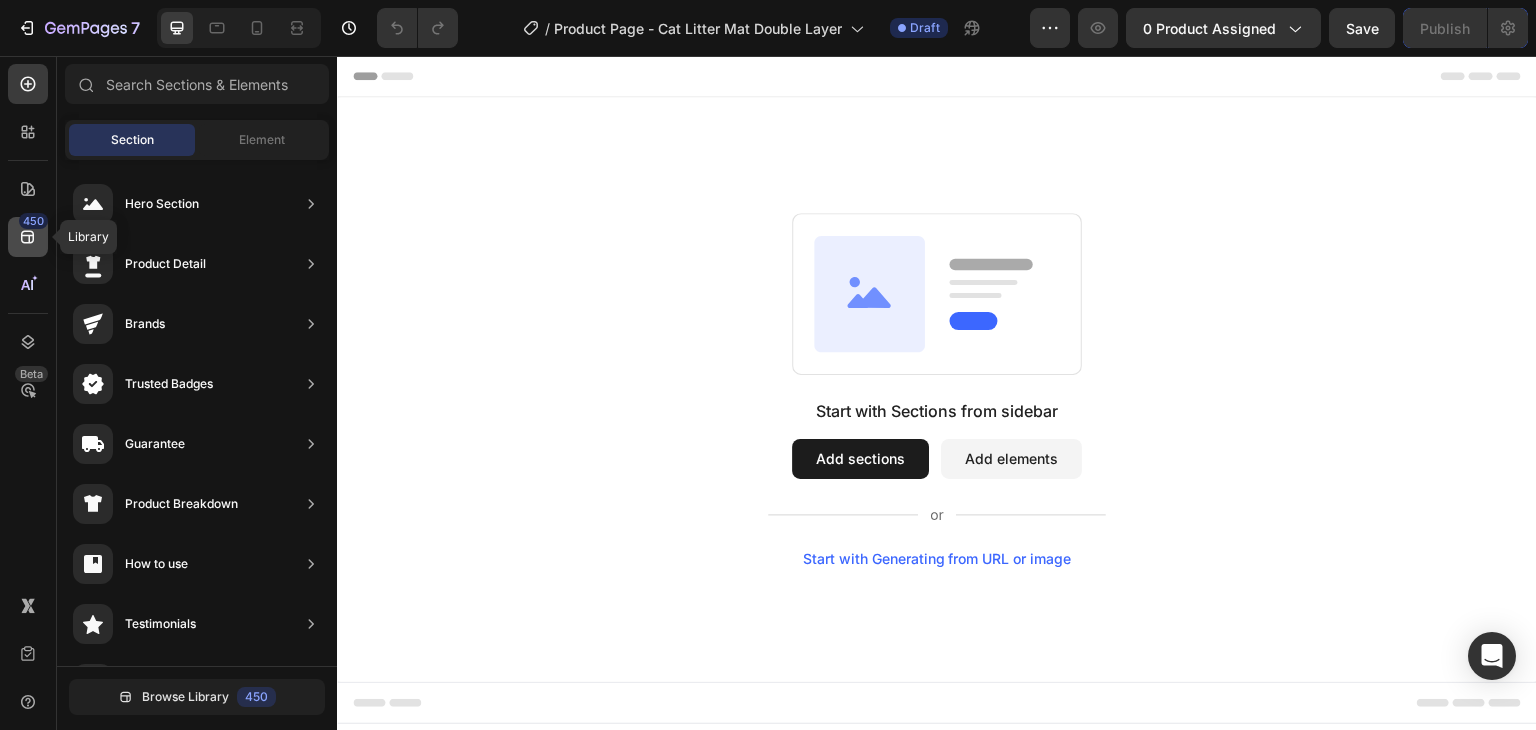 click 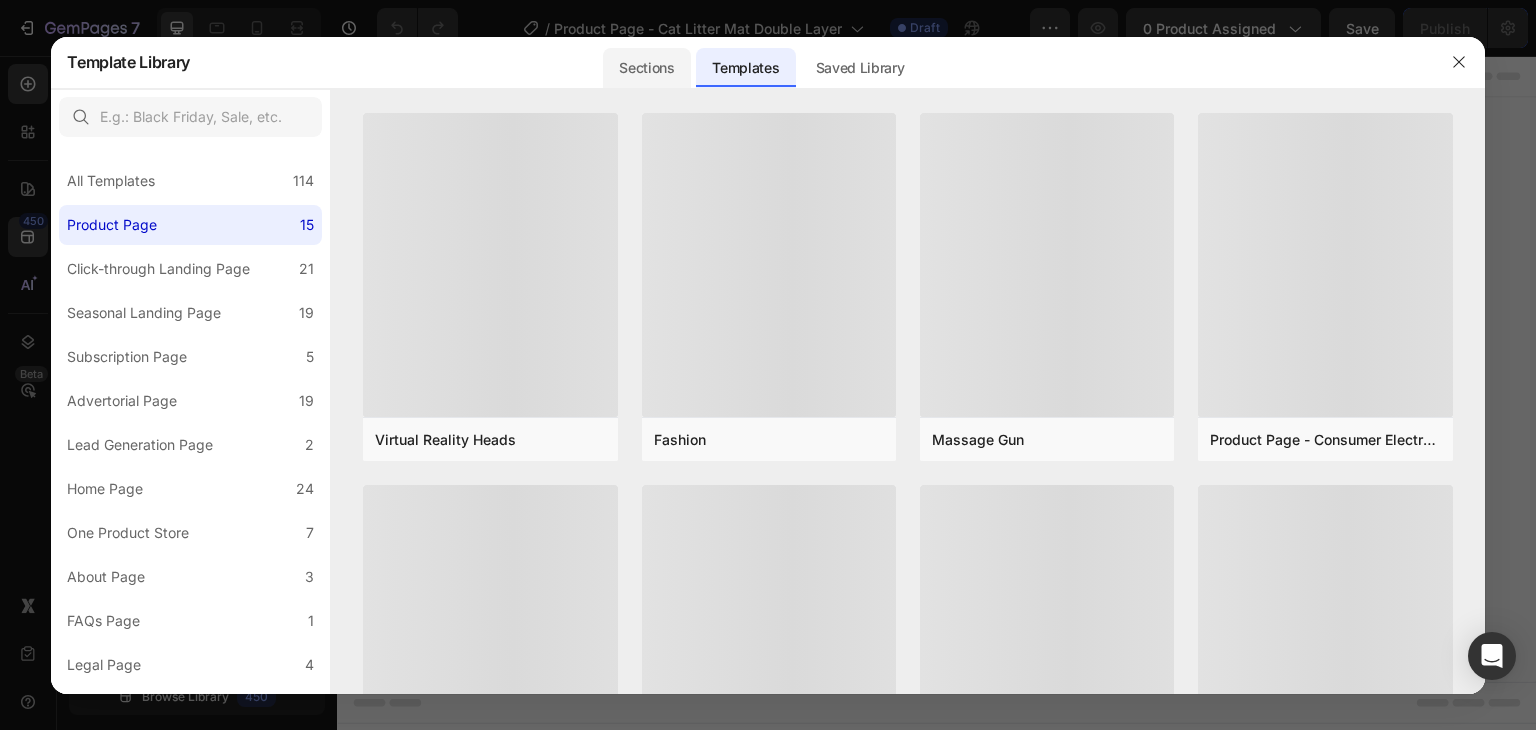 click on "Sections" 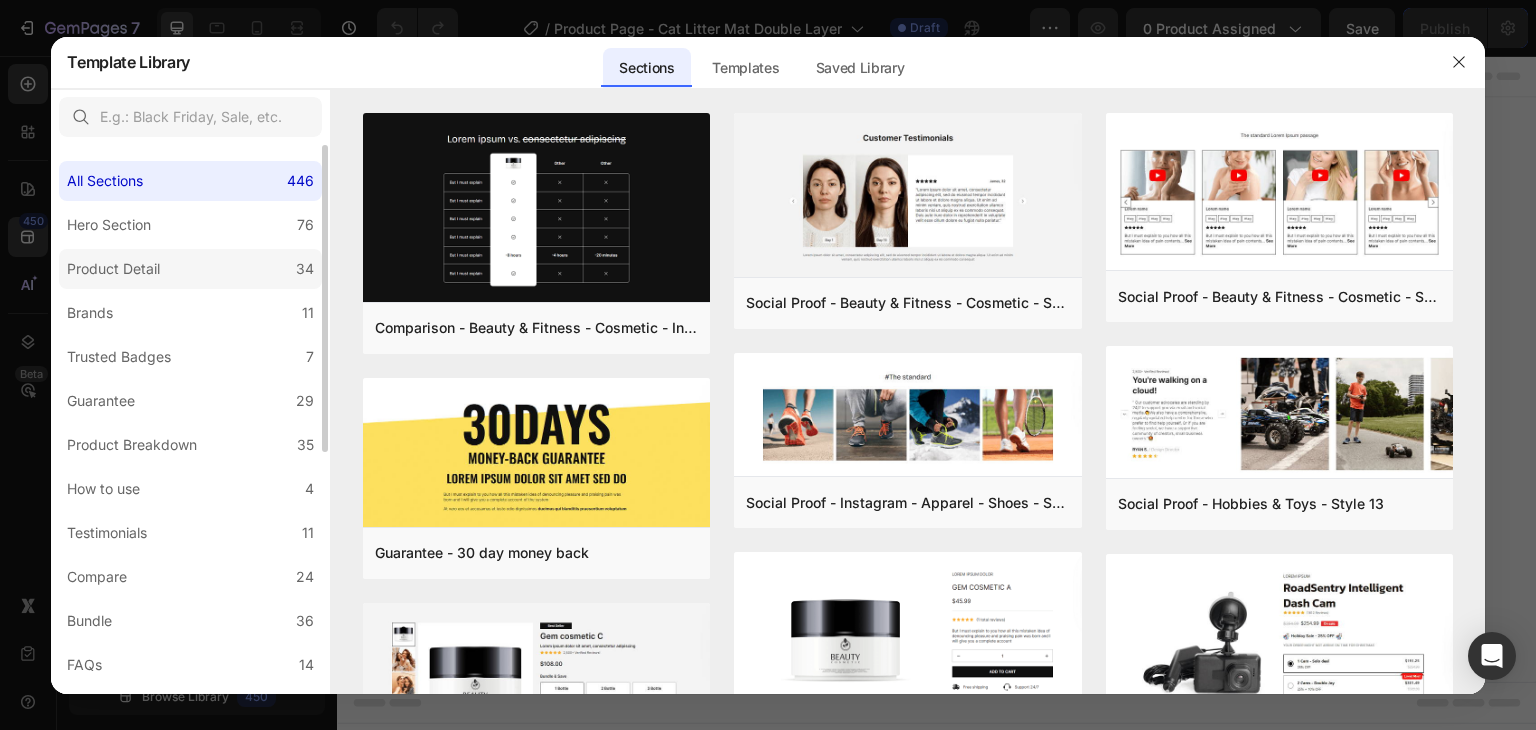 click on "Product Detail 34" 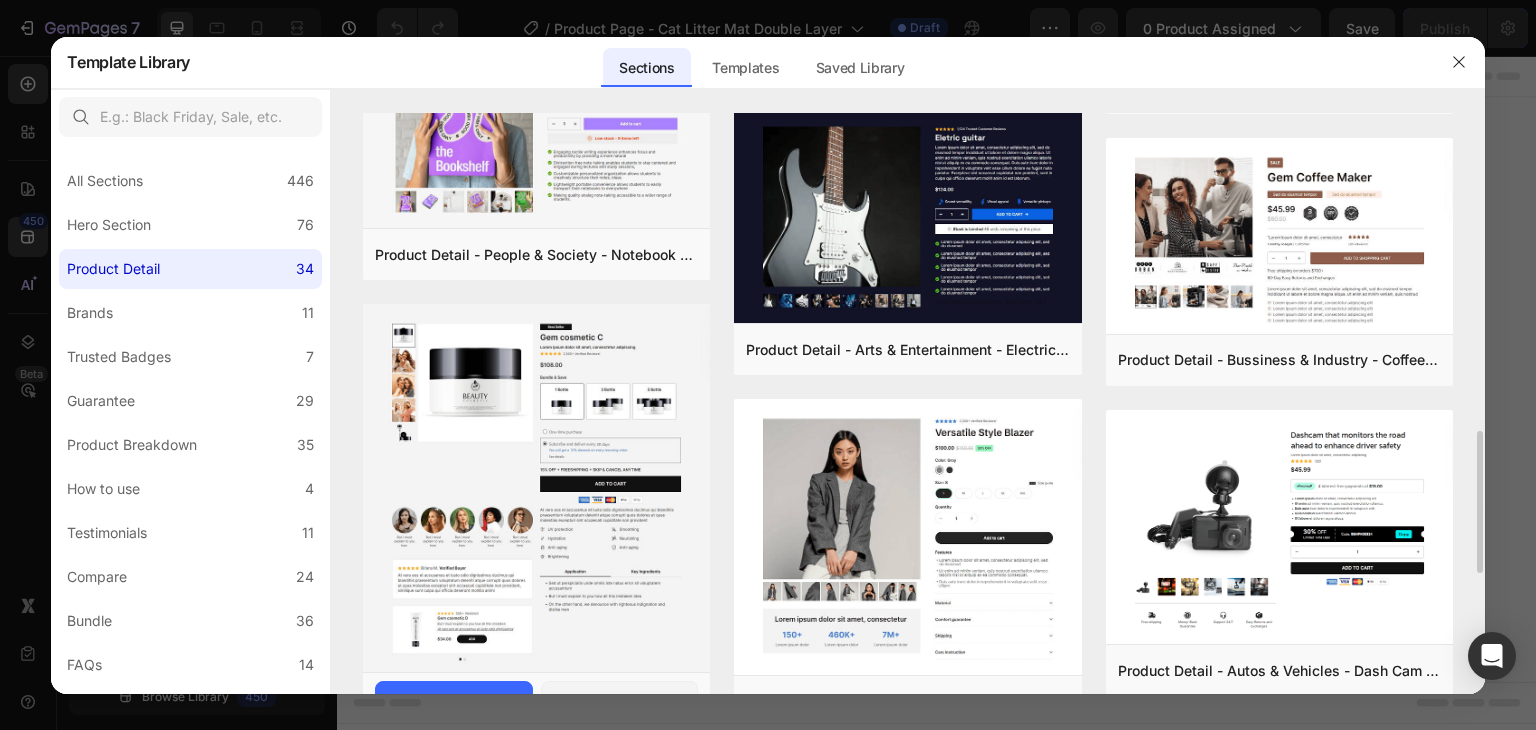 scroll, scrollTop: 1500, scrollLeft: 0, axis: vertical 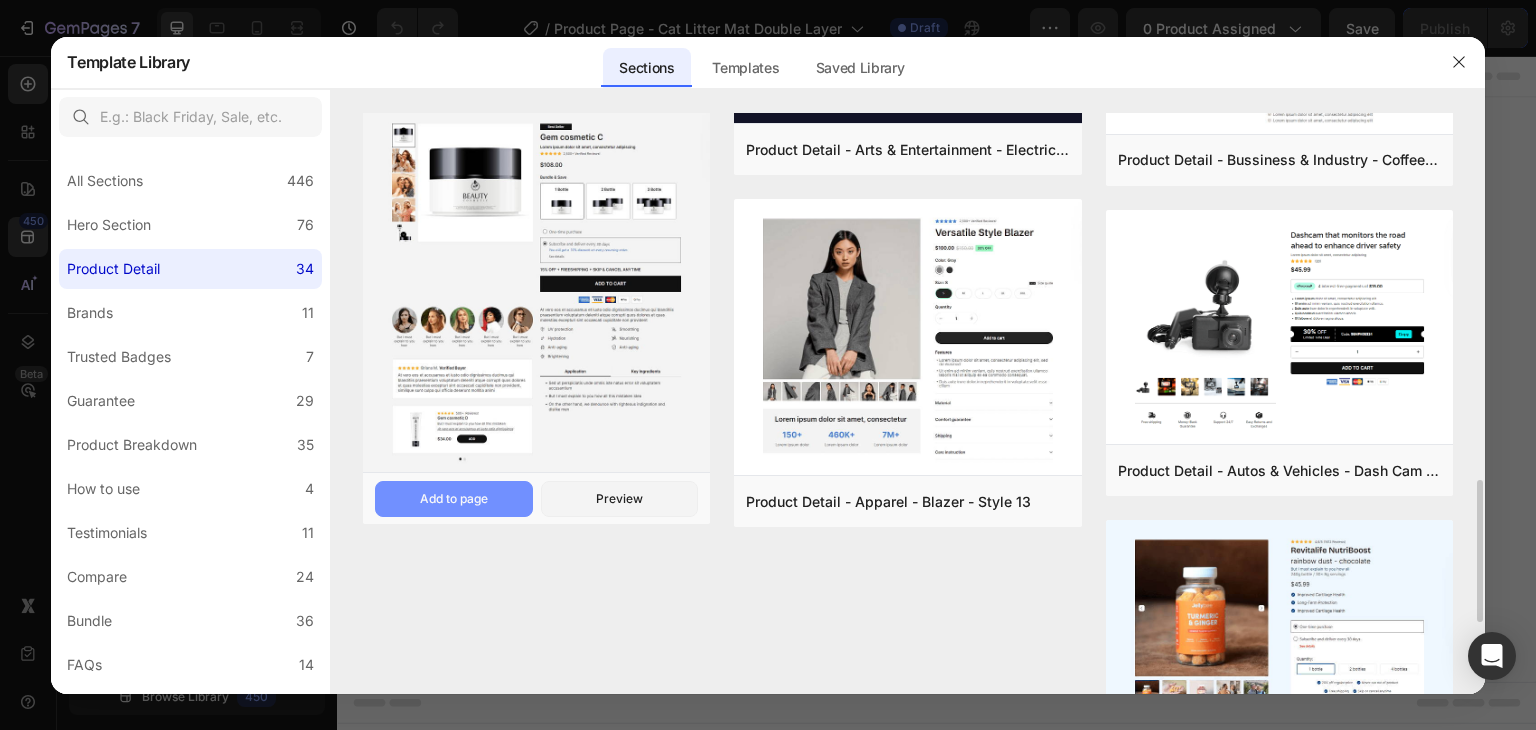 click on "Add to page" at bounding box center (454, 499) 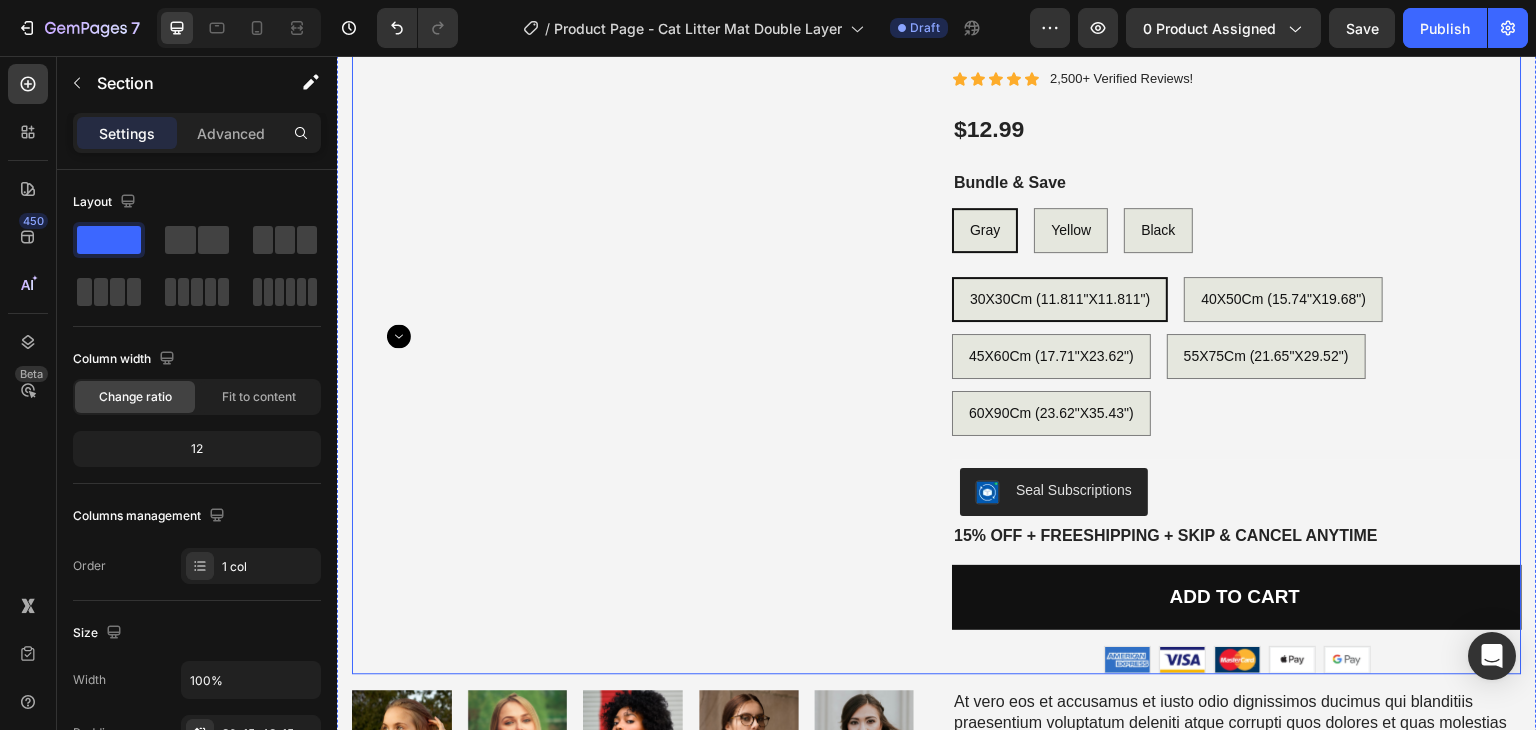 scroll, scrollTop: 269, scrollLeft: 0, axis: vertical 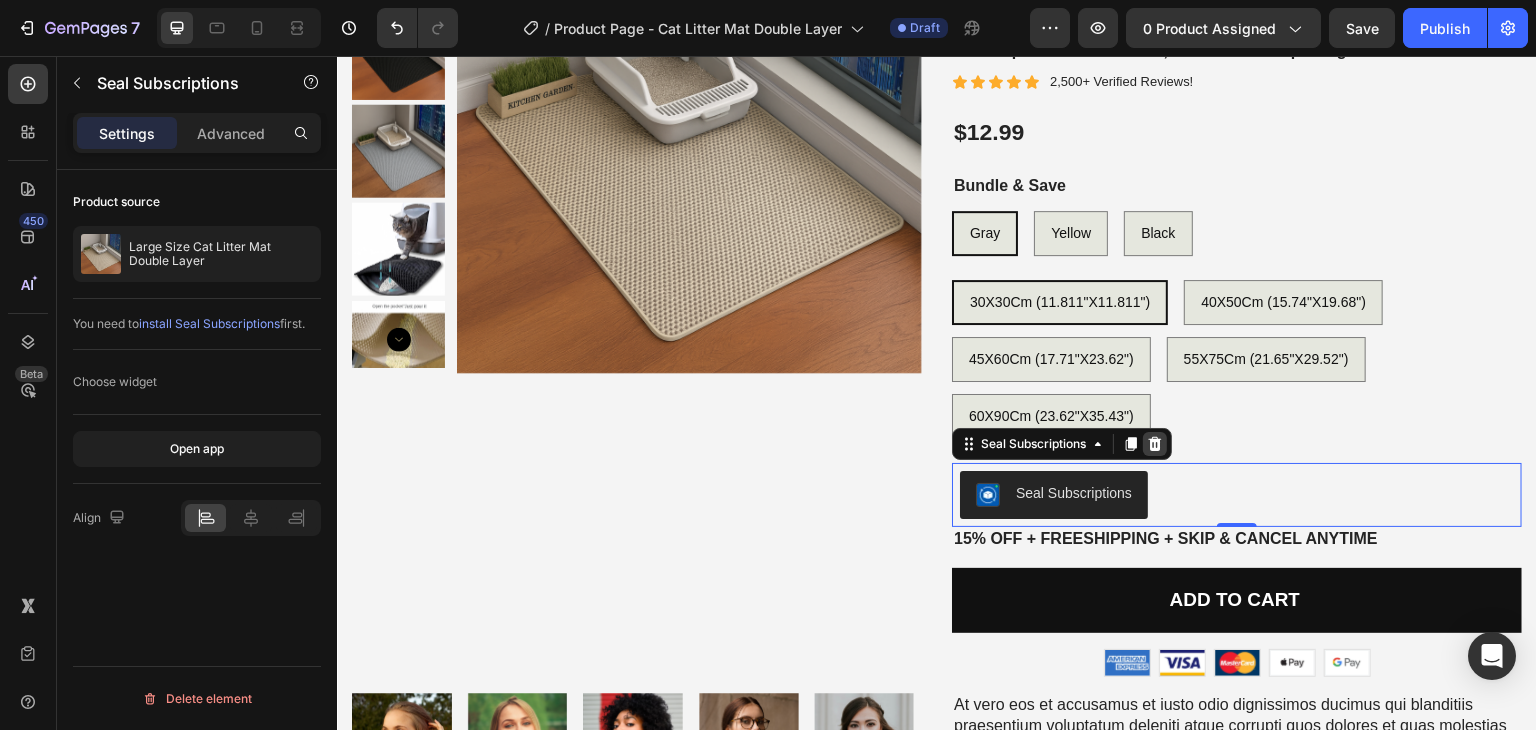 click 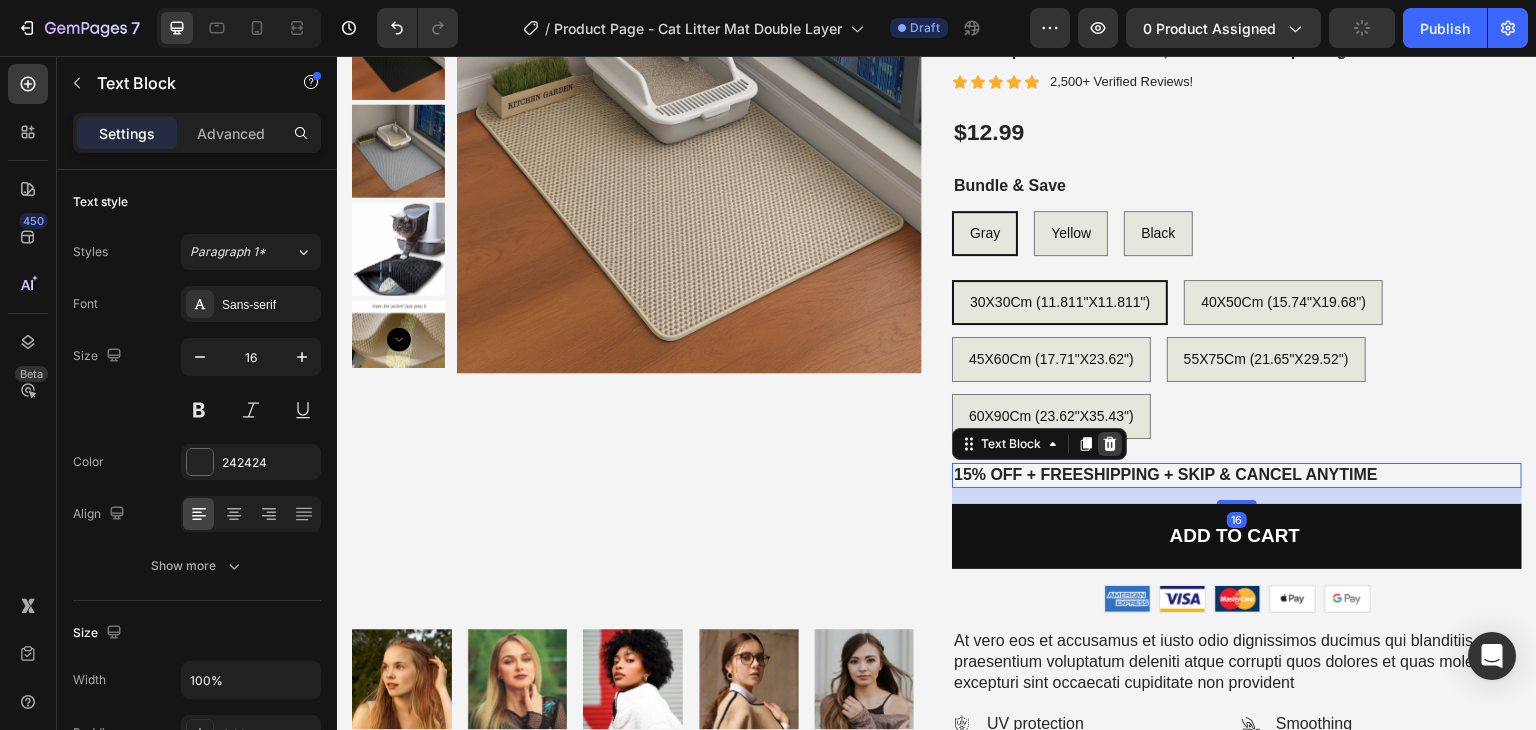click 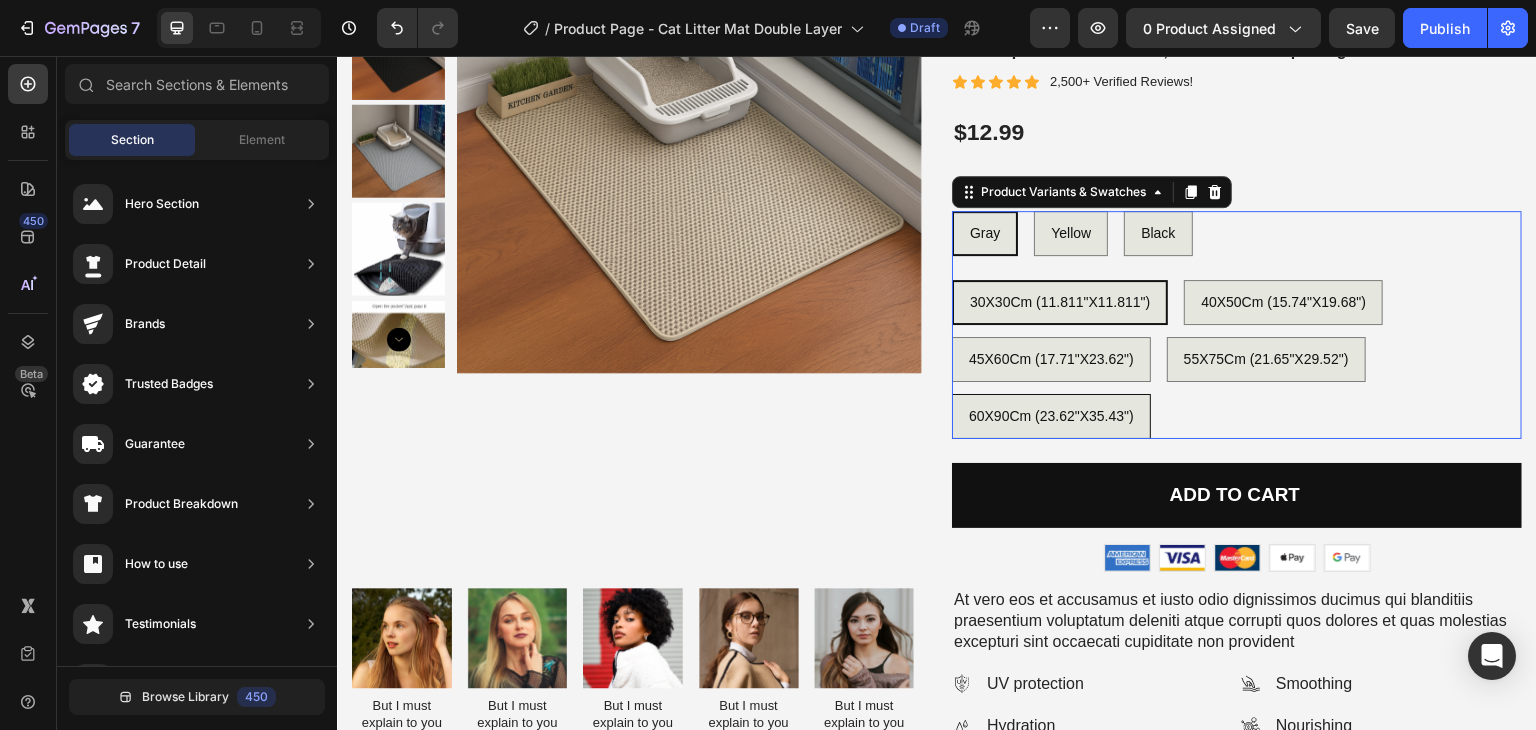 click on "60X90Cm (23.62"X35.43")" at bounding box center (1051, 416) 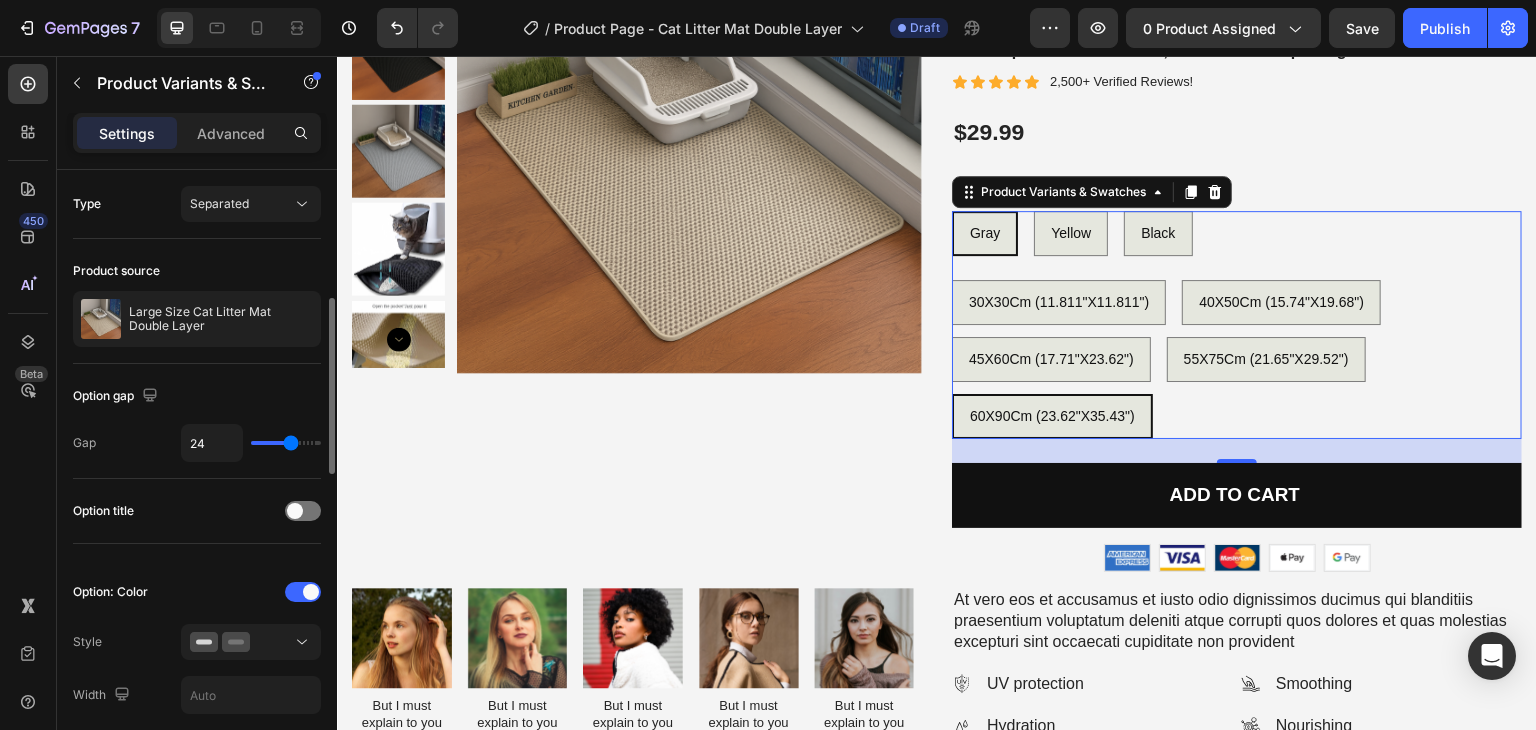 scroll, scrollTop: 100, scrollLeft: 0, axis: vertical 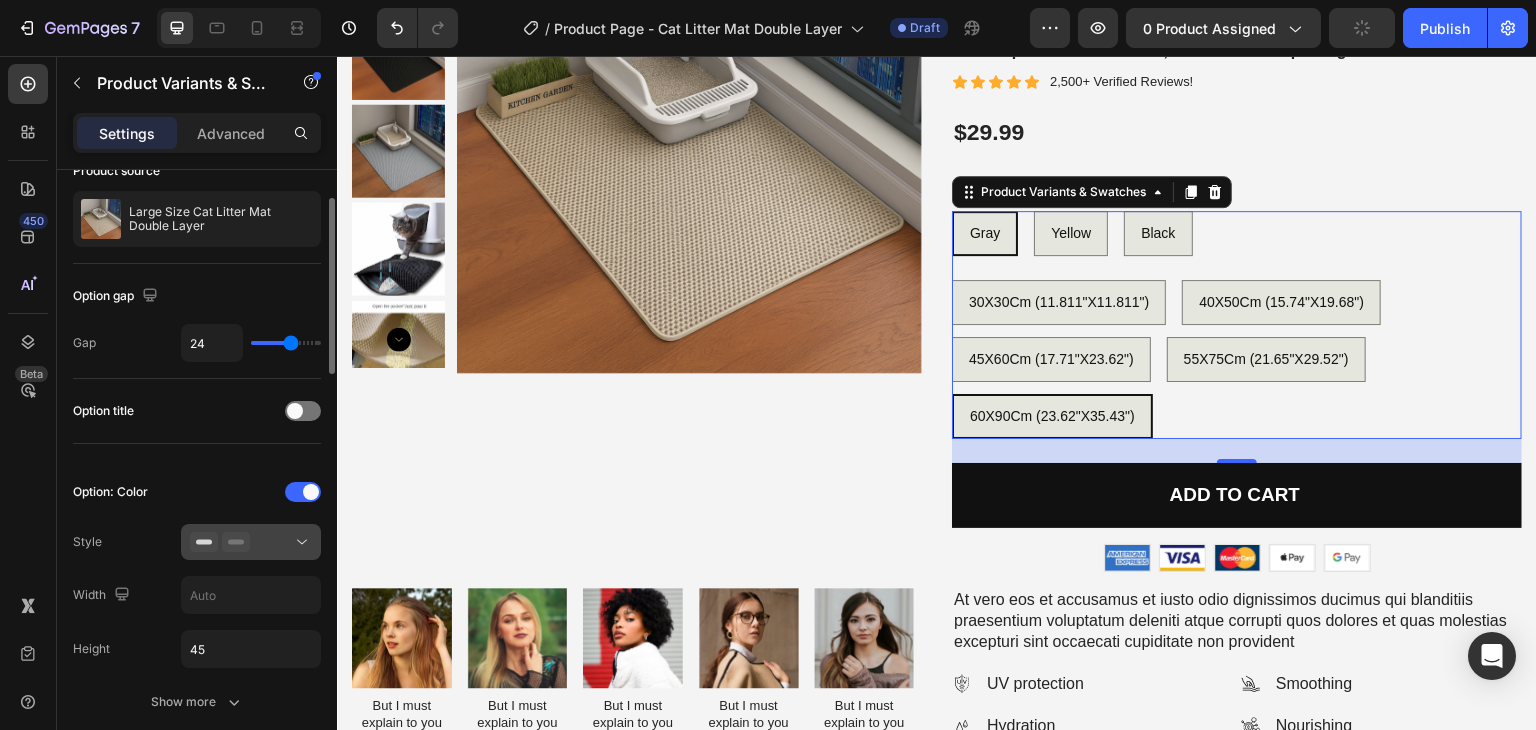 click 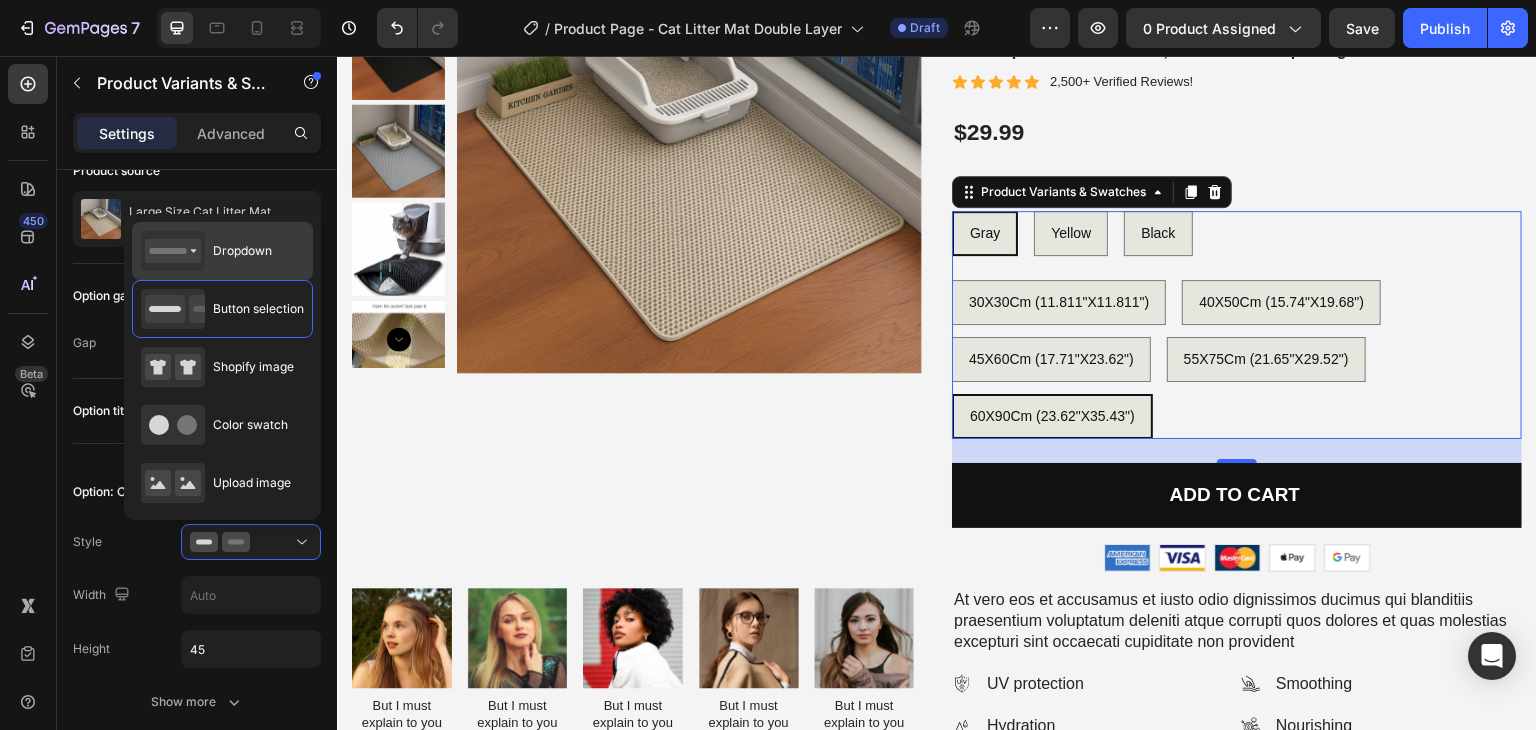 click on "Dropdown" at bounding box center [242, 251] 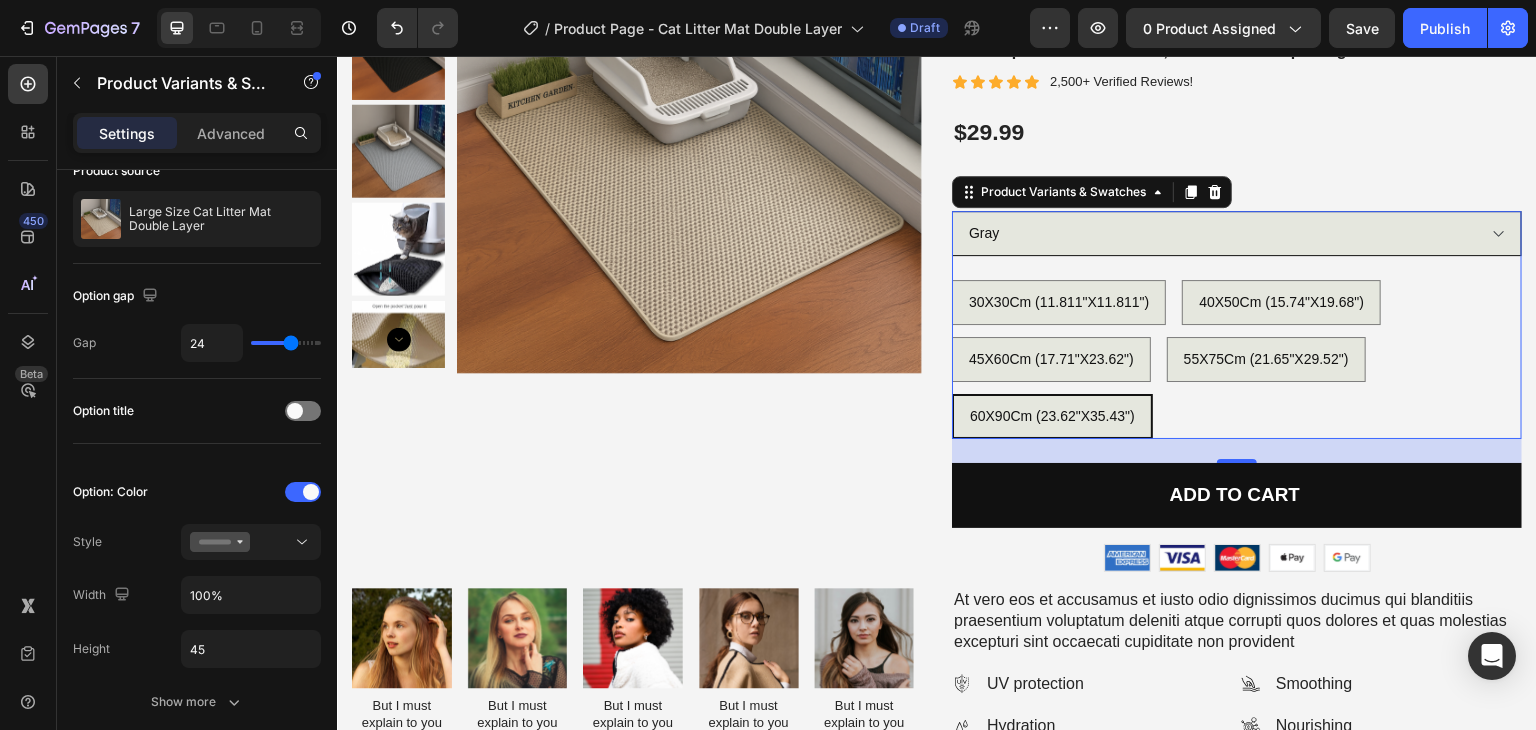 click on "Gray Yellow Black" at bounding box center (1237, 233) 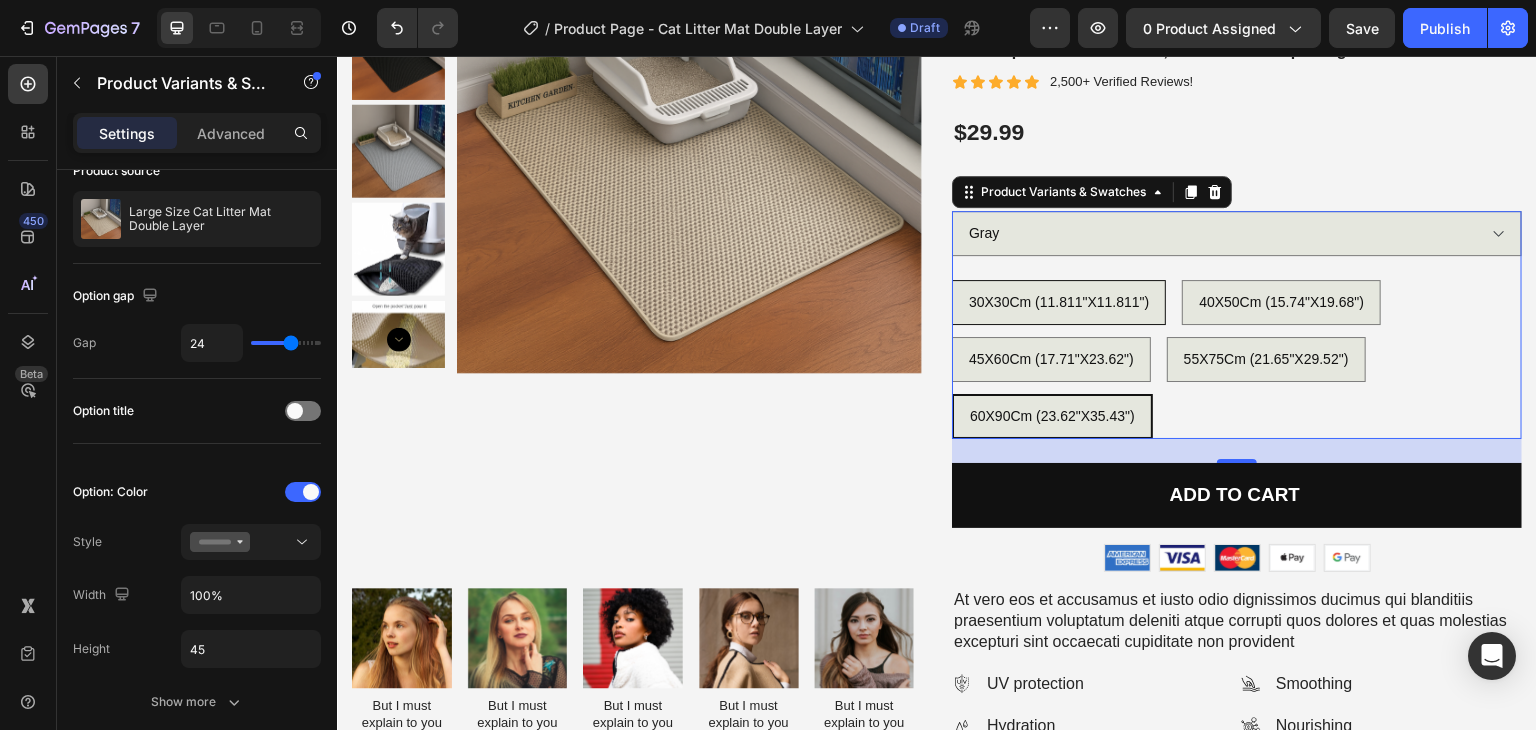 click on "30X30Cm (11.811"X11.811")" at bounding box center (1059, 302) 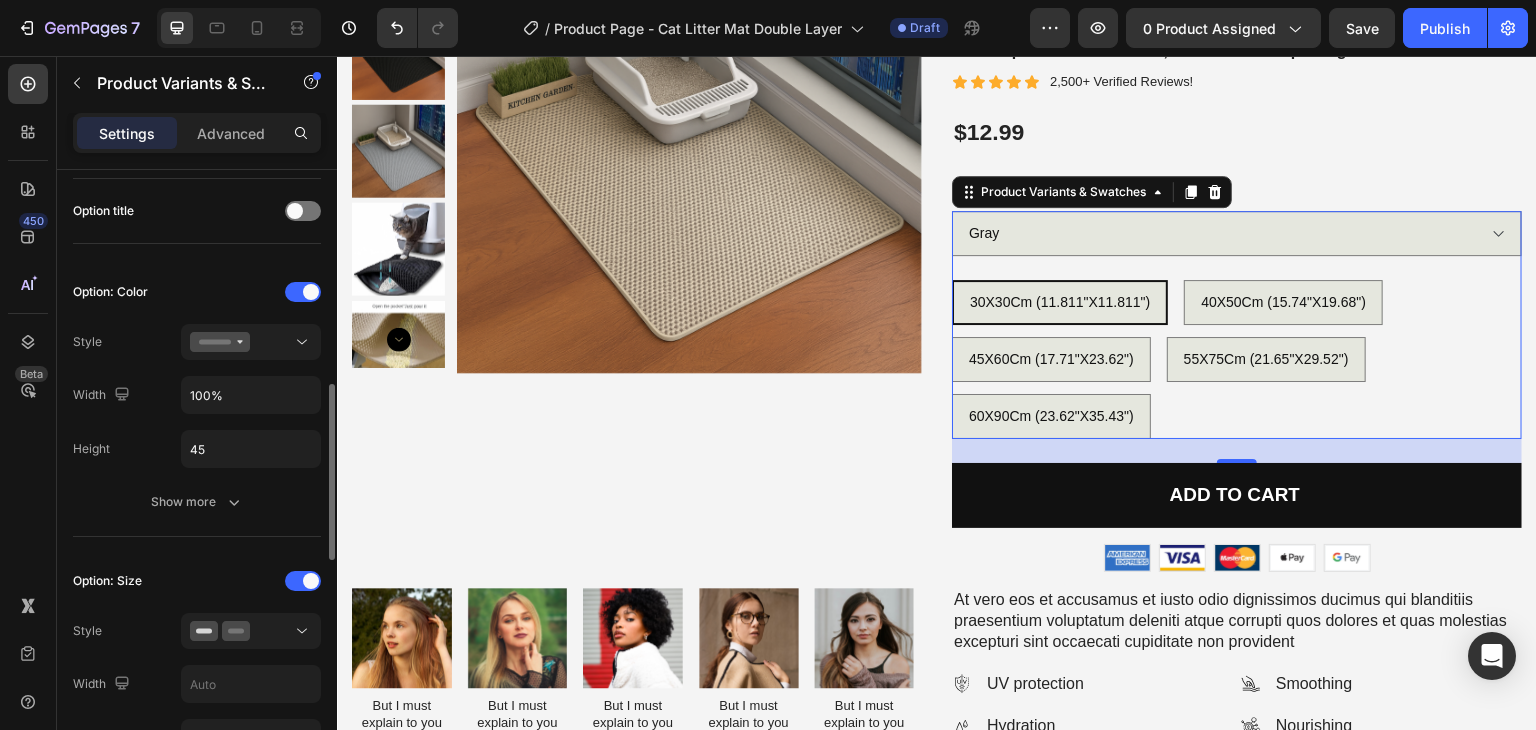 scroll, scrollTop: 400, scrollLeft: 0, axis: vertical 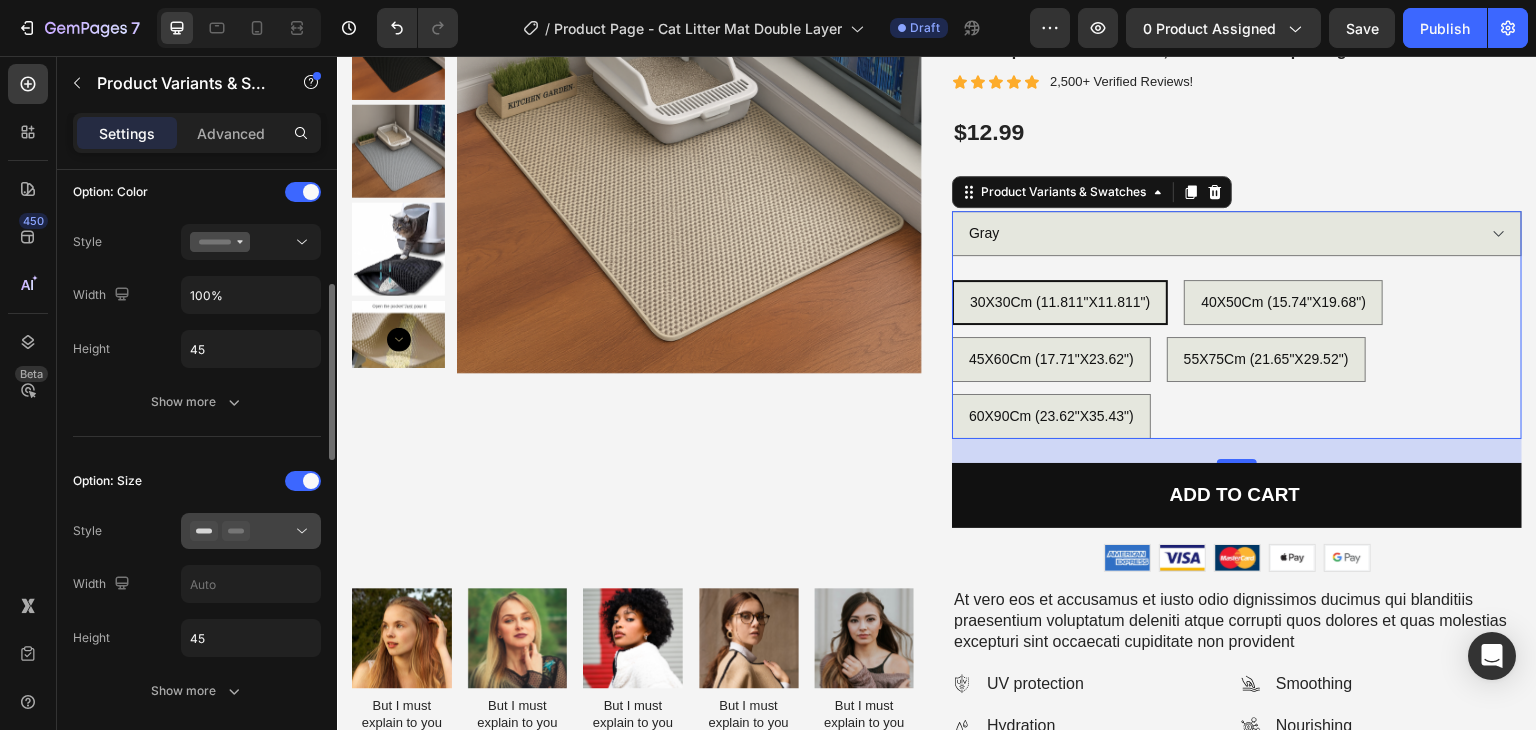 click at bounding box center [251, 531] 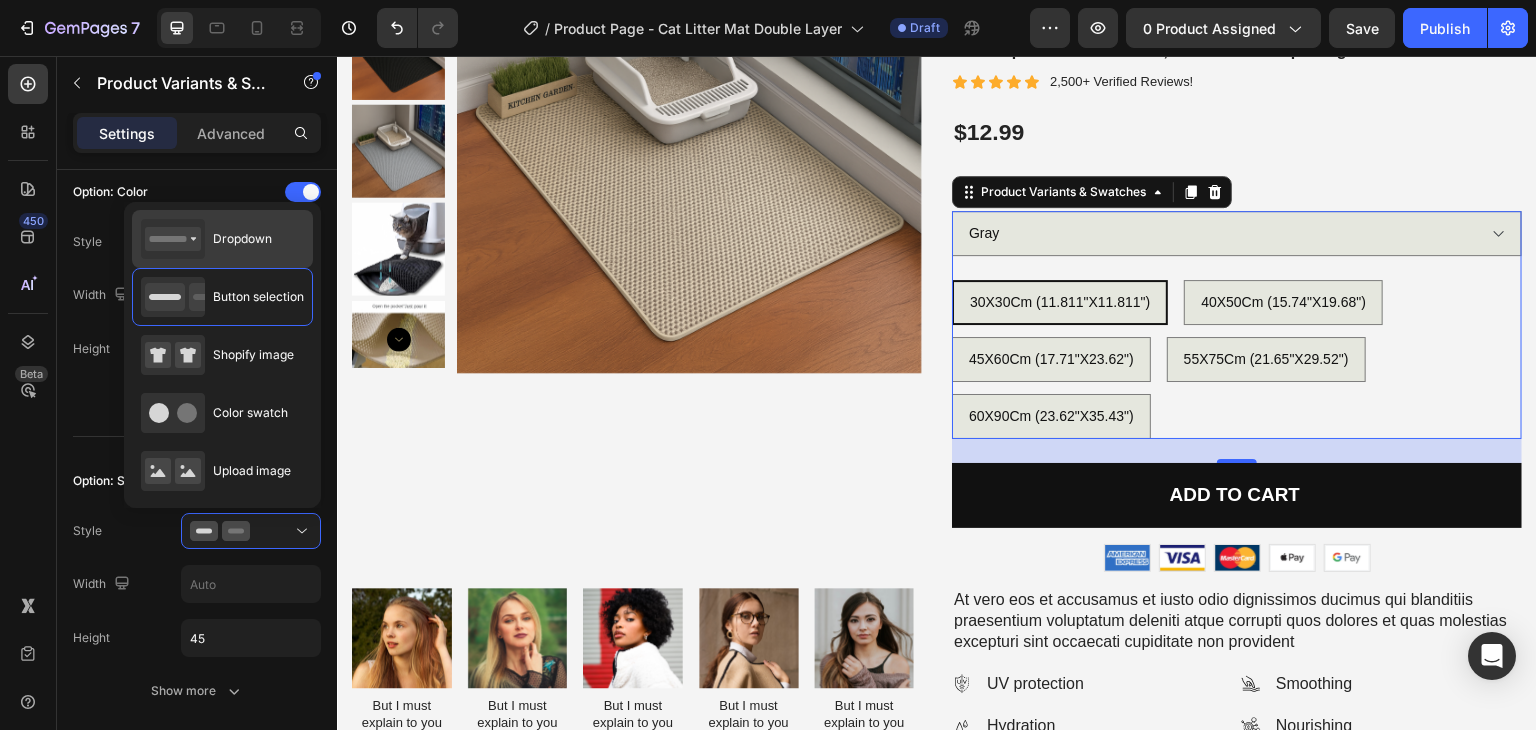 click on "Dropdown" at bounding box center [242, 239] 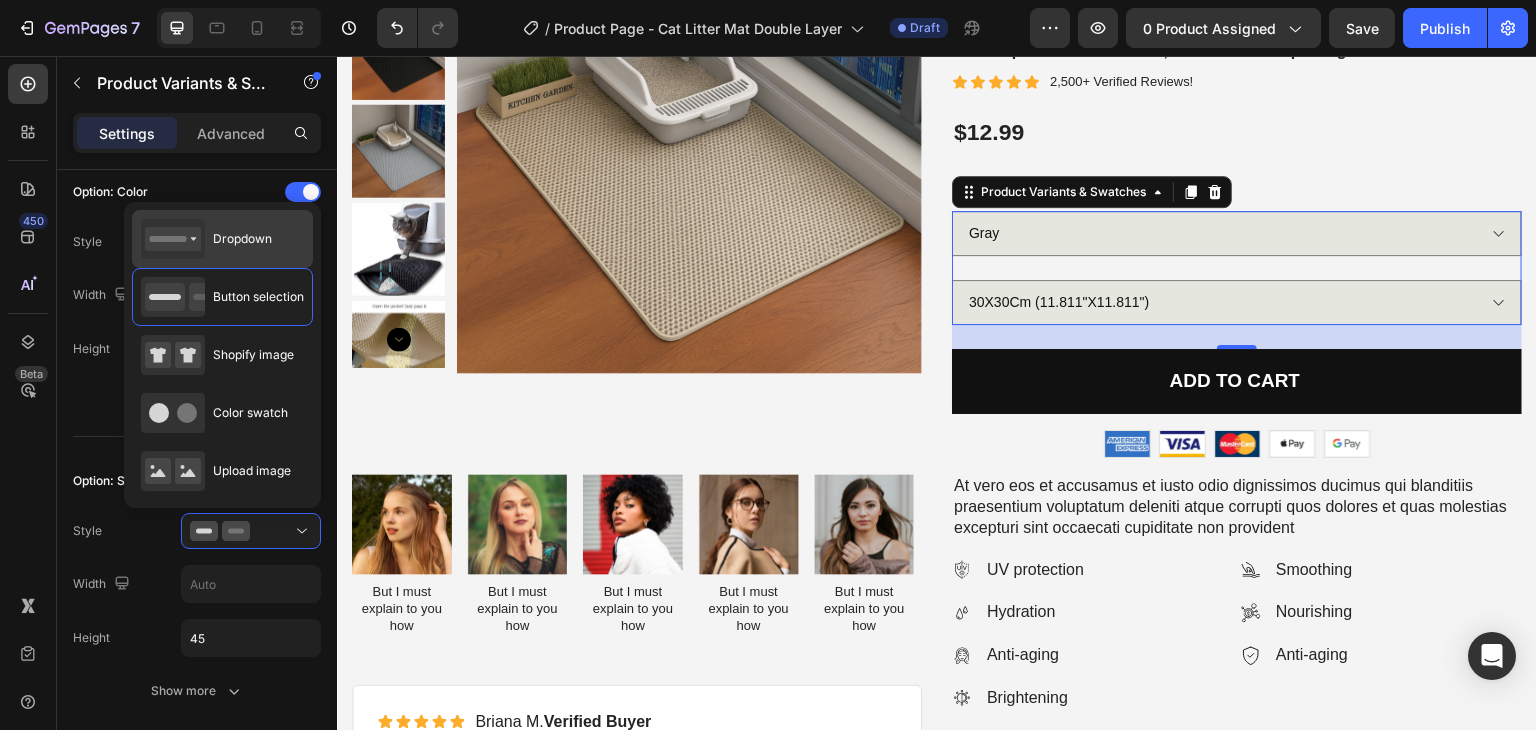 type on "100%" 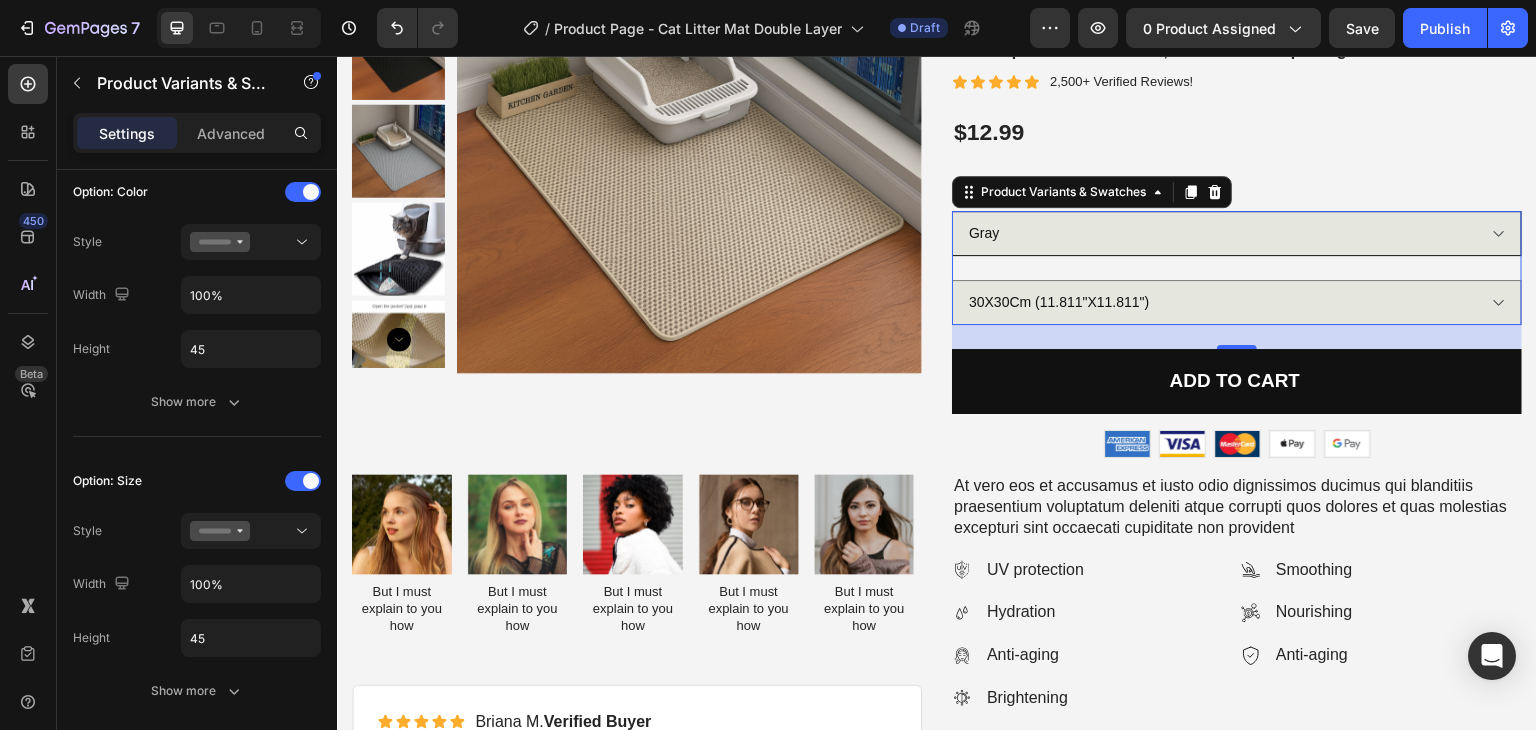 click on "Gray Yellow Black" at bounding box center [1237, 233] 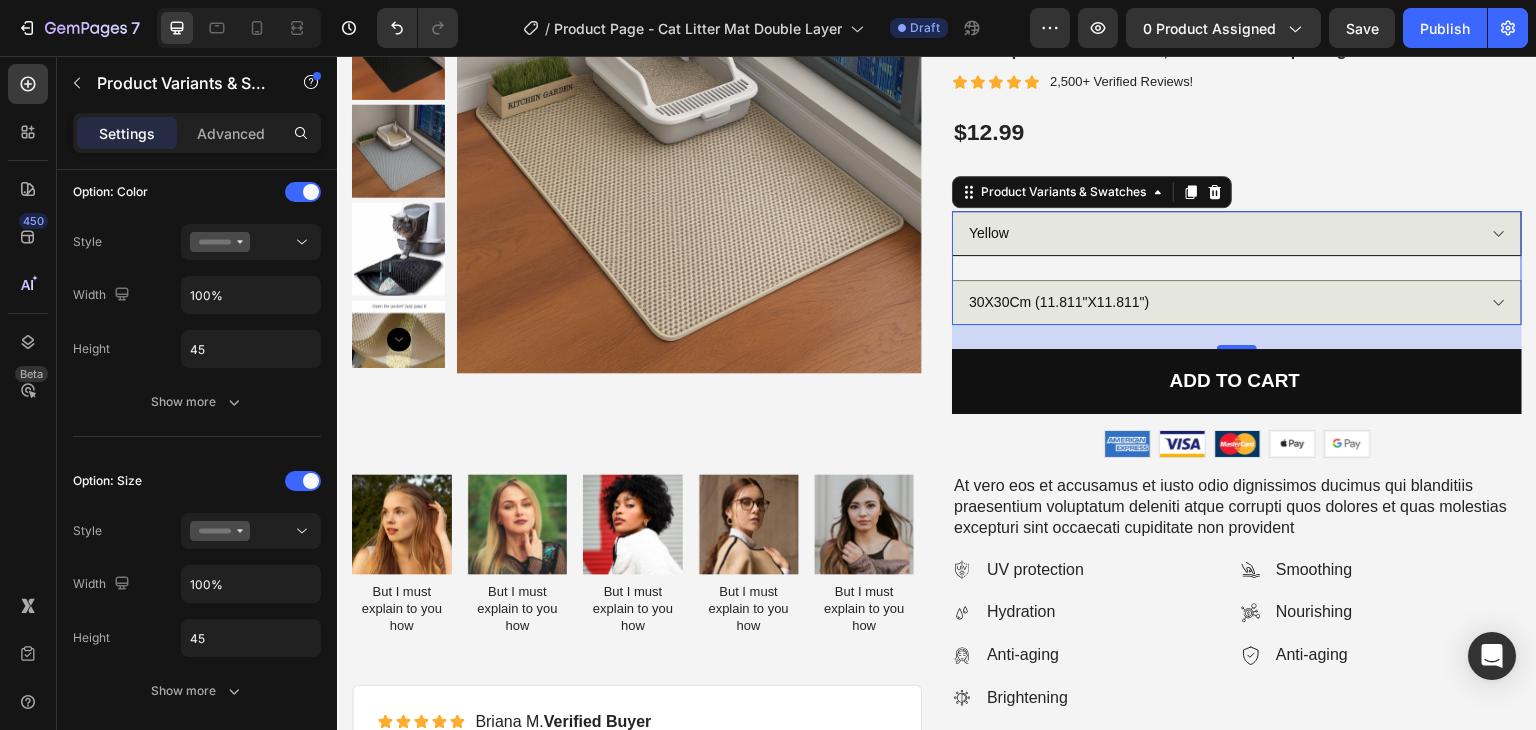 click on "Gray Yellow Black" at bounding box center [1237, 233] 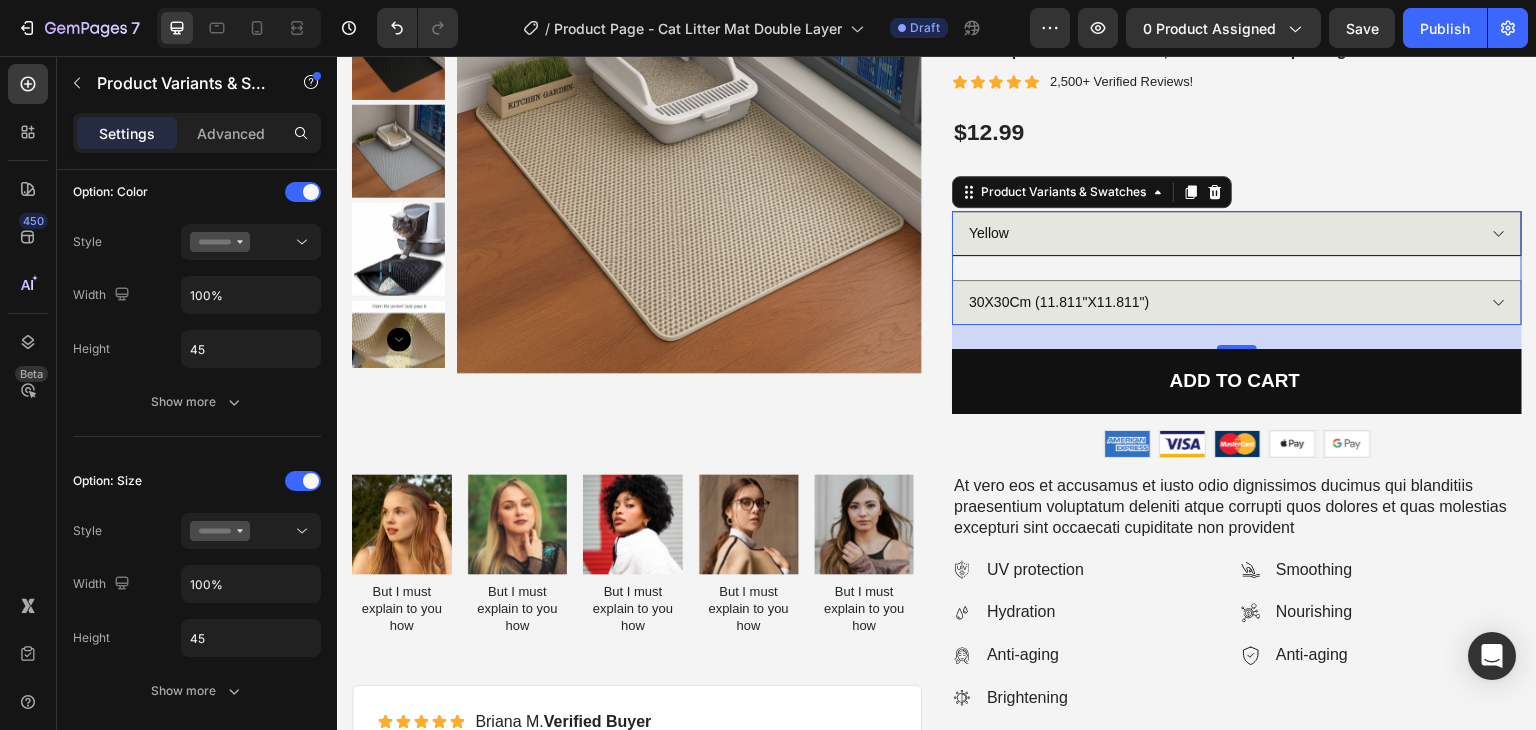 click on "Gray Yellow Black" at bounding box center [1237, 233] 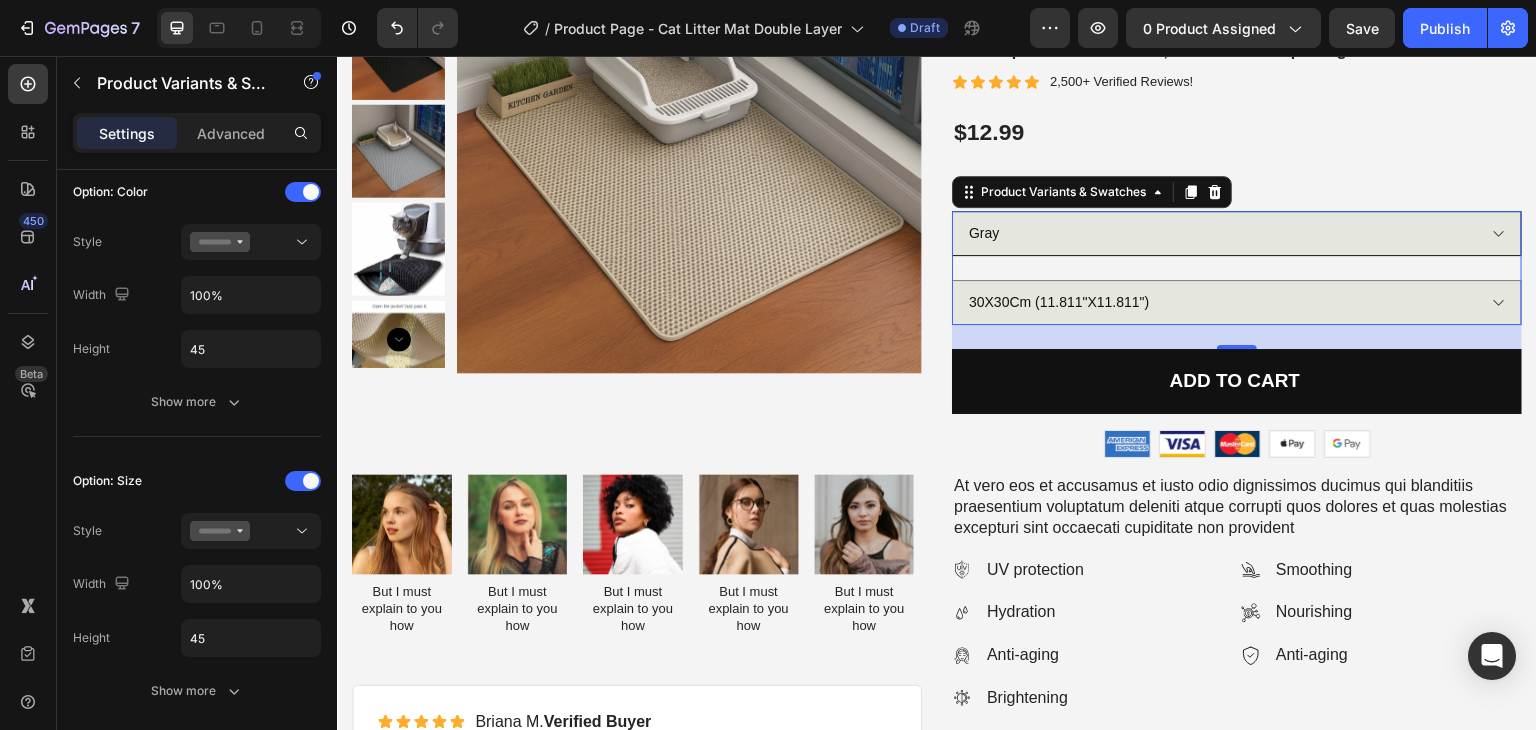 click on "Gray Yellow Black" at bounding box center (1237, 233) 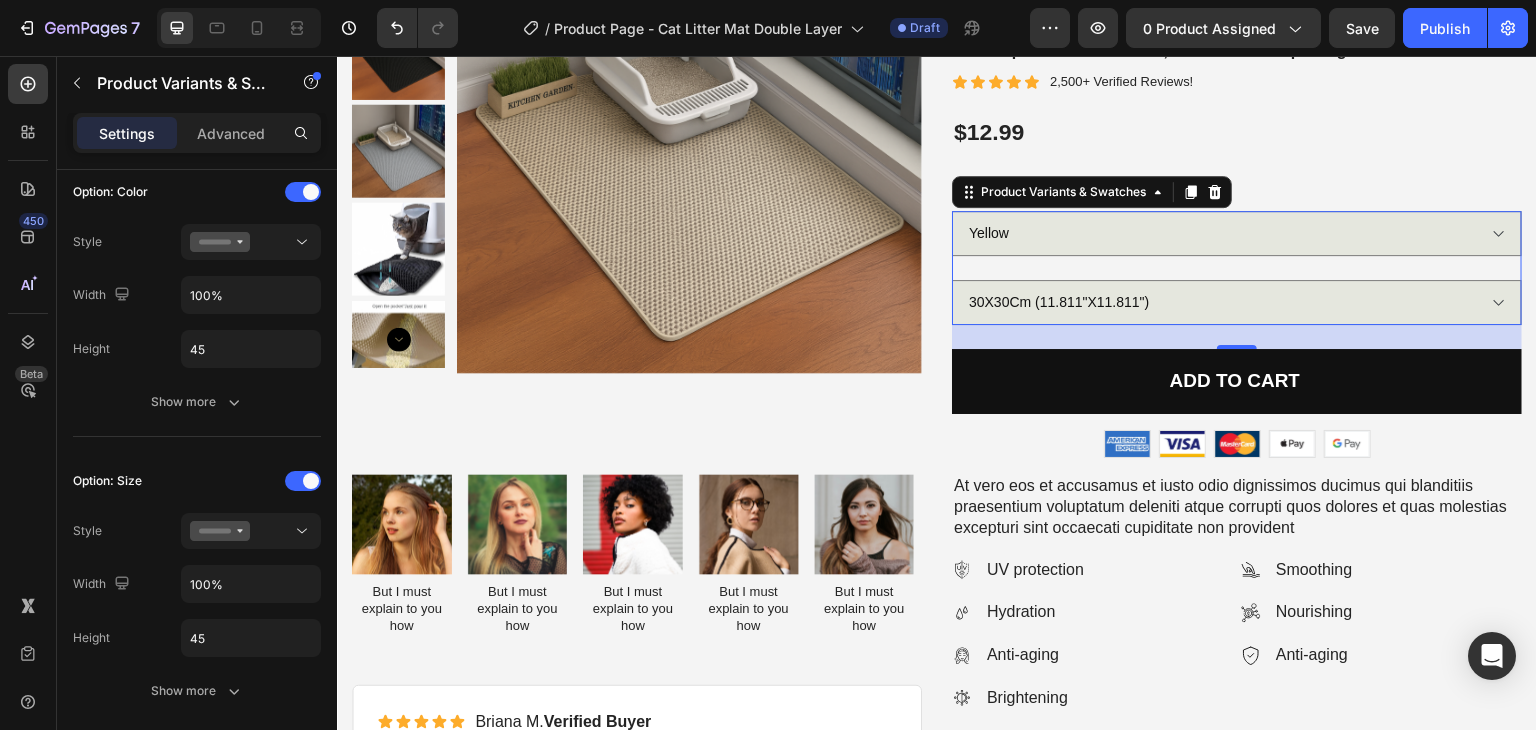 select on "Gray" 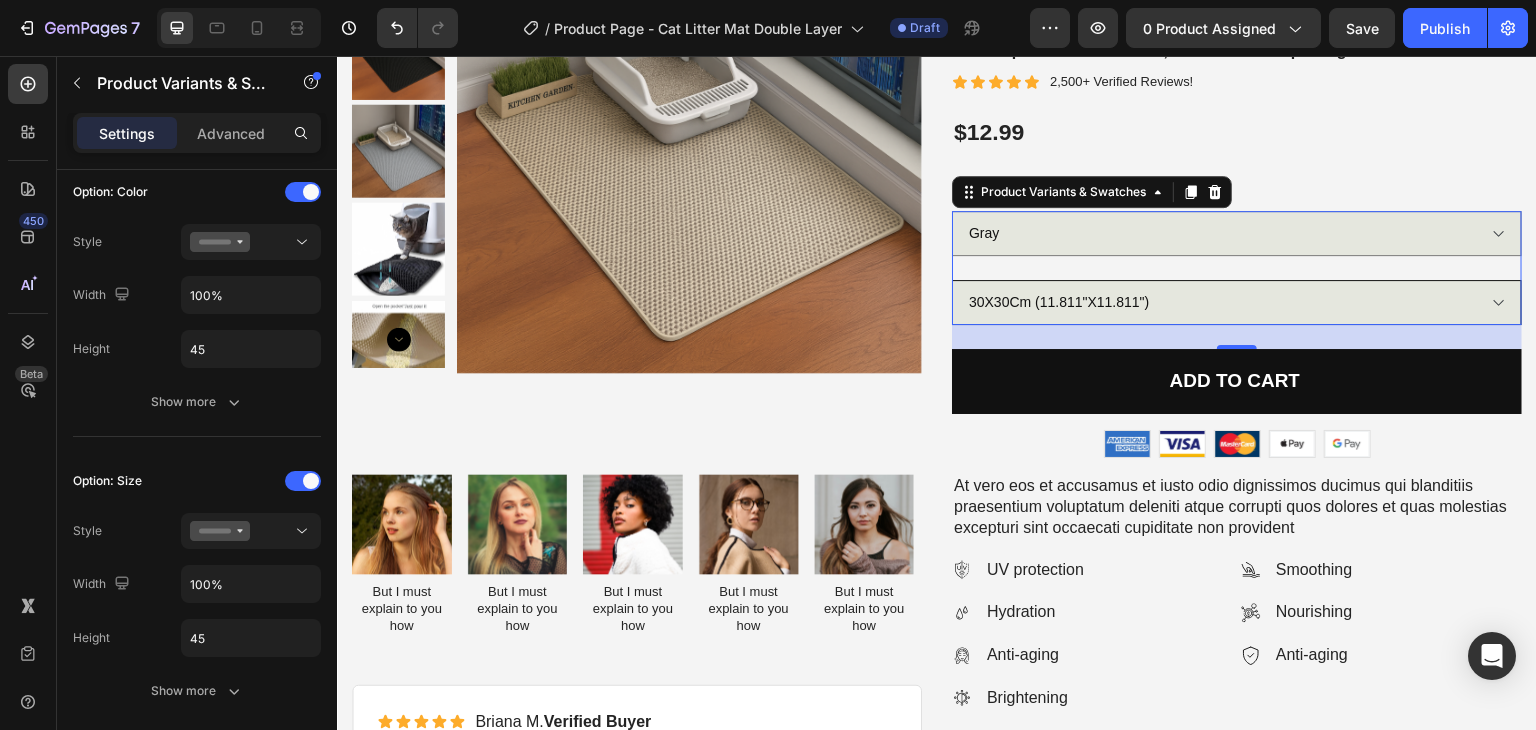 click on "30X30Cm (11.811"X11.811") 40X50Cm (15.74"X19.68") 45X60Cm (17.71"X23.62") 55X75Cm (21.65"X29.52") 60X90Cm (23.62"X35.43")" at bounding box center (1237, 302) 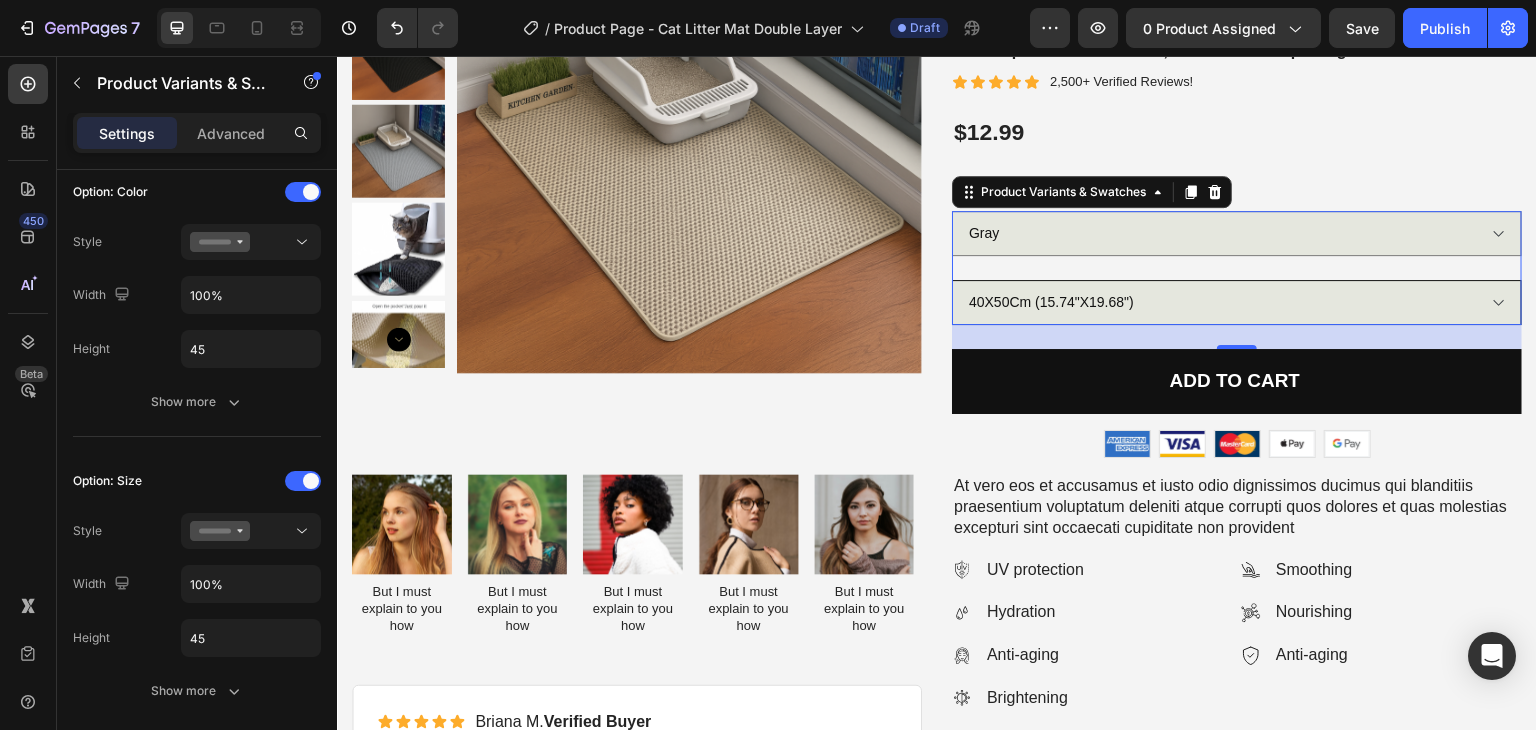 click on "30X30Cm (11.811"X11.811") 40X50Cm (15.74"X19.68") 45X60Cm (17.71"X23.62") 55X75Cm (21.65"X29.52") 60X90Cm (23.62"X35.43")" at bounding box center (1237, 302) 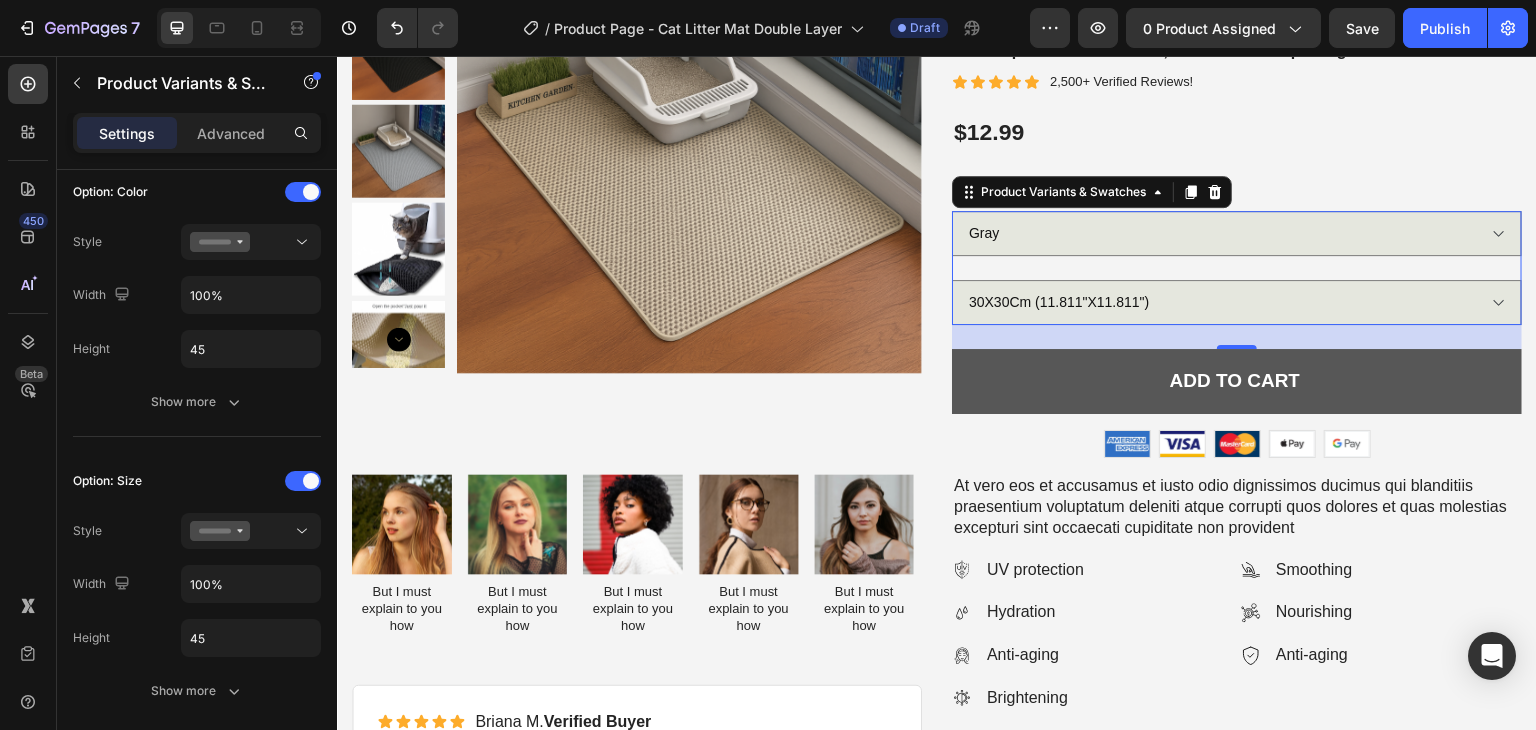 select on "40X50Cm (15.74"X19.68")" 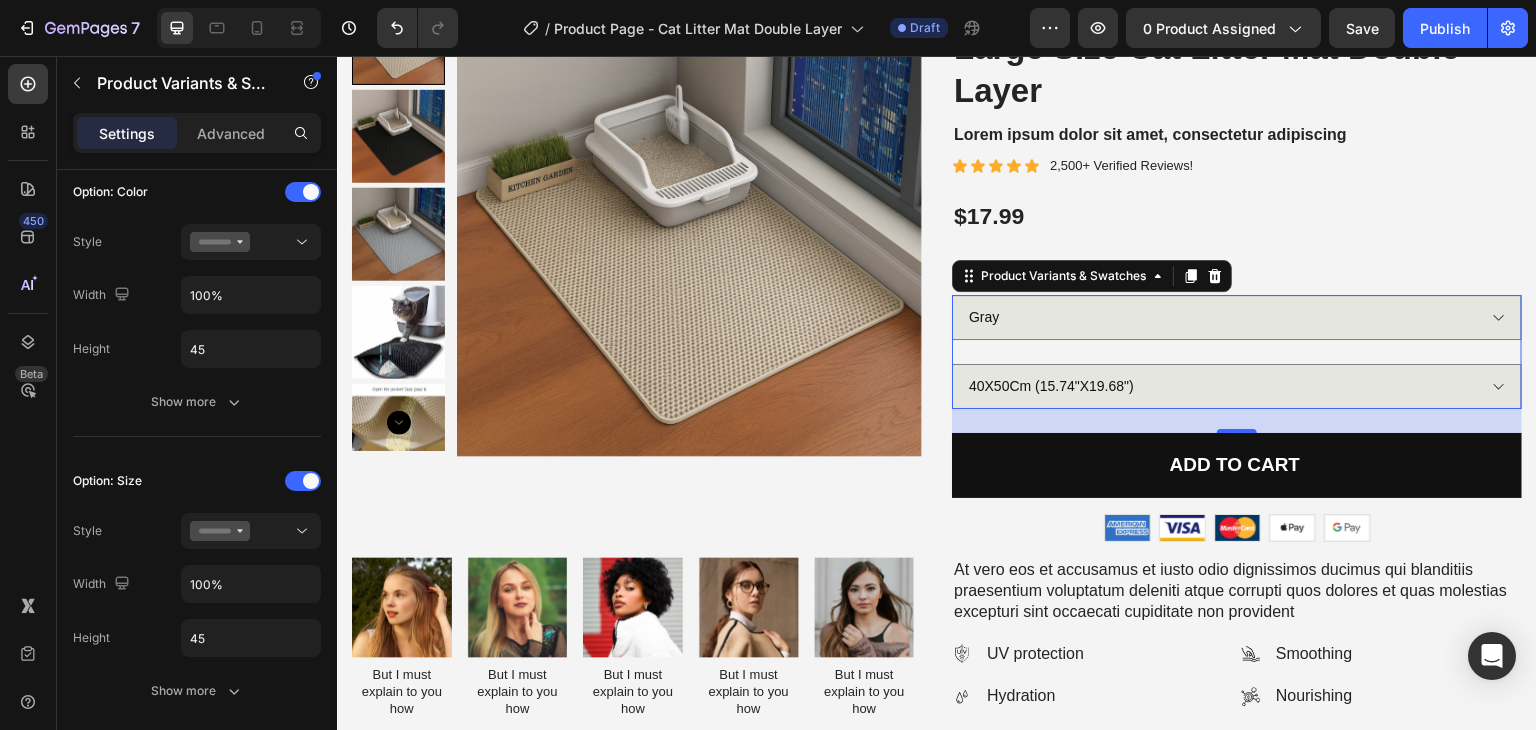 scroll, scrollTop: 69, scrollLeft: 0, axis: vertical 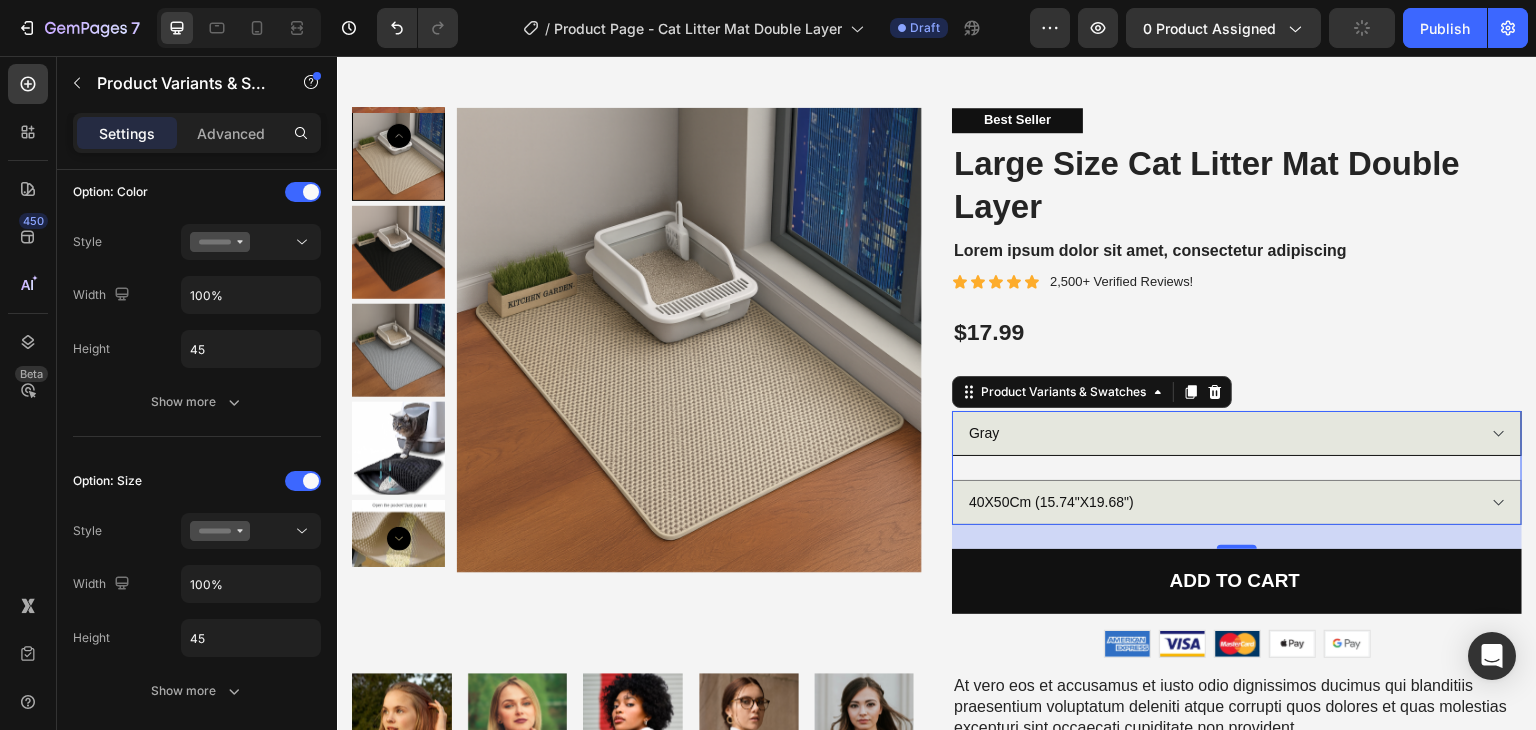 click on "Gray Yellow Black" at bounding box center [1237, 433] 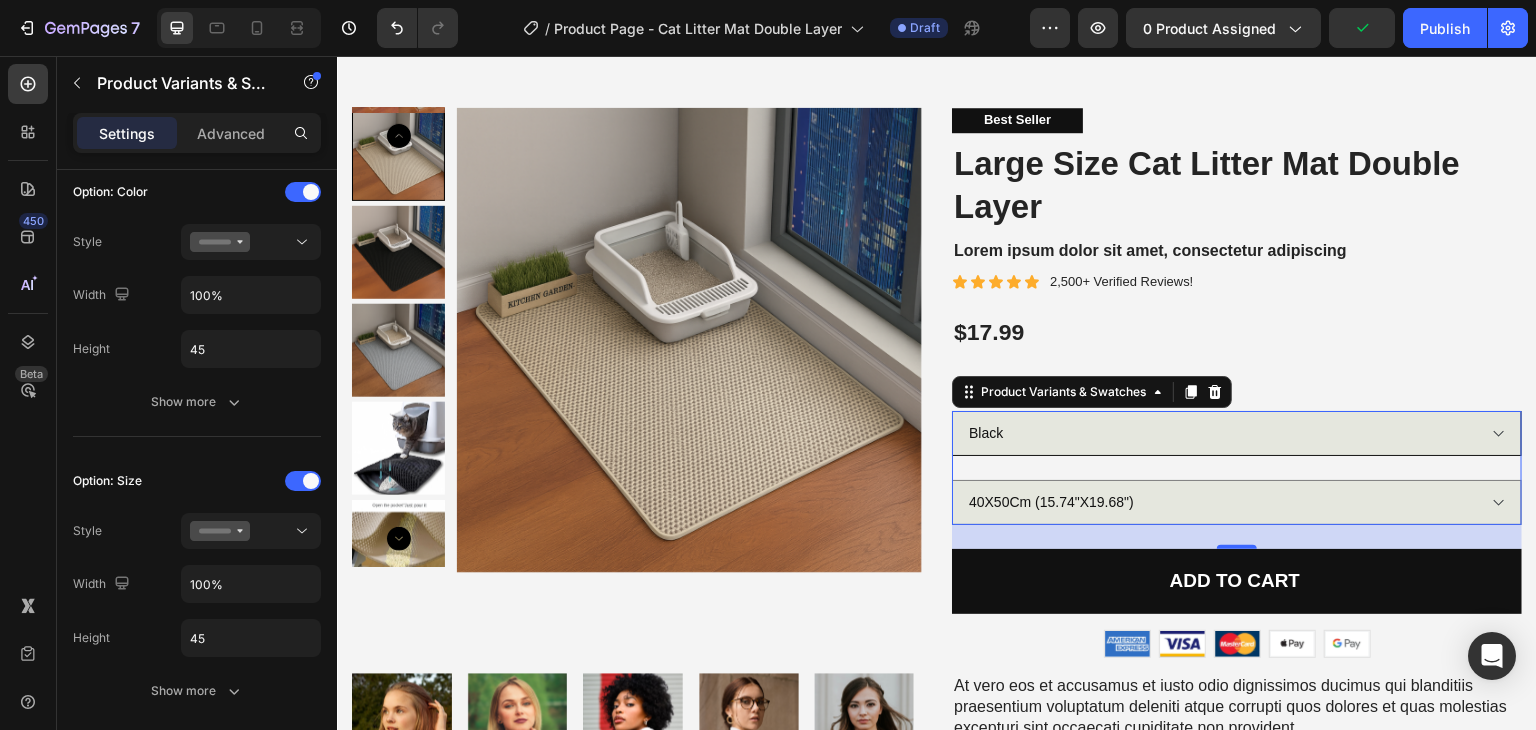 click on "Gray Yellow Black" at bounding box center [1237, 433] 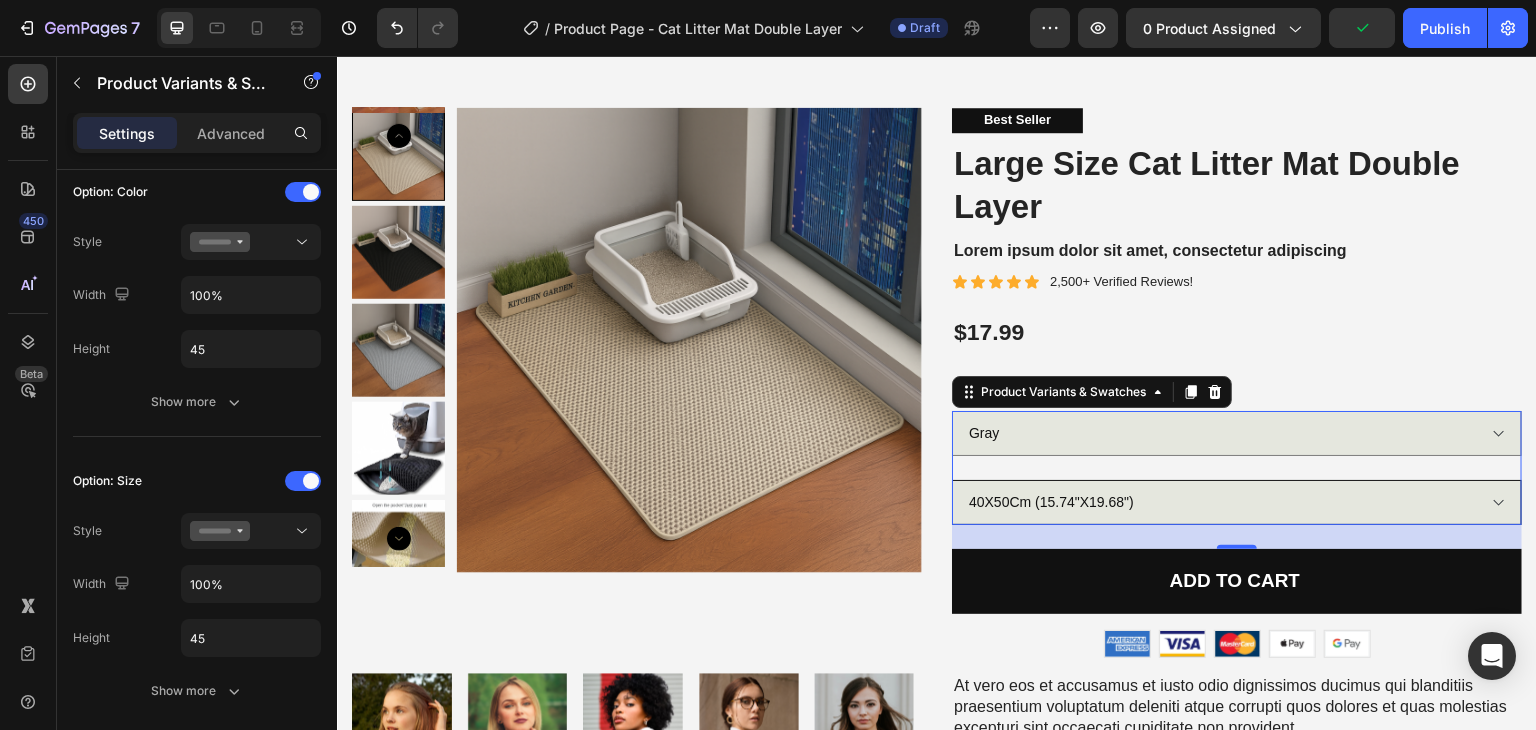 select on "Black" 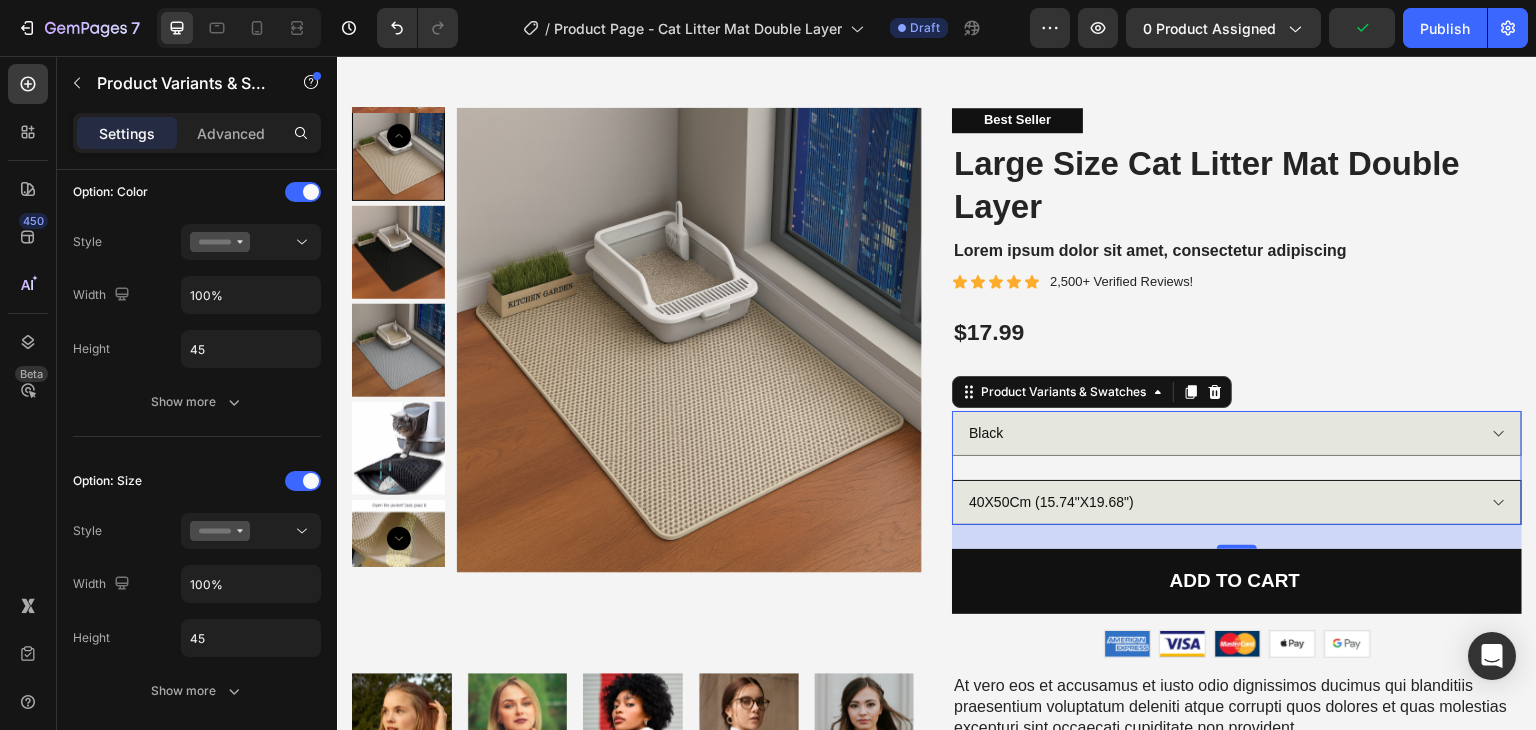 click on "30X30Cm (11.811"X11.811") 40X50Cm (15.74"X19.68") 45X60Cm (17.71"X23.62") 55X75Cm (21.65"X29.52") 60X90Cm (23.62"X35.43")" at bounding box center [1237, 502] 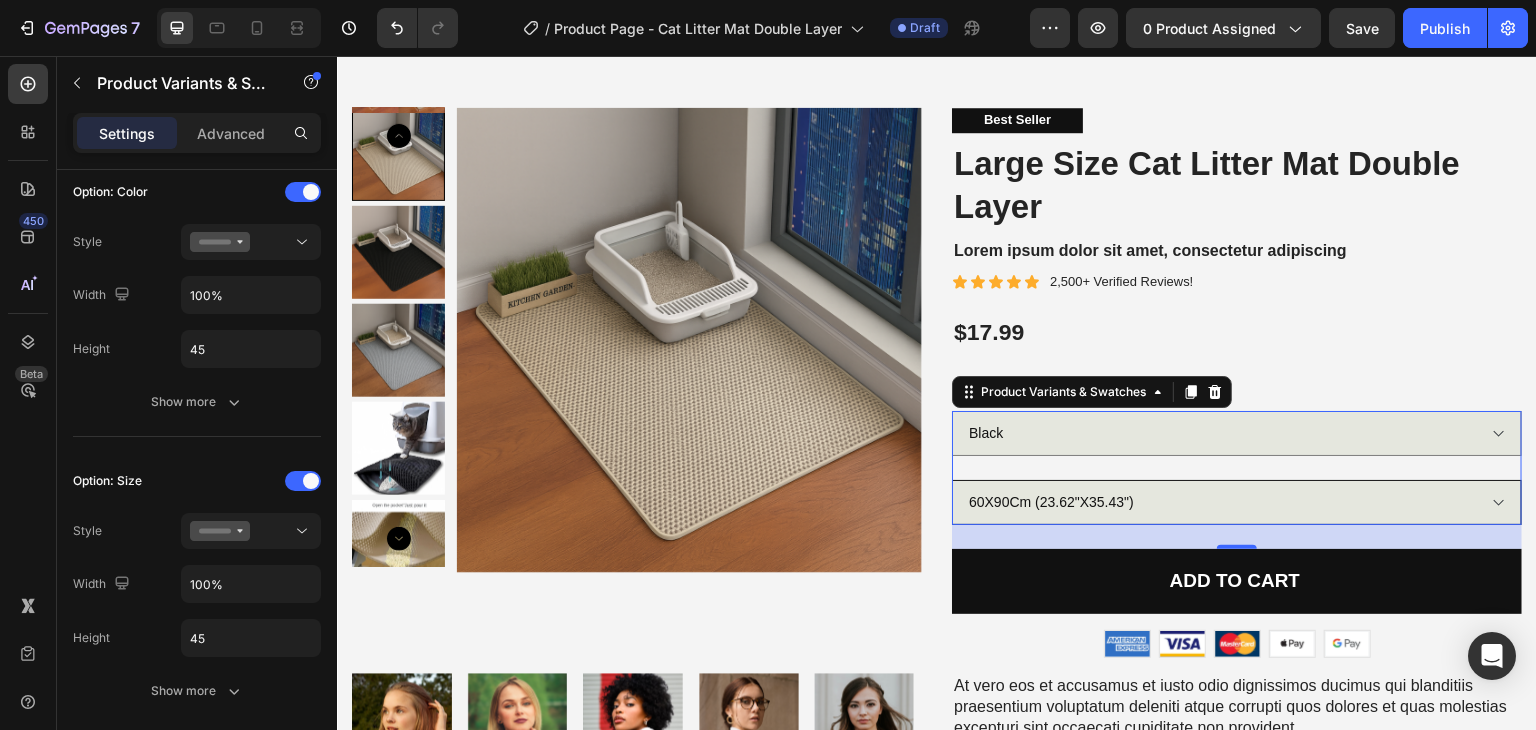 click on "30X30Cm (11.811"X11.811") 40X50Cm (15.74"X19.68") 45X60Cm (17.71"X23.62") 55X75Cm (21.65"X29.52") 60X90Cm (23.62"X35.43")" at bounding box center [1237, 502] 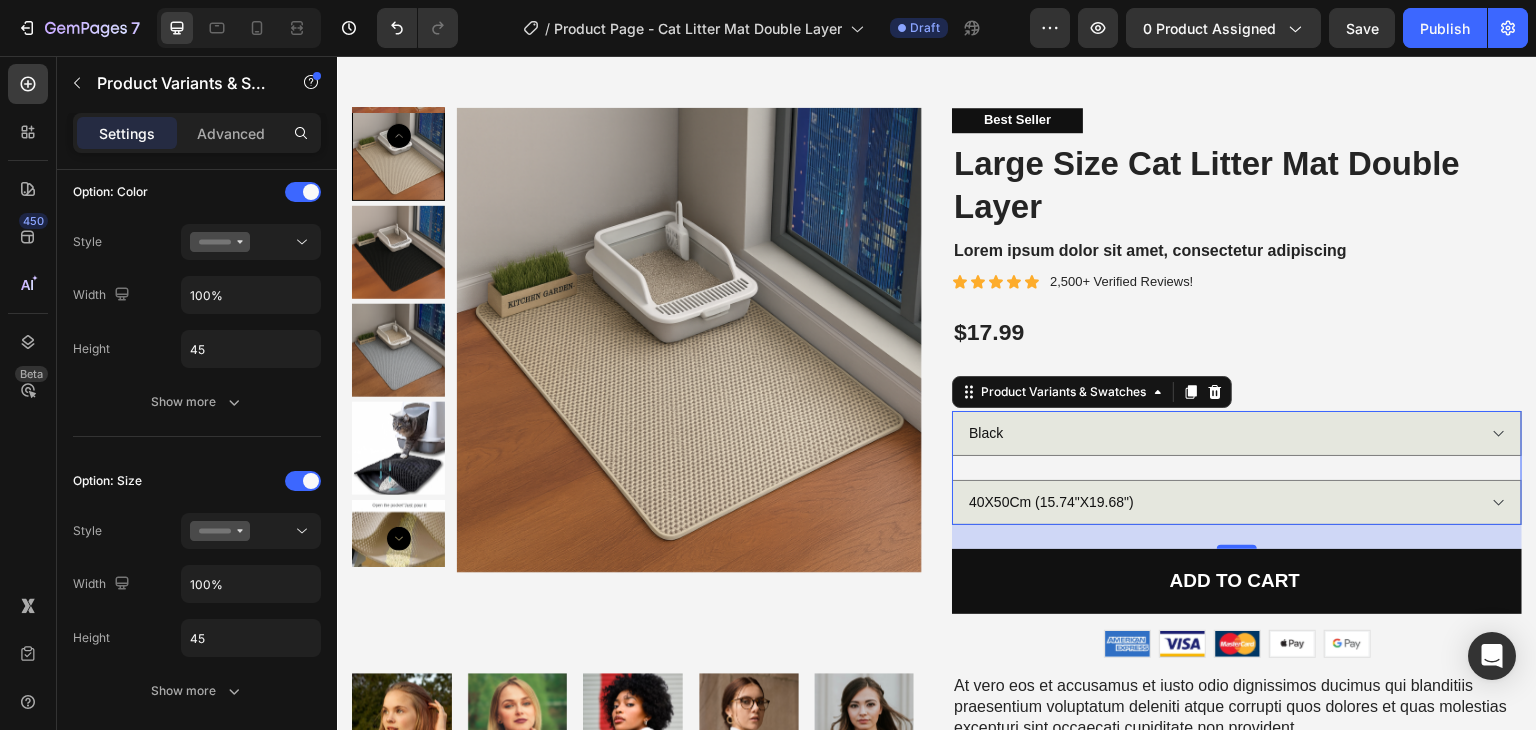 select on "60X90Cm (23.62"X35.43")" 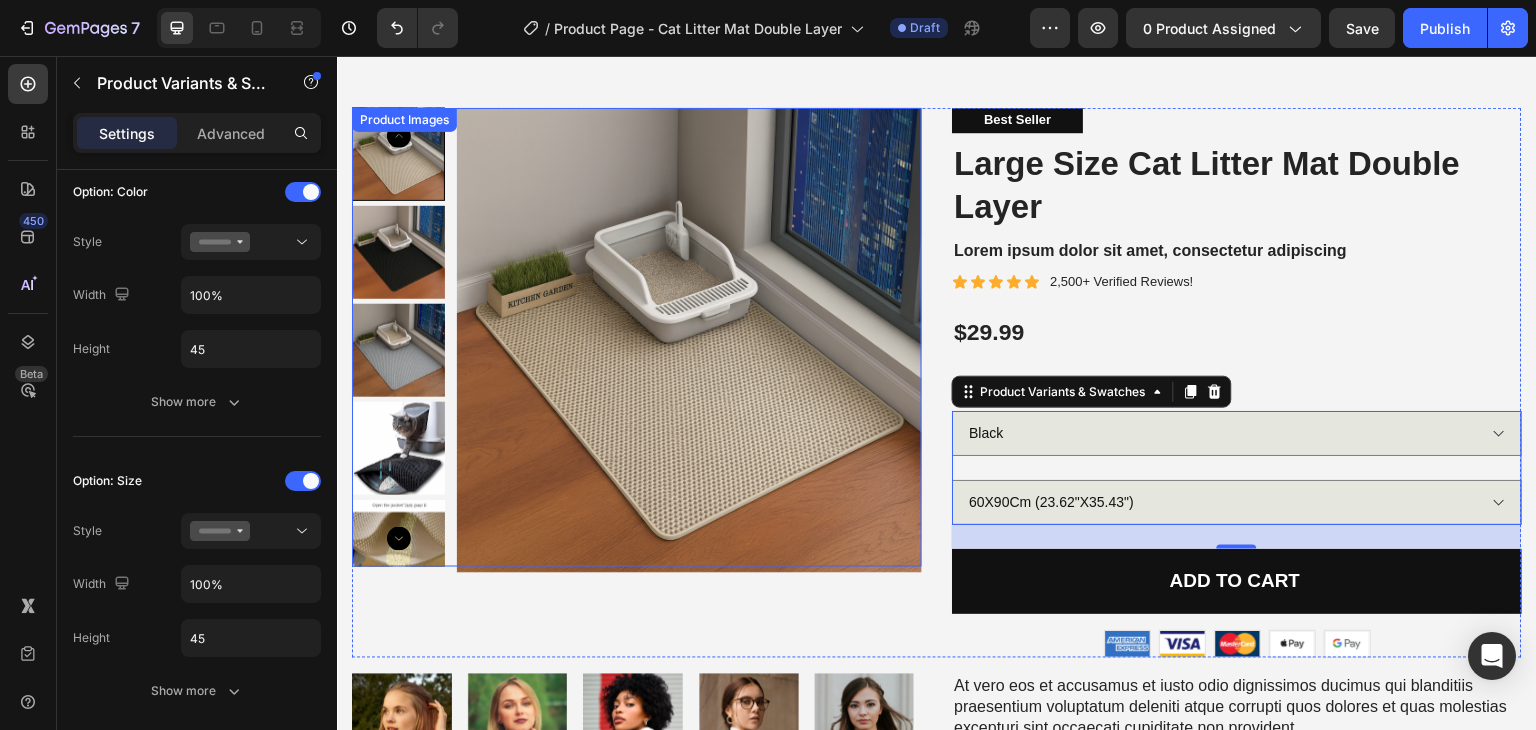 click at bounding box center (398, 252) 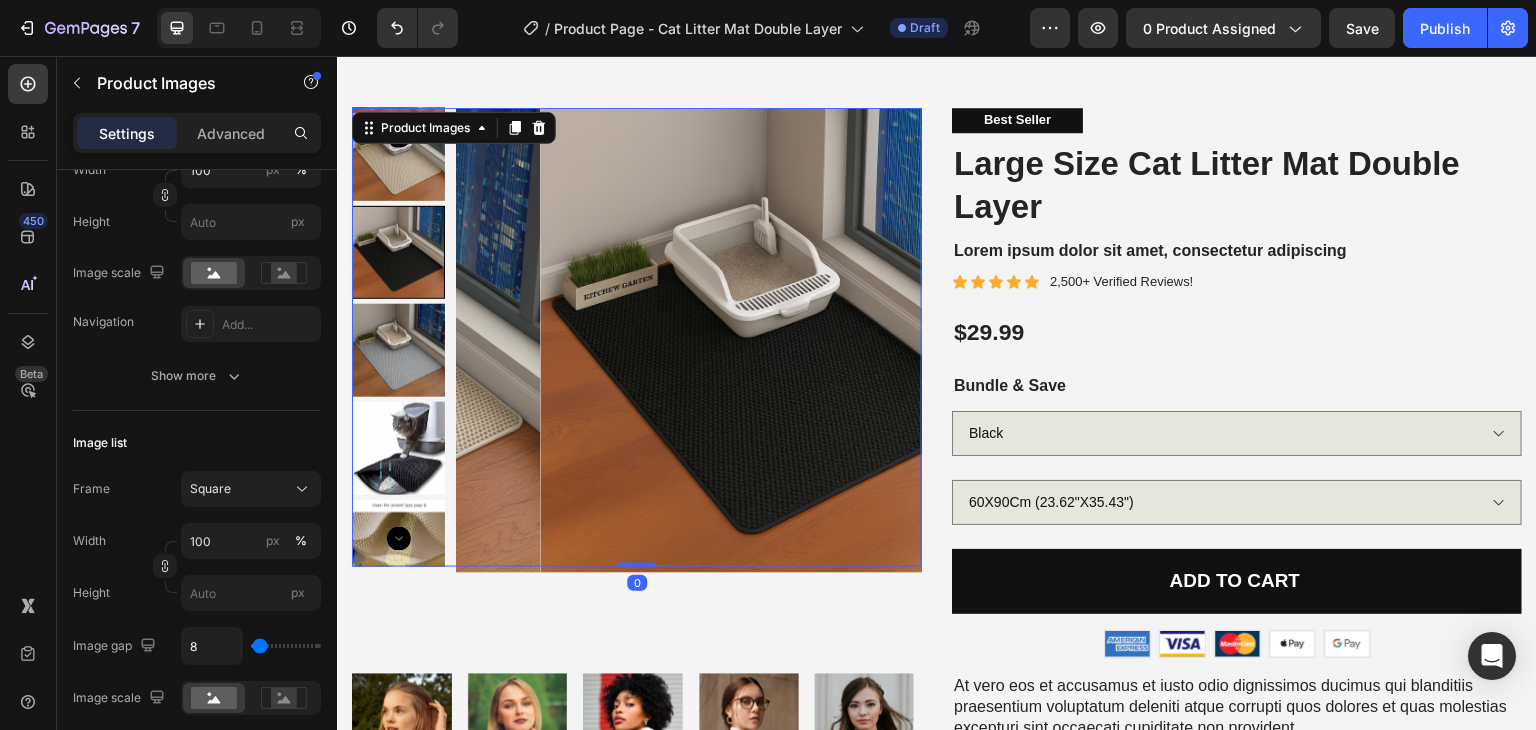 scroll, scrollTop: 0, scrollLeft: 0, axis: both 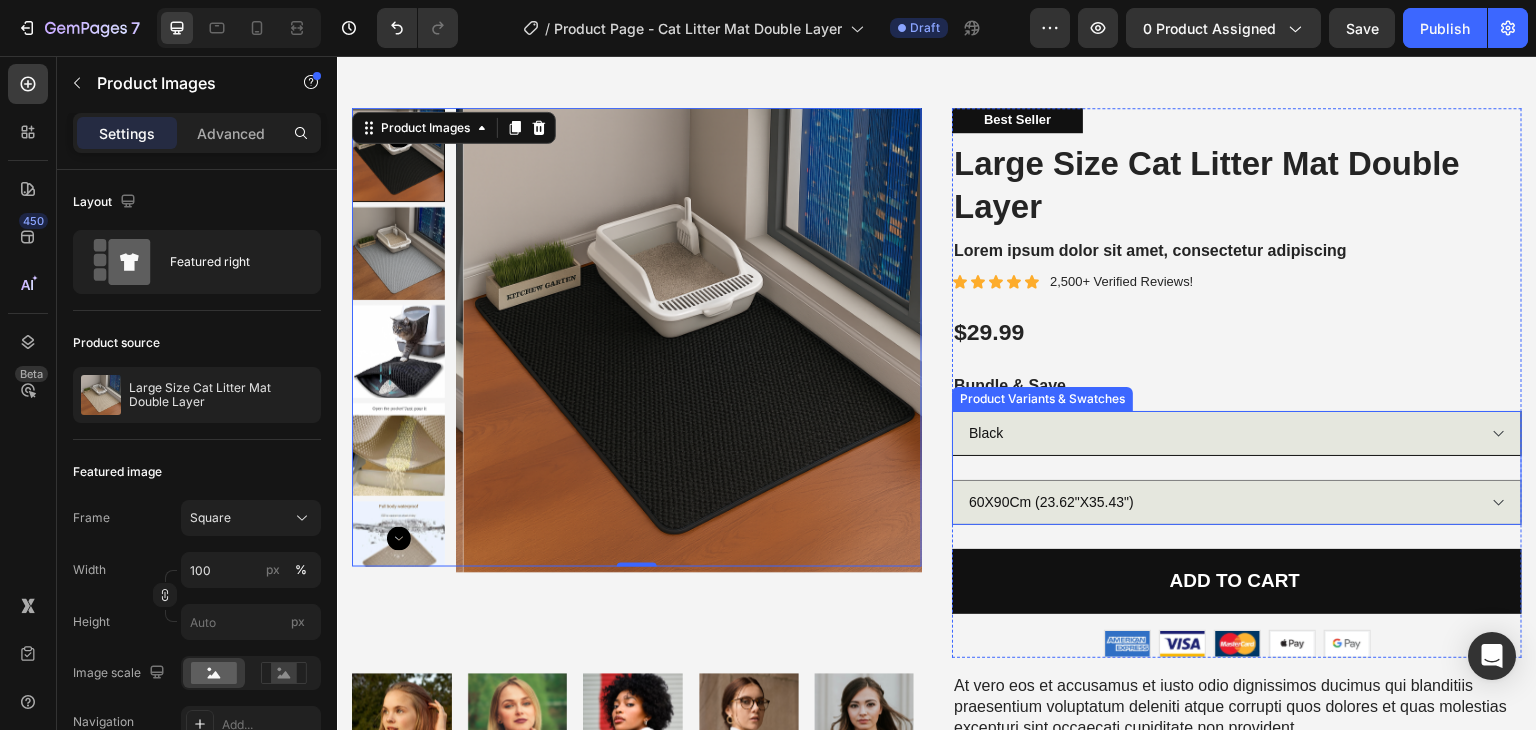 click on "Gray Yellow Black" at bounding box center (1237, 433) 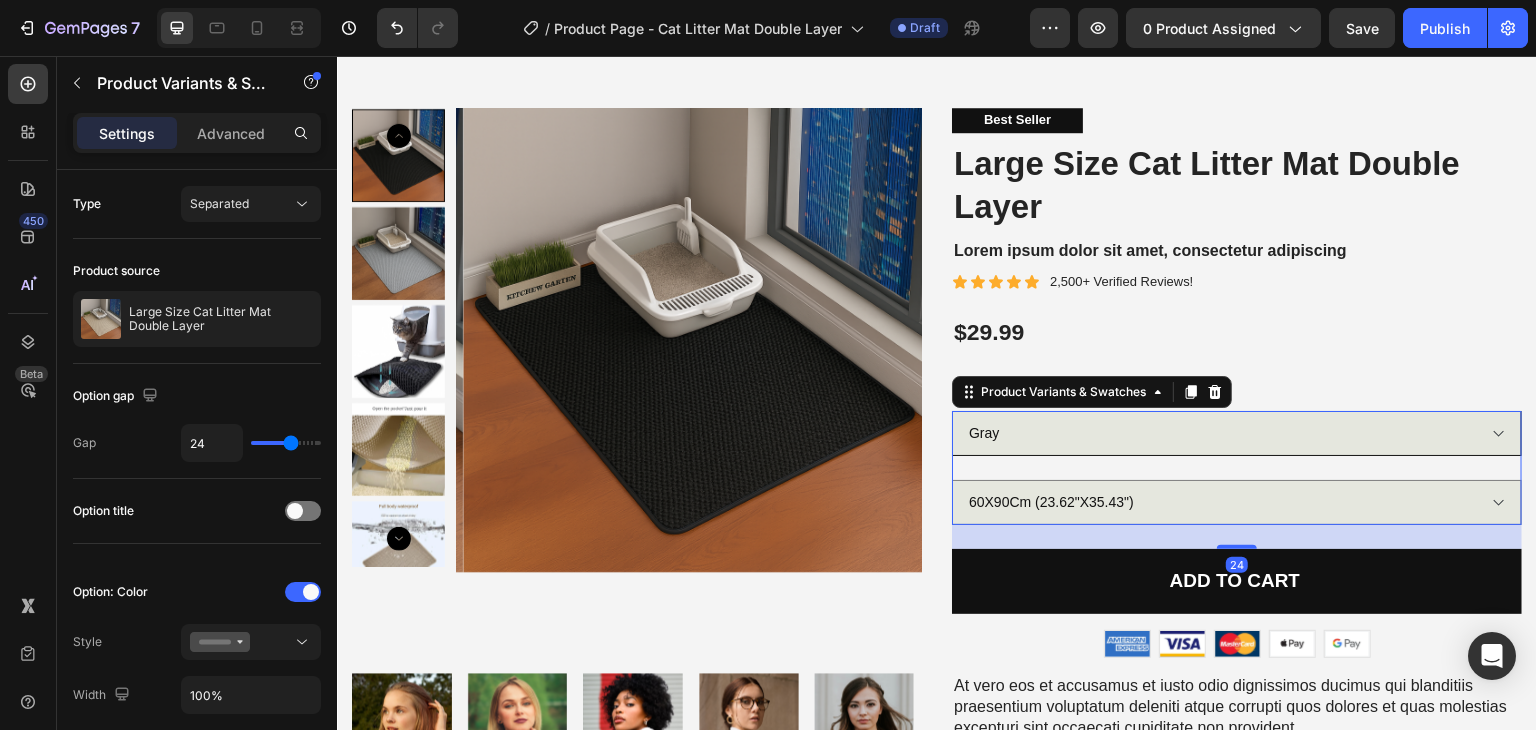 click on "Gray Yellow Black" at bounding box center (1237, 433) 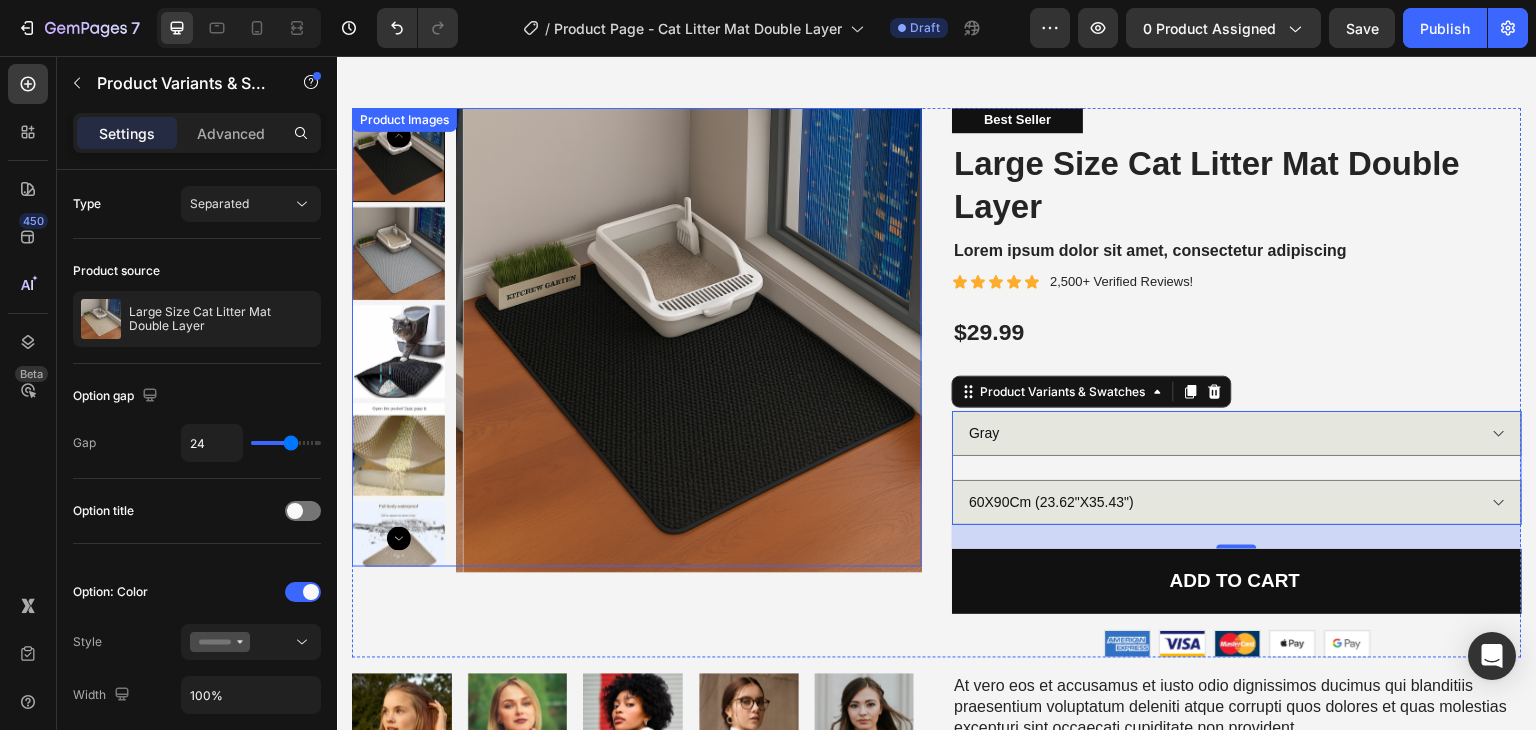 click at bounding box center (398, 253) 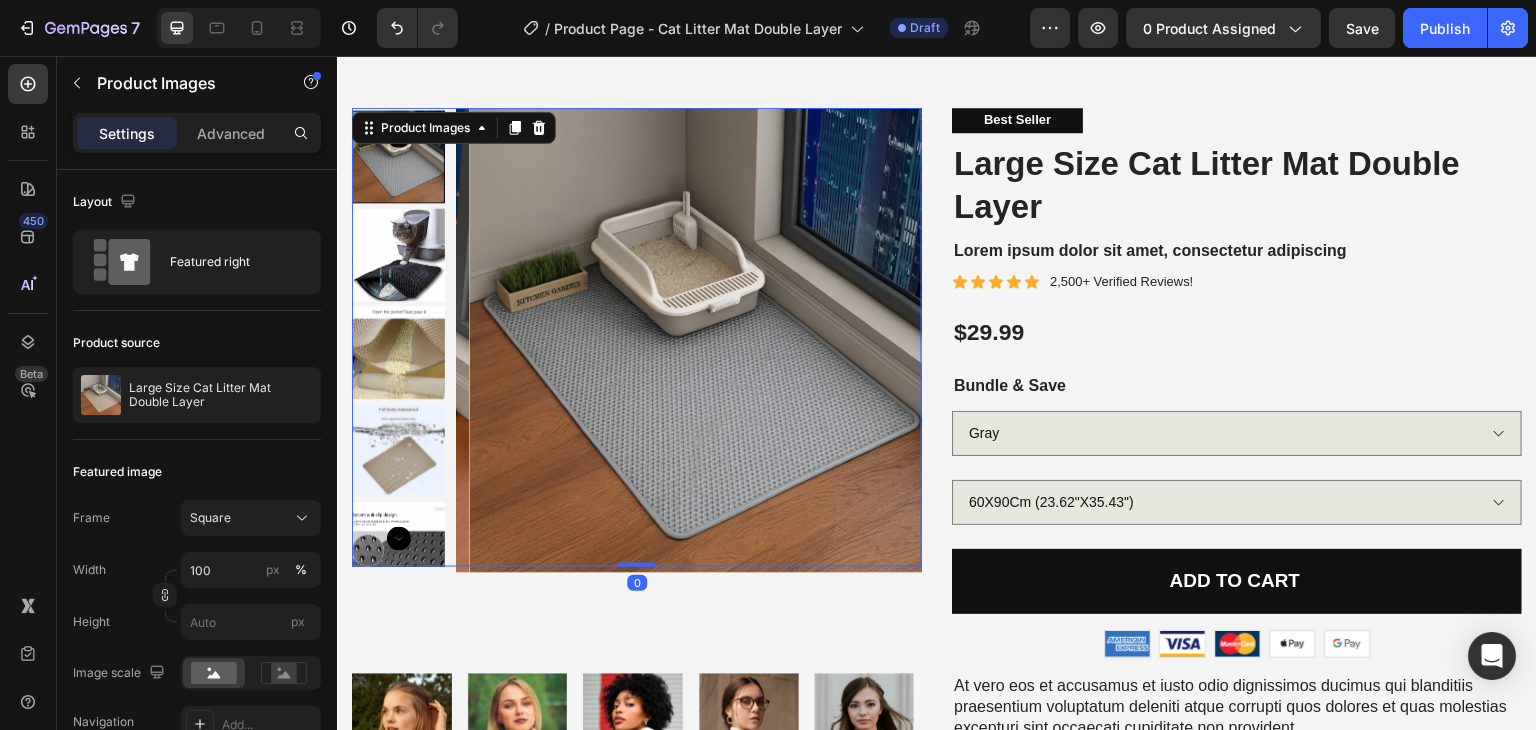 scroll, scrollTop: 0, scrollLeft: 0, axis: both 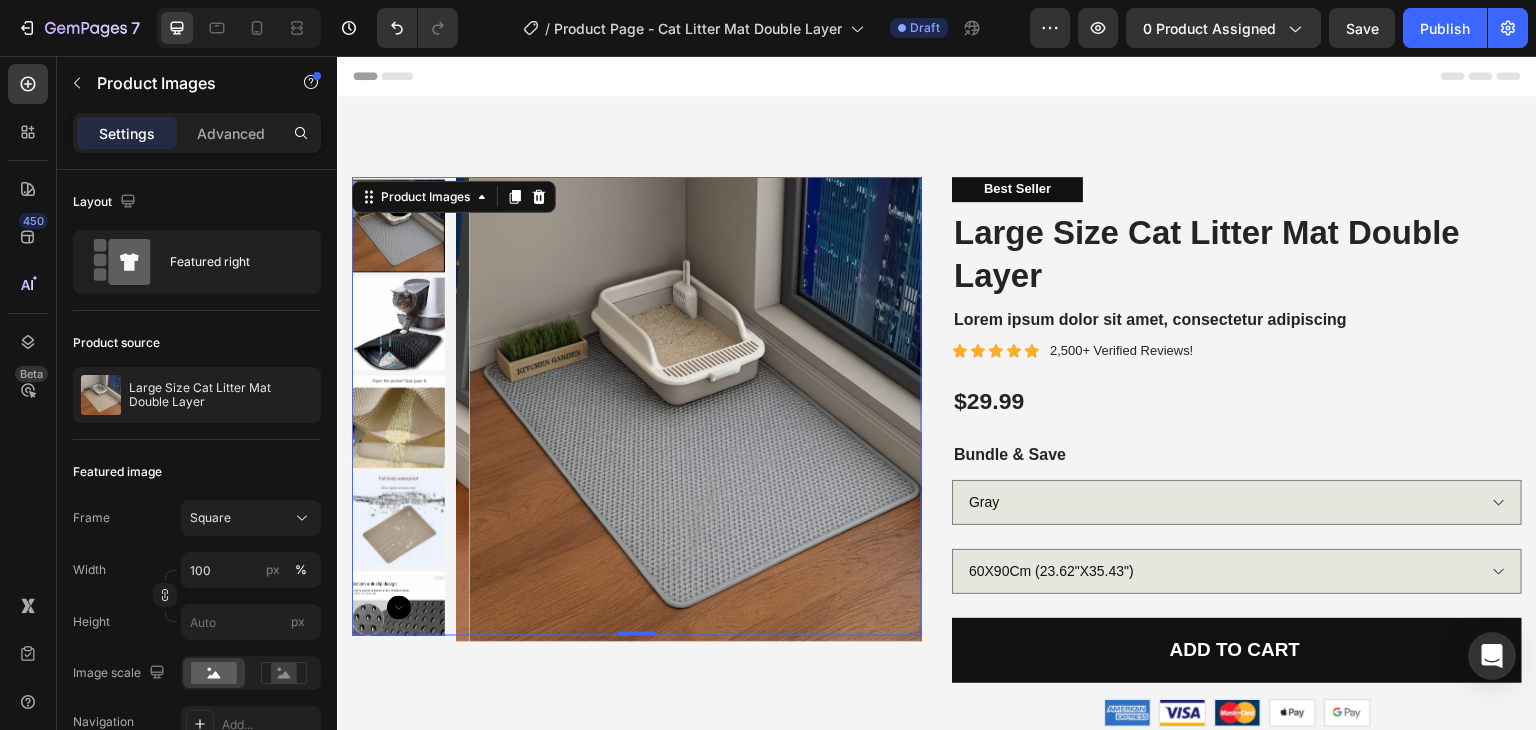 click at bounding box center [398, 226] 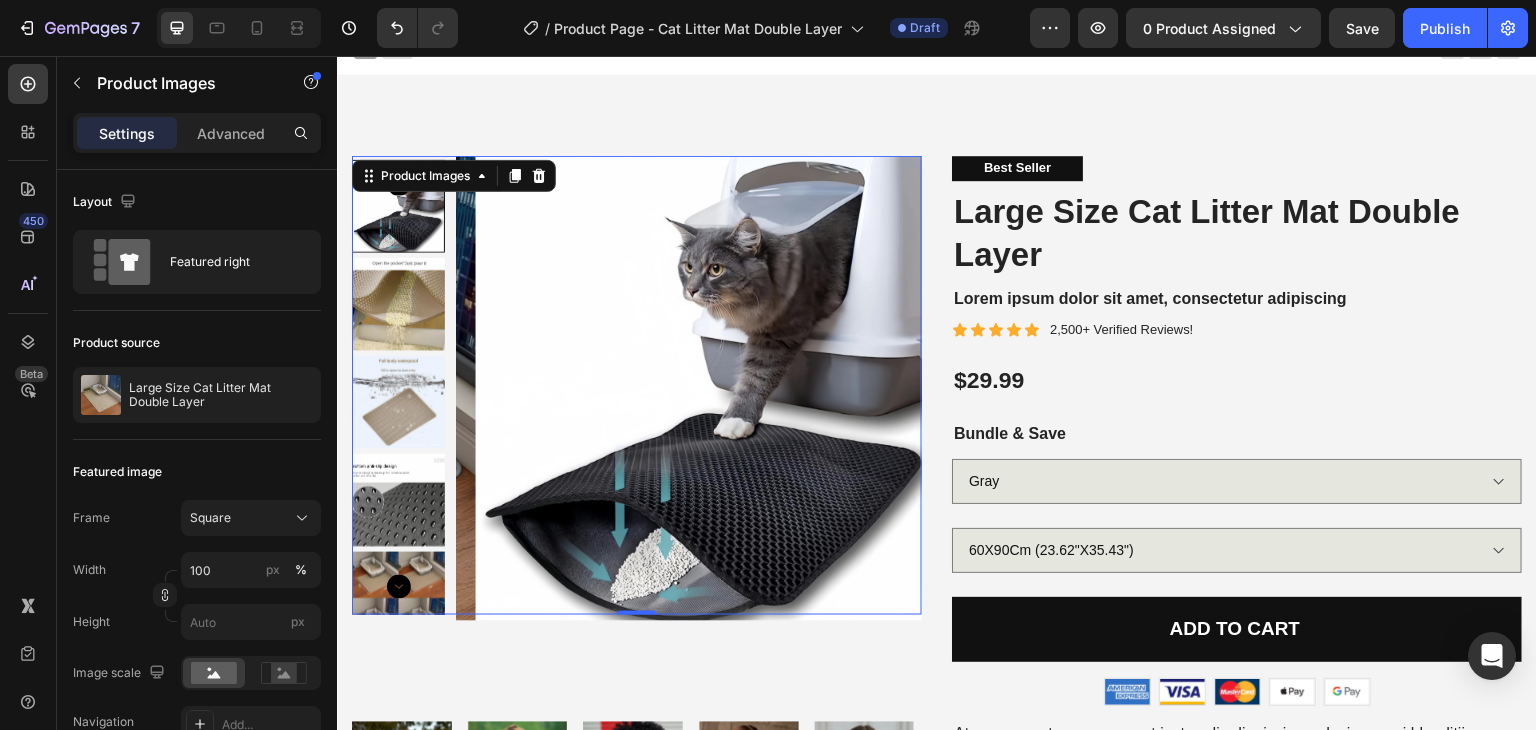 scroll, scrollTop: 0, scrollLeft: 0, axis: both 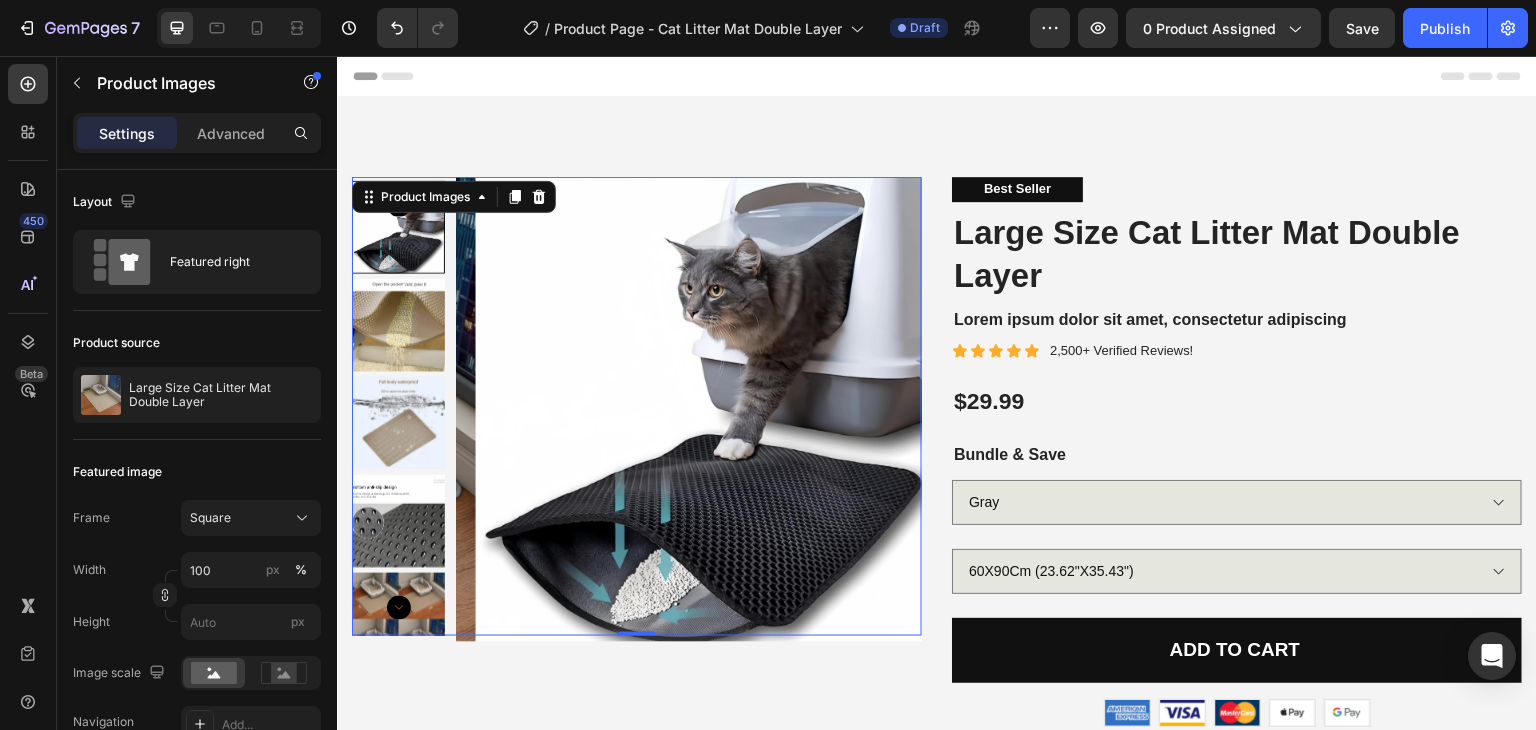 click at bounding box center [398, 227] 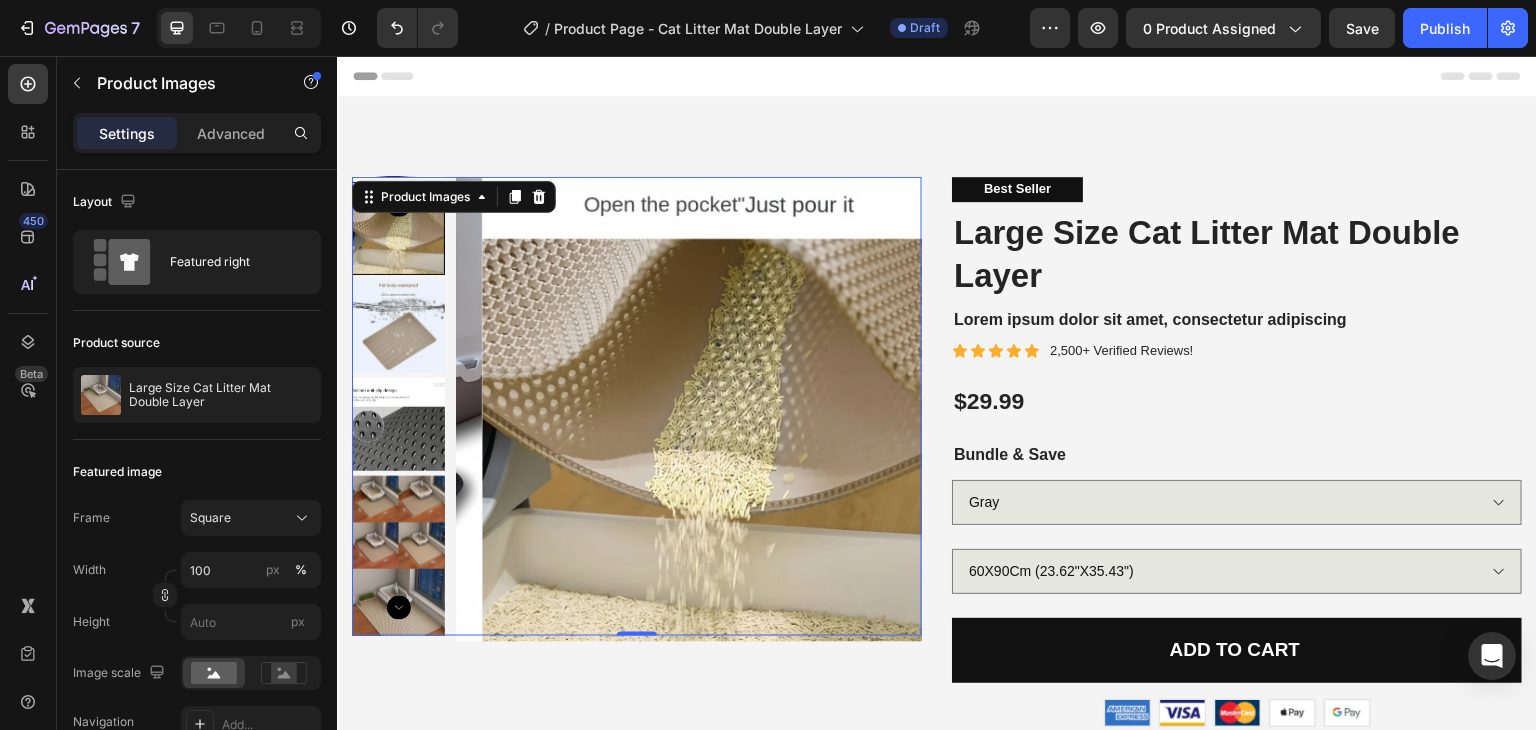 click at bounding box center (398, 326) 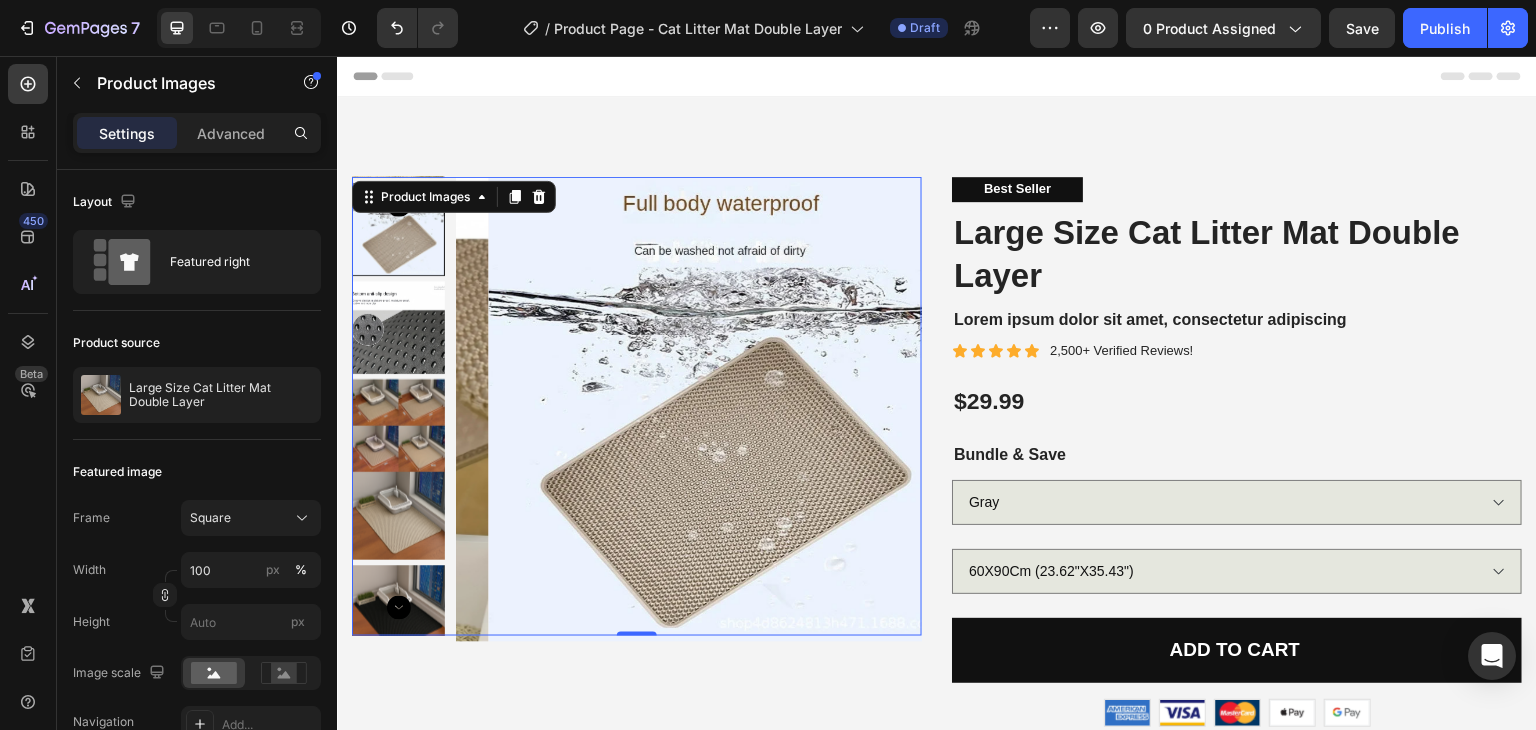 click at bounding box center [398, 513] 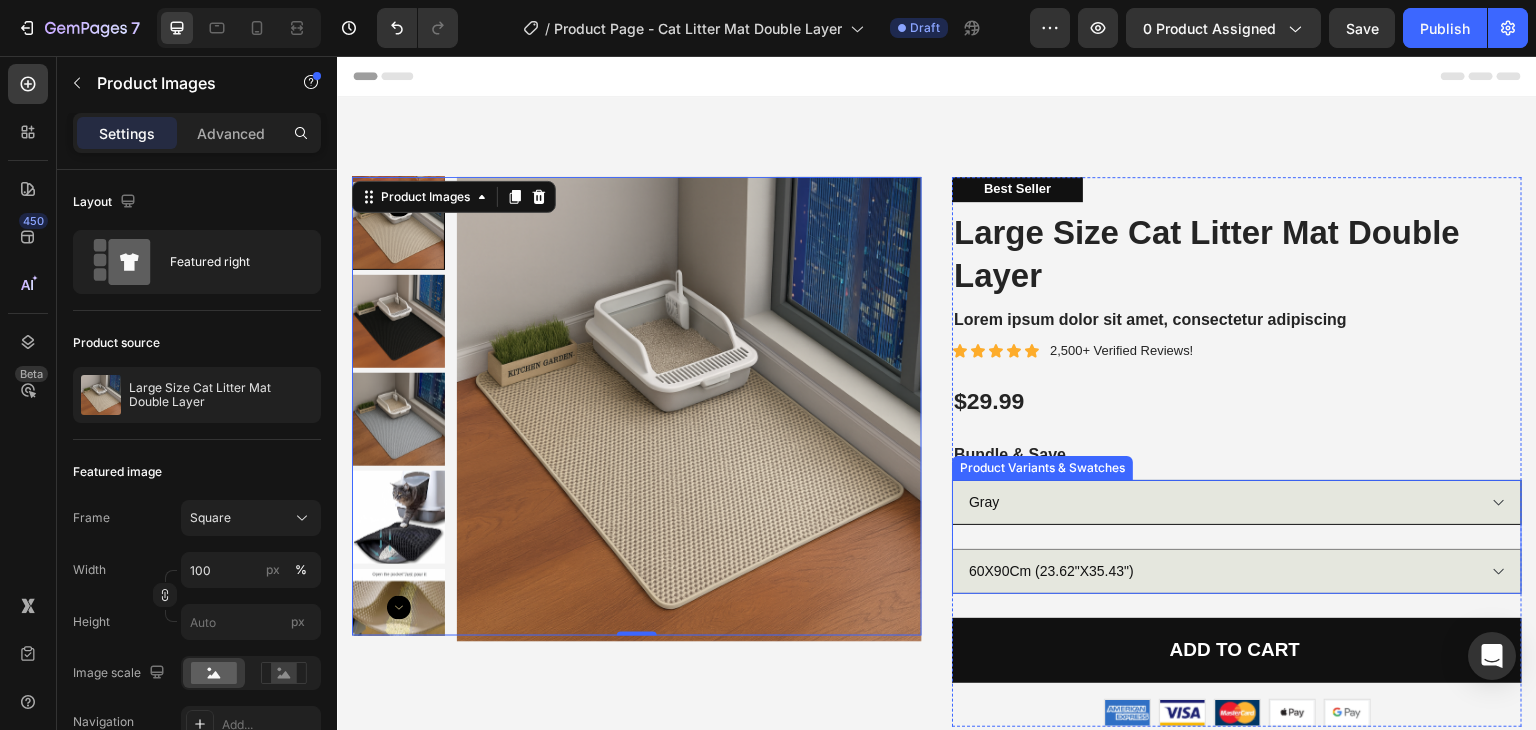 click on "Gray Yellow Black" at bounding box center [1237, 502] 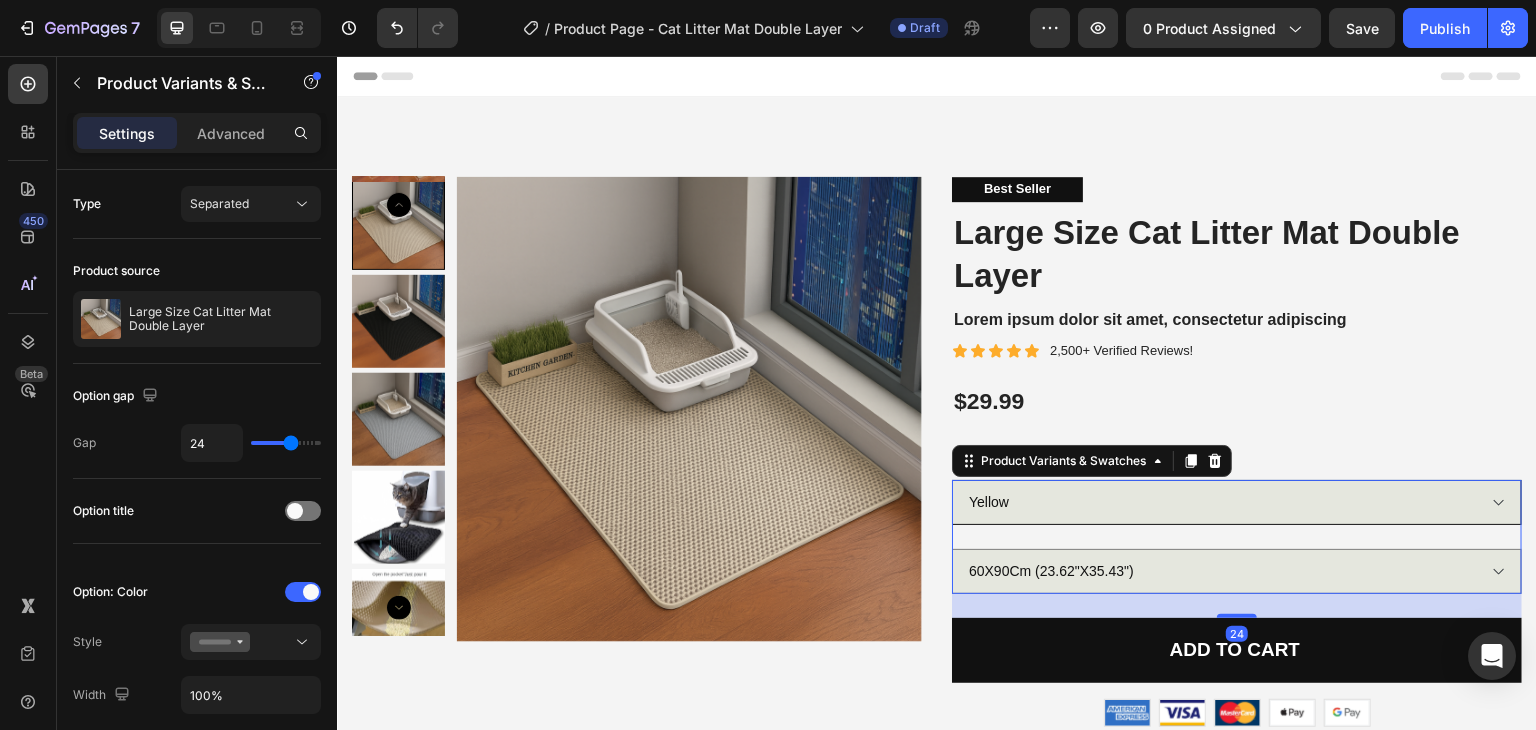 click on "Gray Yellow Black" at bounding box center (1237, 502) 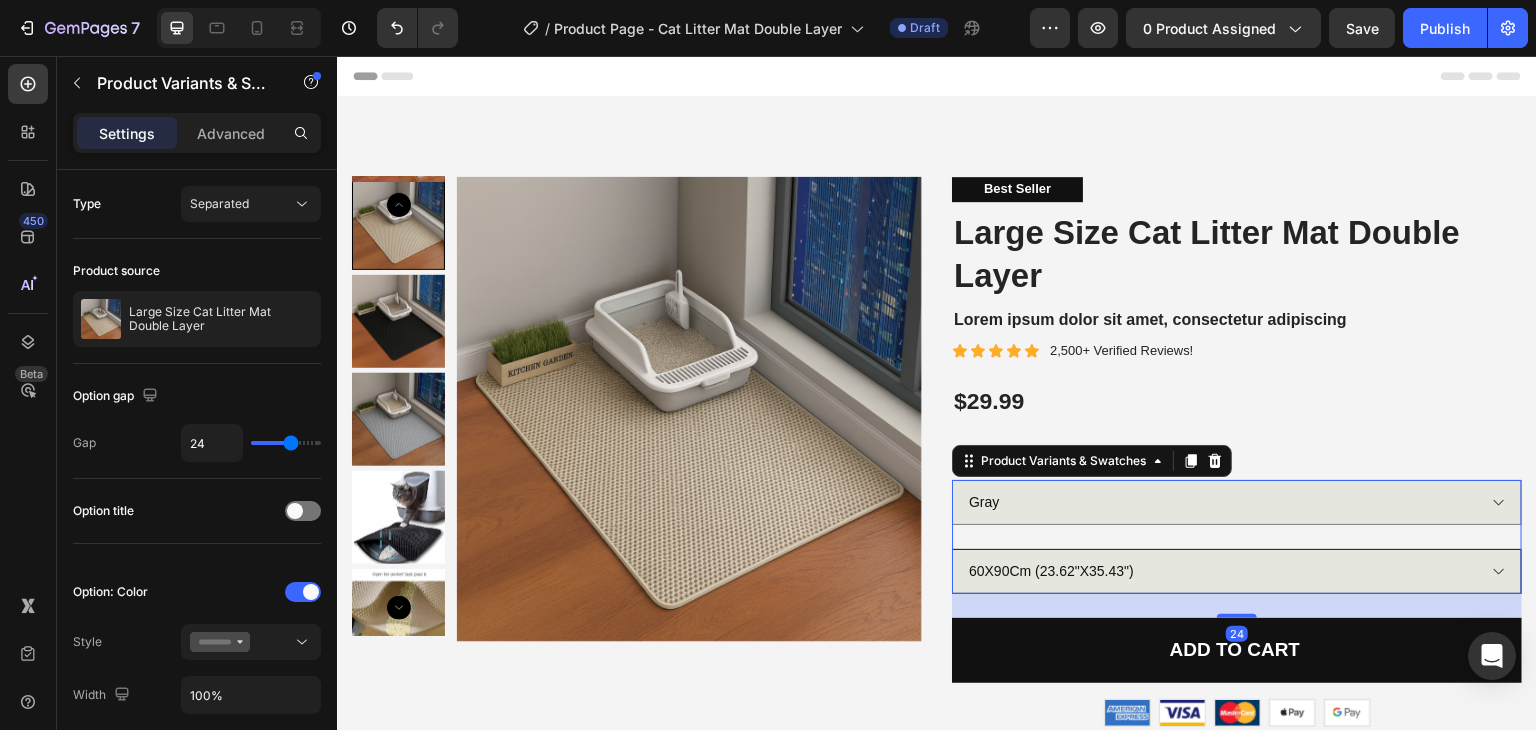select on "Yellow" 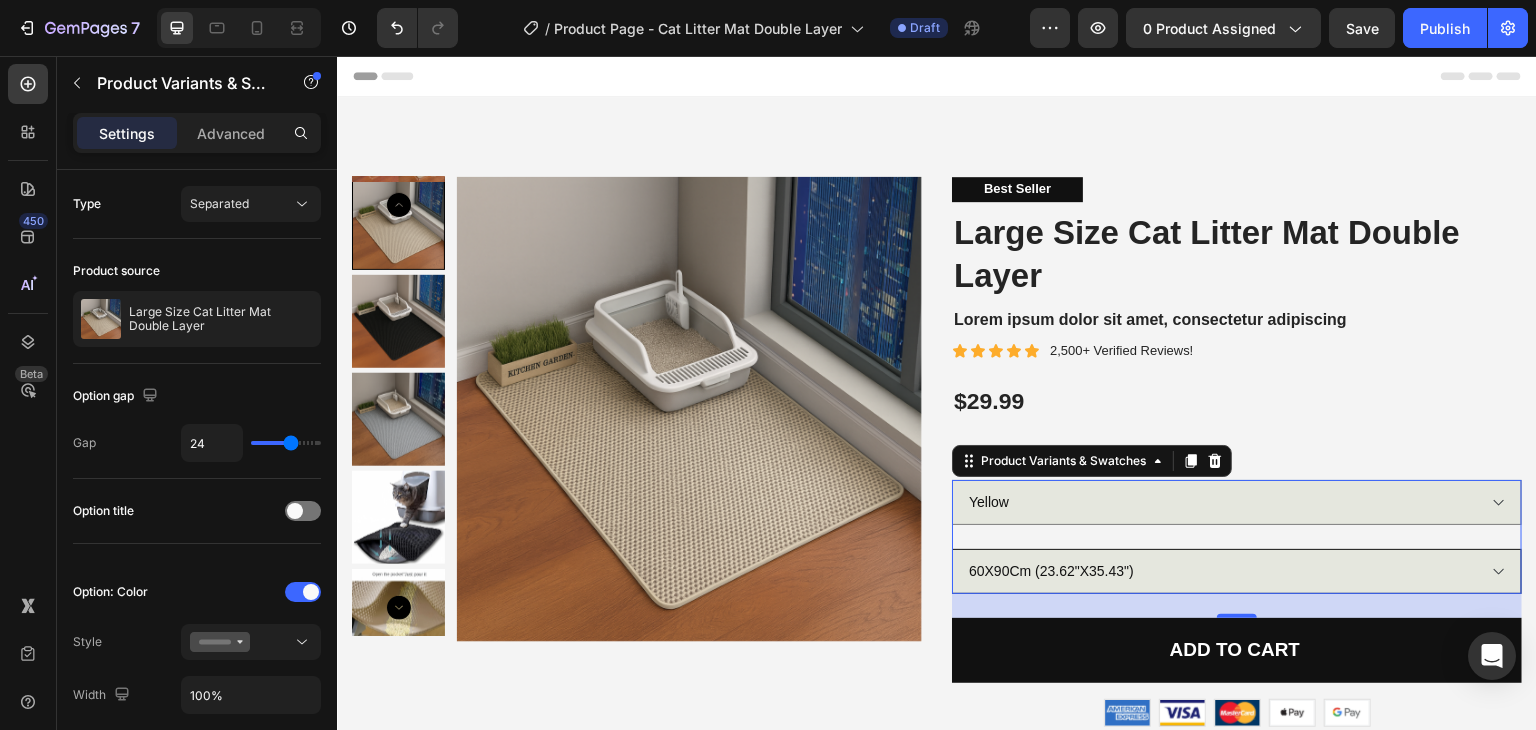 click on "30X30Cm (11.811"X11.811") 40X50Cm (15.74"X19.68") 45X60Cm (17.71"X23.62") 55X75Cm (21.65"X29.52") 60X90Cm (23.62"X35.43")" at bounding box center (1237, 571) 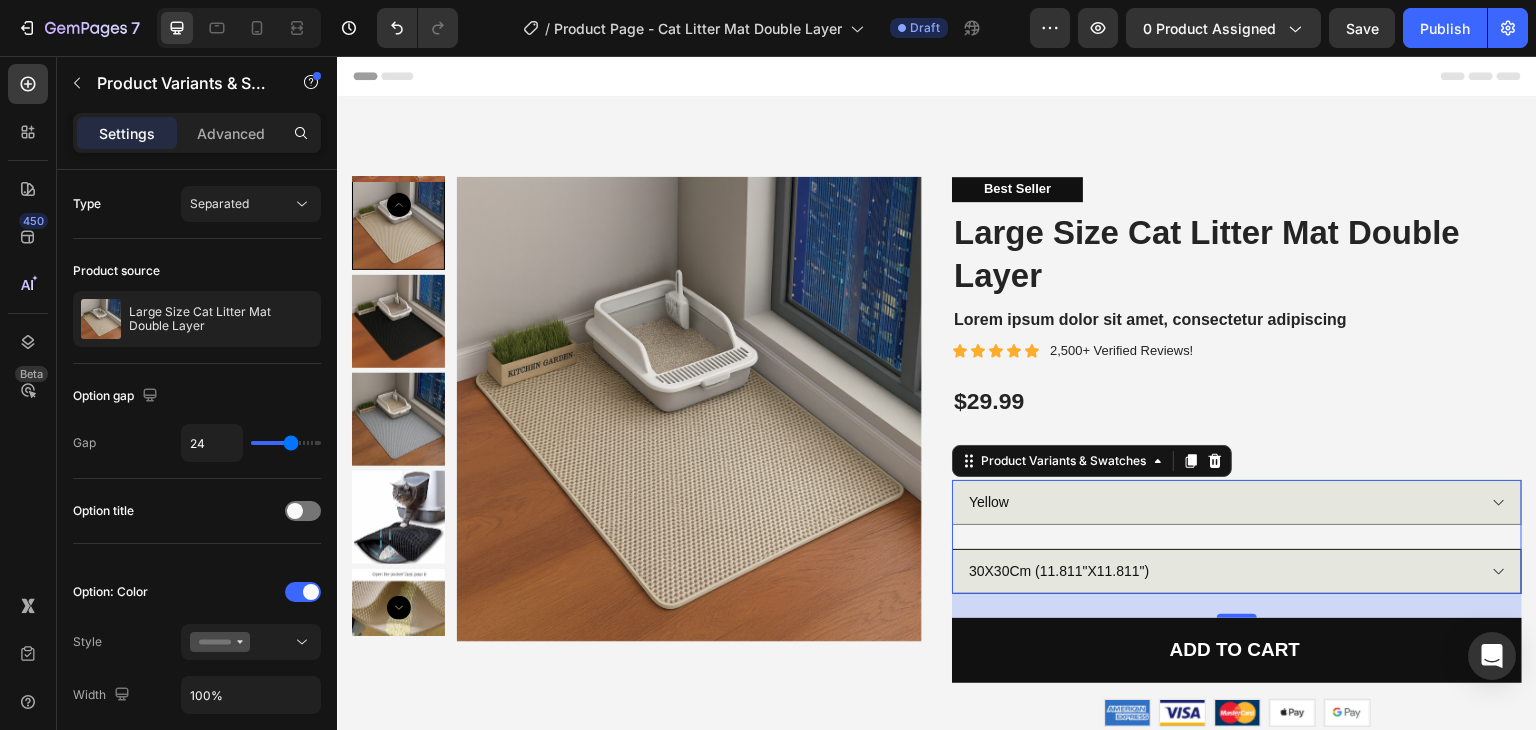 click on "30X30Cm (11.811"X11.811") 40X50Cm (15.74"X19.68") 45X60Cm (17.71"X23.62") 55X75Cm (21.65"X29.52") 60X90Cm (23.62"X35.43")" at bounding box center [1237, 571] 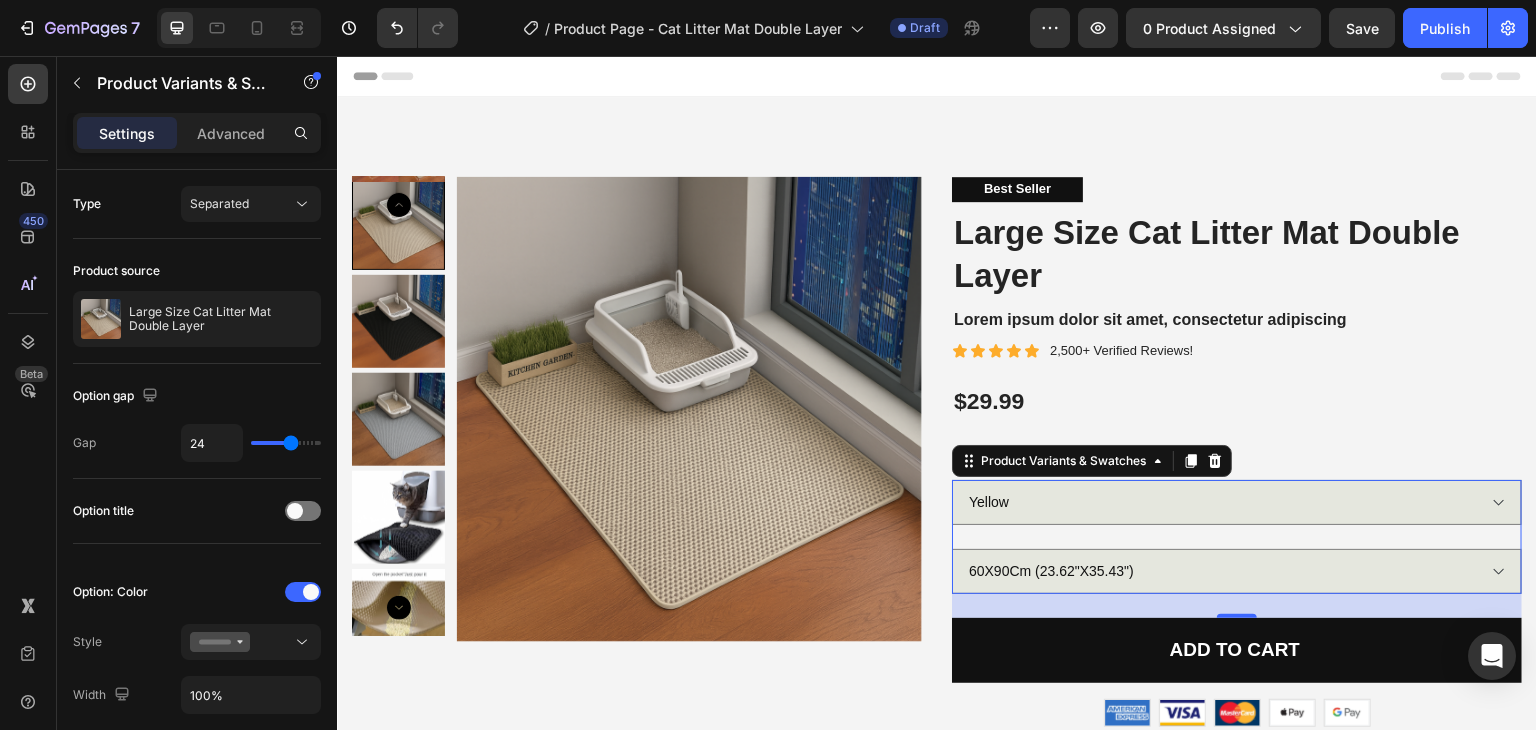 select on "30X30Cm (11.811"X11.811")" 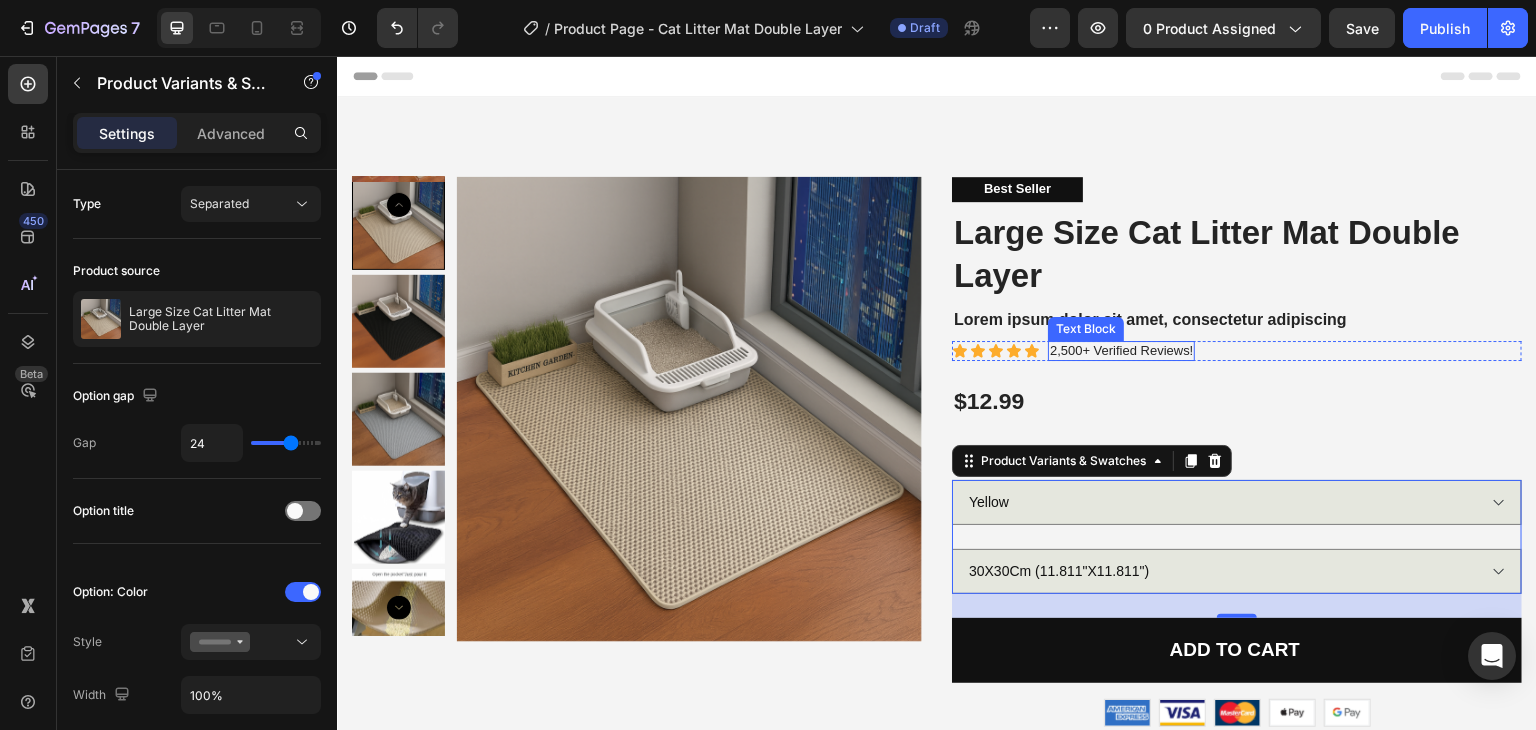 scroll, scrollTop: 100, scrollLeft: 0, axis: vertical 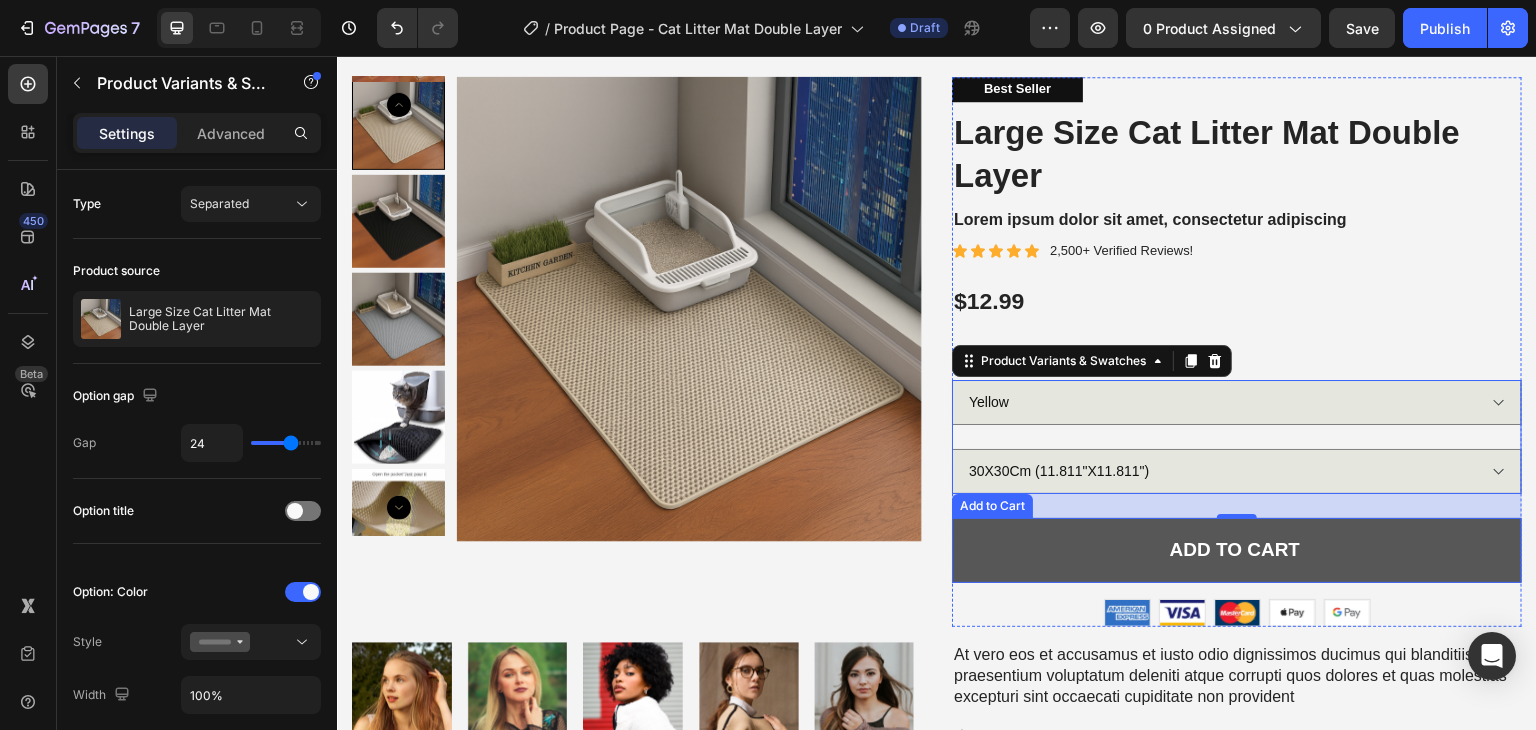 click on "Add to cart" at bounding box center [1237, 550] 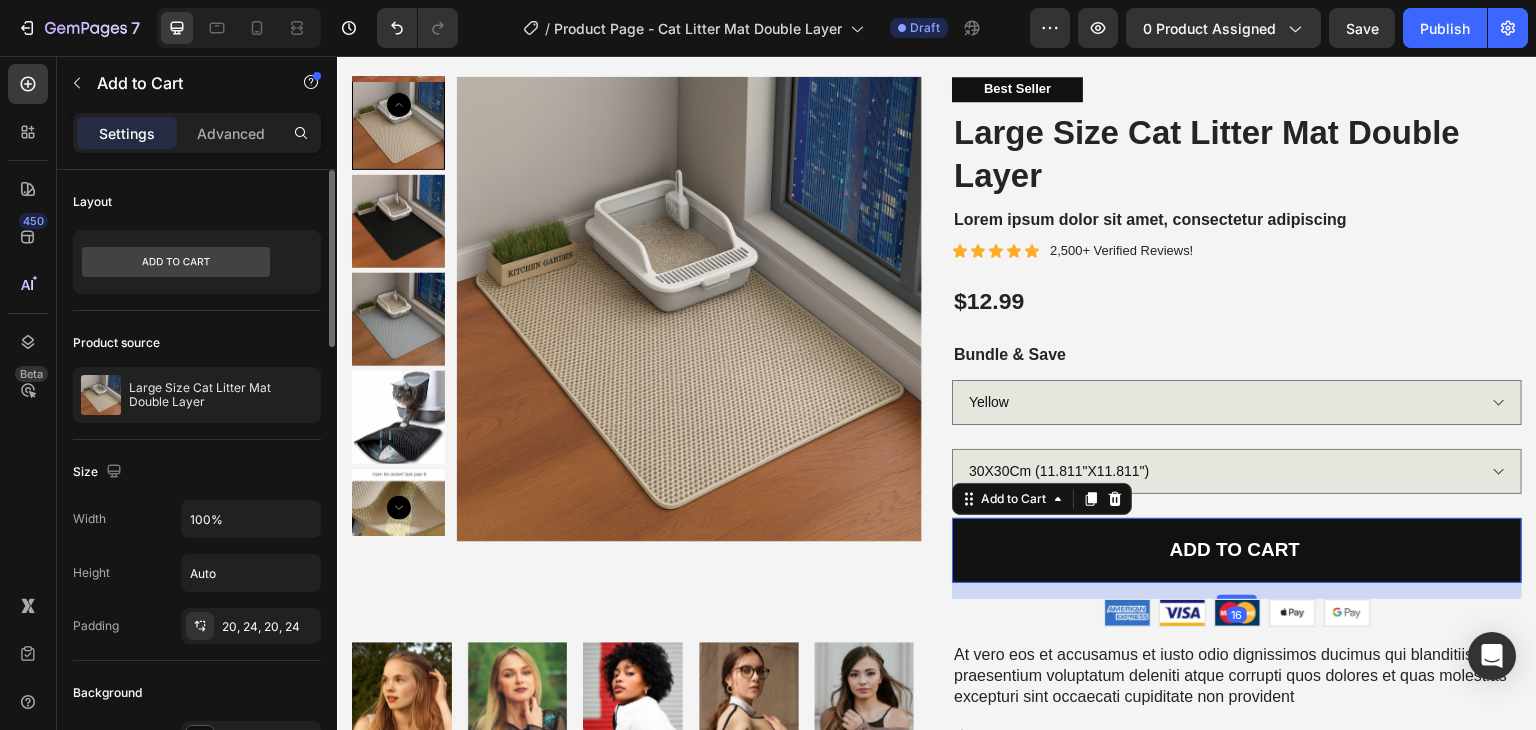 scroll, scrollTop: 100, scrollLeft: 0, axis: vertical 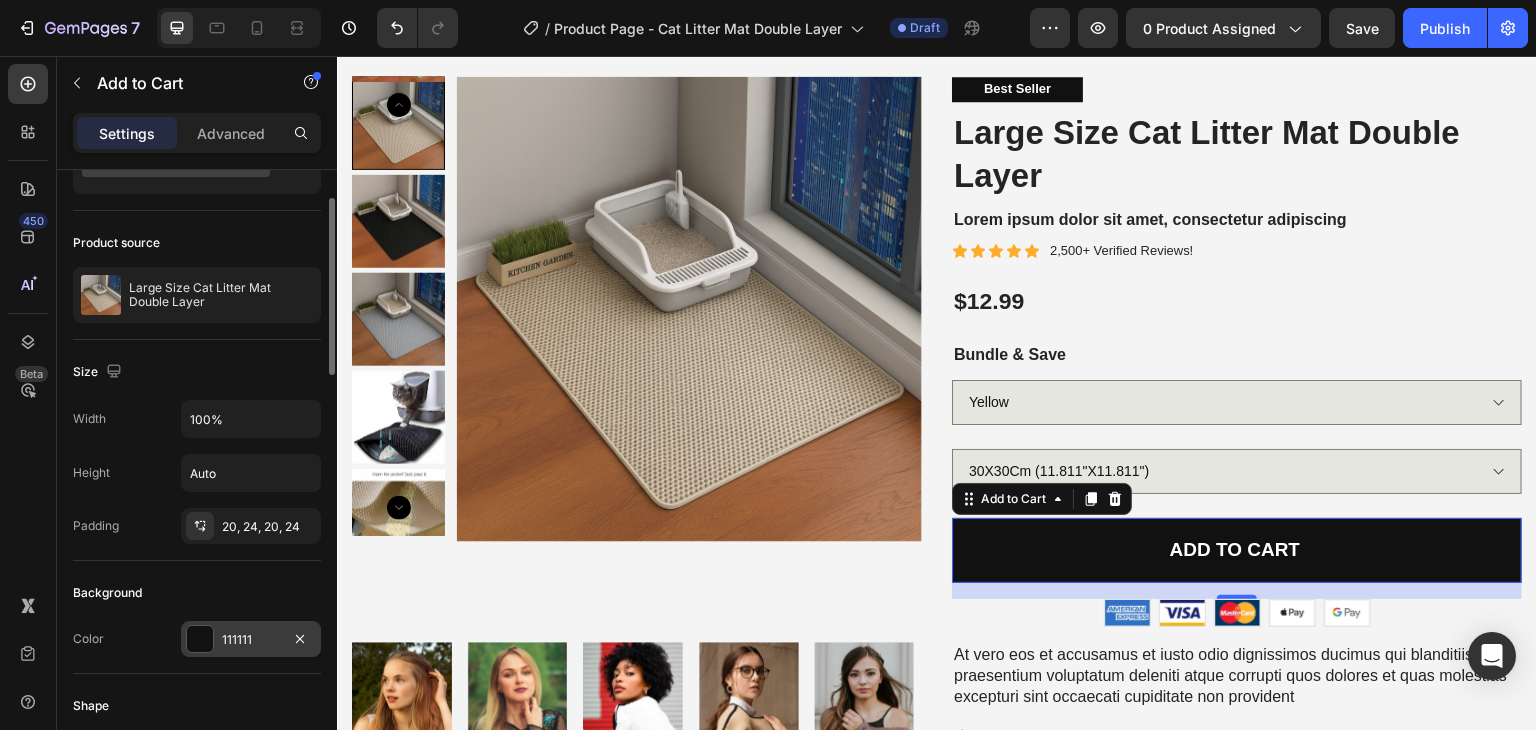 click on "111111" at bounding box center (251, 639) 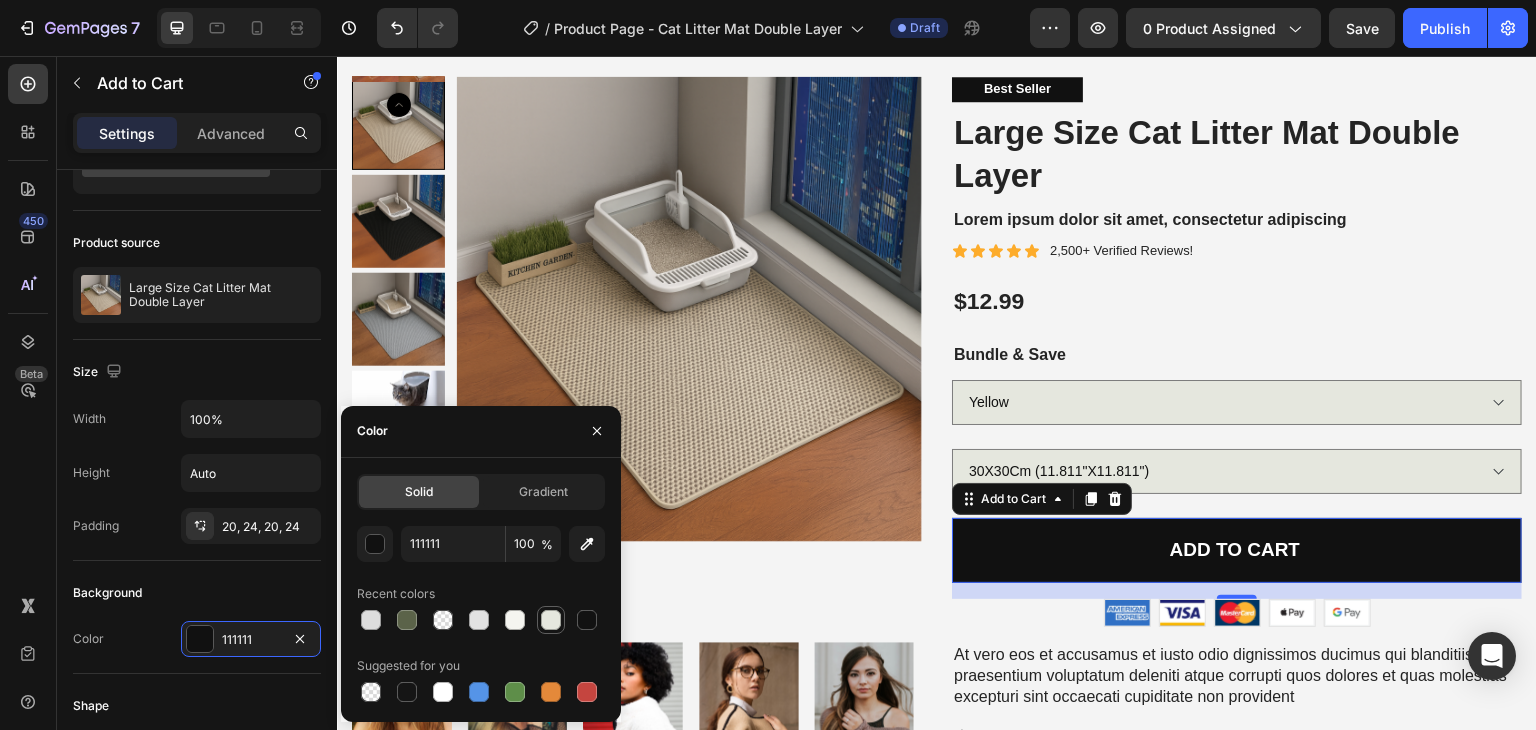 click at bounding box center [551, 620] 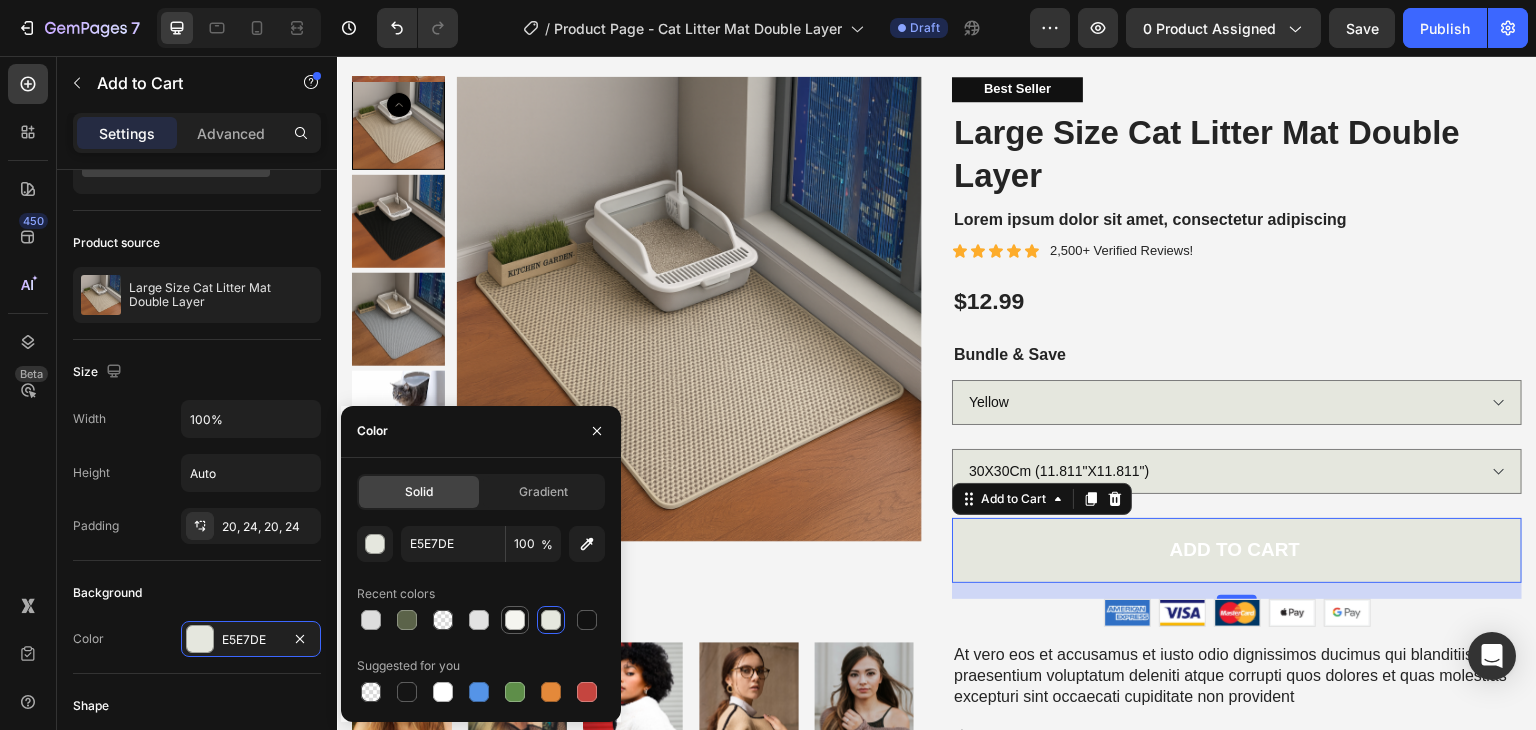 click at bounding box center [515, 620] 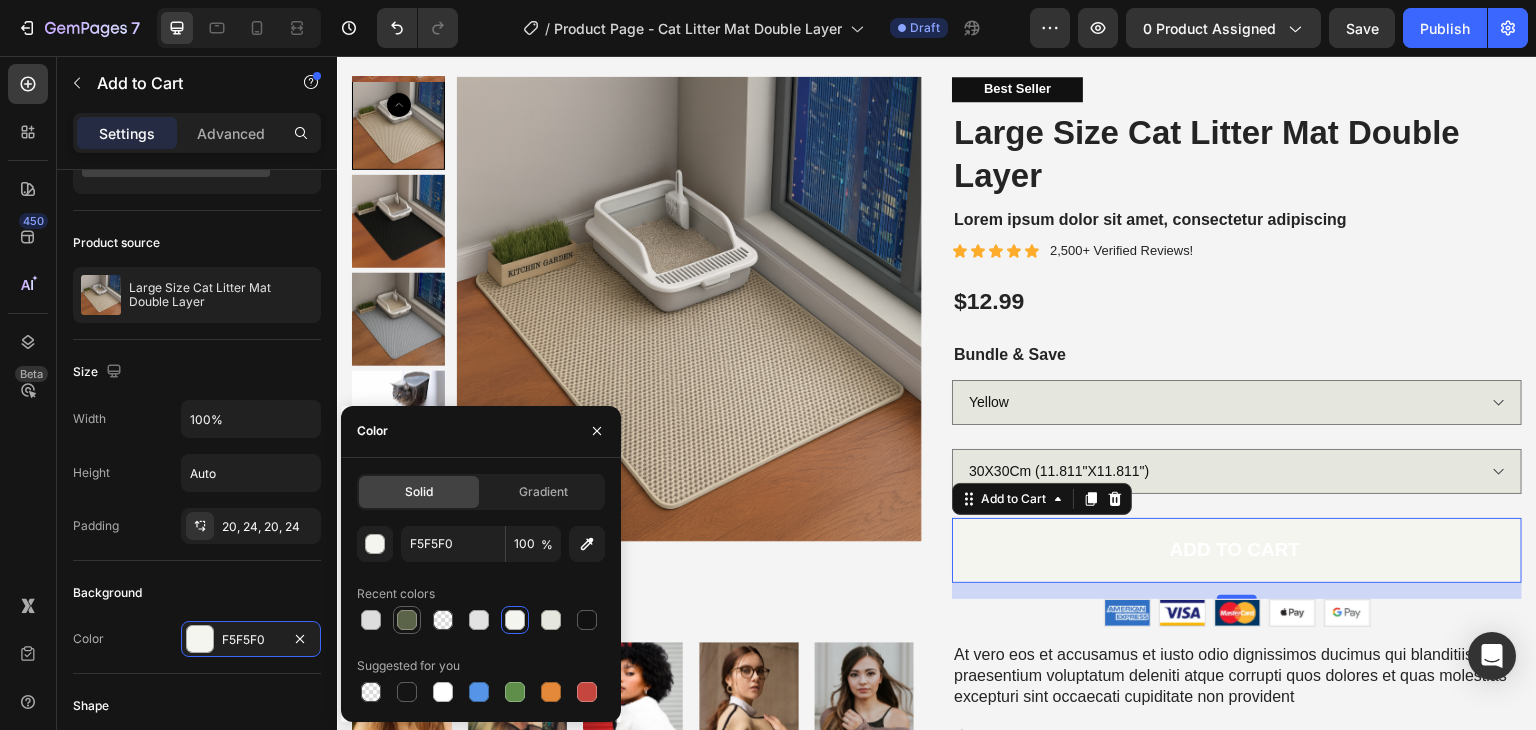 click at bounding box center (407, 620) 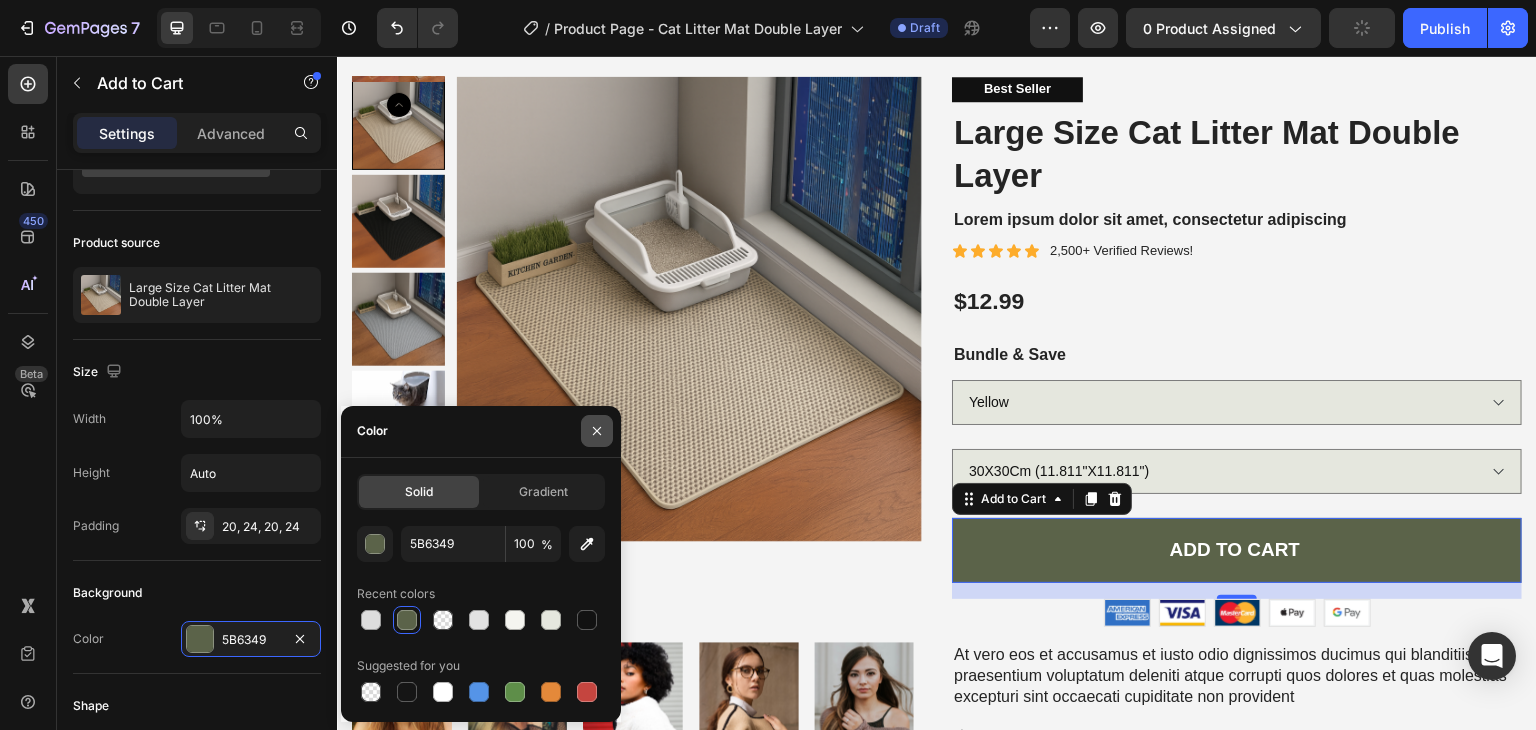 click 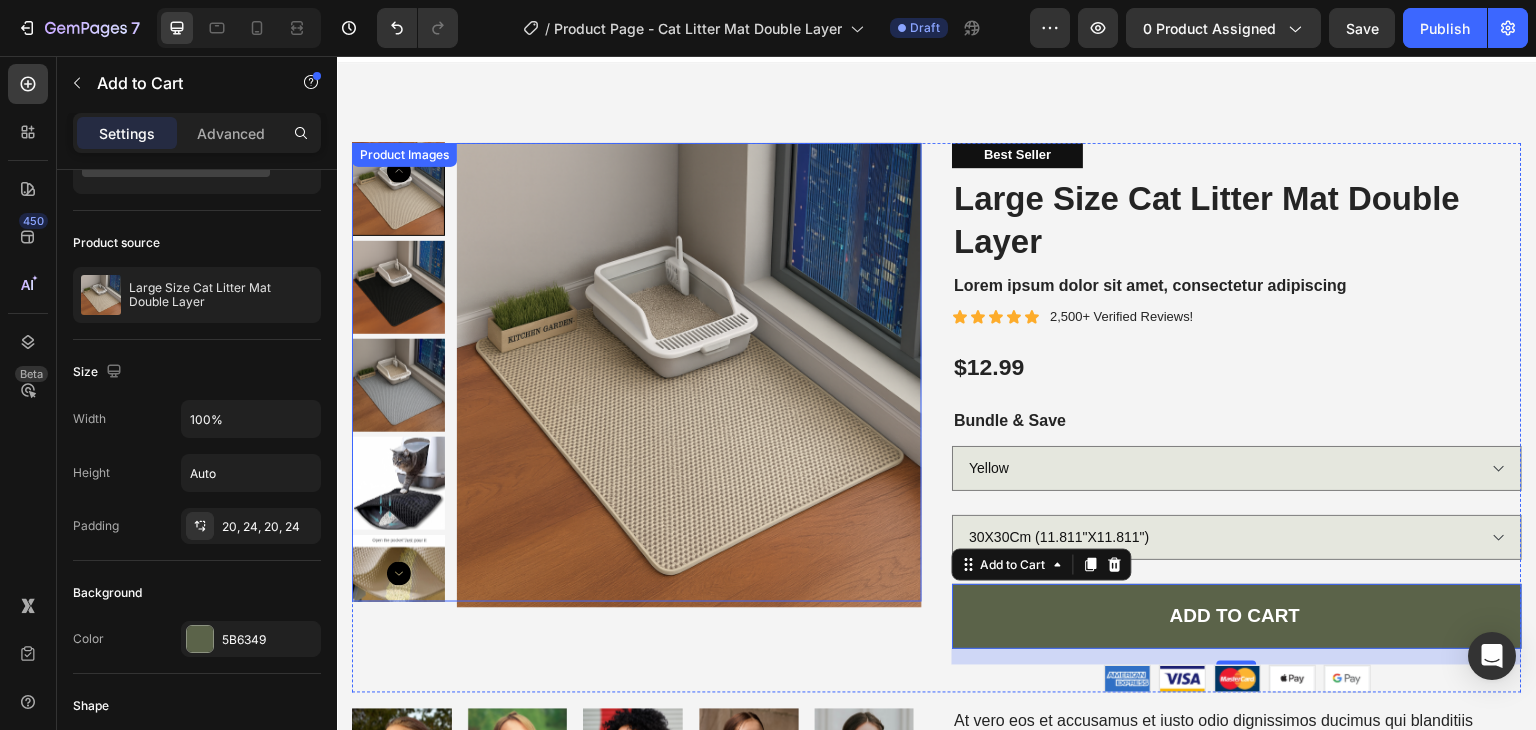 scroll, scrollTop: 0, scrollLeft: 0, axis: both 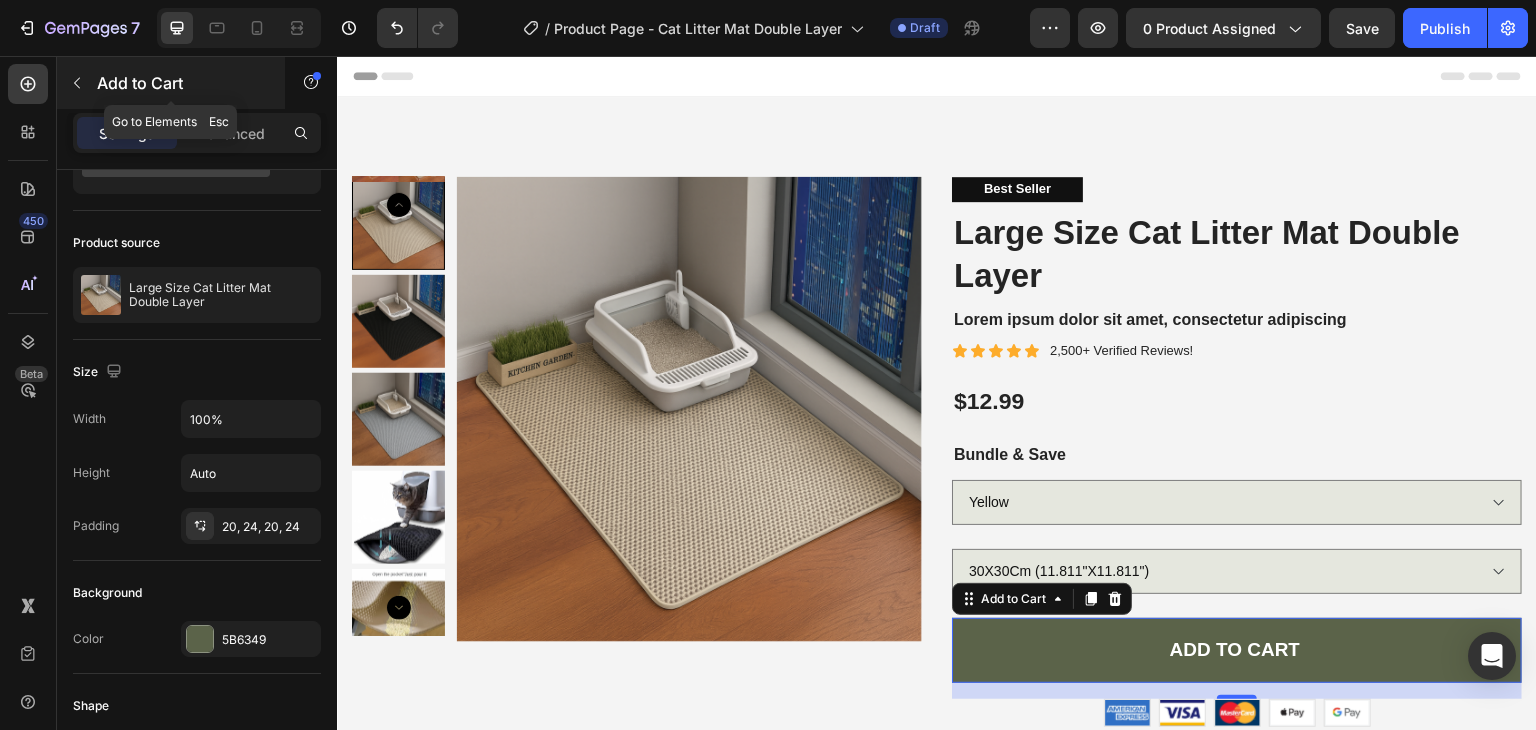 click 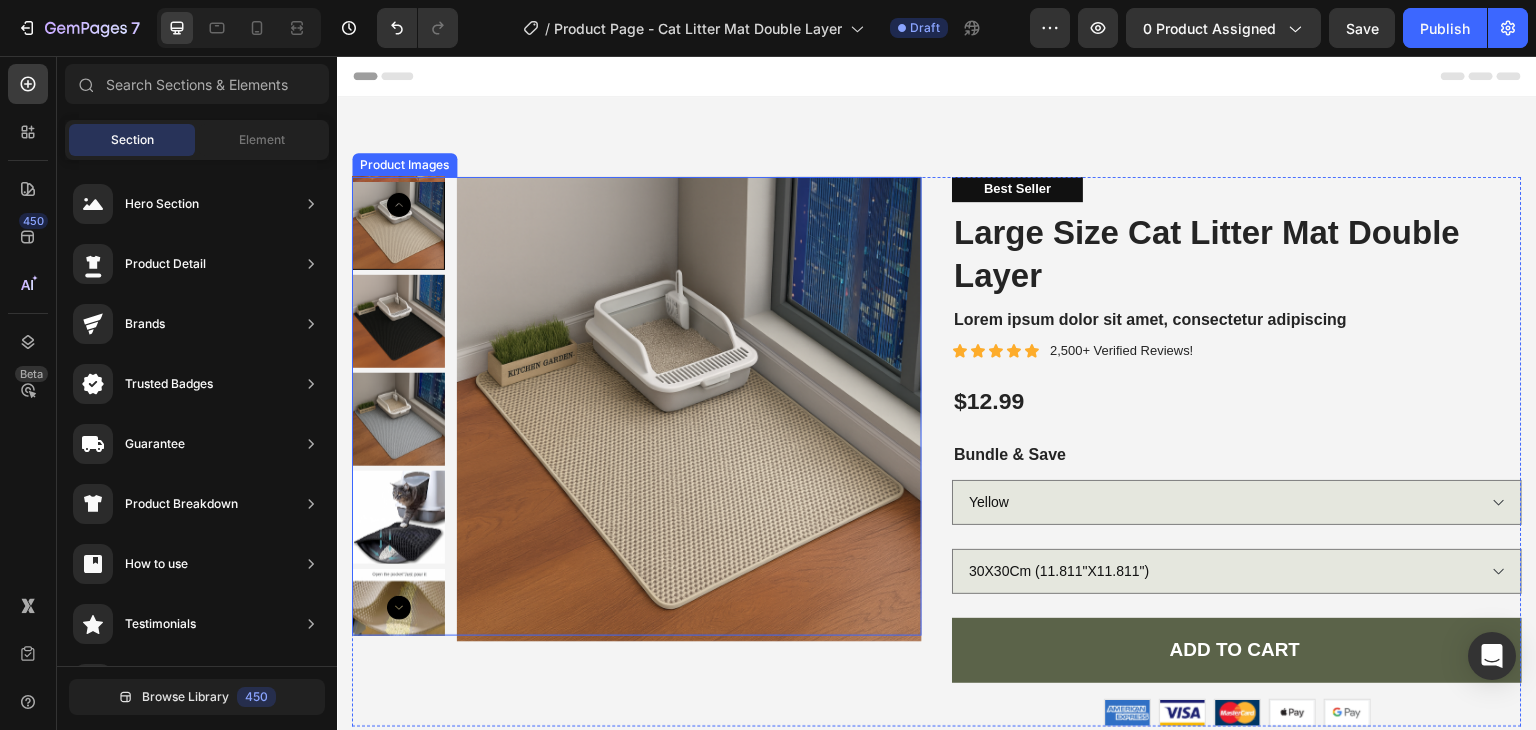 scroll, scrollTop: 100, scrollLeft: 0, axis: vertical 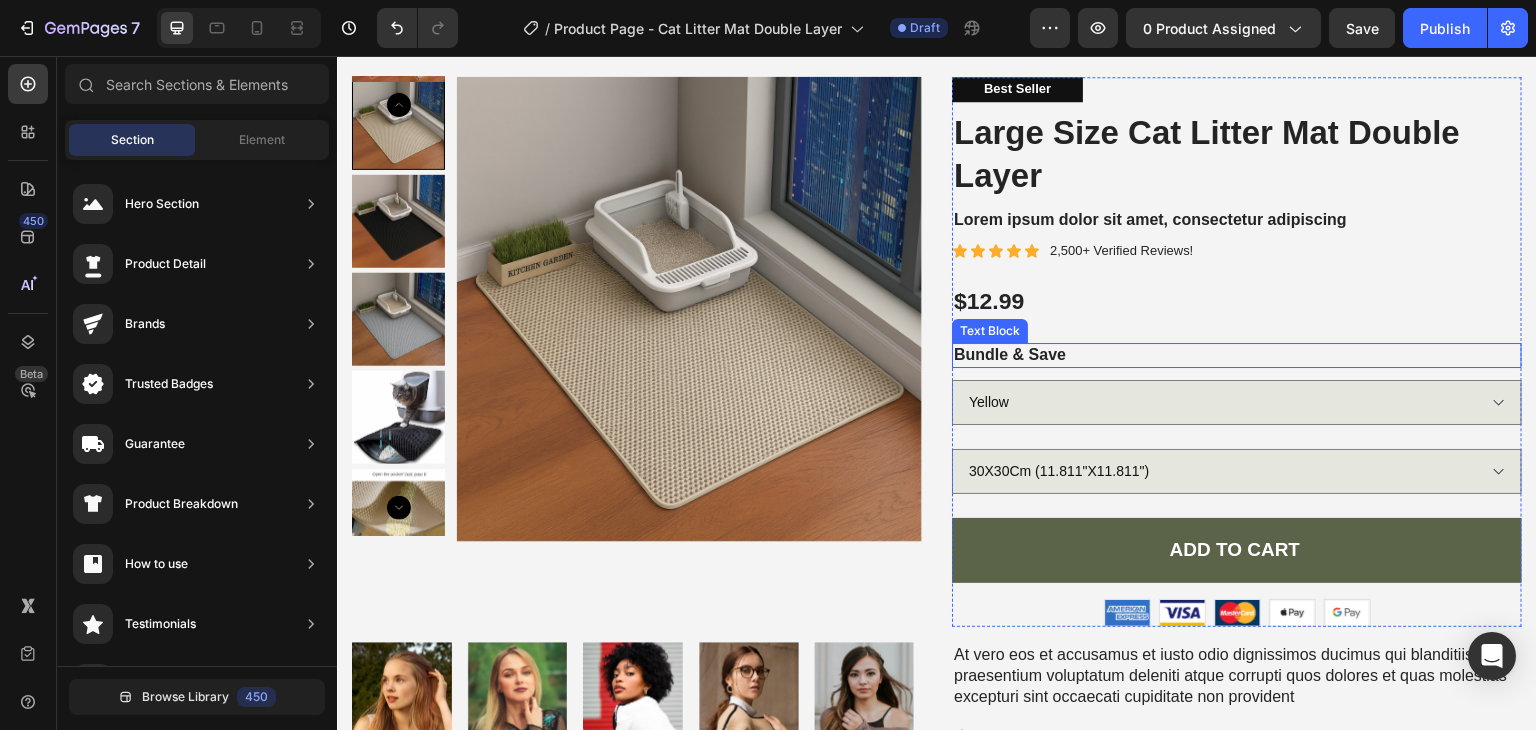 click on "Bundle & Save" at bounding box center (1237, 355) 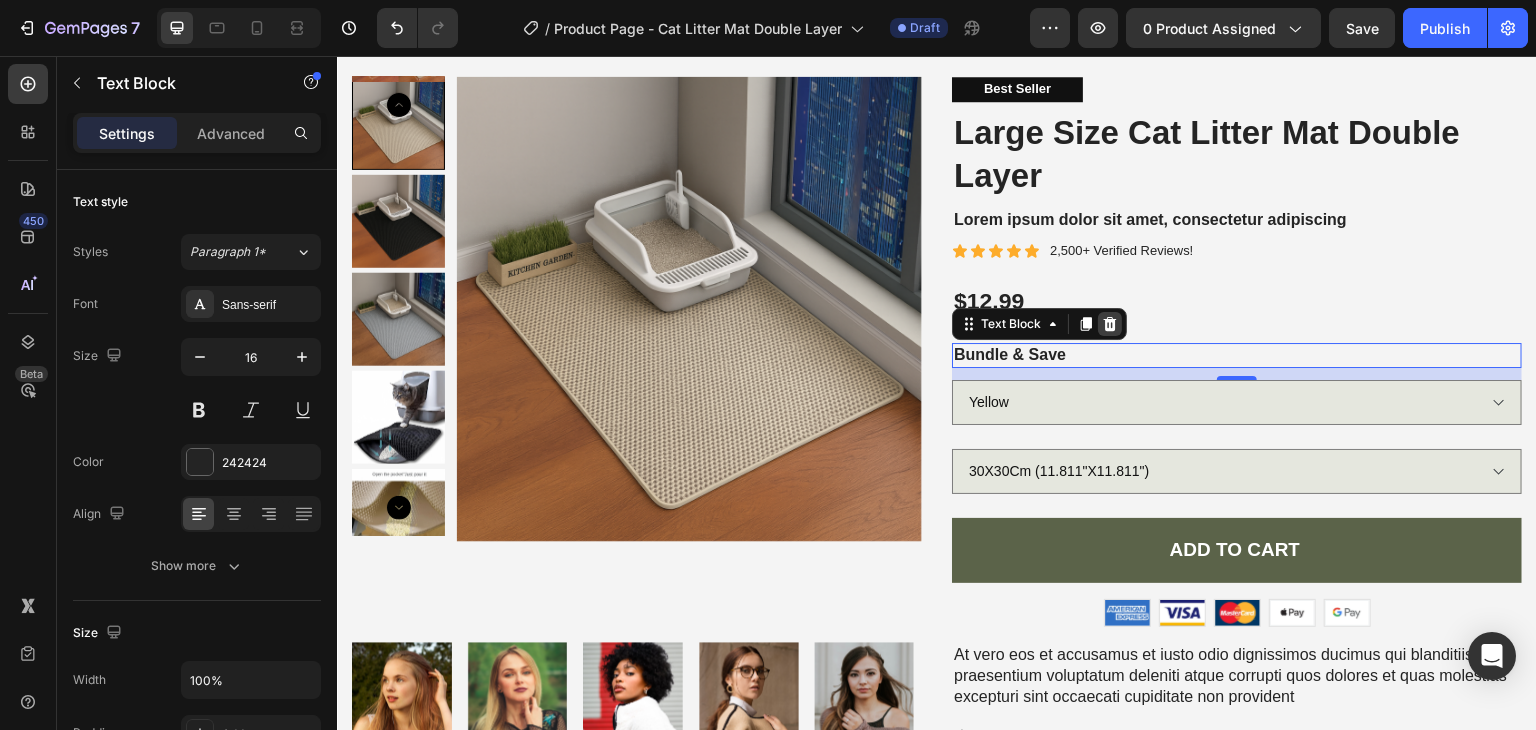 click at bounding box center (1110, 324) 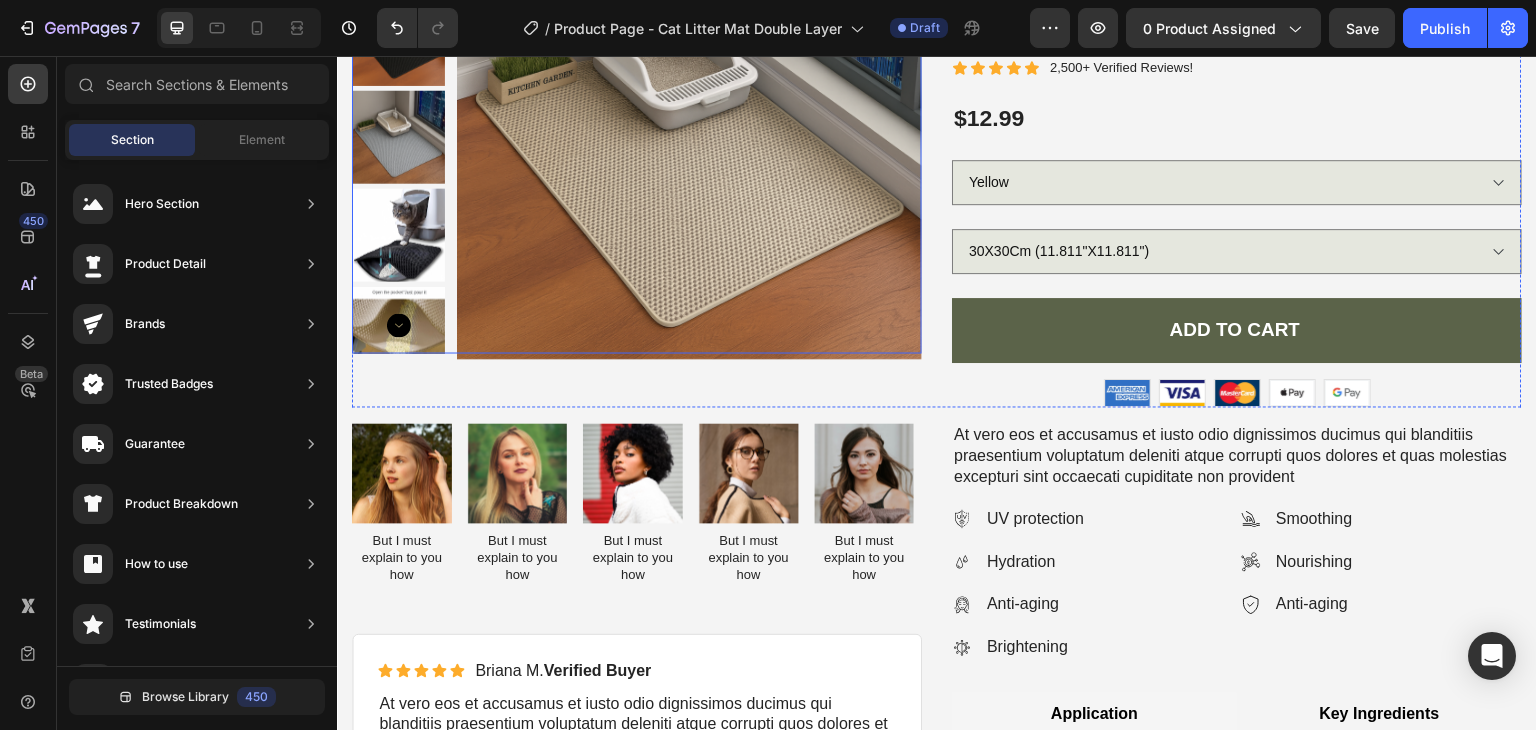 scroll, scrollTop: 400, scrollLeft: 0, axis: vertical 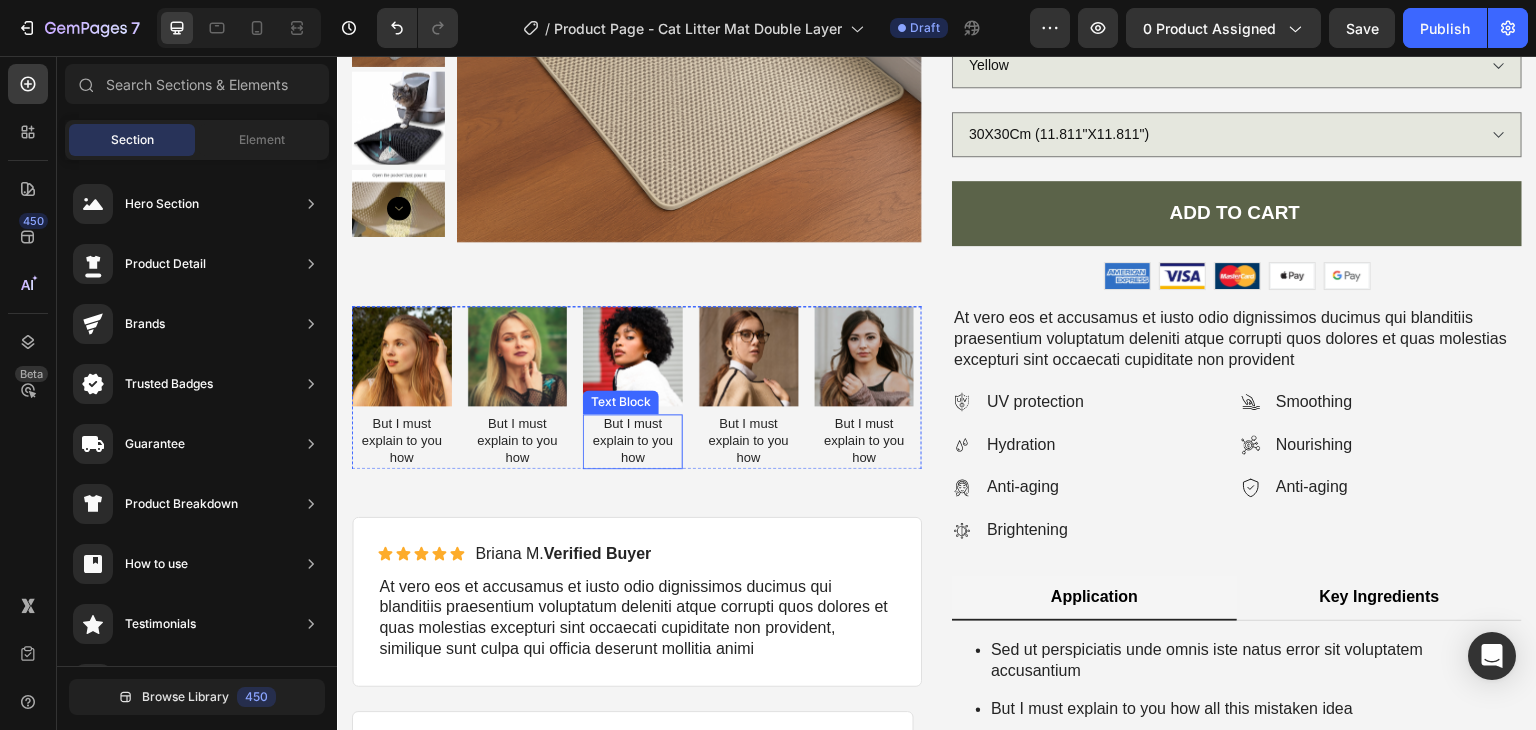 click on "But I must explain to you how" at bounding box center [633, 441] 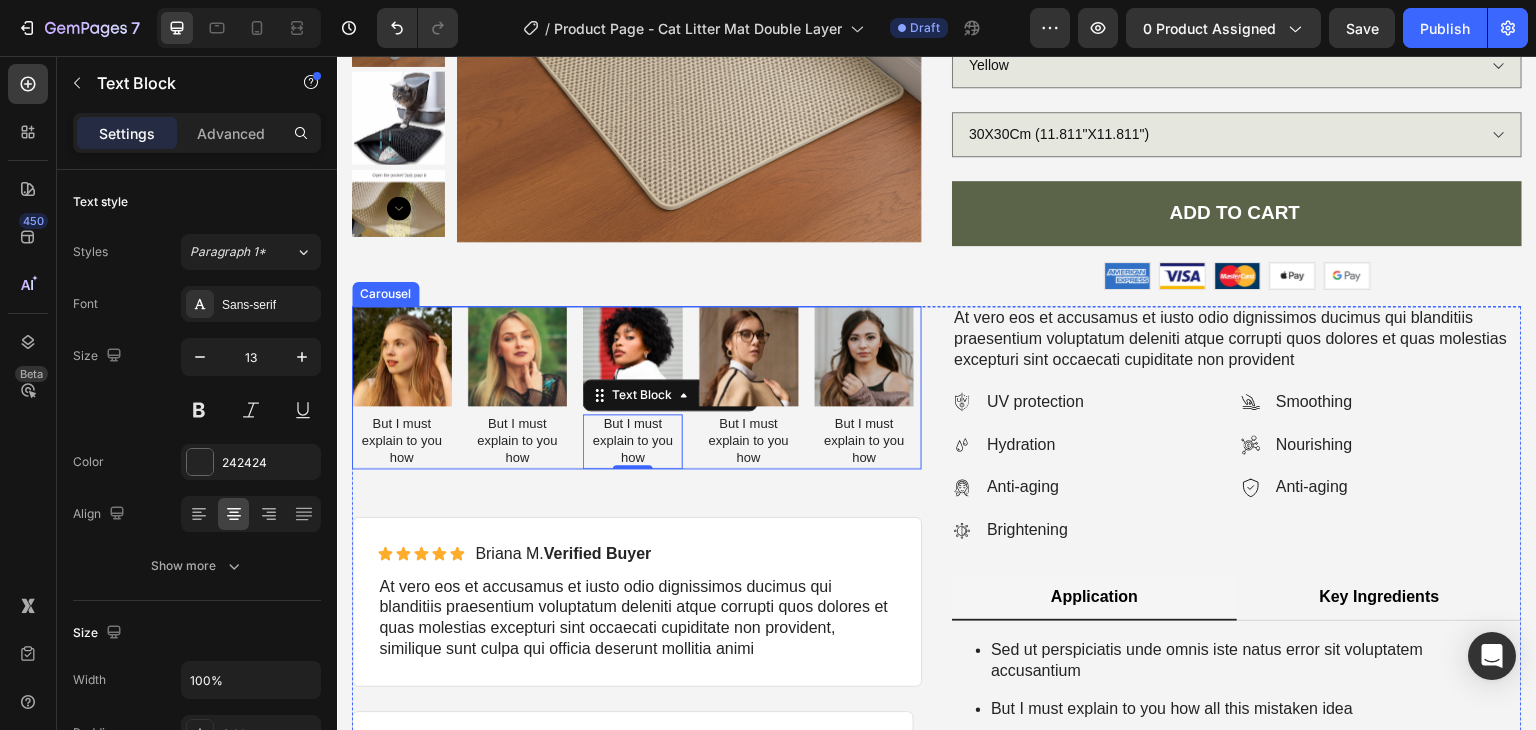 click on "Image But I must explain to you how  Text Block Image But I must explain to you how  Text Block Image But I must explain to you how  Text Block   0 Image But I must explain to you how  Text Block Image But I must explain to you how  Text Block" at bounding box center (637, 387) 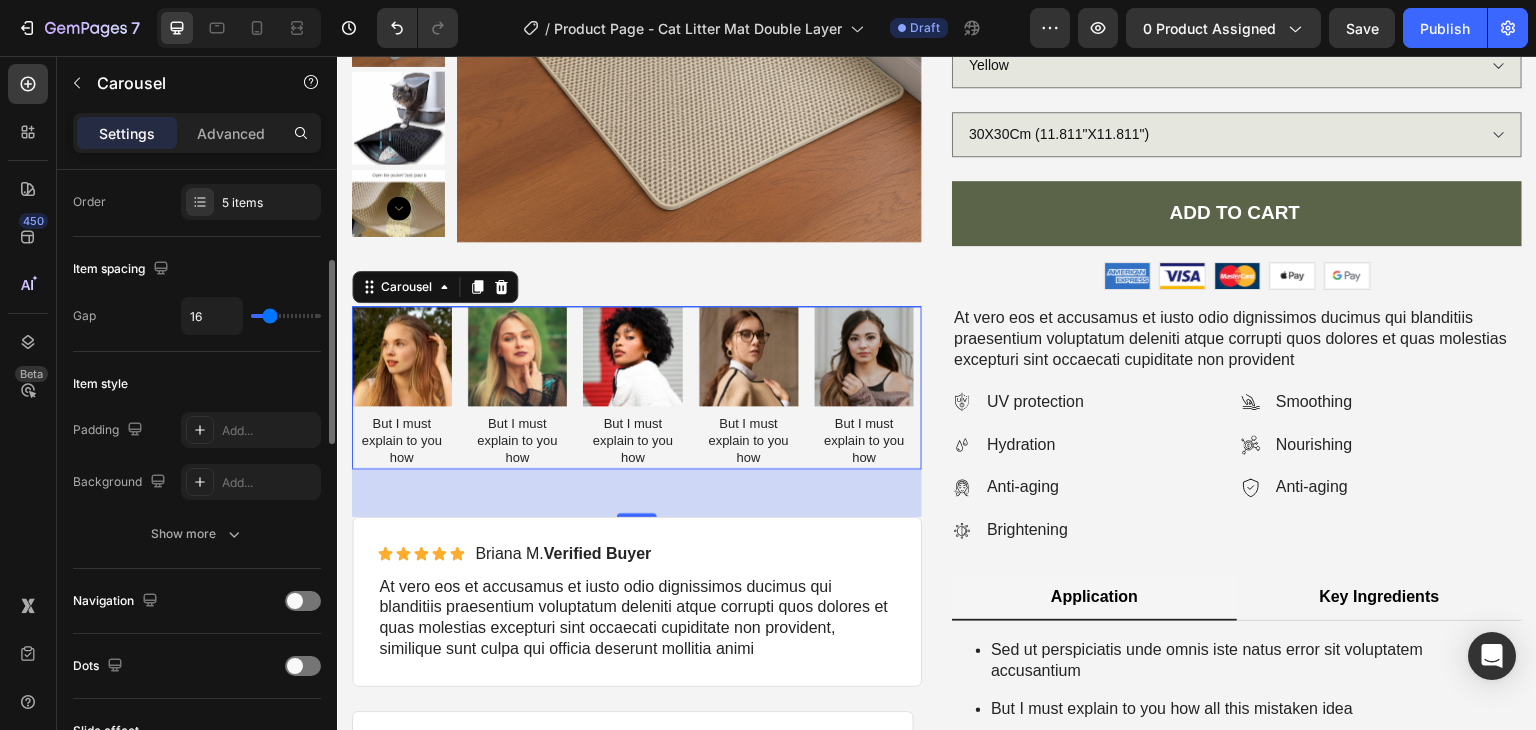 scroll, scrollTop: 100, scrollLeft: 0, axis: vertical 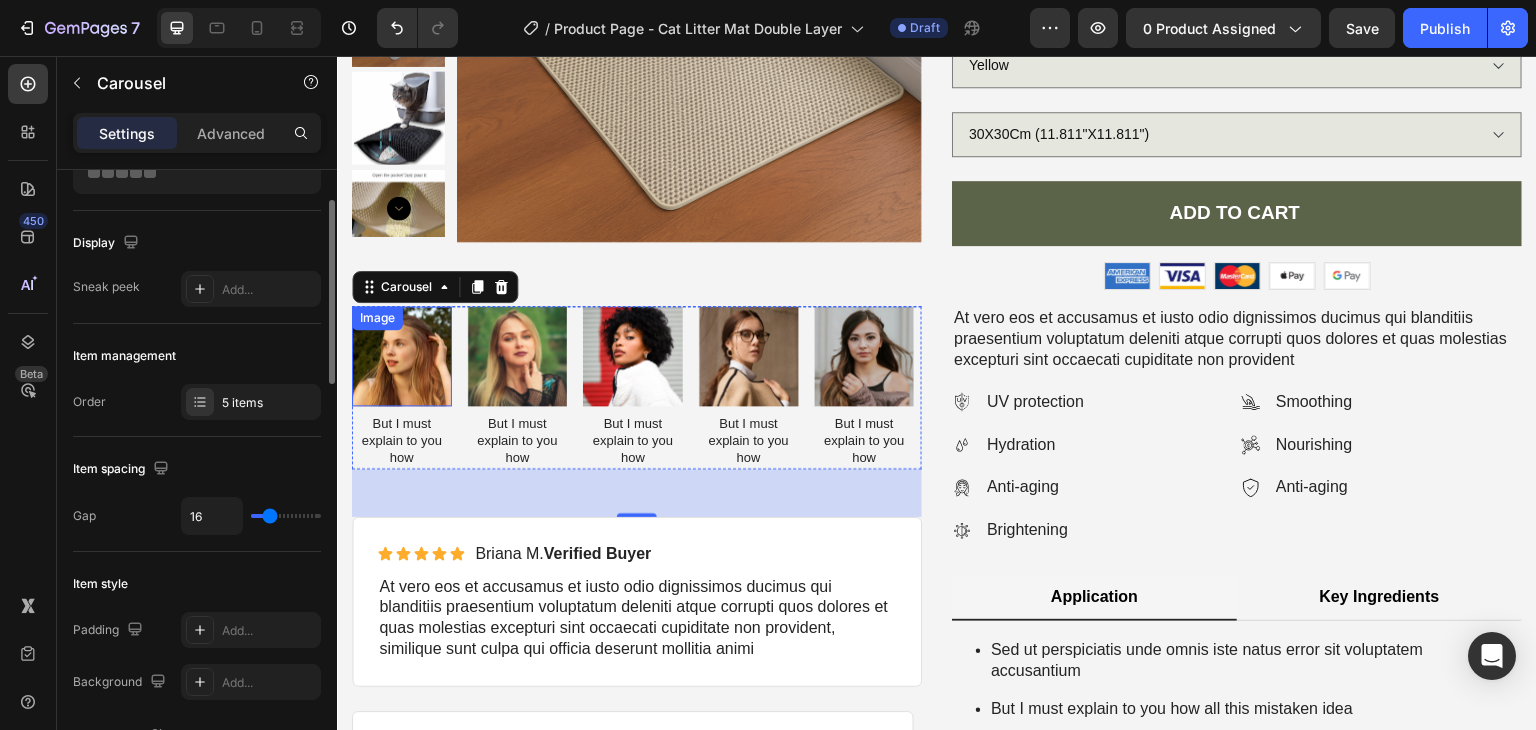 click at bounding box center (402, 356) 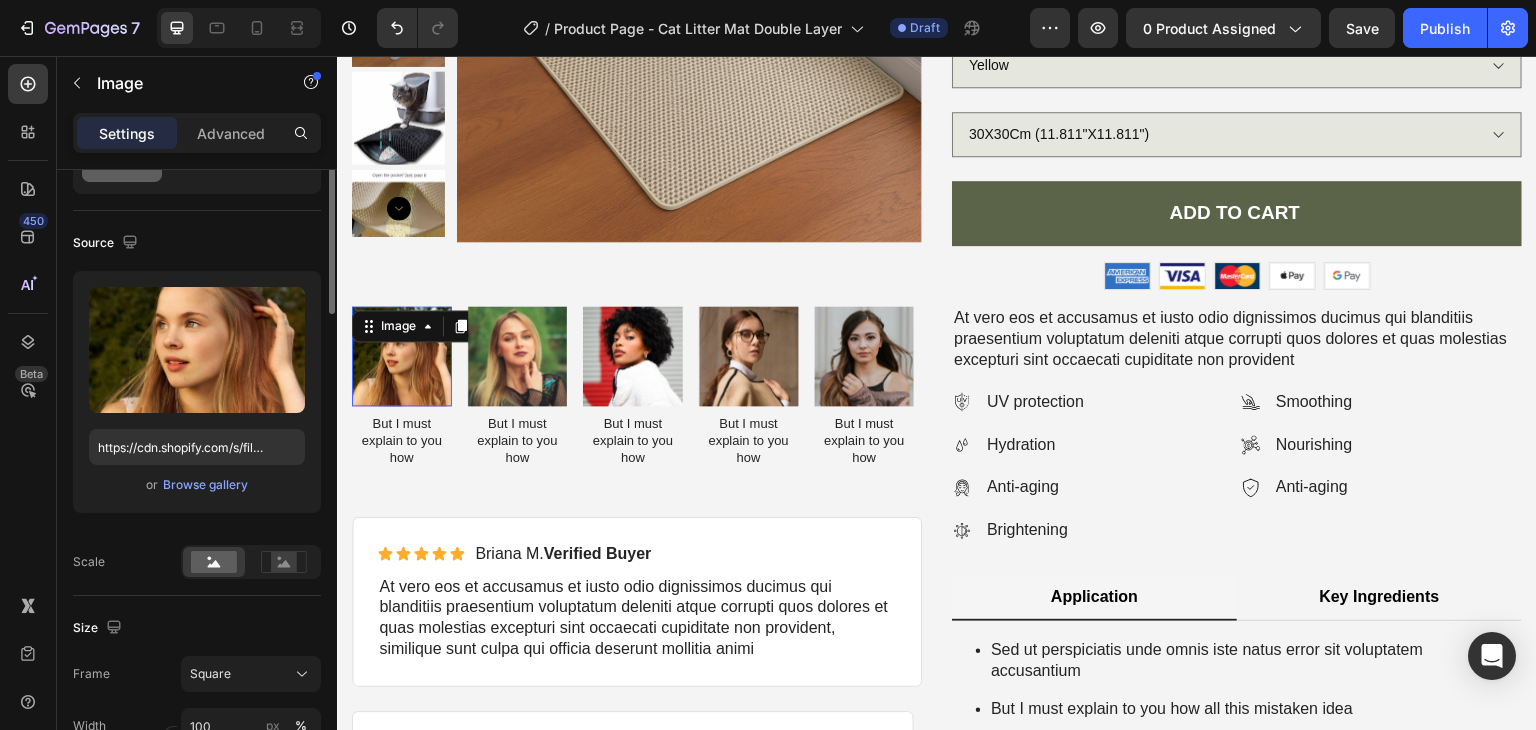 scroll, scrollTop: 0, scrollLeft: 0, axis: both 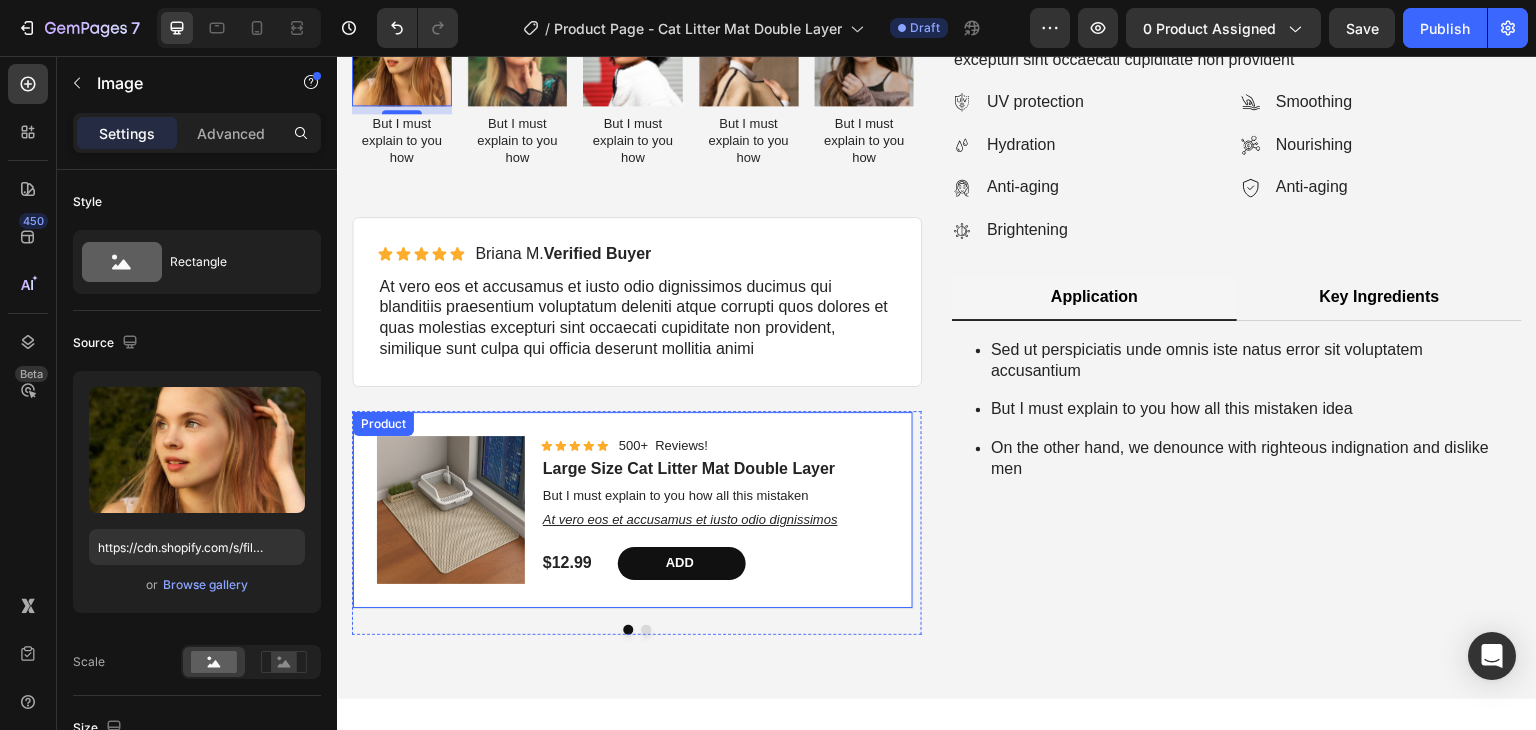 click on "Product Images Icon Icon Icon Icon Icon Icon List 500+  Reviews! Text Block Row Large Size Cat Litter Mat Double Layer Product Title But I must explain to you how all this mistaken Text Block At vero eos et accusamus et iusto odio dignissimos Text Block $12.99 Product Price Product Price Add Add to Cart Row Product" at bounding box center (633, 510) 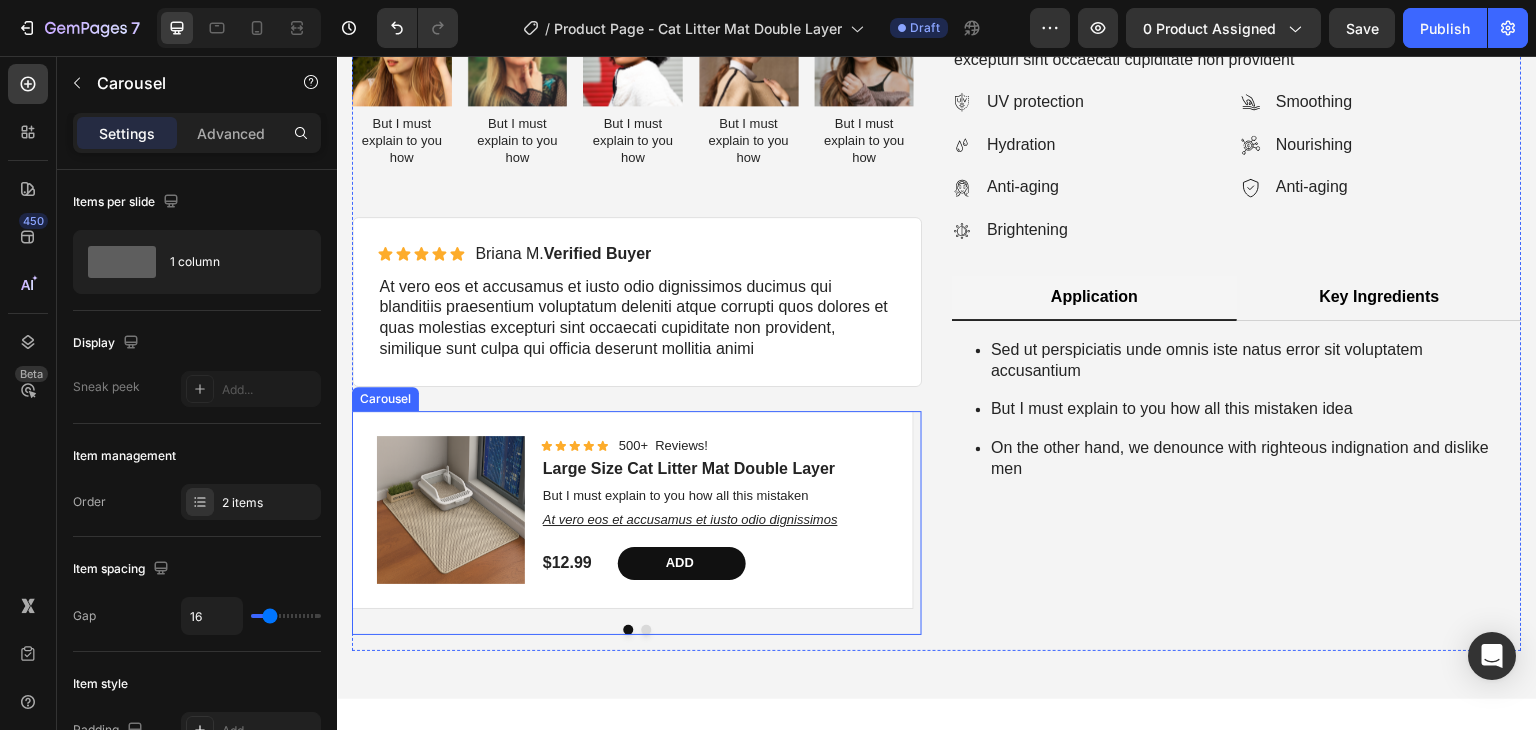 click at bounding box center (646, 630) 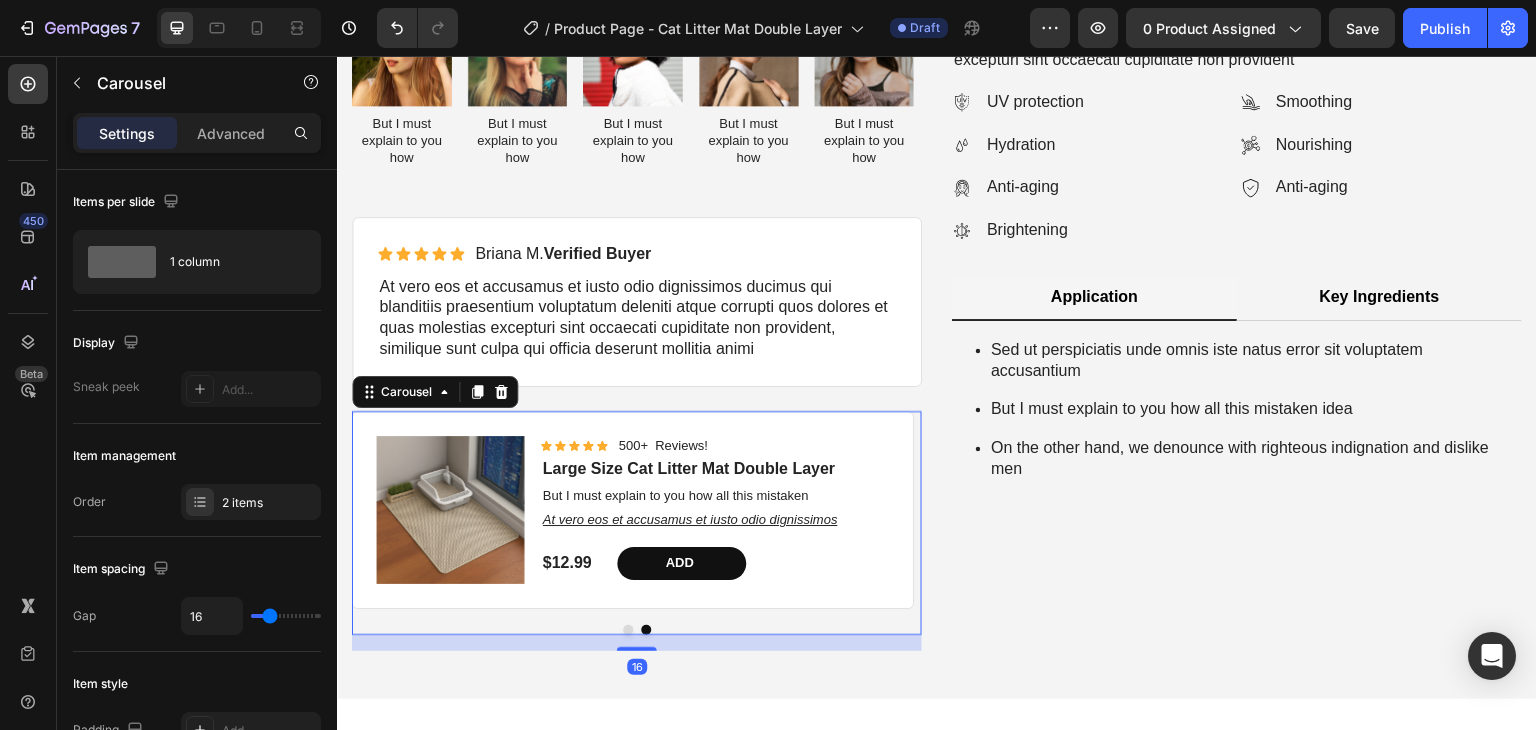 click at bounding box center (628, 630) 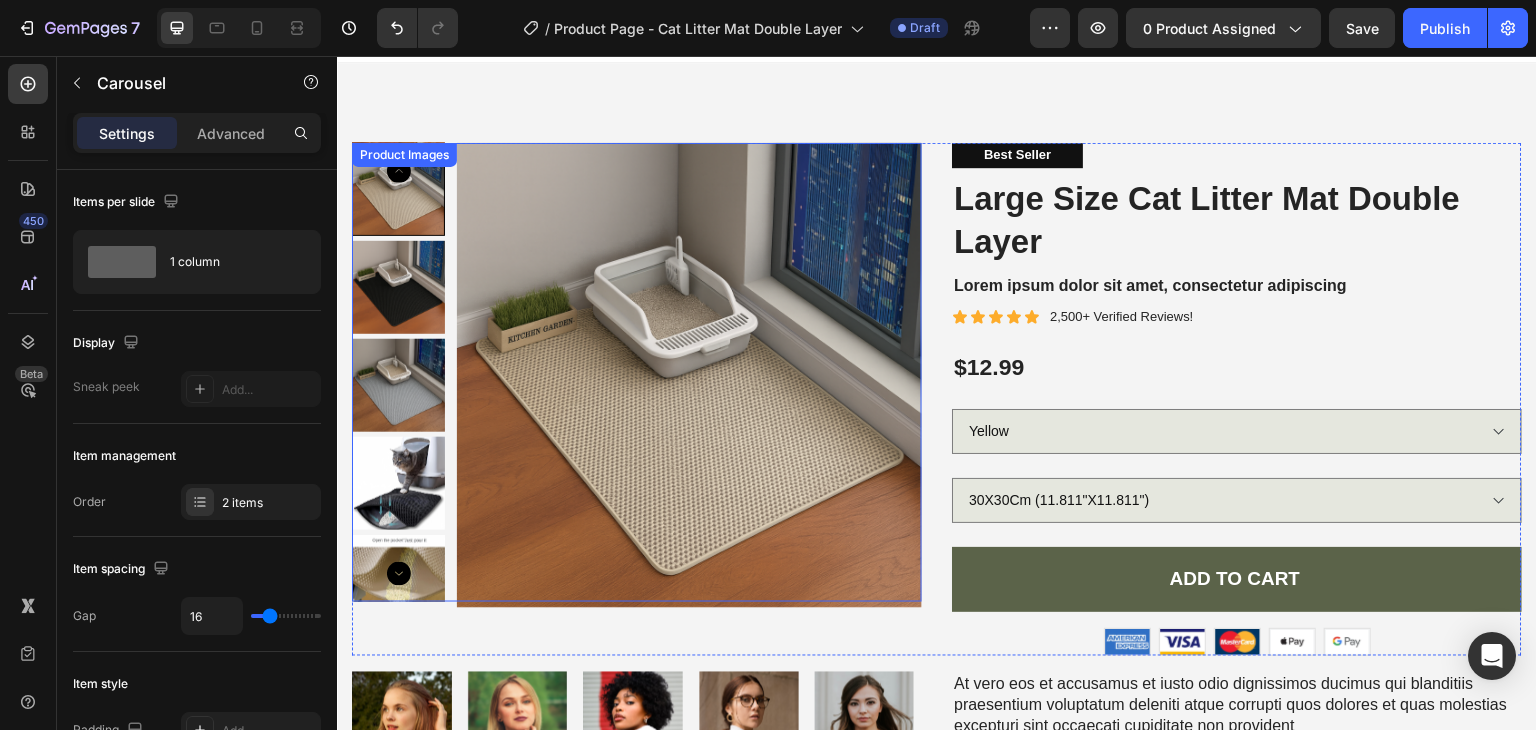 scroll, scrollTop: 0, scrollLeft: 0, axis: both 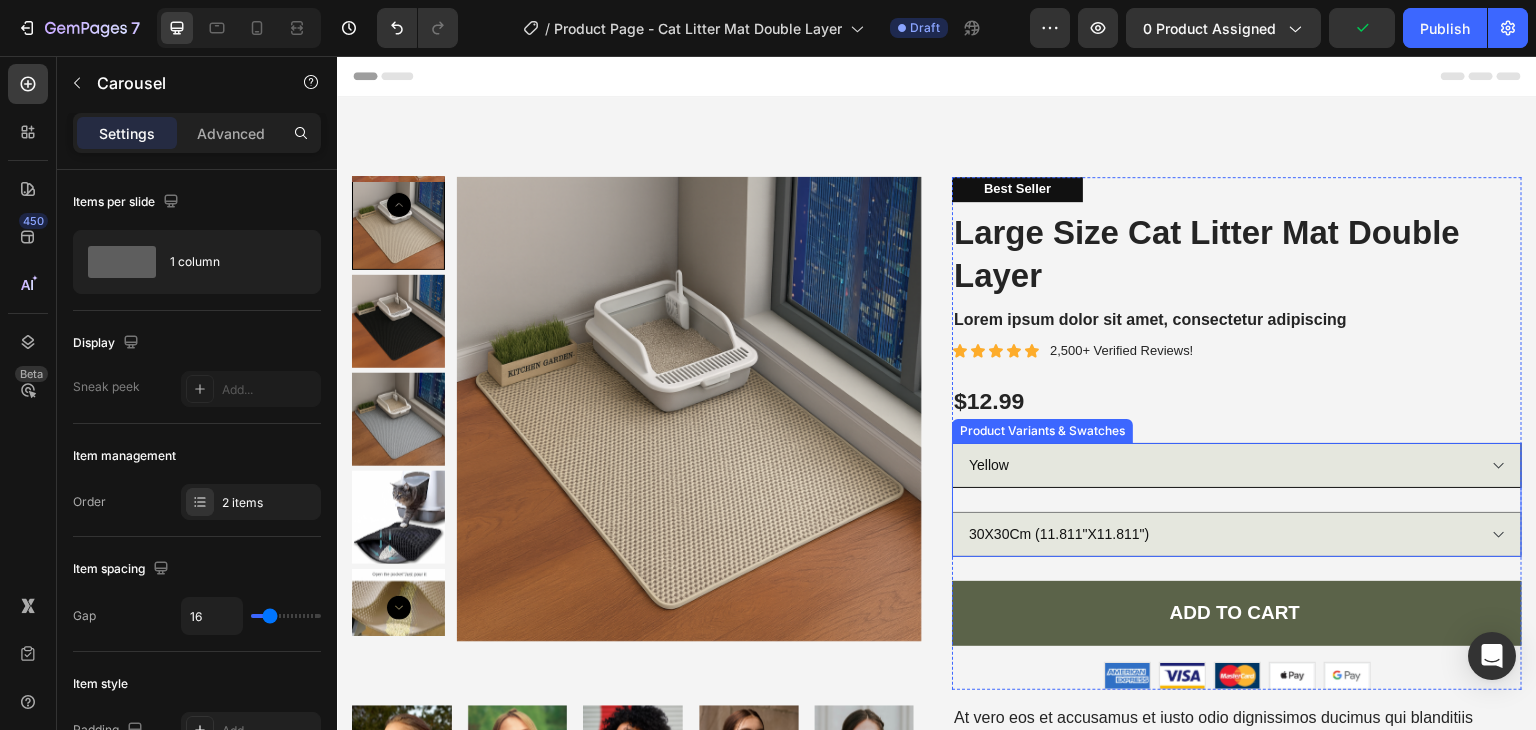 click on "Gray Yellow Black" at bounding box center (1237, 465) 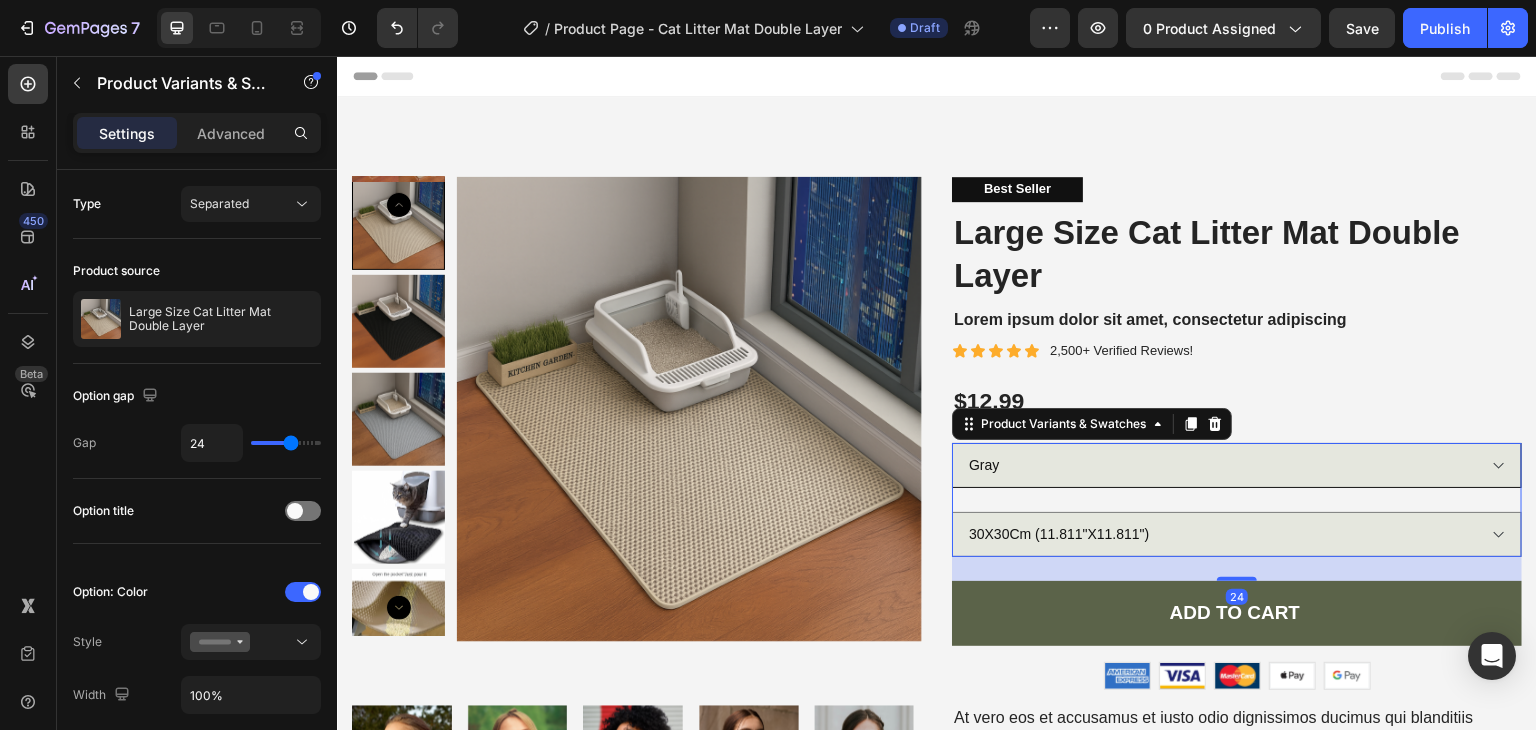 click on "Gray Yellow Black" at bounding box center [1237, 465] 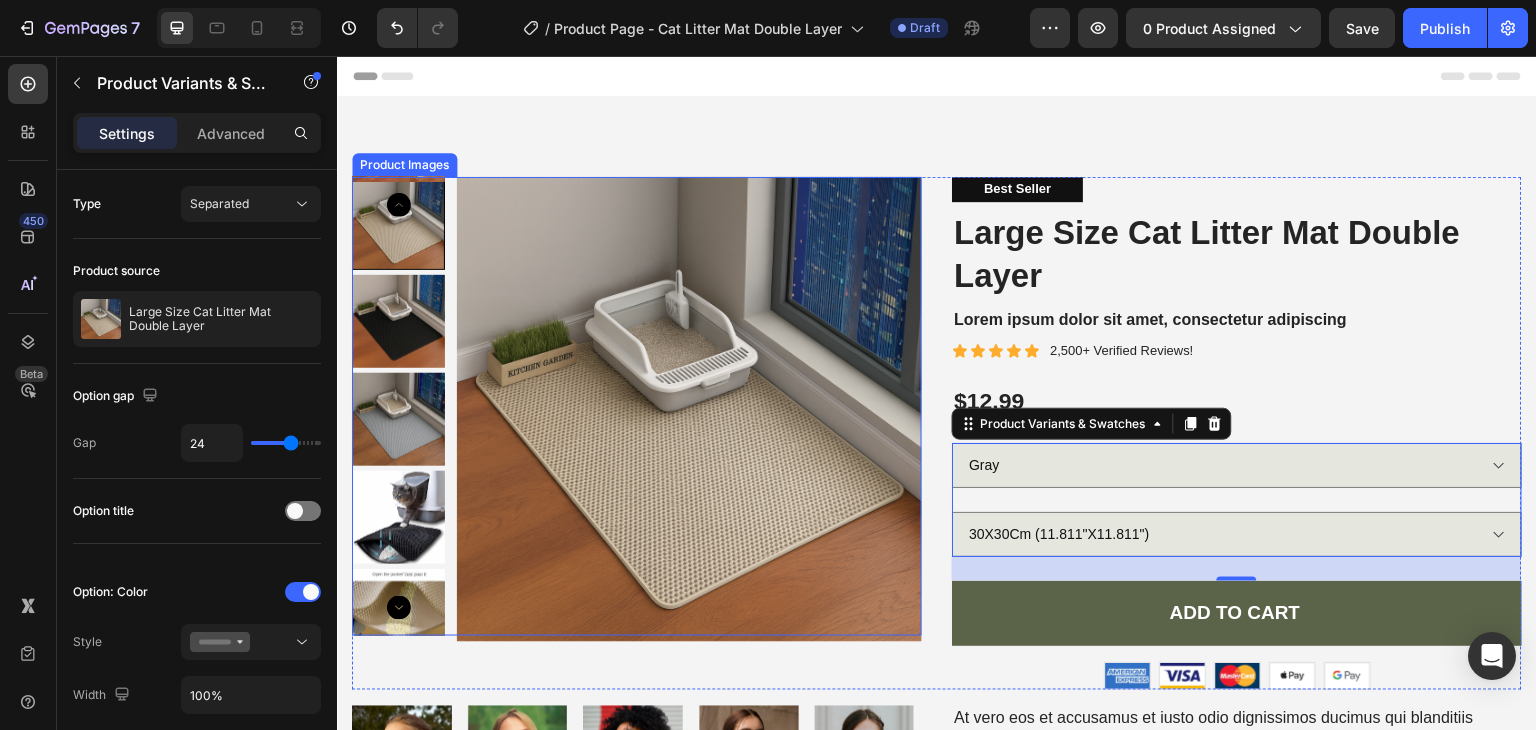 click at bounding box center (398, 419) 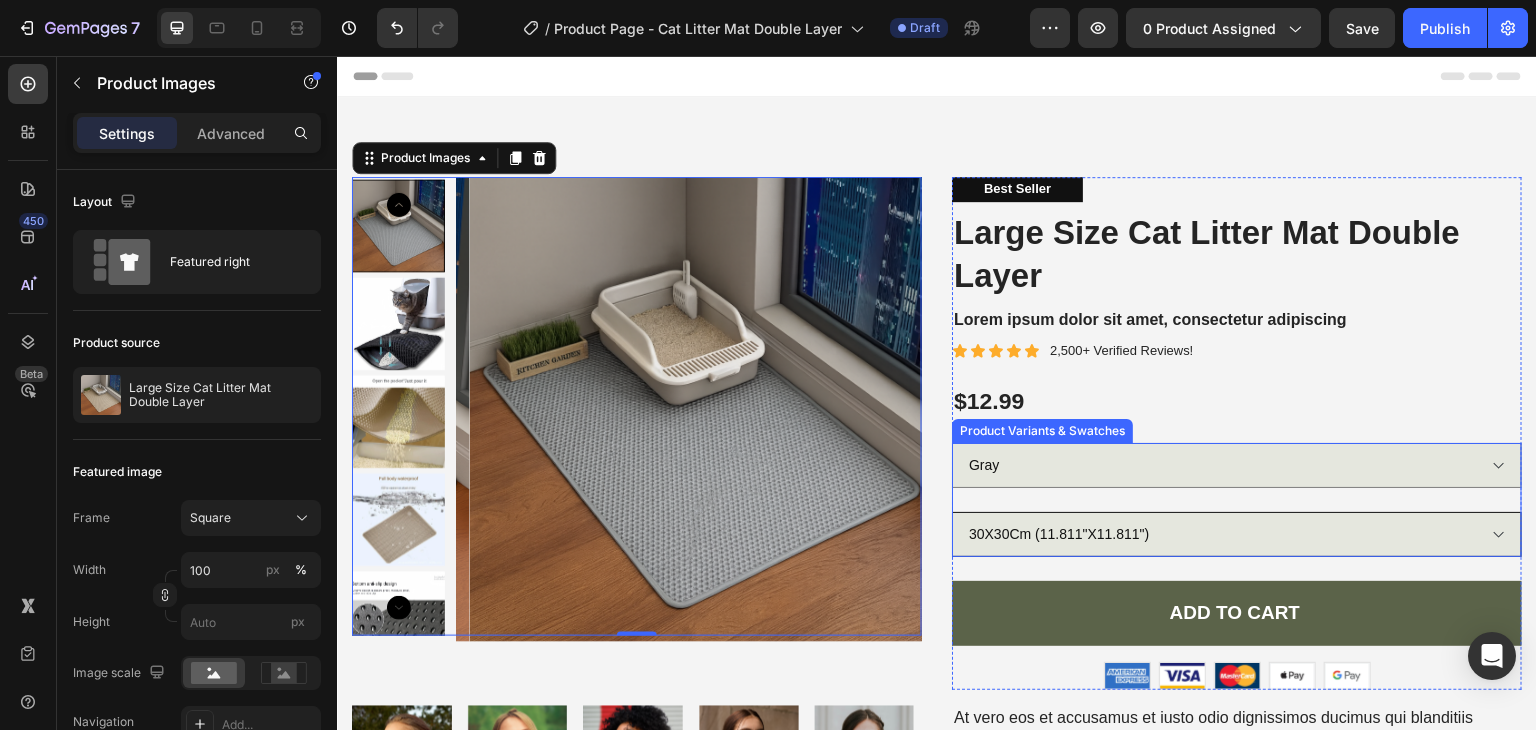 click on "30X30Cm (11.811"X11.811") 40X50Cm (15.74"X19.68") 45X60Cm (17.71"X23.62") 55X75Cm (21.65"X29.52") 60X90Cm (23.62"X35.43")" at bounding box center (1237, 534) 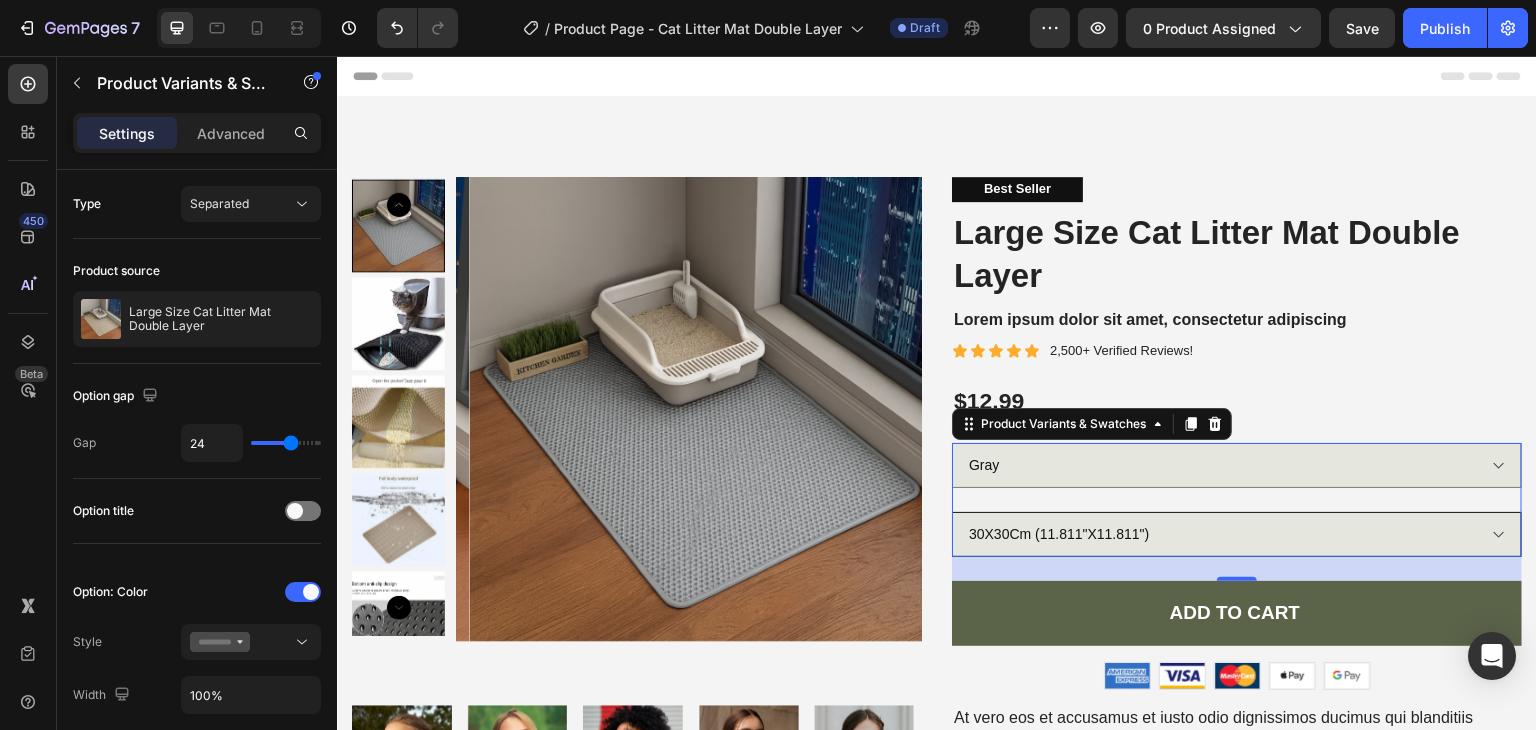 click on "30X30Cm (11.811"X11.811") 40X50Cm (15.74"X19.68") 45X60Cm (17.71"X23.62") 55X75Cm (21.65"X29.52") 60X90Cm (23.62"X35.43")" at bounding box center (1237, 534) 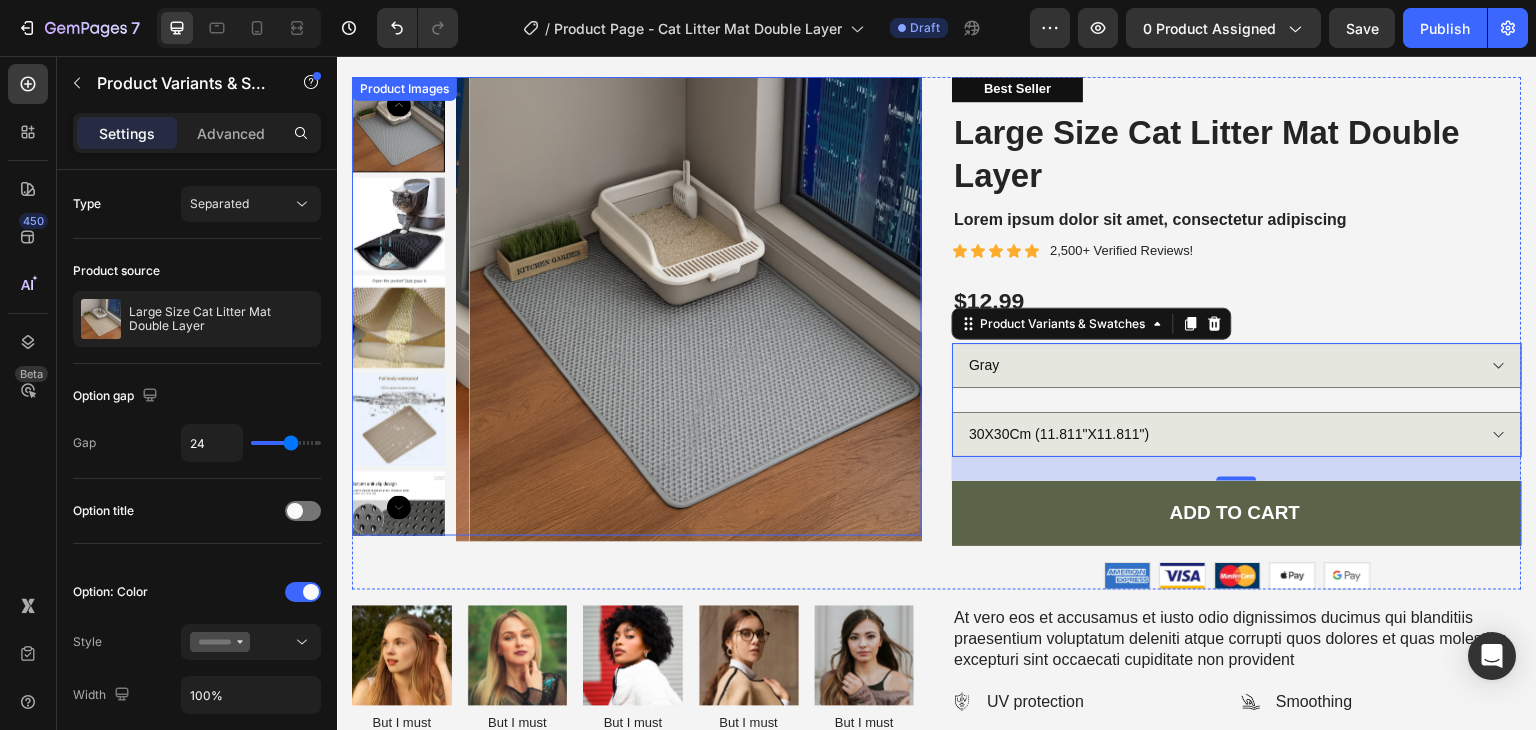 scroll, scrollTop: 0, scrollLeft: 0, axis: both 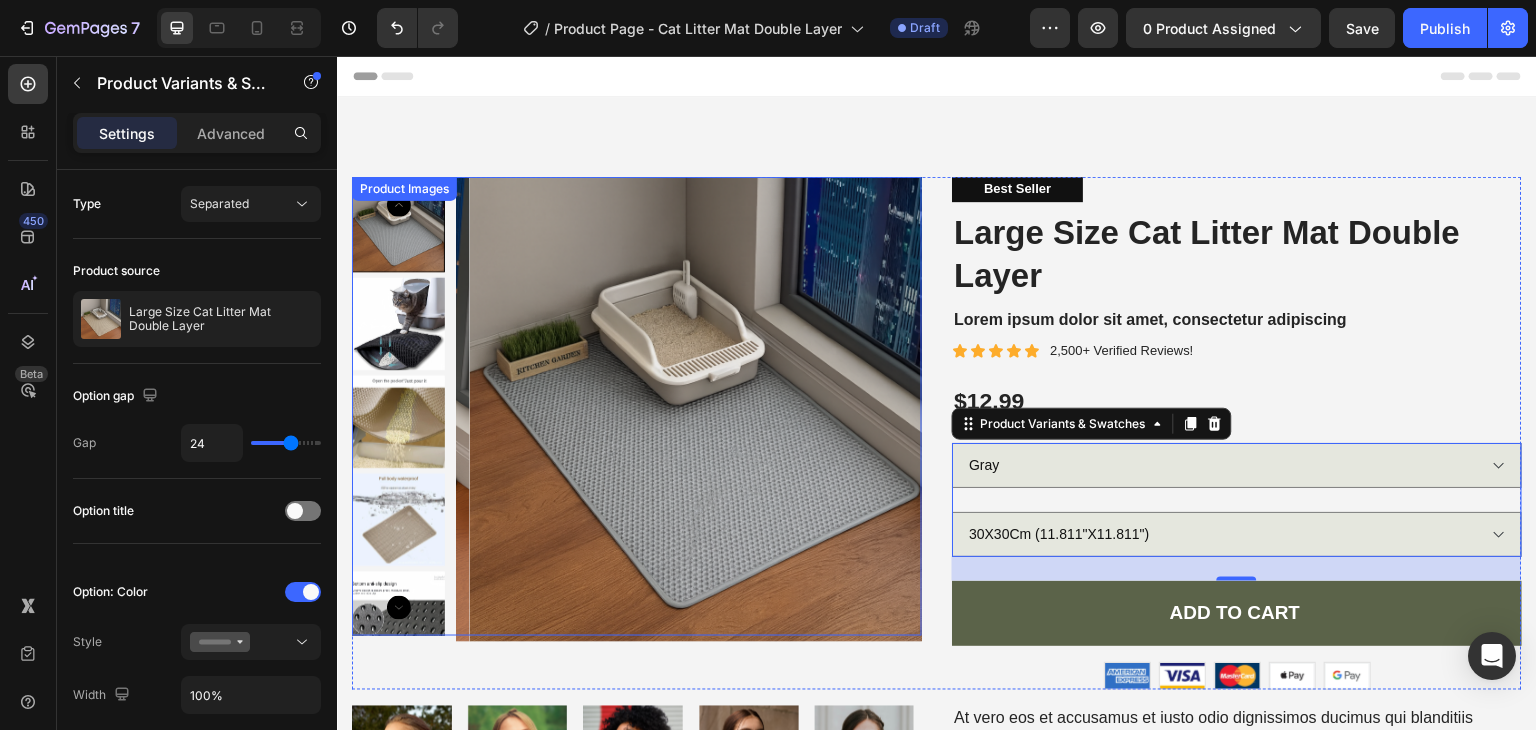 click at bounding box center (398, 618) 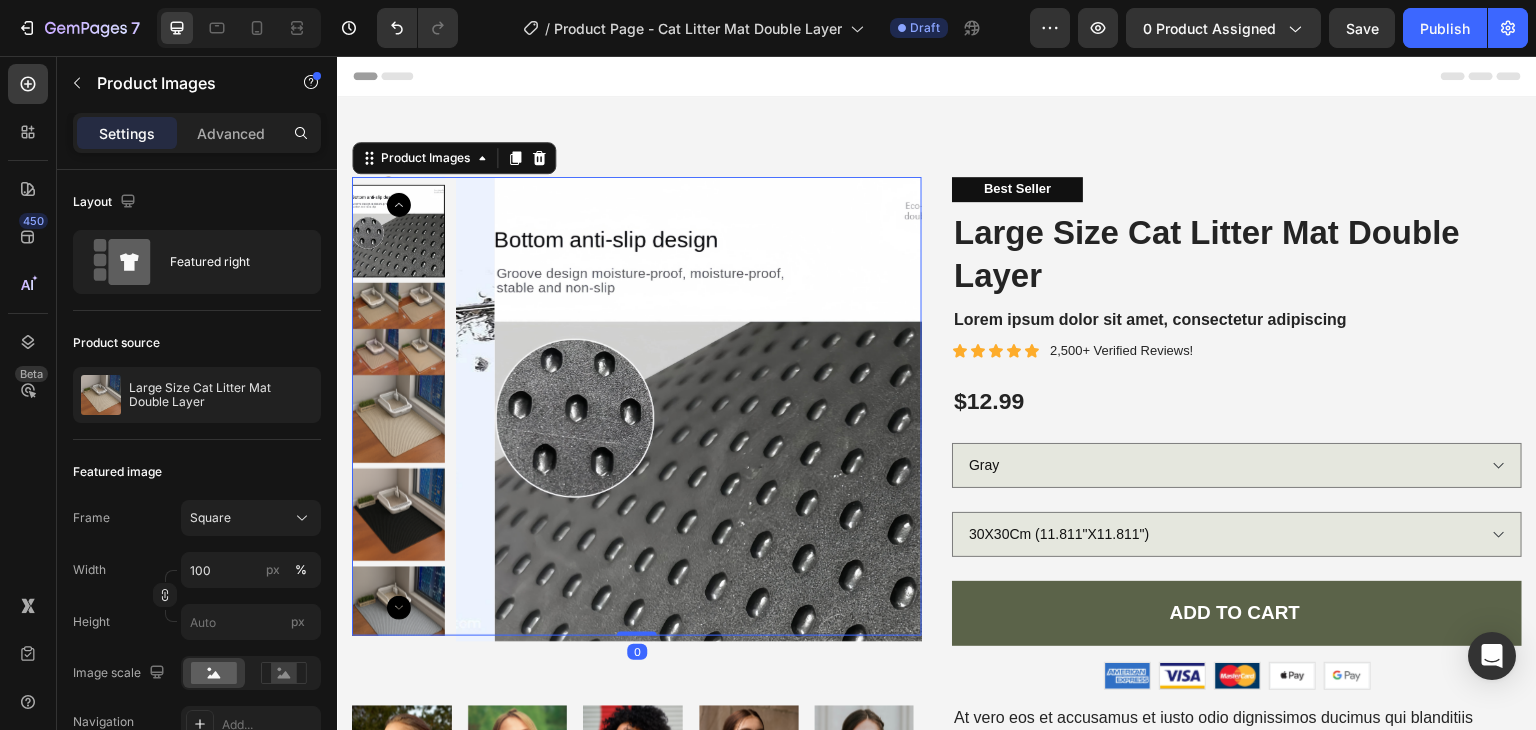 click at bounding box center (398, 416) 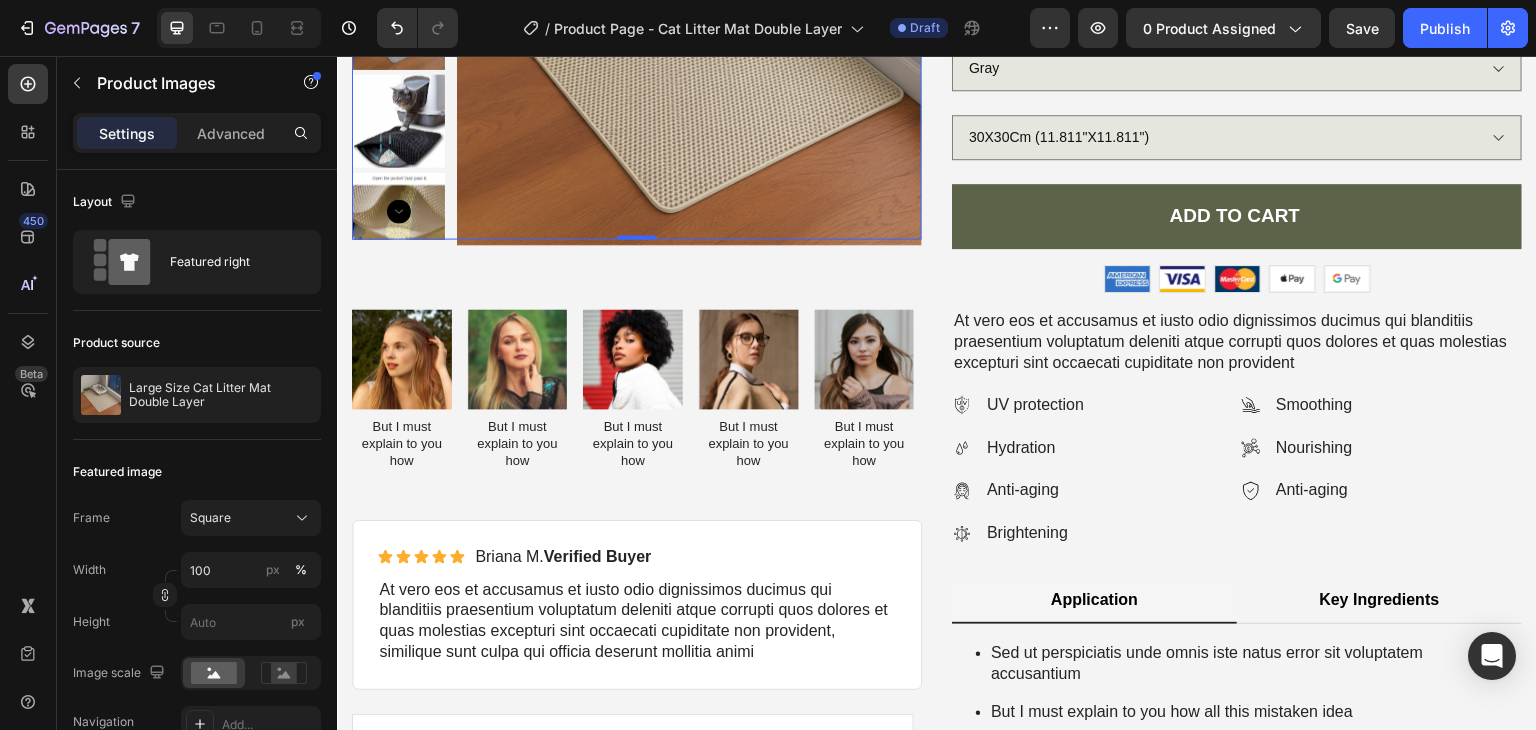 scroll, scrollTop: 400, scrollLeft: 0, axis: vertical 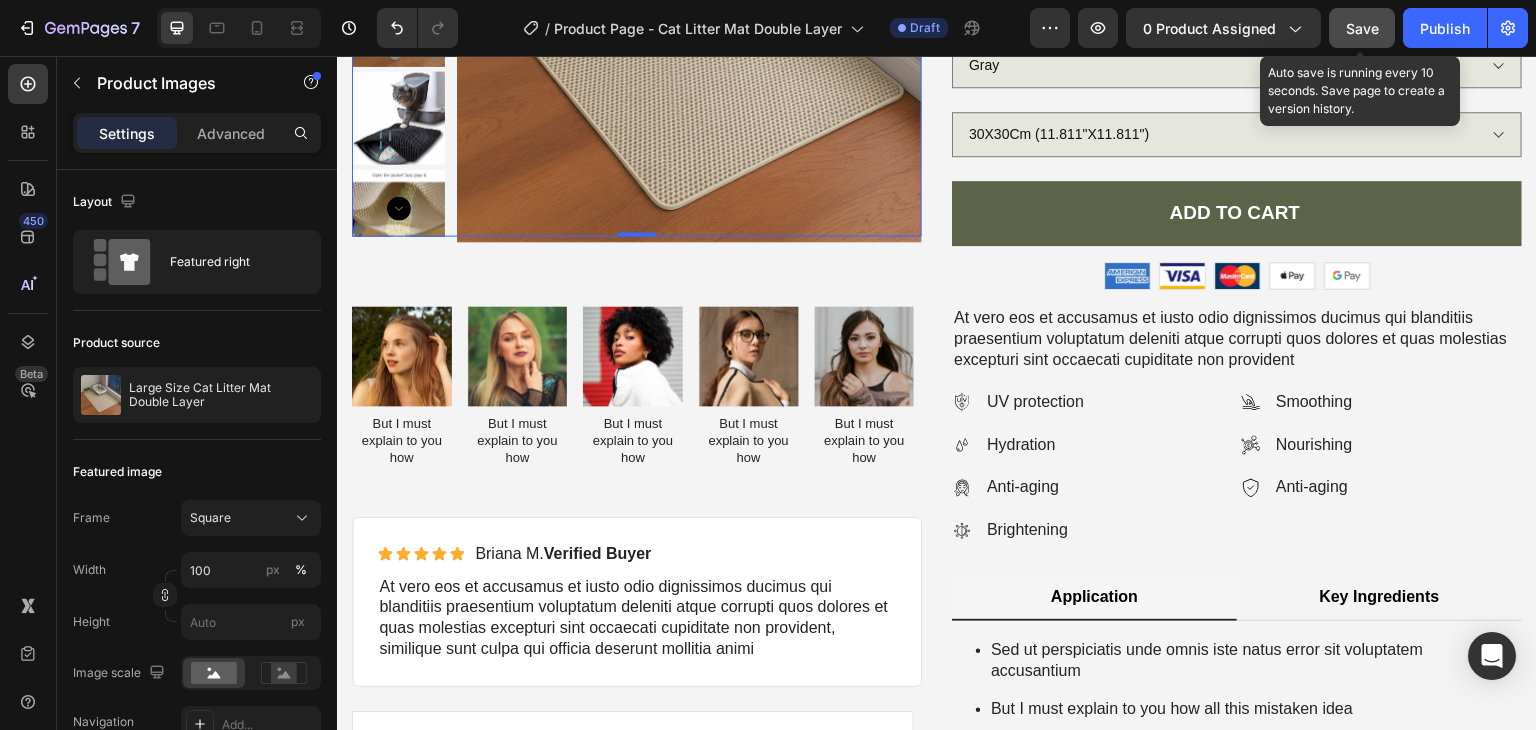 click on "Save" at bounding box center [1362, 28] 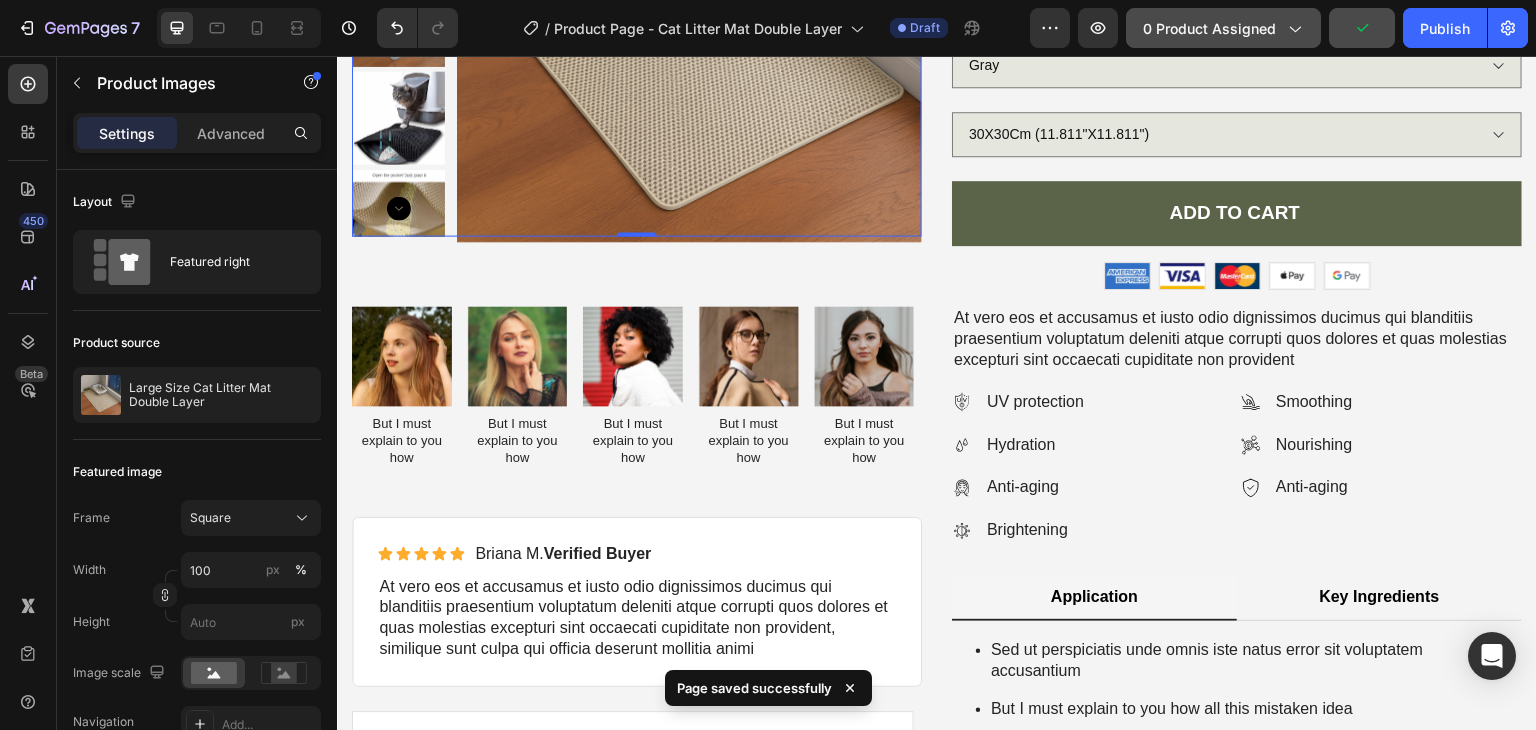 click on "0 product assigned" at bounding box center (1223, 28) 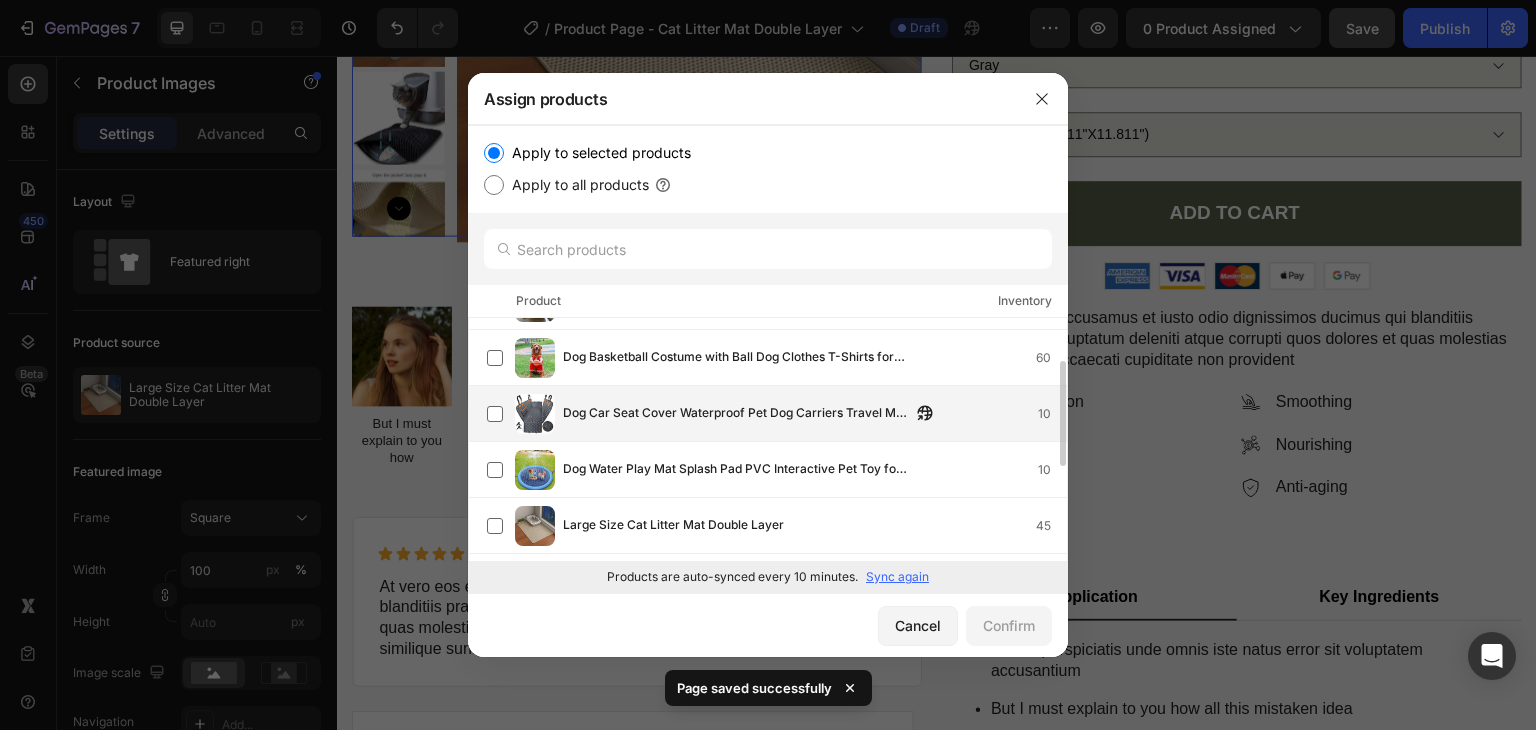 scroll, scrollTop: 200, scrollLeft: 0, axis: vertical 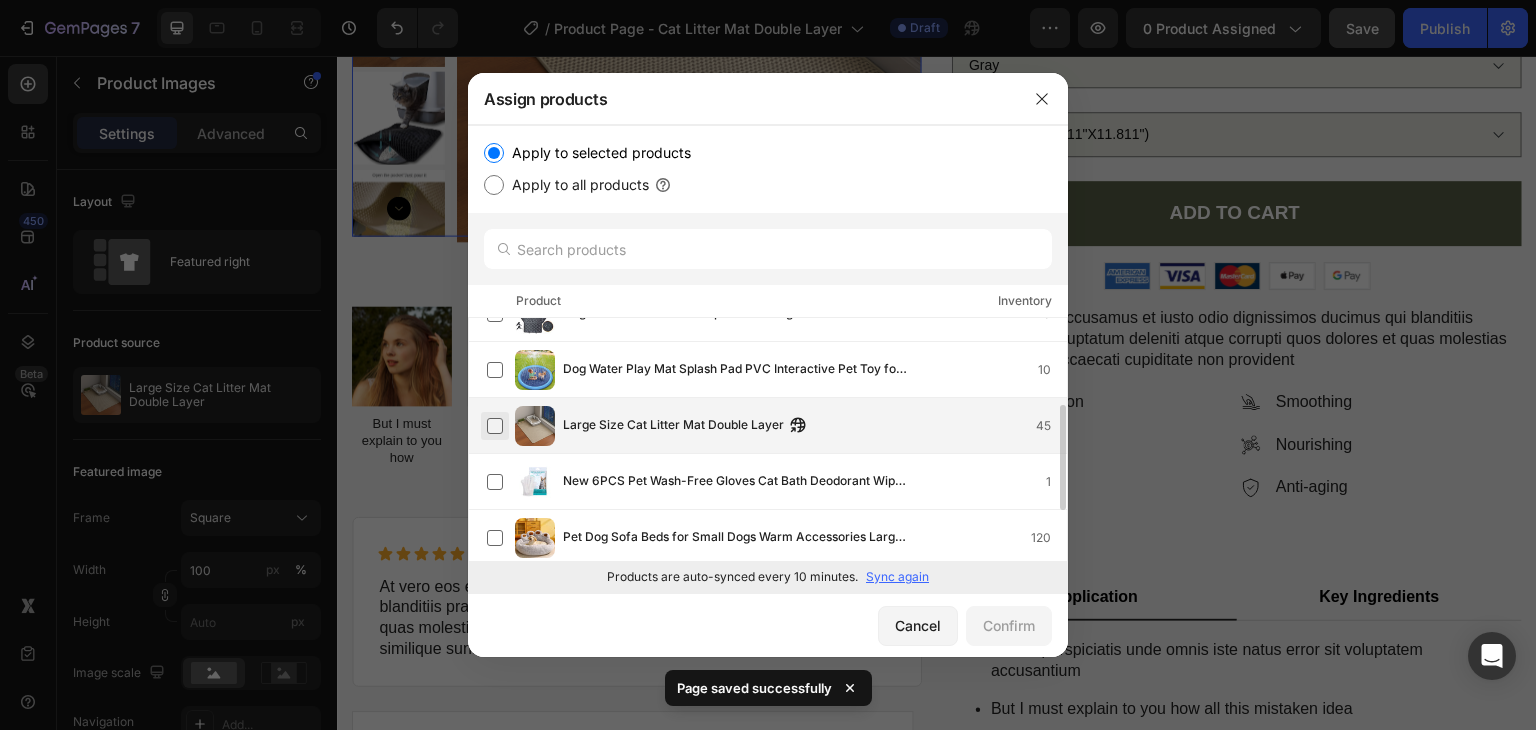click at bounding box center (495, 426) 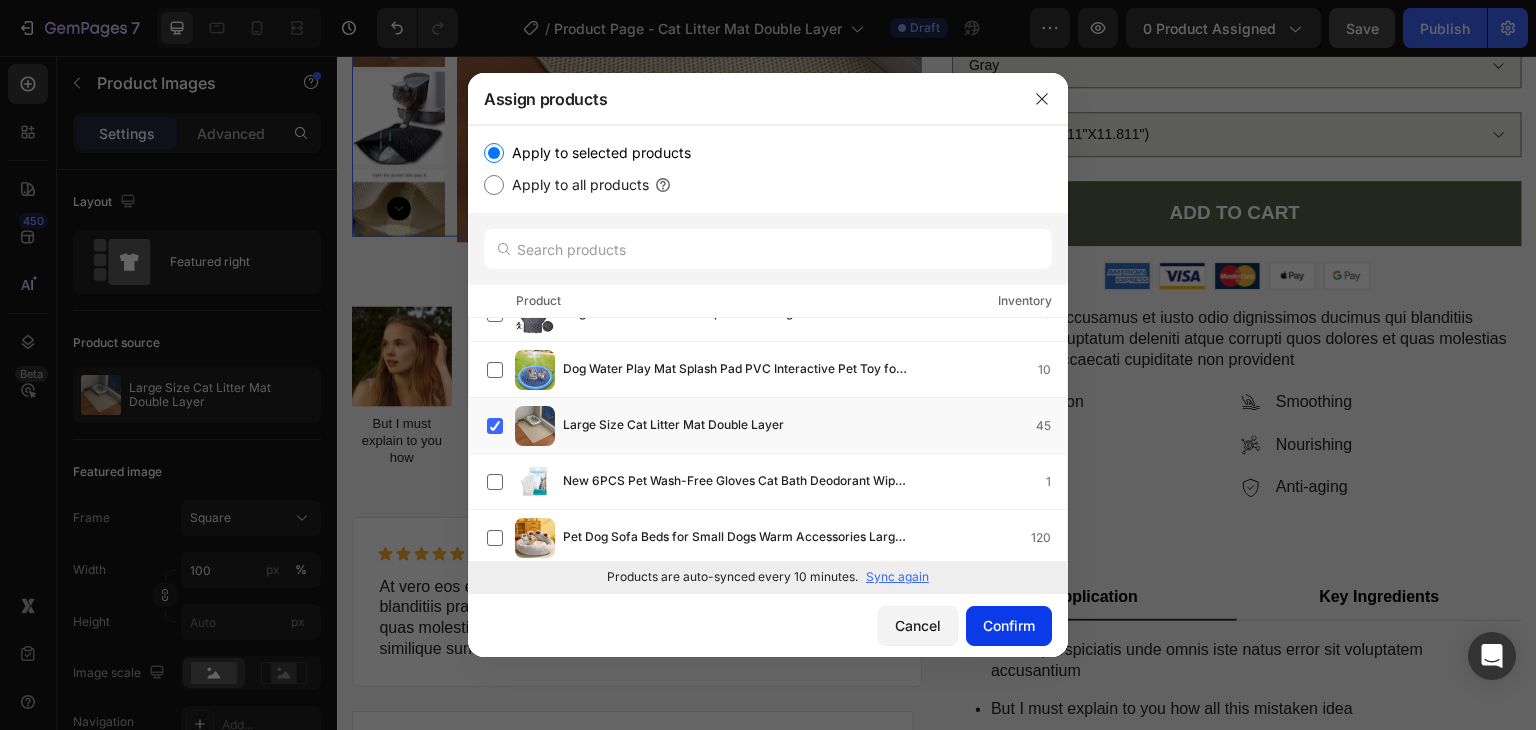 click on "Confirm" at bounding box center [1009, 625] 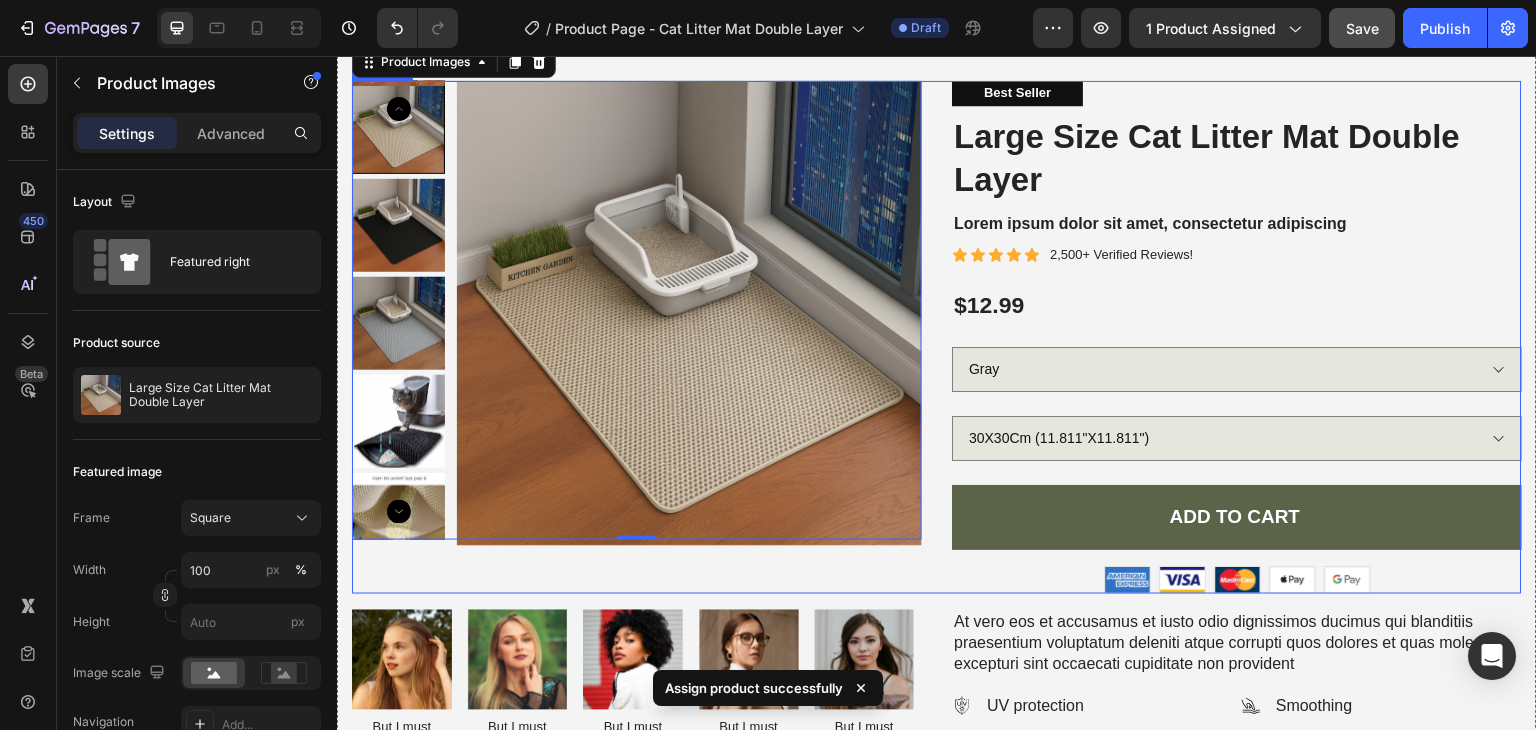 scroll, scrollTop: 100, scrollLeft: 0, axis: vertical 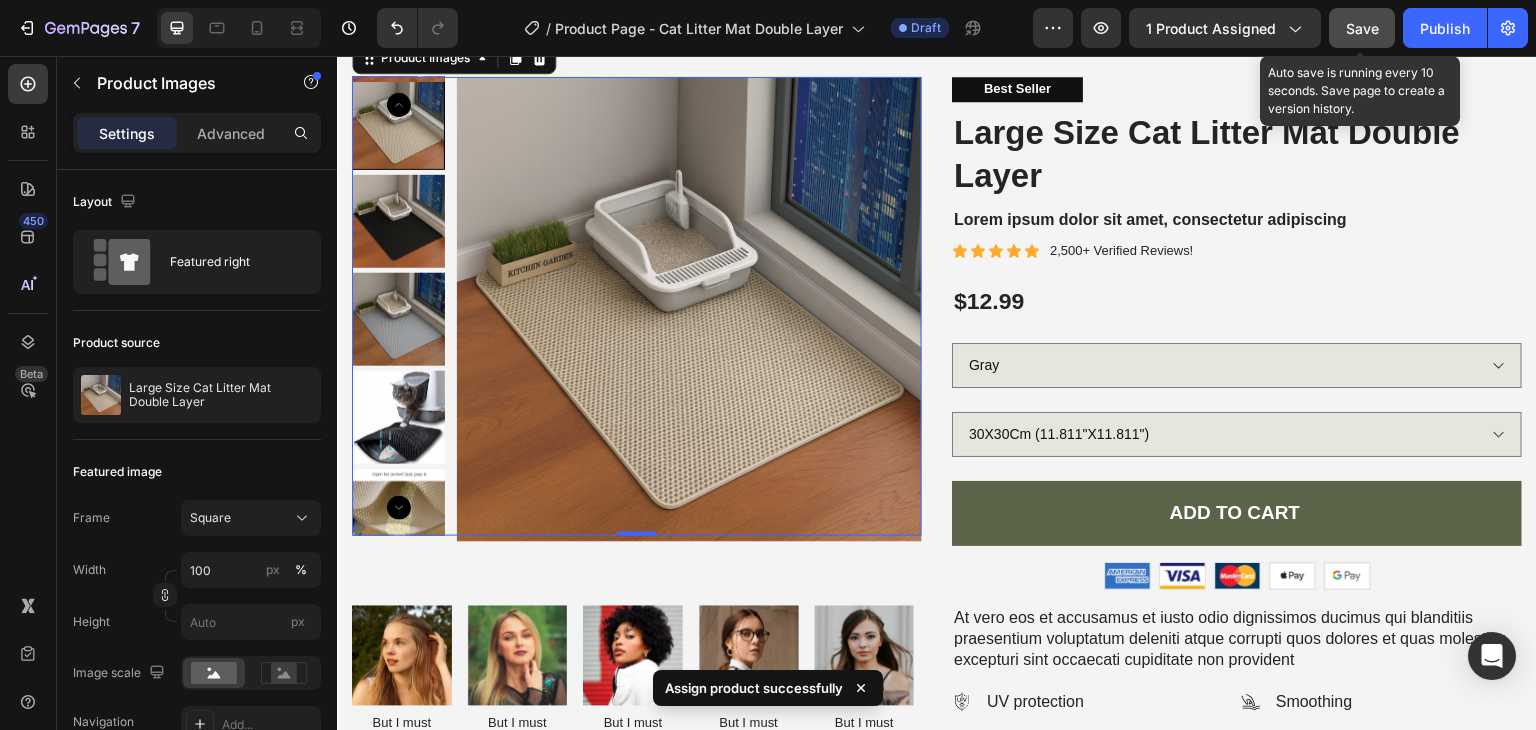 click on "Save" 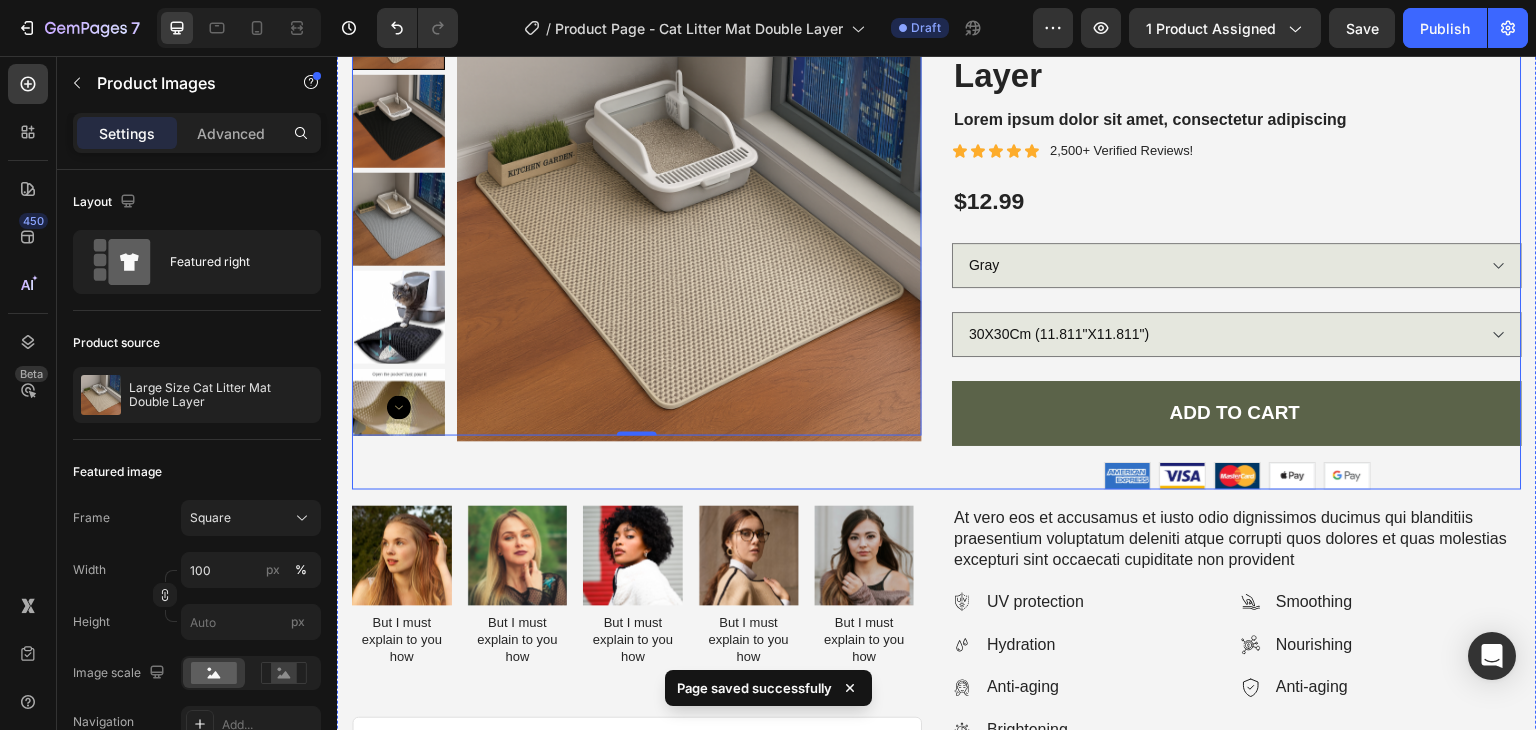 scroll, scrollTop: 0, scrollLeft: 0, axis: both 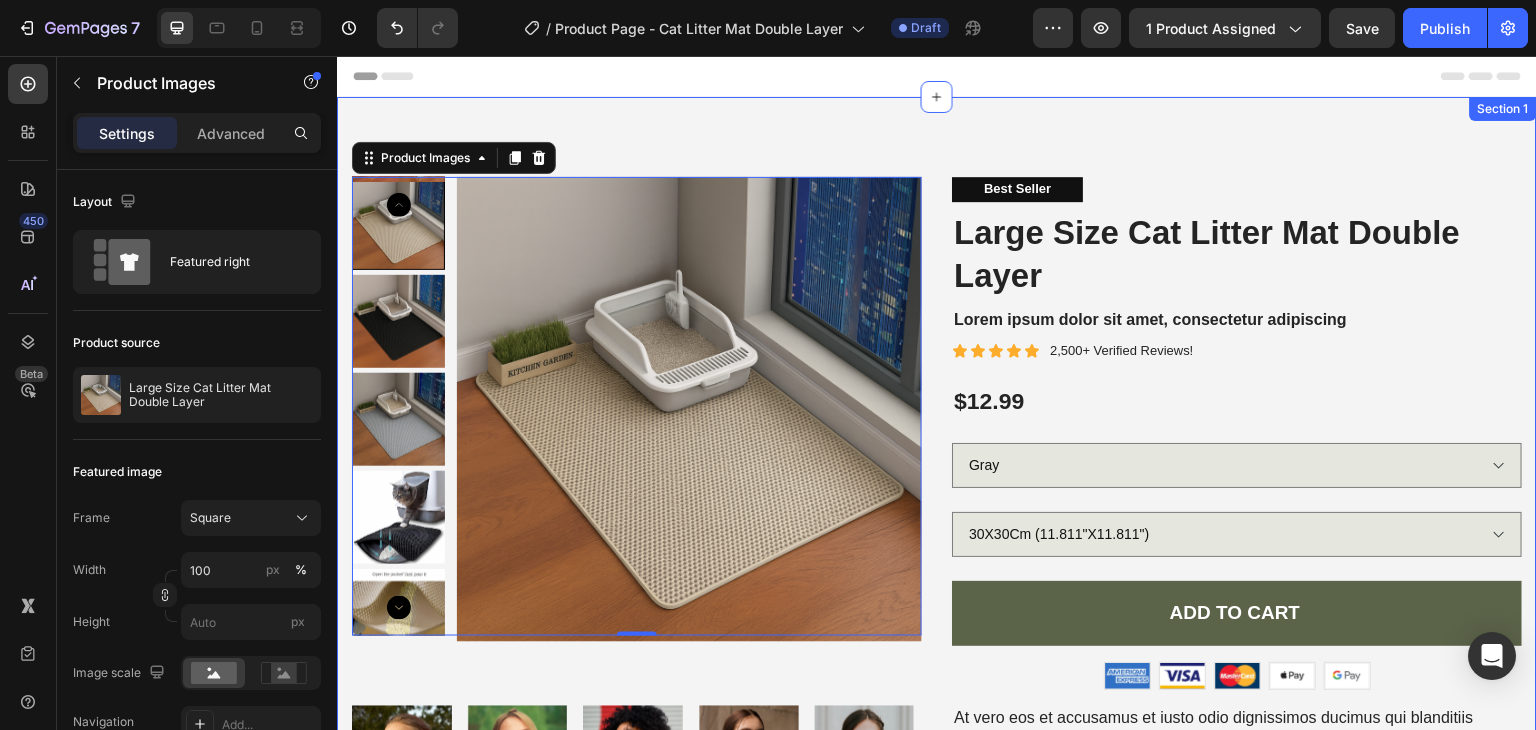 click on "Product Images   0 Best Seller Text Block Large Size Cat Litter Mat Double Layer Product Title Lorem ipsum dolor sit amet, consectetur adipiscing Text Block Icon Icon Icon Icon Icon Icon List 2,500+ Verified Reviews! Text Block Row $12.99 Product Price Product Price   Gray Yellow Black   30X30Cm (11.811"X11.811") 40X50Cm (15.74"X19.68") 45X60Cm (17.71"X23.62") 55X75Cm (21.65"X29.52") 60X90Cm (23.62"X35.43") Product Variants & Swatches Add to cart Add to Cart Image Image Image Image Image Row Row Product Image But I must explain to you how  Text Block Image But I must explain to you how  Text Block Image But I must explain to you how  Text Block Image But I must explain to you how  Text Block Image But I must explain to you how  Text Block Carousel Icon Icon Icon Icon Icon Icon List Briana M.  Verified Buyer Text Block Row Text Block Row Product Images Icon Icon Icon Icon Icon Icon List 500+  Reviews! Text Block Row Large Size Cat Litter Mat Double Layer Product Title Text Block" at bounding box center (937, 748) 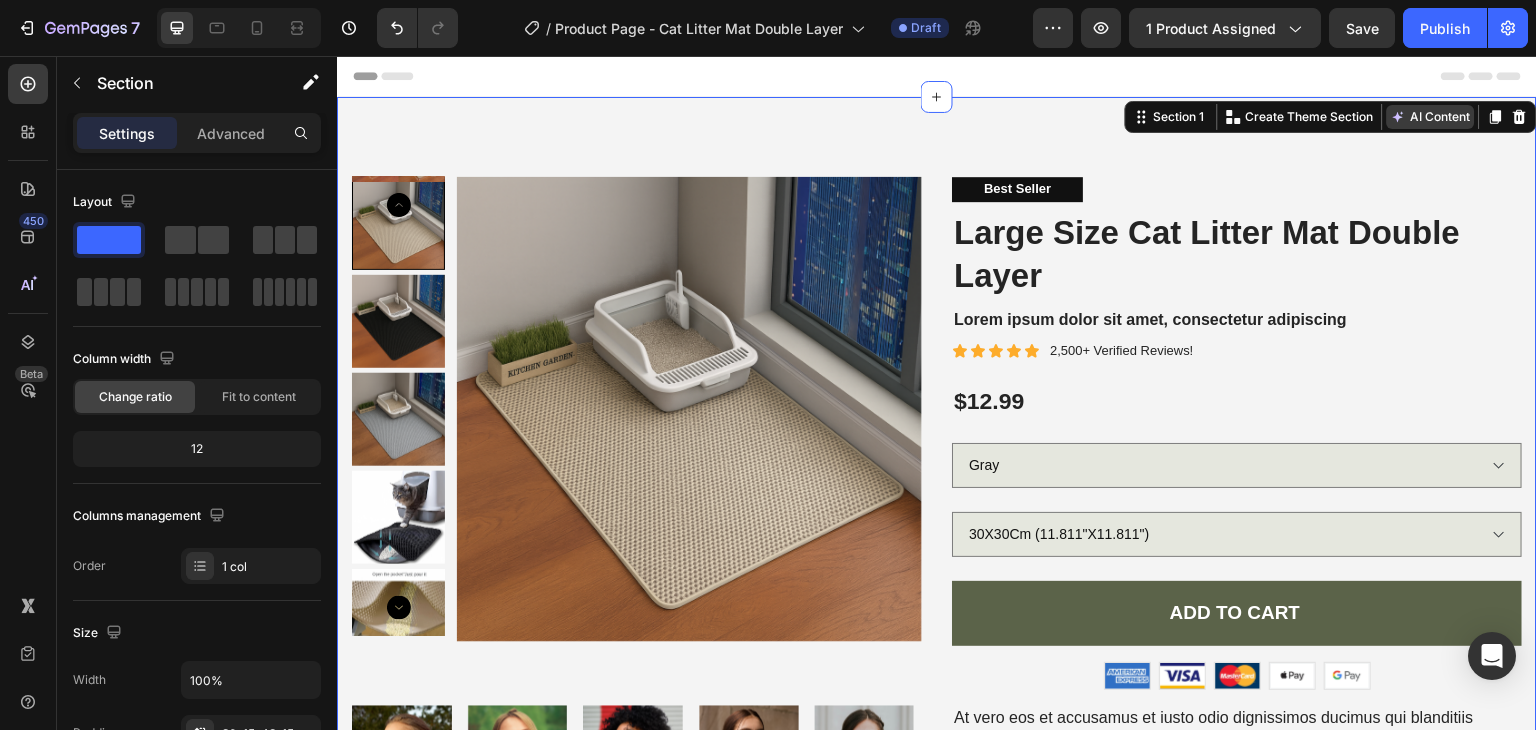 click on "AI Content" at bounding box center [1431, 117] 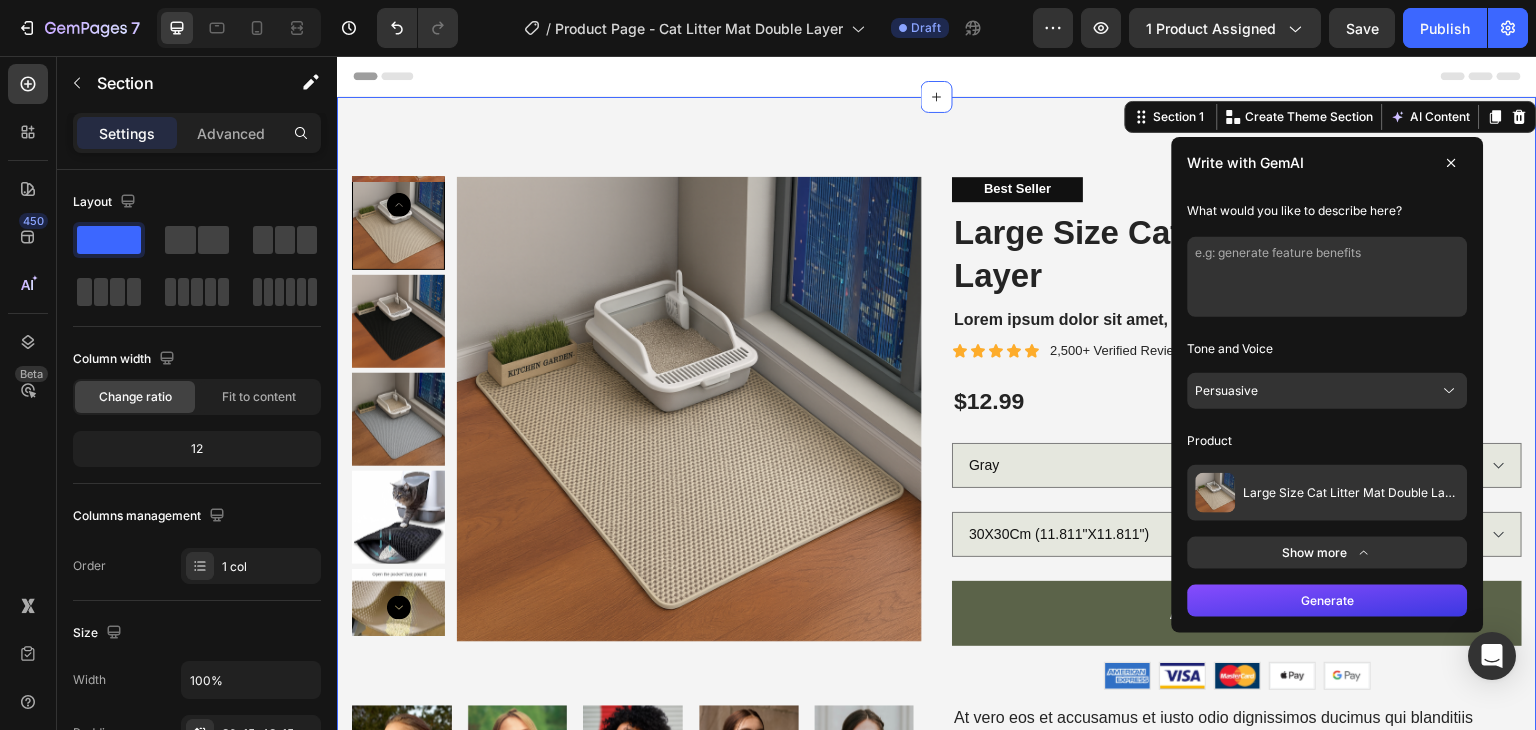 click on "Generate" at bounding box center [1328, 601] 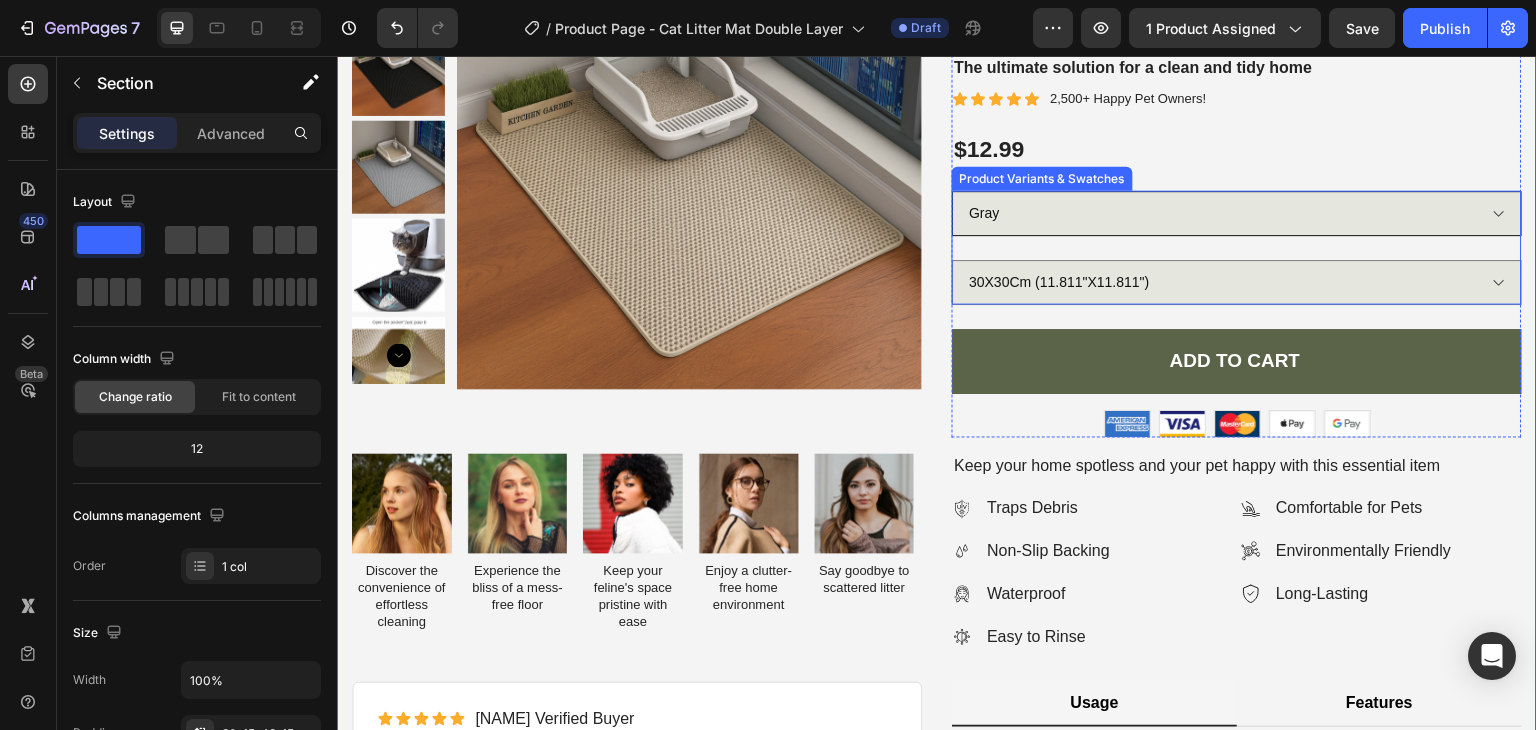 scroll, scrollTop: 300, scrollLeft: 0, axis: vertical 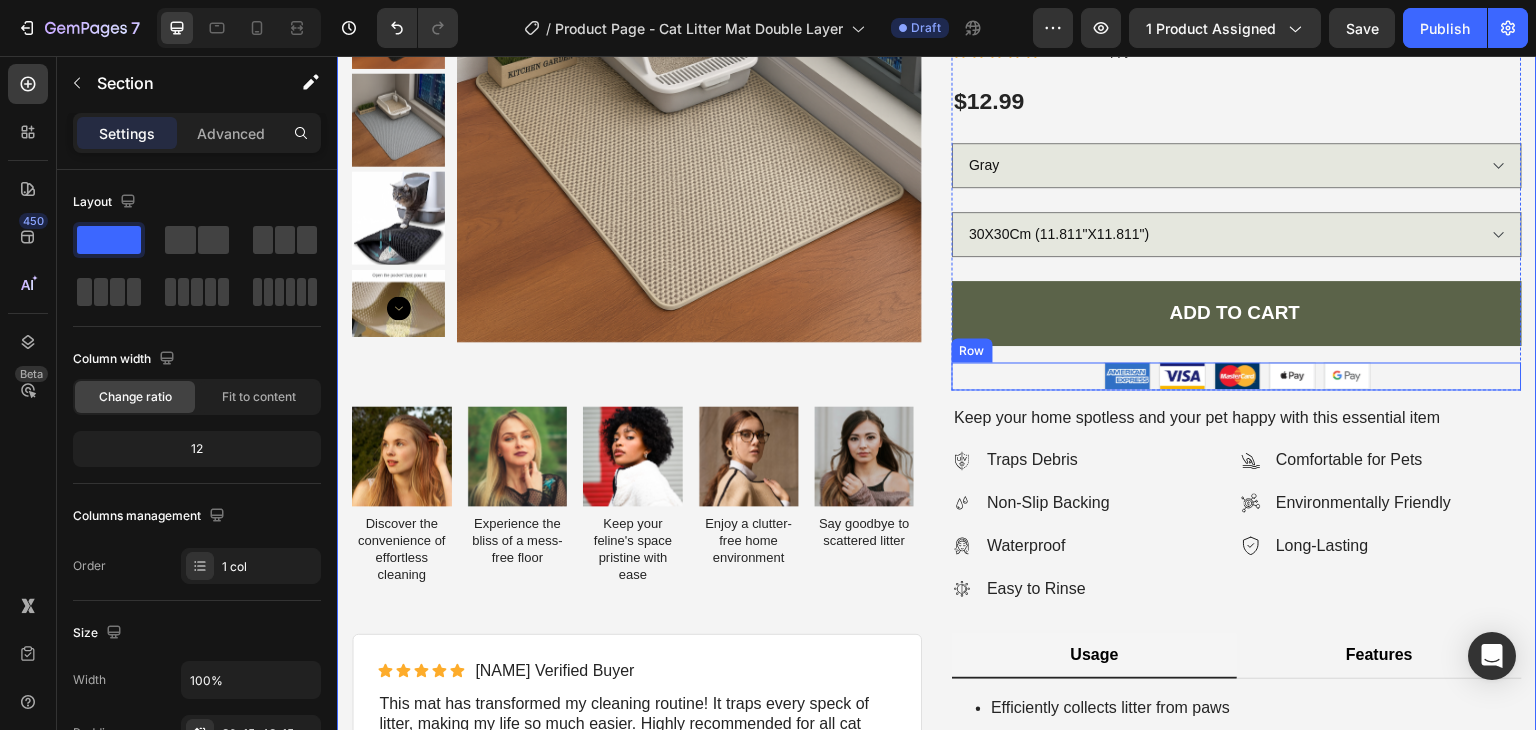 click on "Image Image Image Image Image Row" at bounding box center [1237, 376] 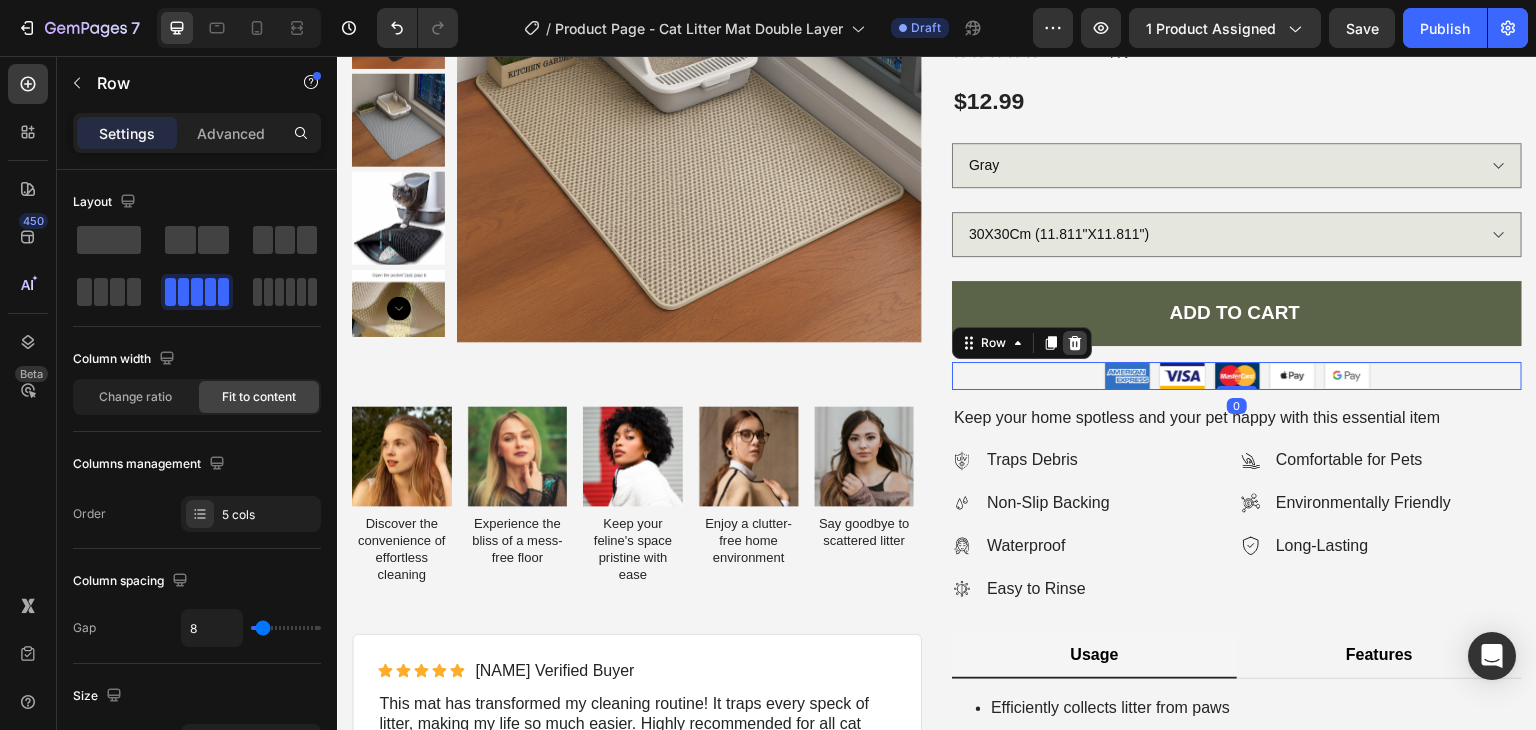 click 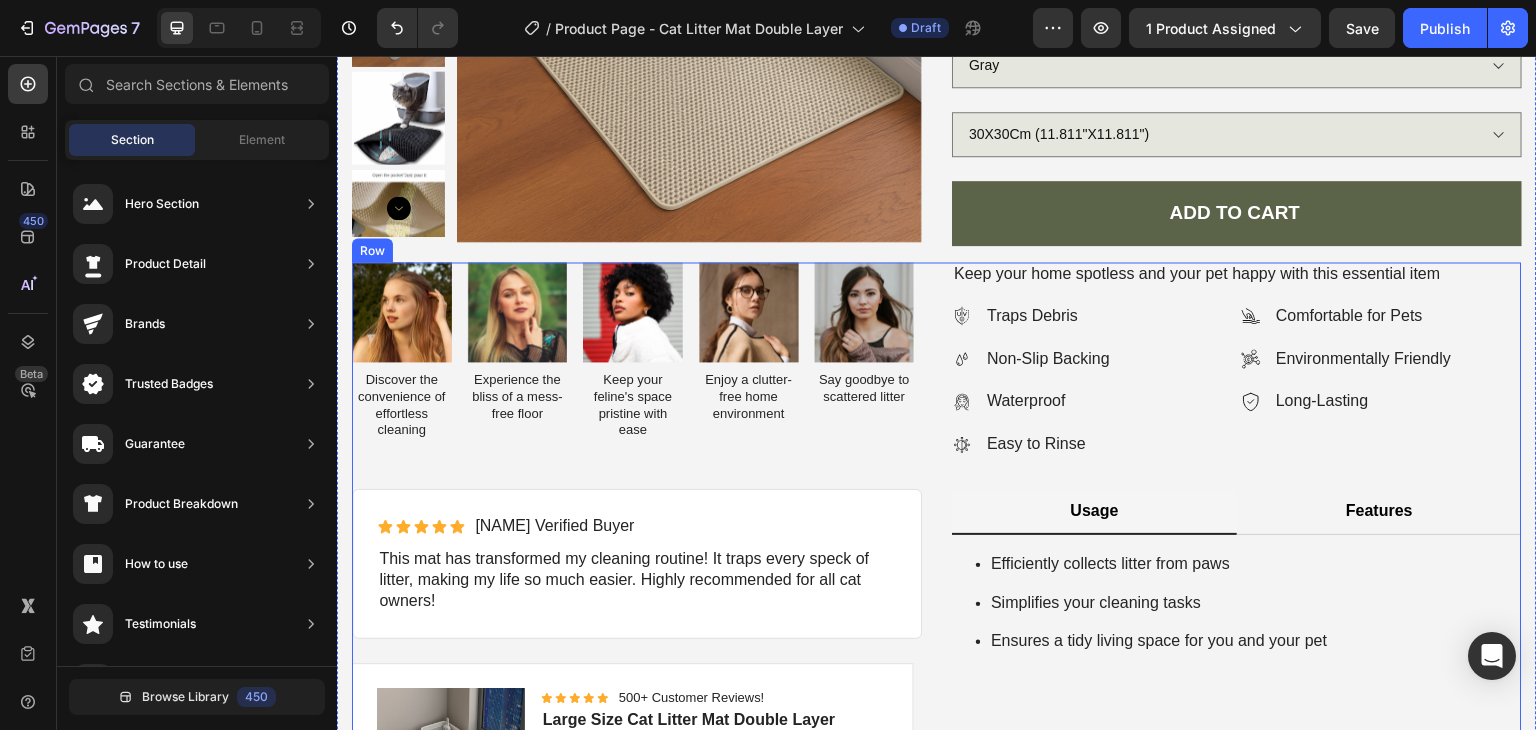 scroll, scrollTop: 600, scrollLeft: 0, axis: vertical 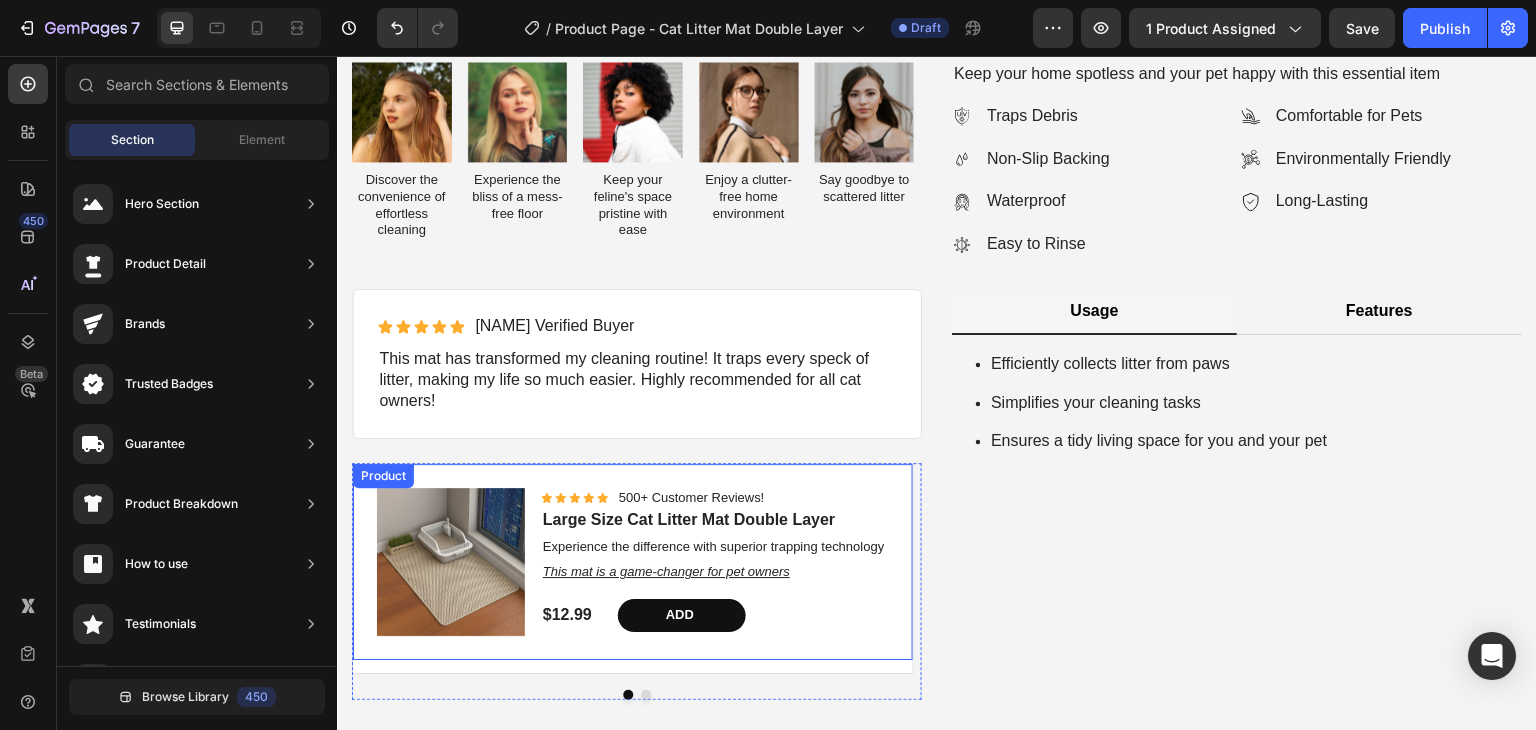 click on "Icon Icon Icon Icon Icon Icon List 500+ Customer Reviews! Text Block Row Large Size Cat Litter Mat Double Layer Product Title Experience the difference with superior trapping technology Text Block This mat is a game-changer for pet owners Text Block $12.99 Product Price Product Price Add Add to Cart Row" at bounding box center (715, 562) 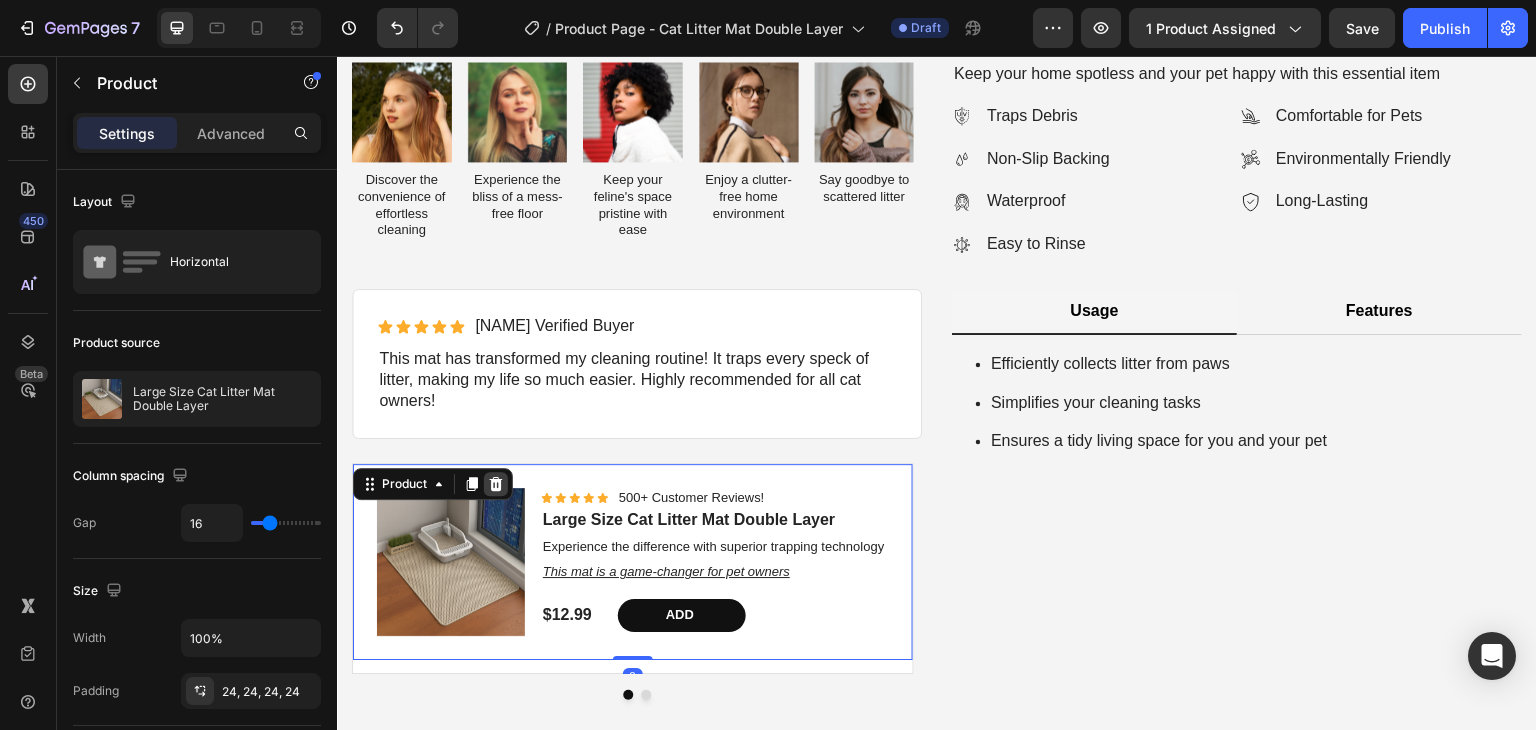 click at bounding box center (496, 484) 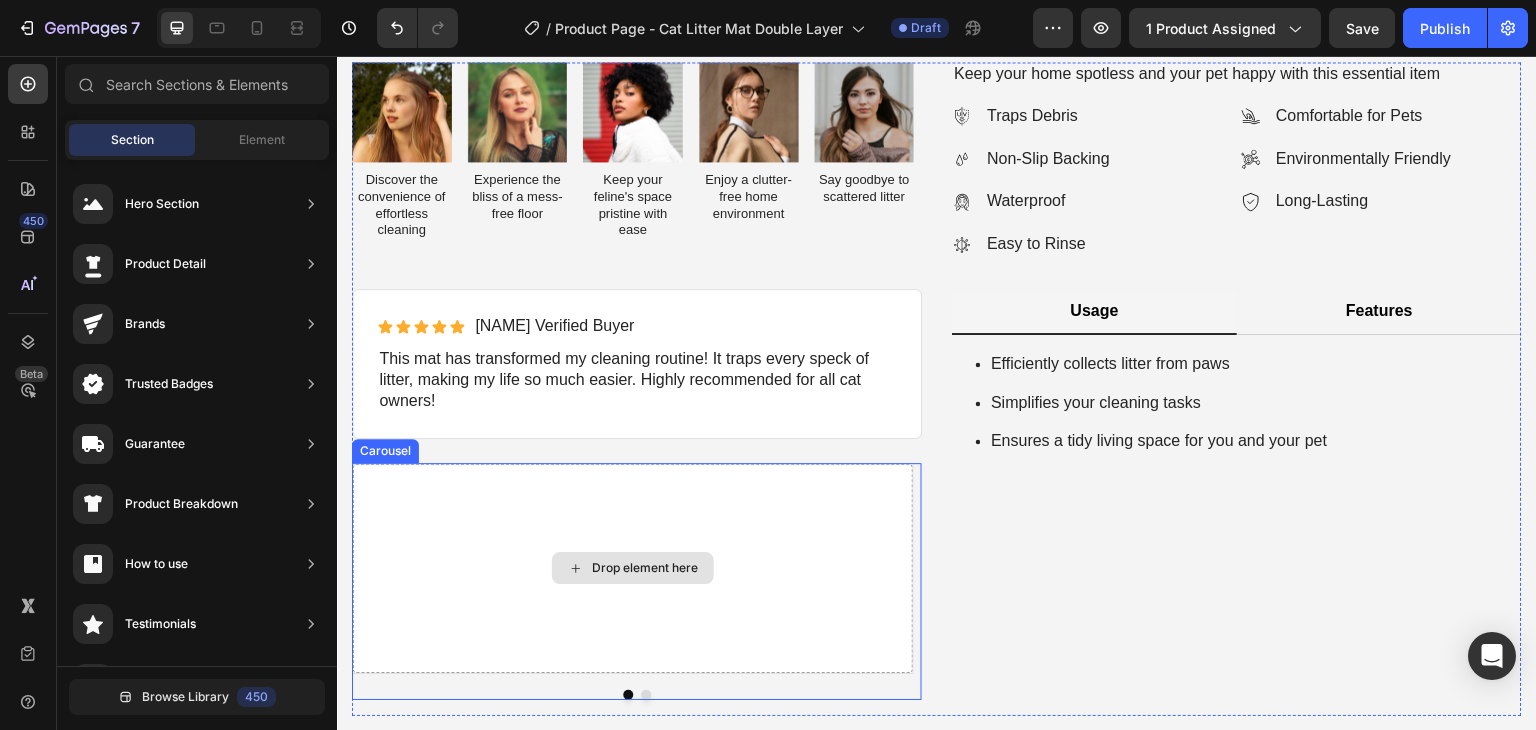 click on "Drop element here" at bounding box center [633, 568] 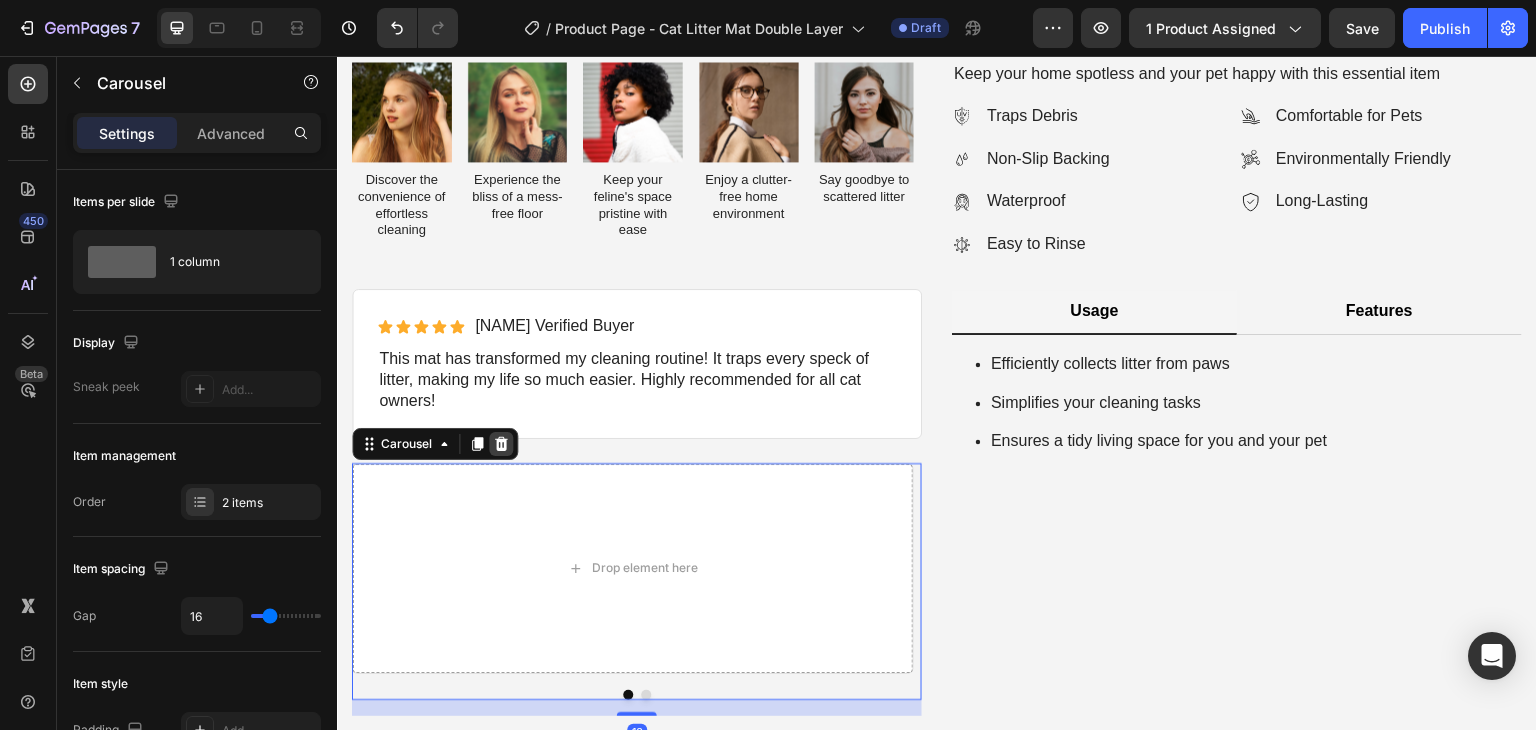 click 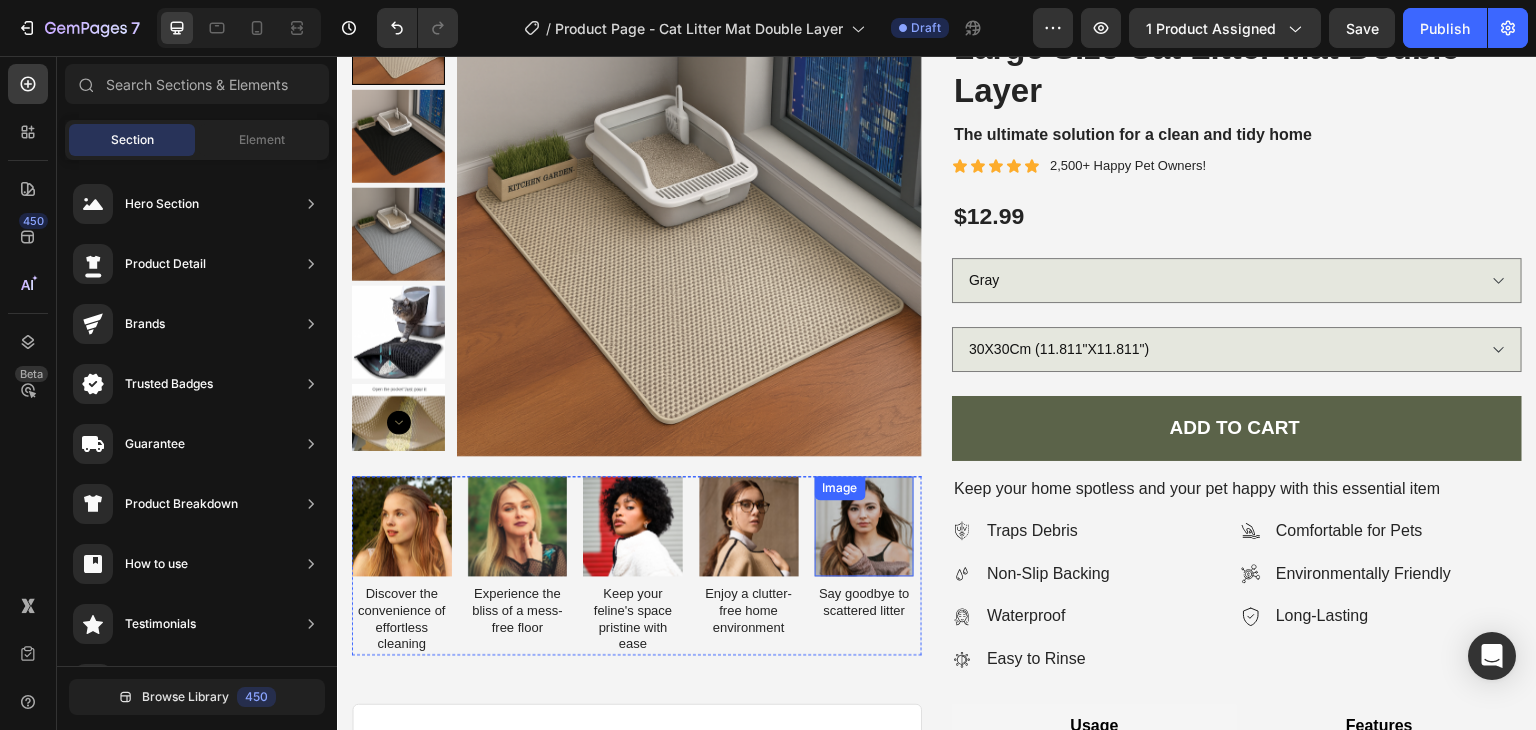 scroll, scrollTop: 100, scrollLeft: 0, axis: vertical 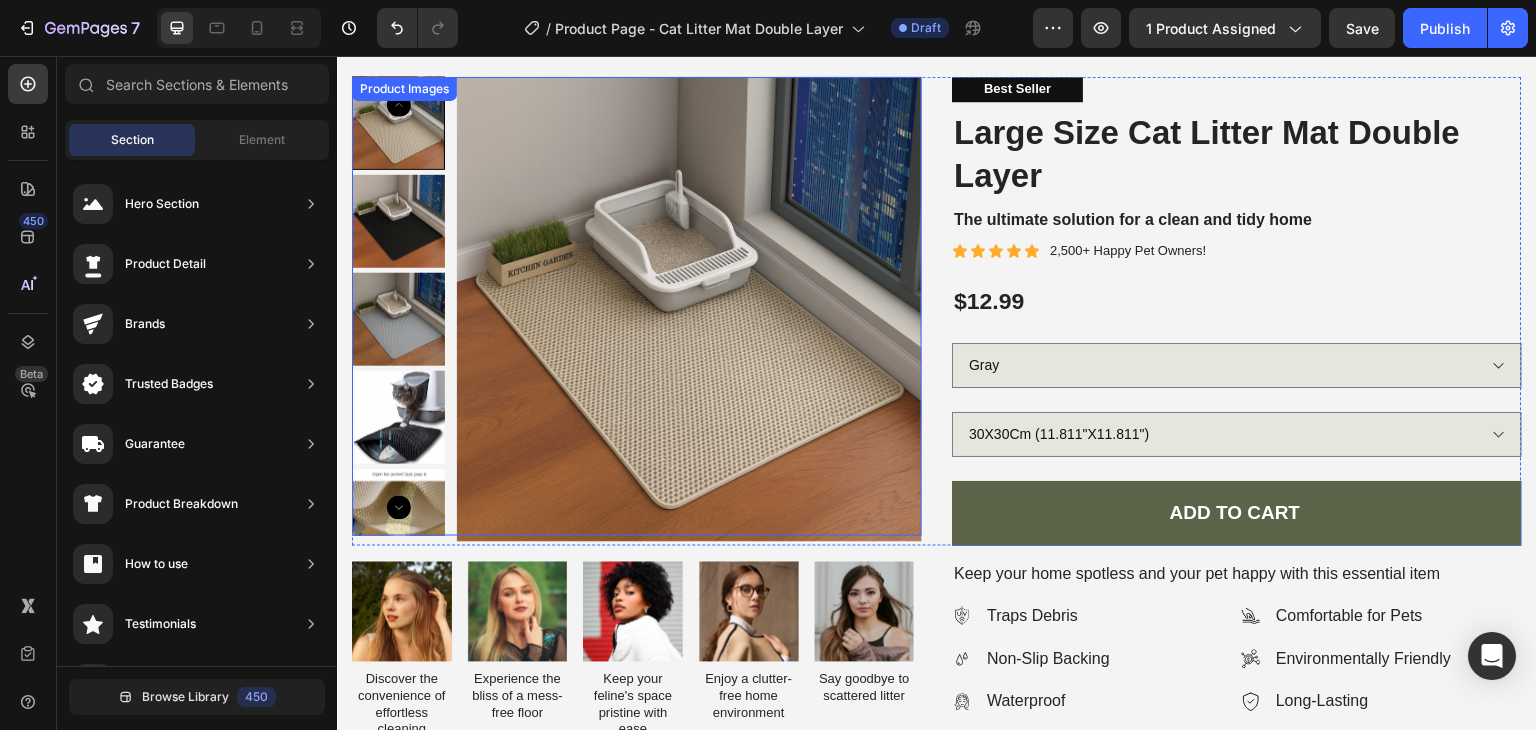click at bounding box center [689, 309] 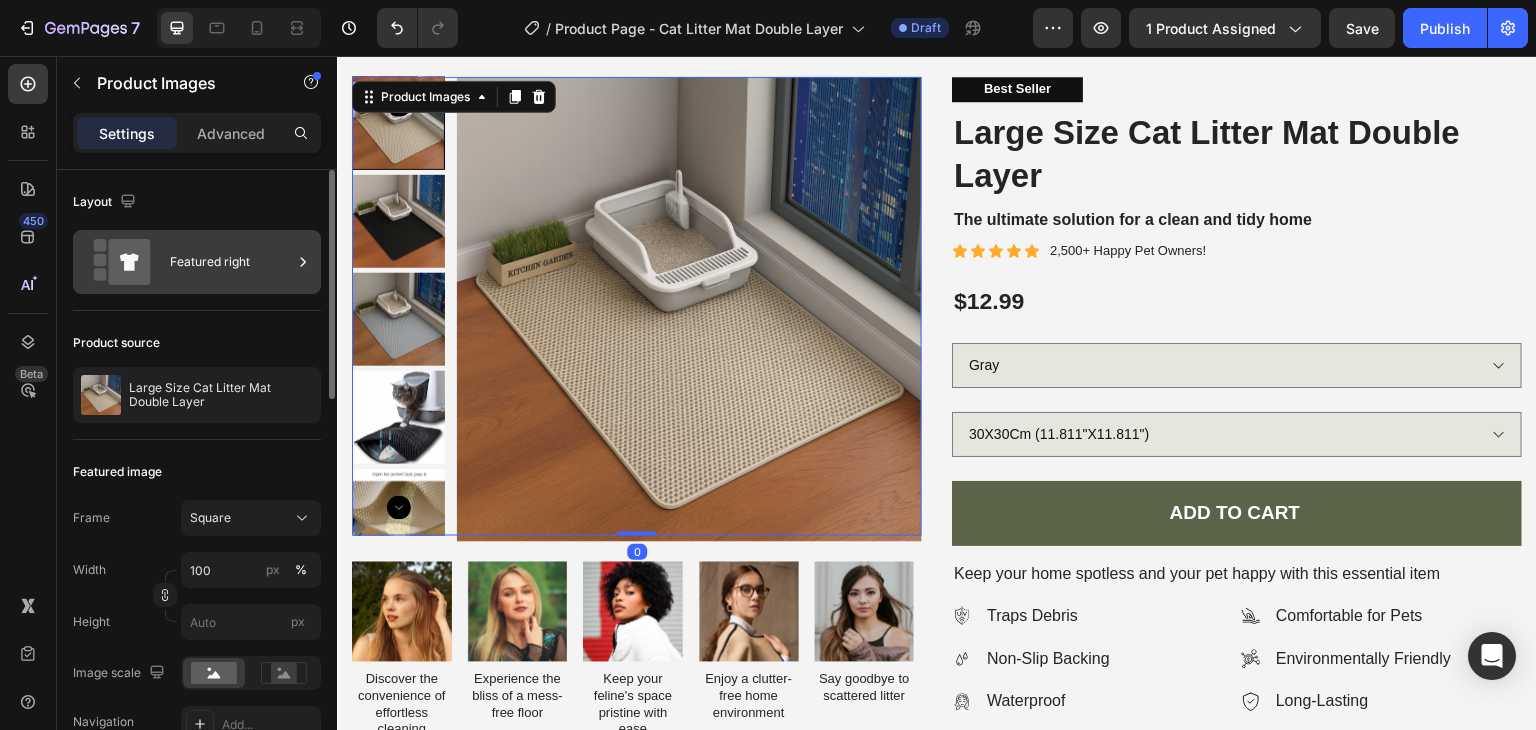 click on "Featured right" at bounding box center [231, 262] 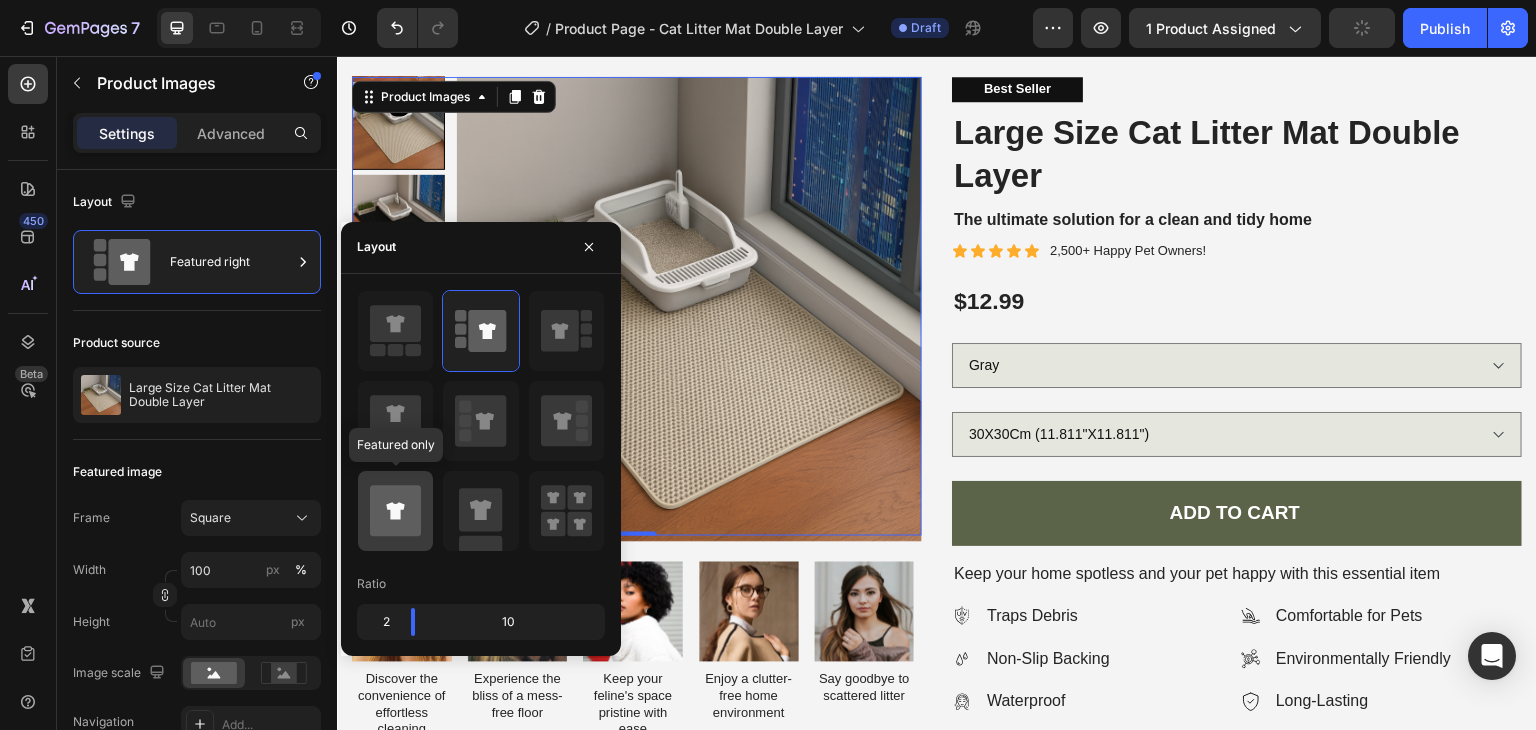 click 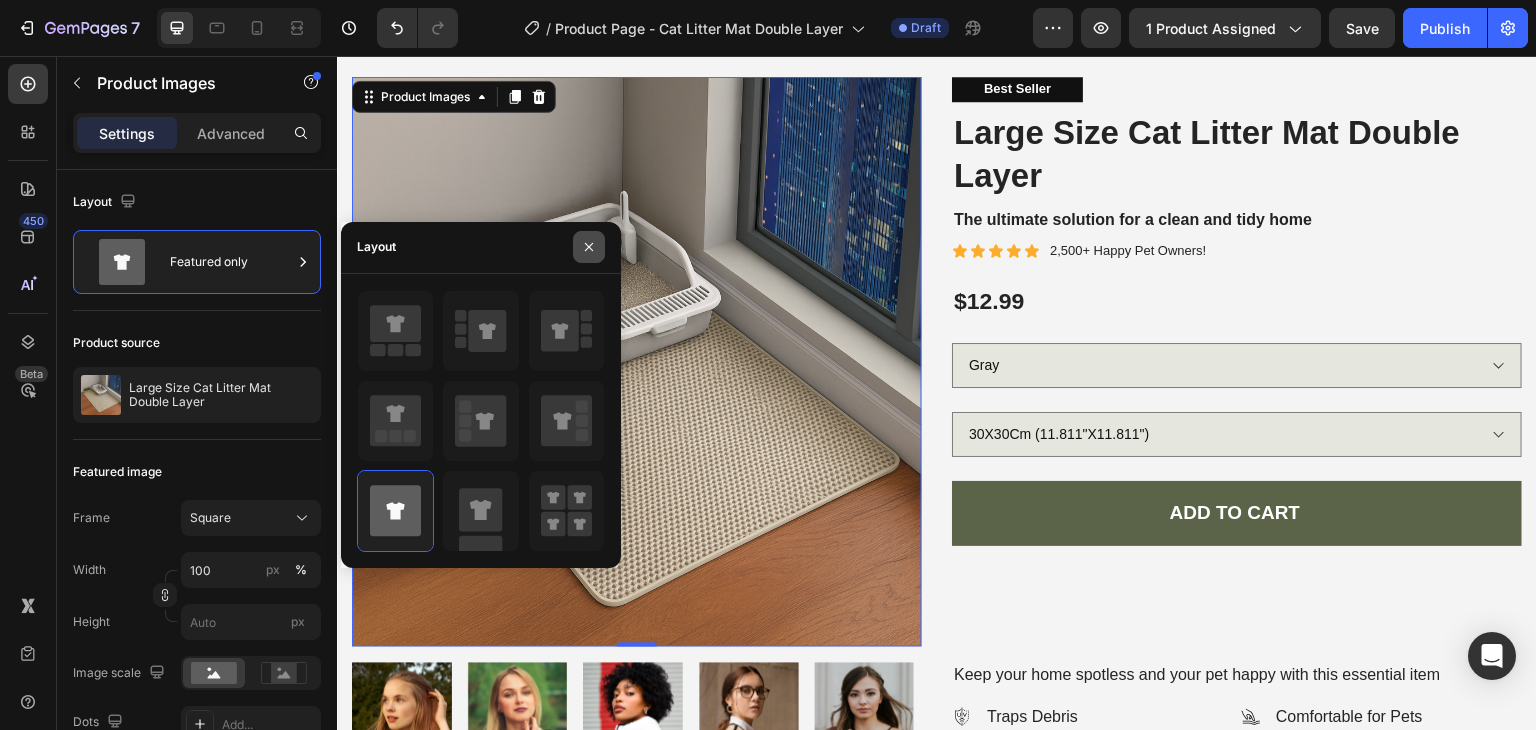 click 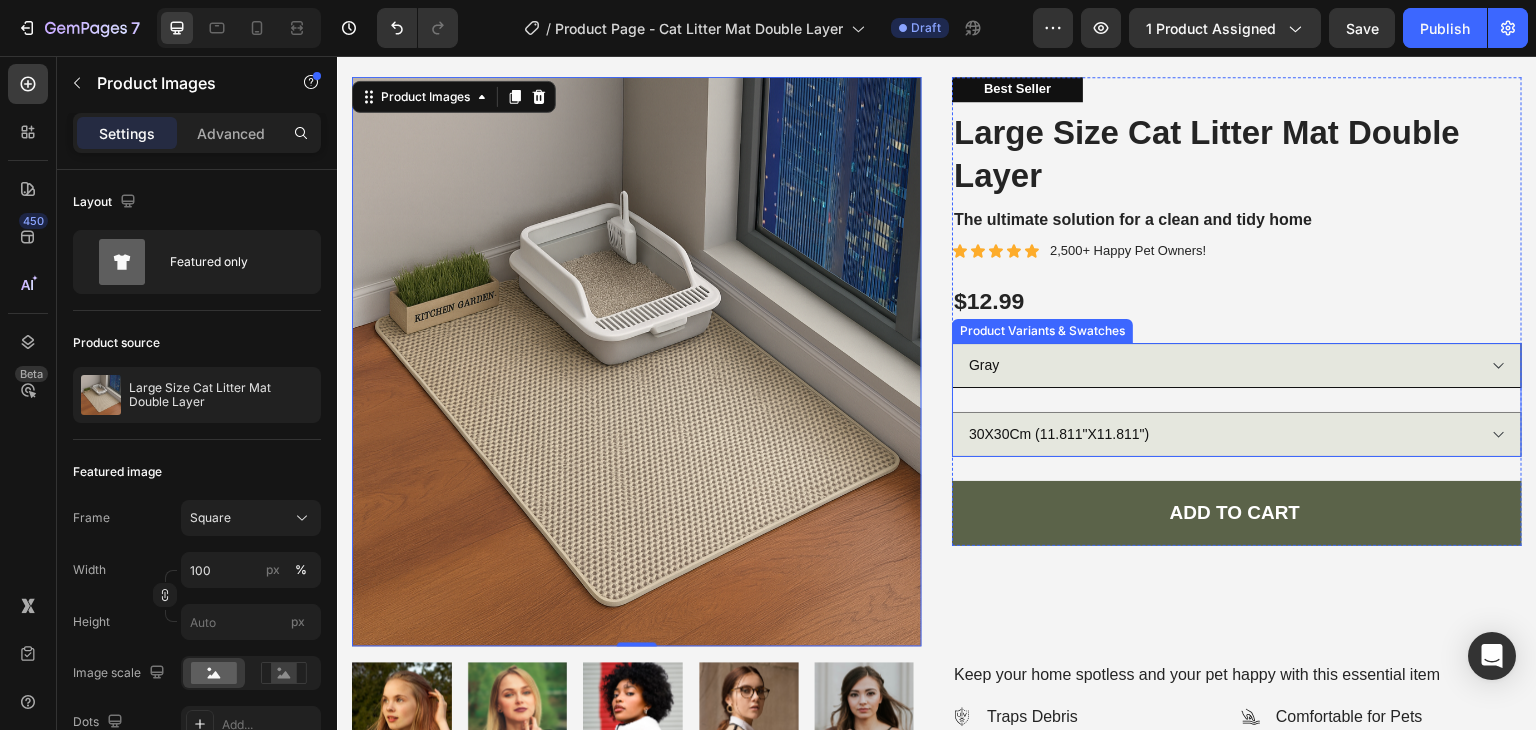 click on "Gray Yellow Black" at bounding box center (1237, 365) 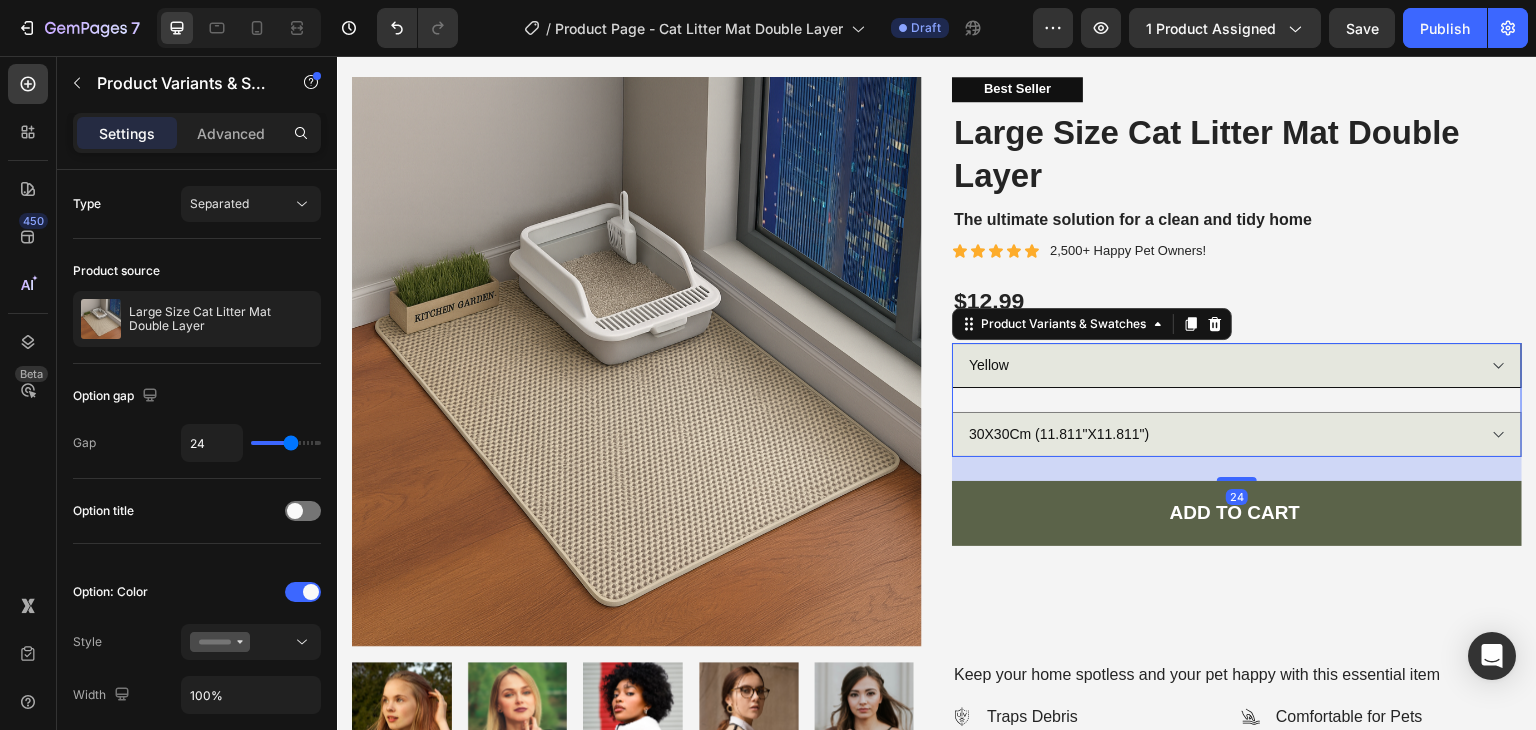 click on "Gray Yellow Black" at bounding box center (1237, 365) 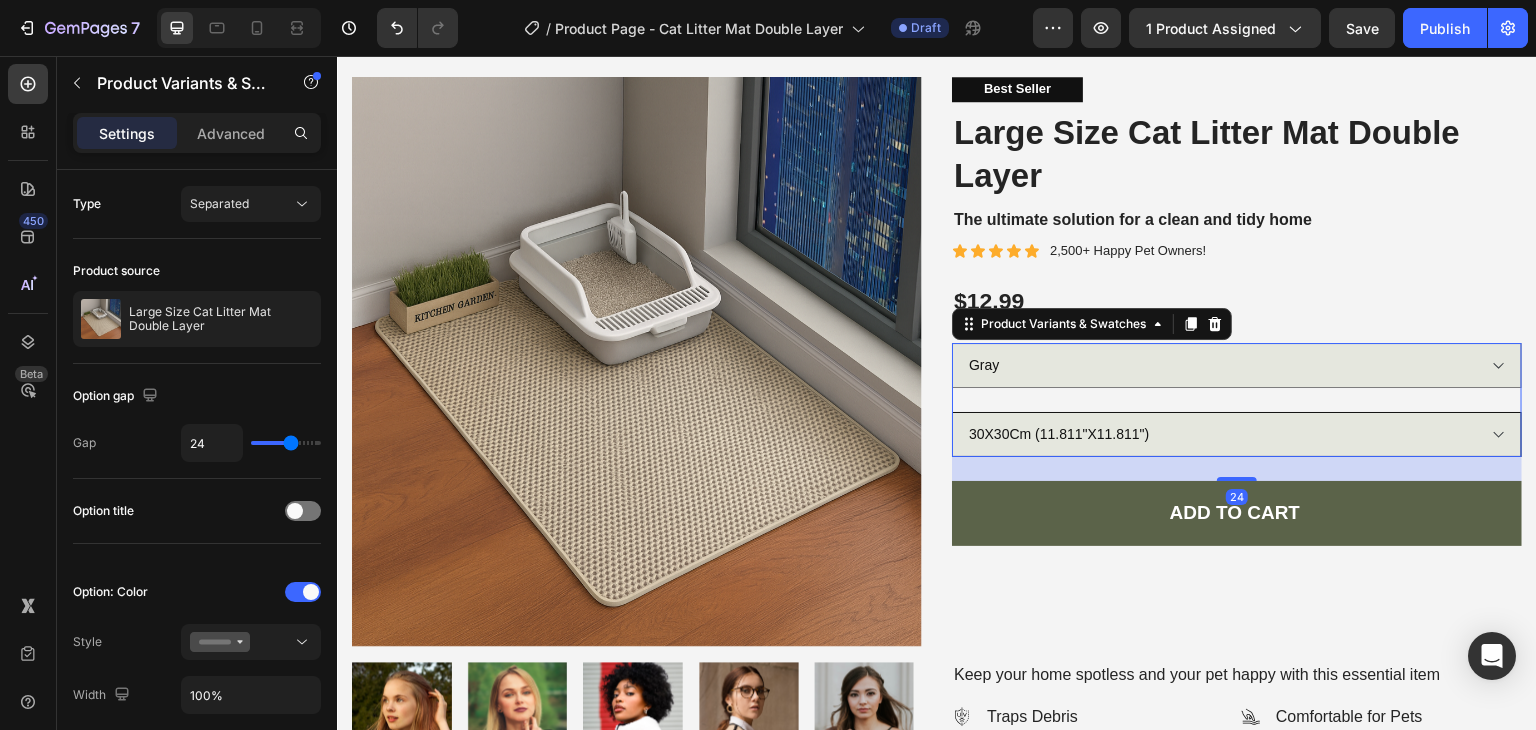 select on "Yellow" 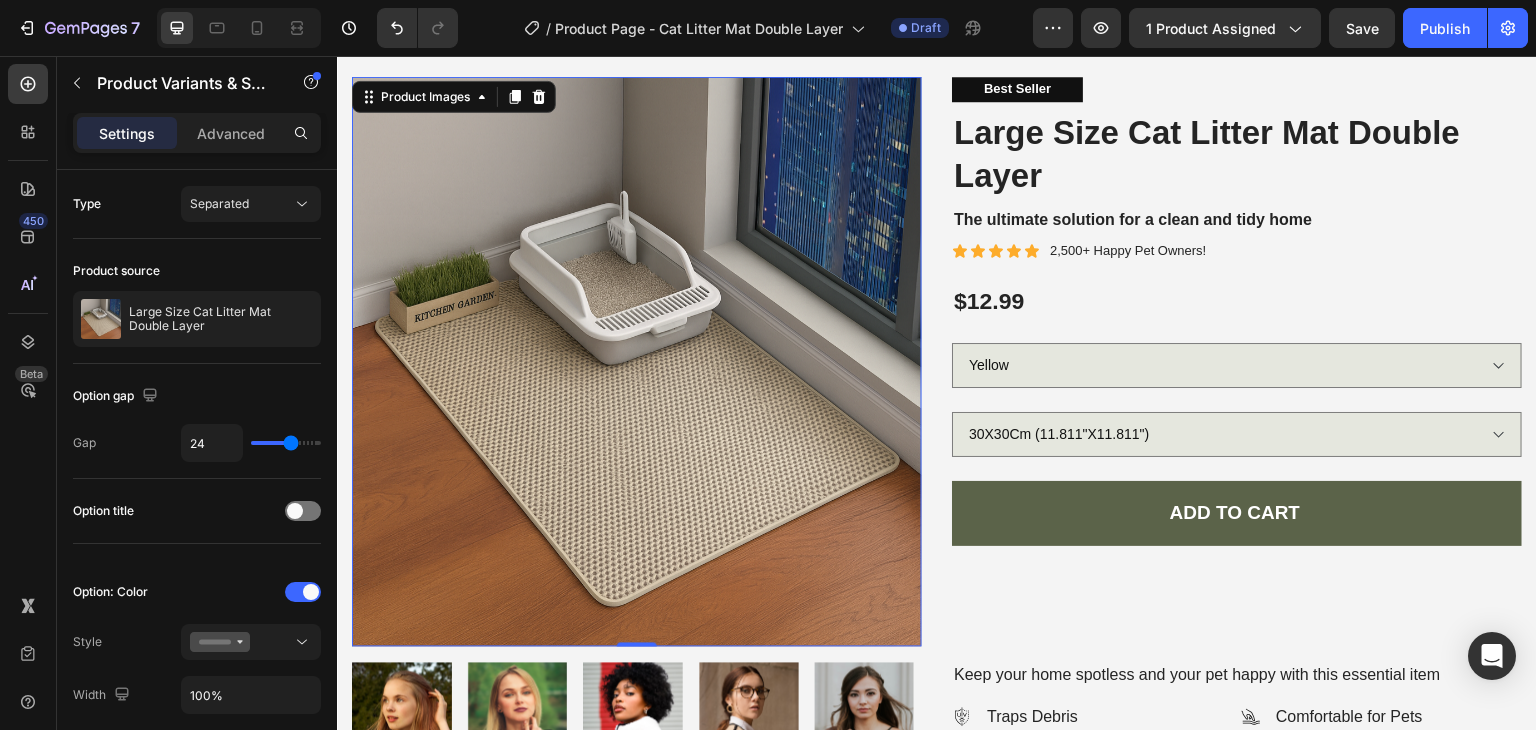 click at bounding box center (637, 362) 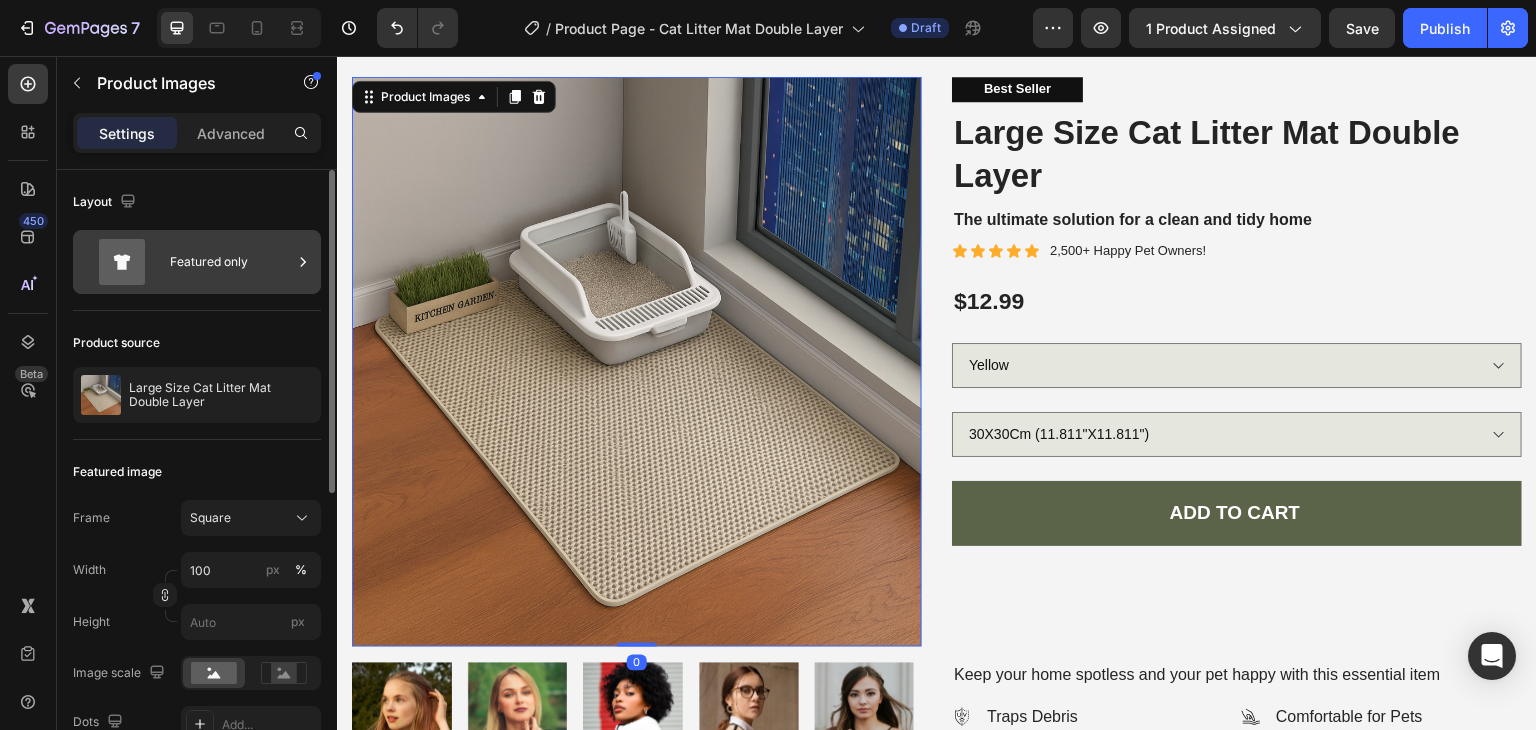 click on "Featured only" at bounding box center (197, 262) 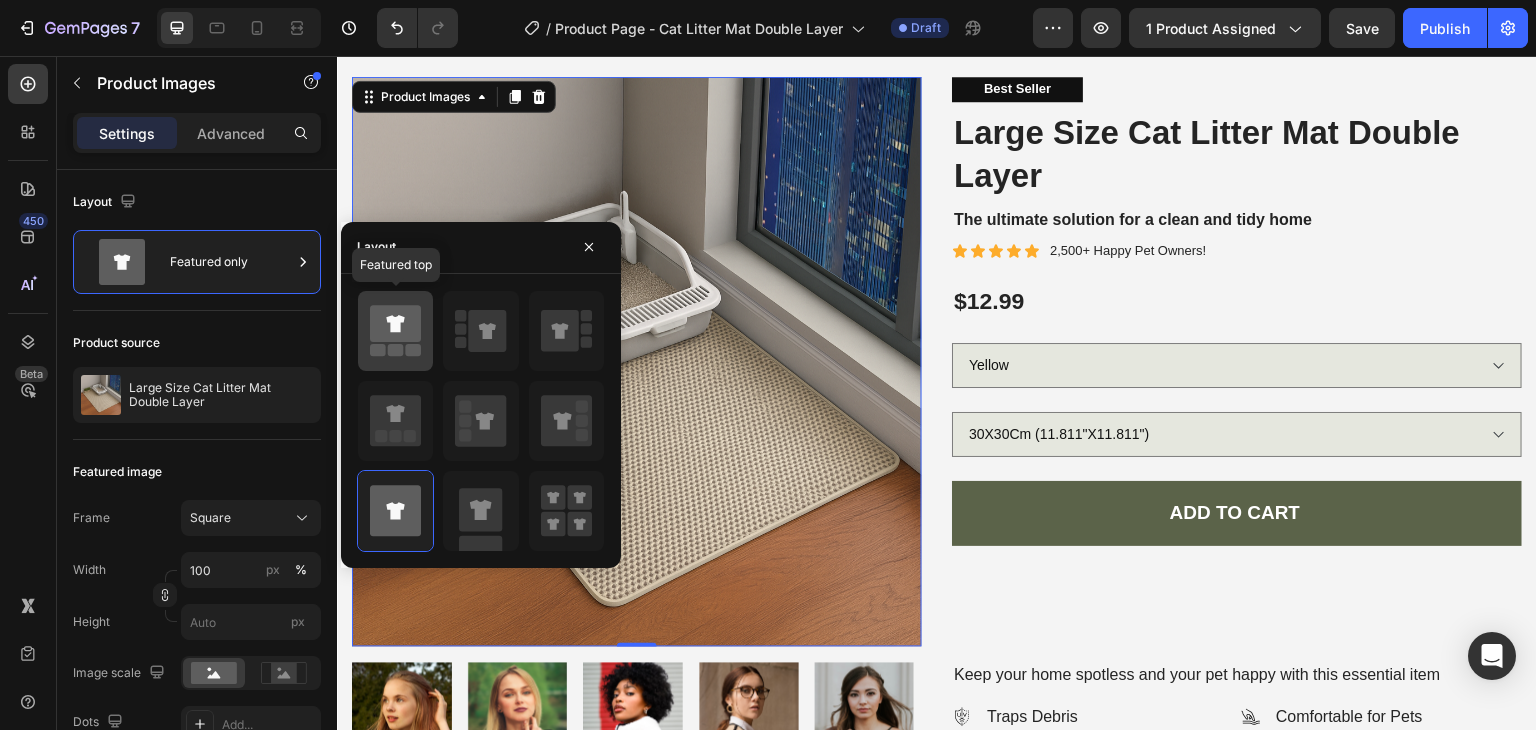 click 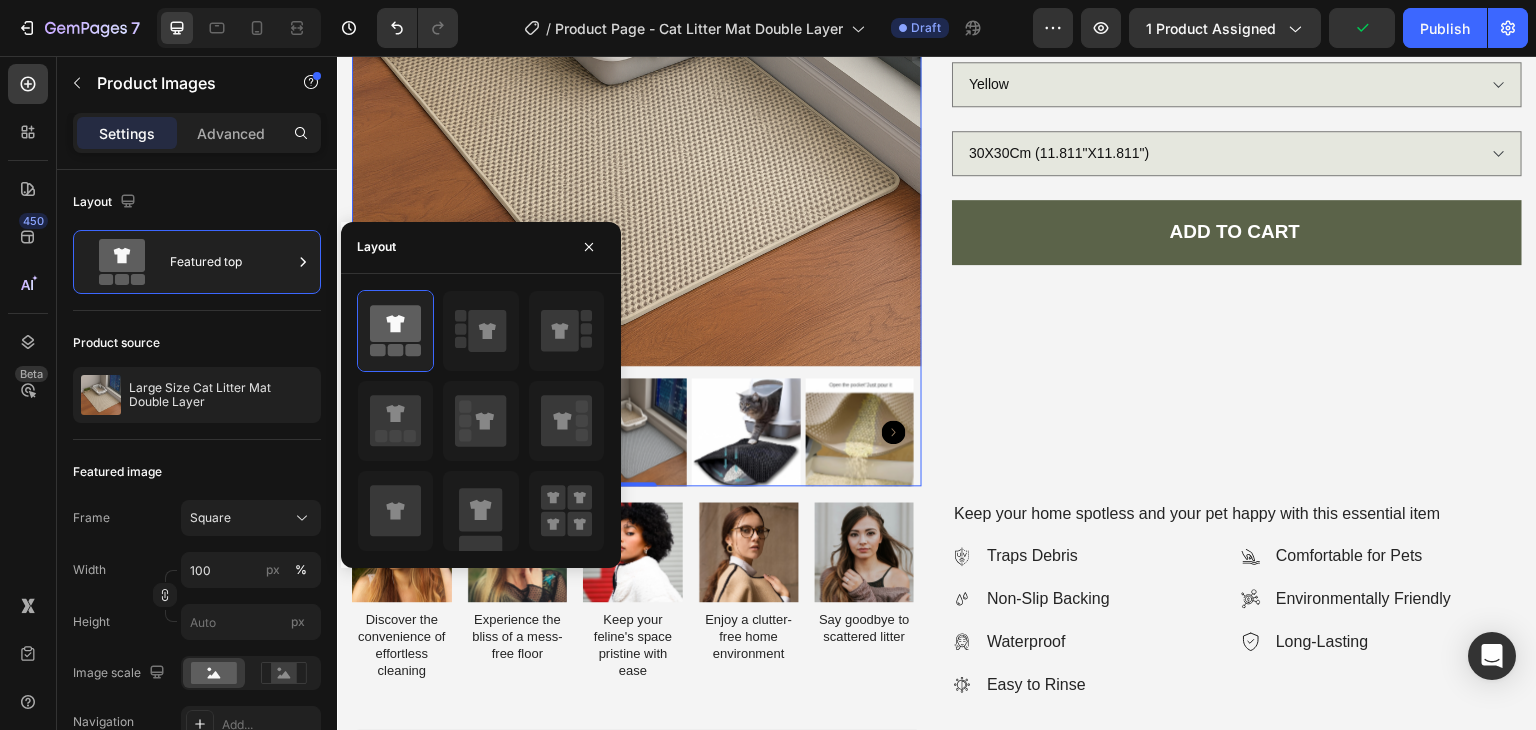 scroll, scrollTop: 500, scrollLeft: 0, axis: vertical 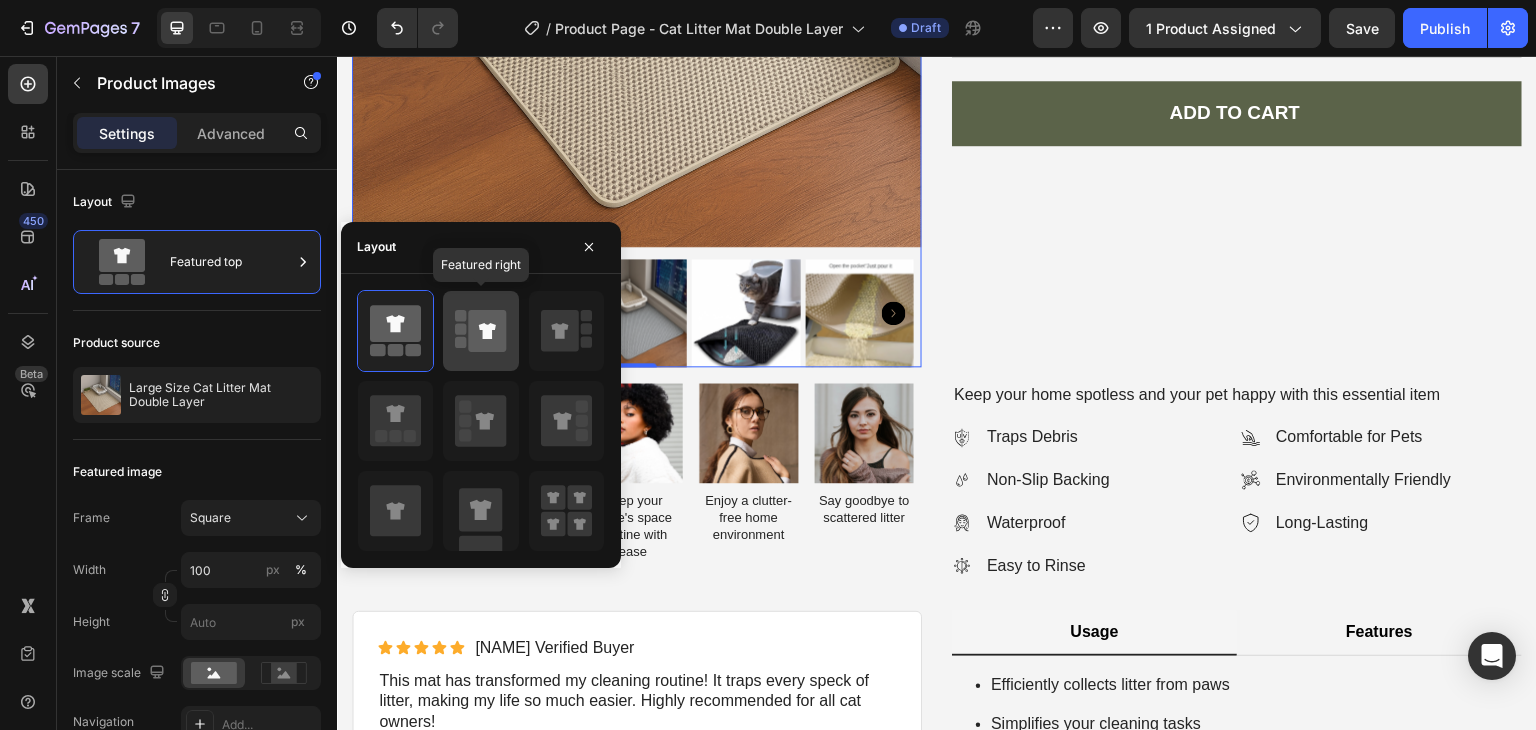 click 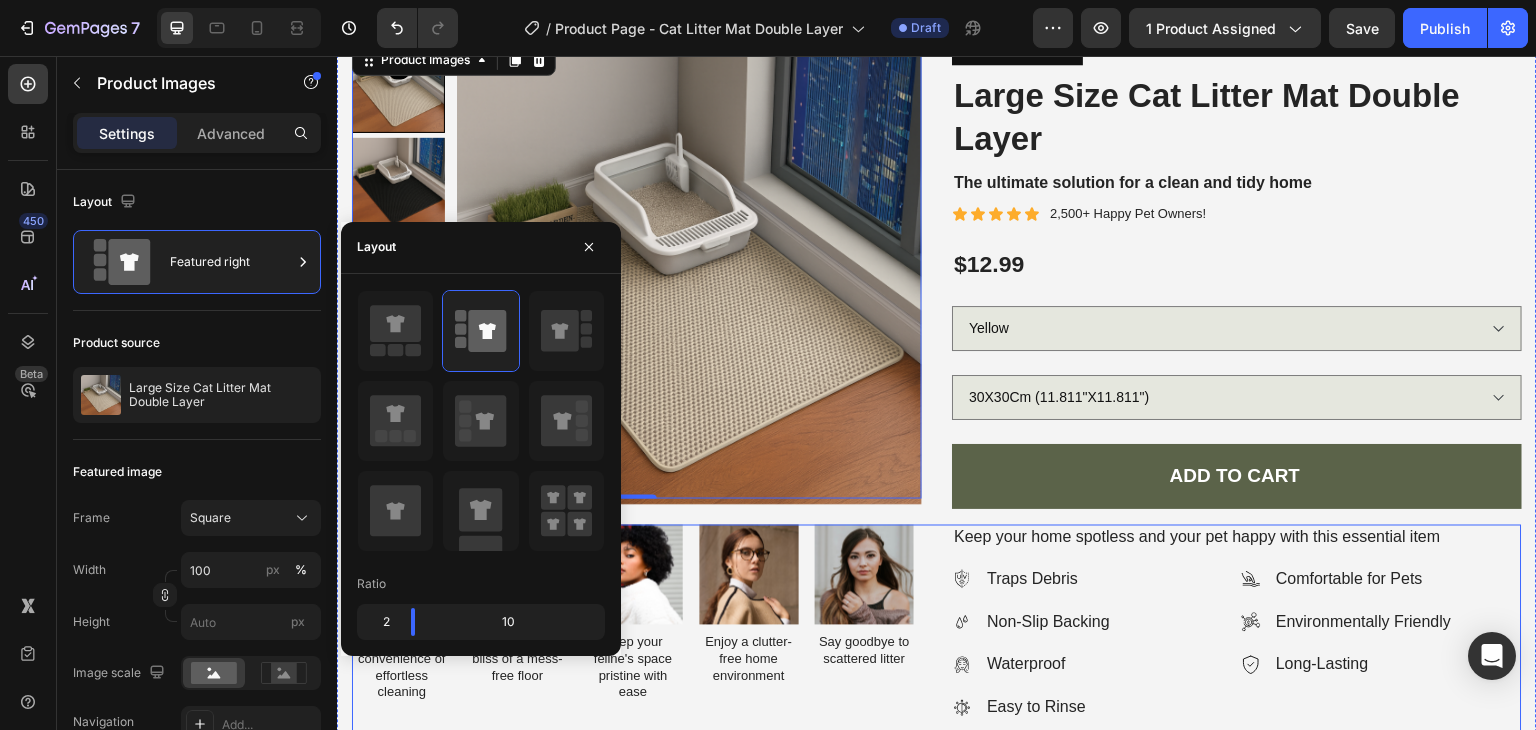 scroll, scrollTop: 100, scrollLeft: 0, axis: vertical 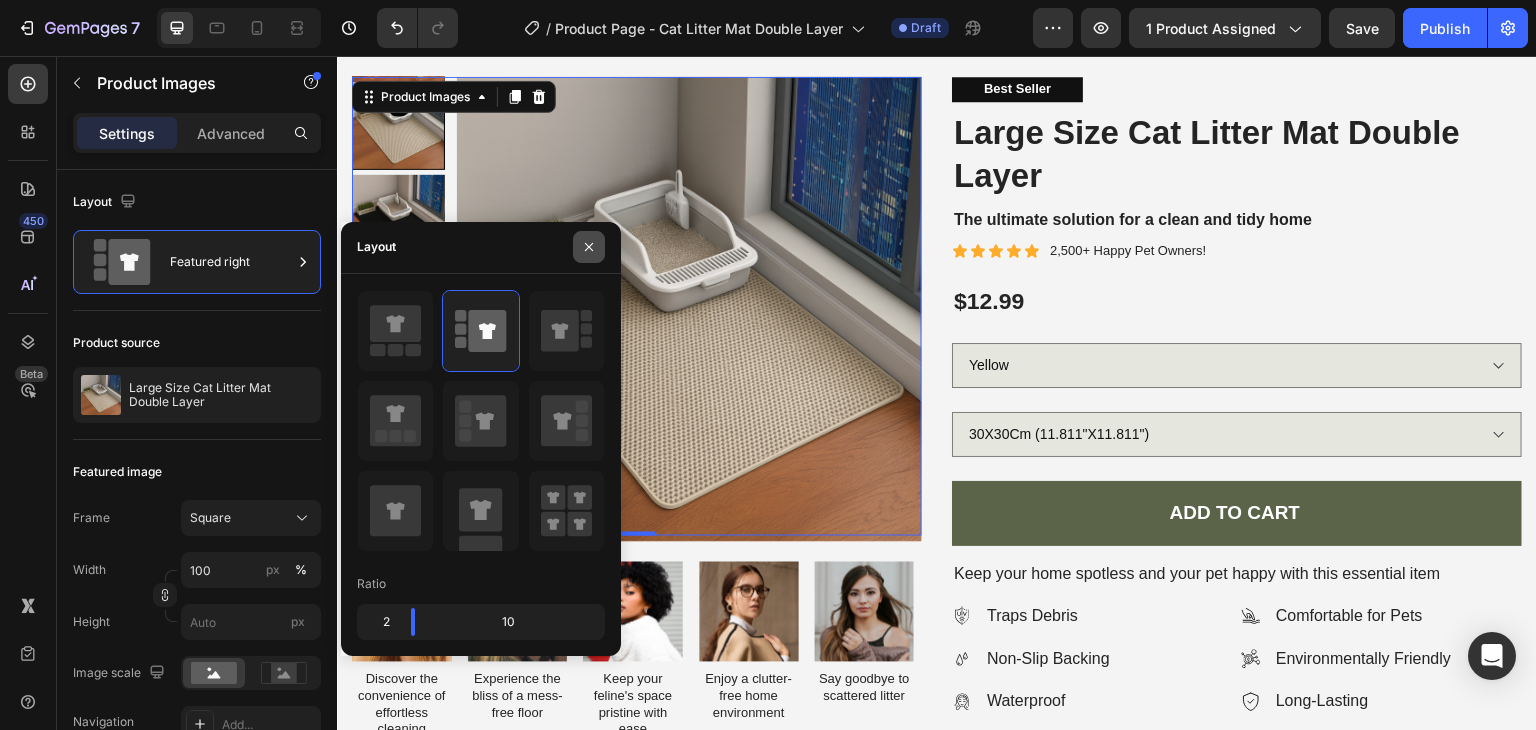 click 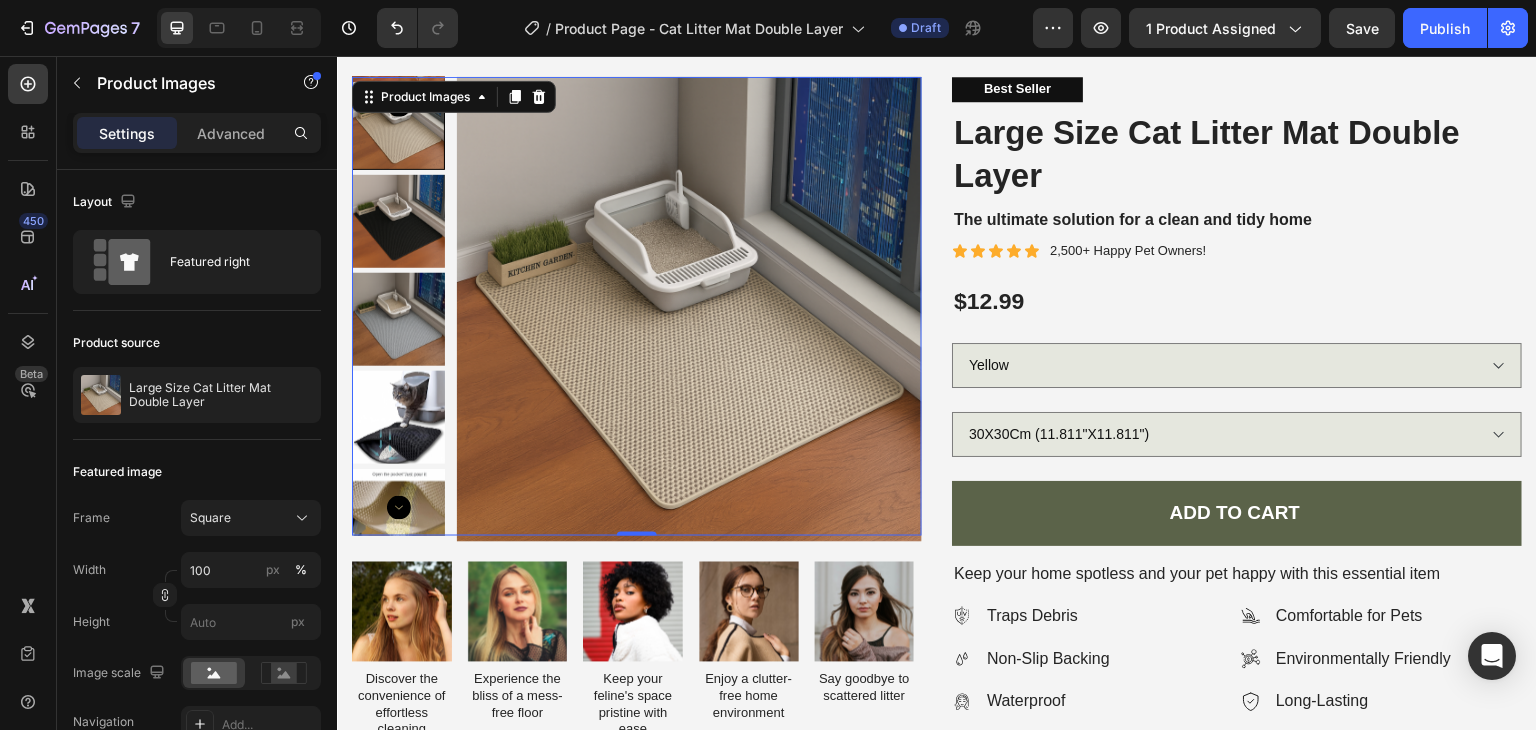 click at bounding box center [398, 123] 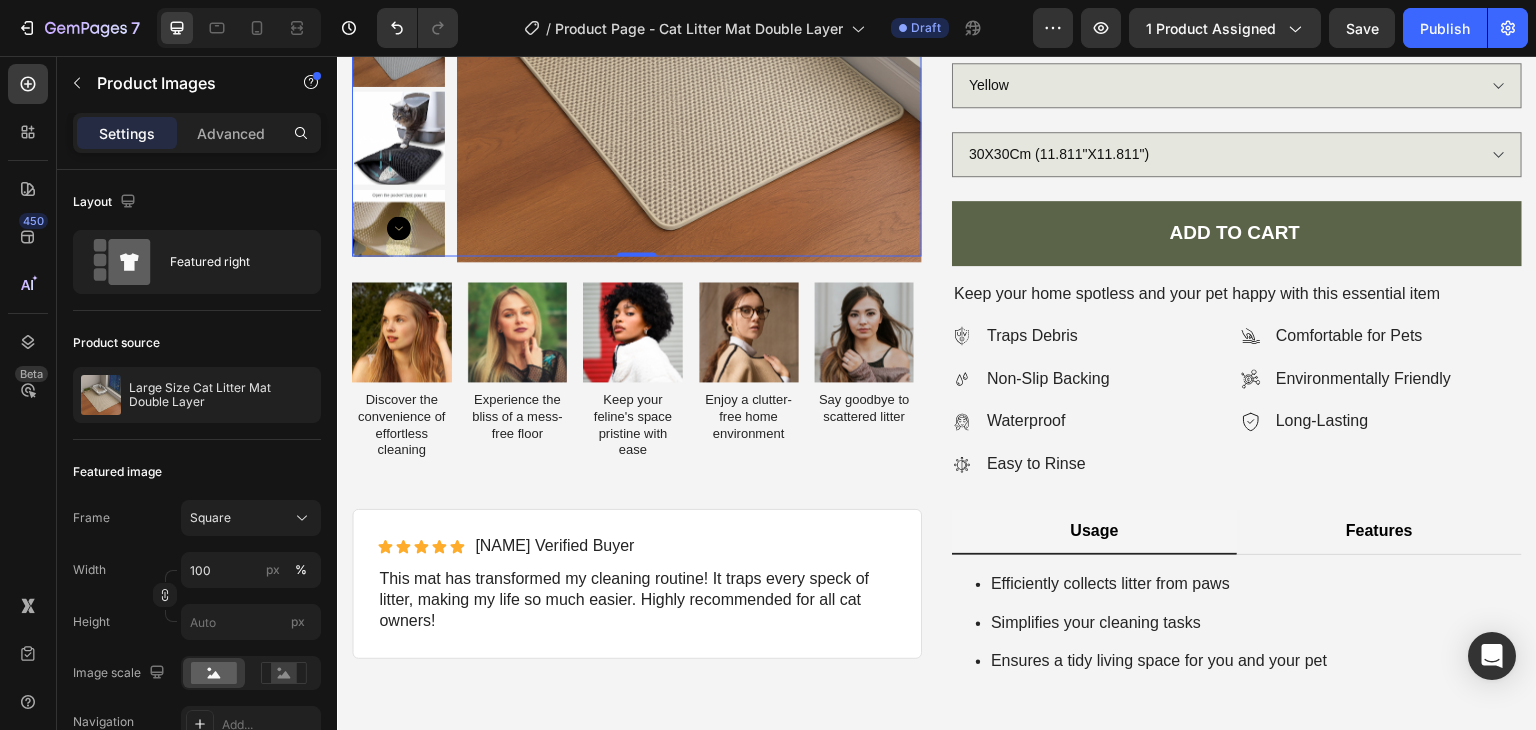 scroll, scrollTop: 100, scrollLeft: 0, axis: vertical 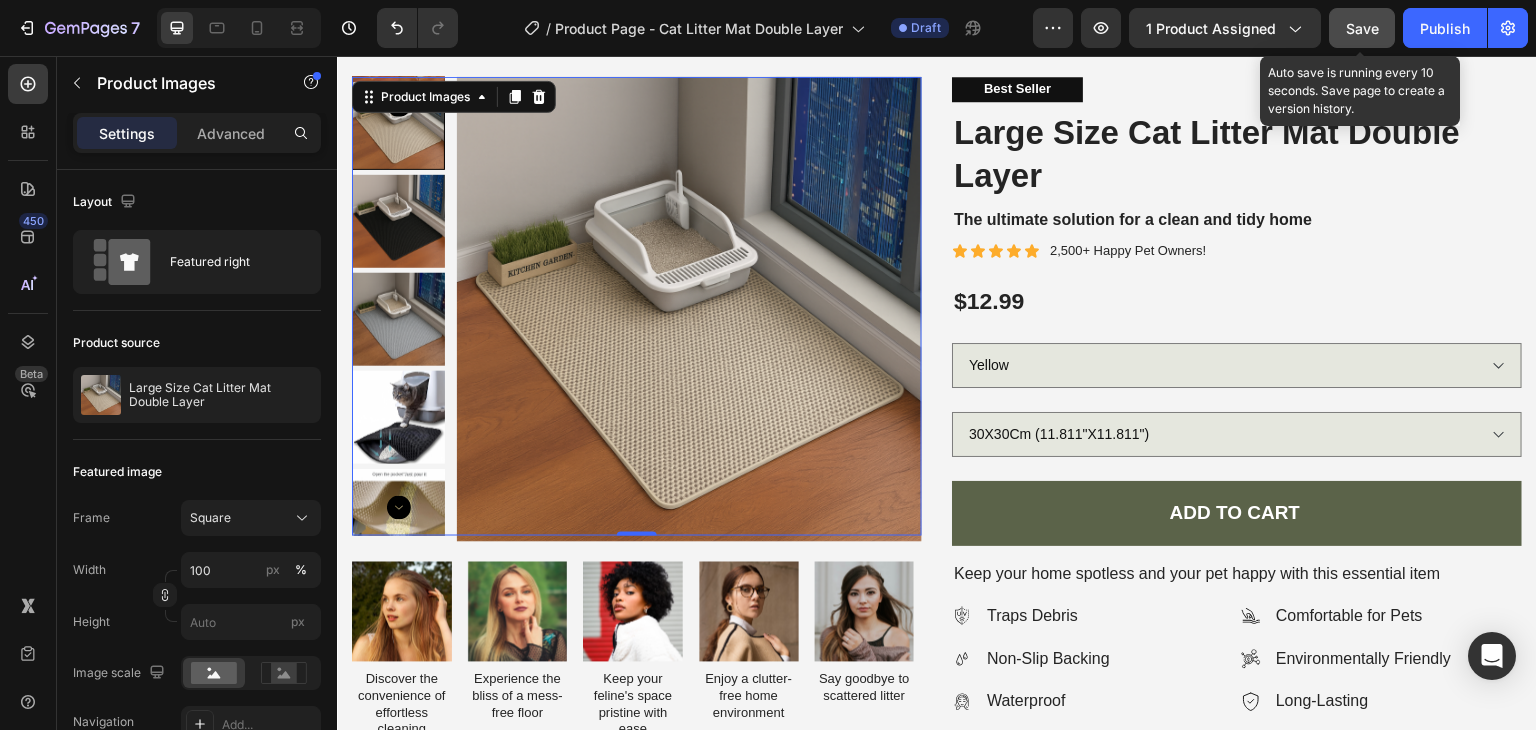 click on "Save" at bounding box center [1362, 28] 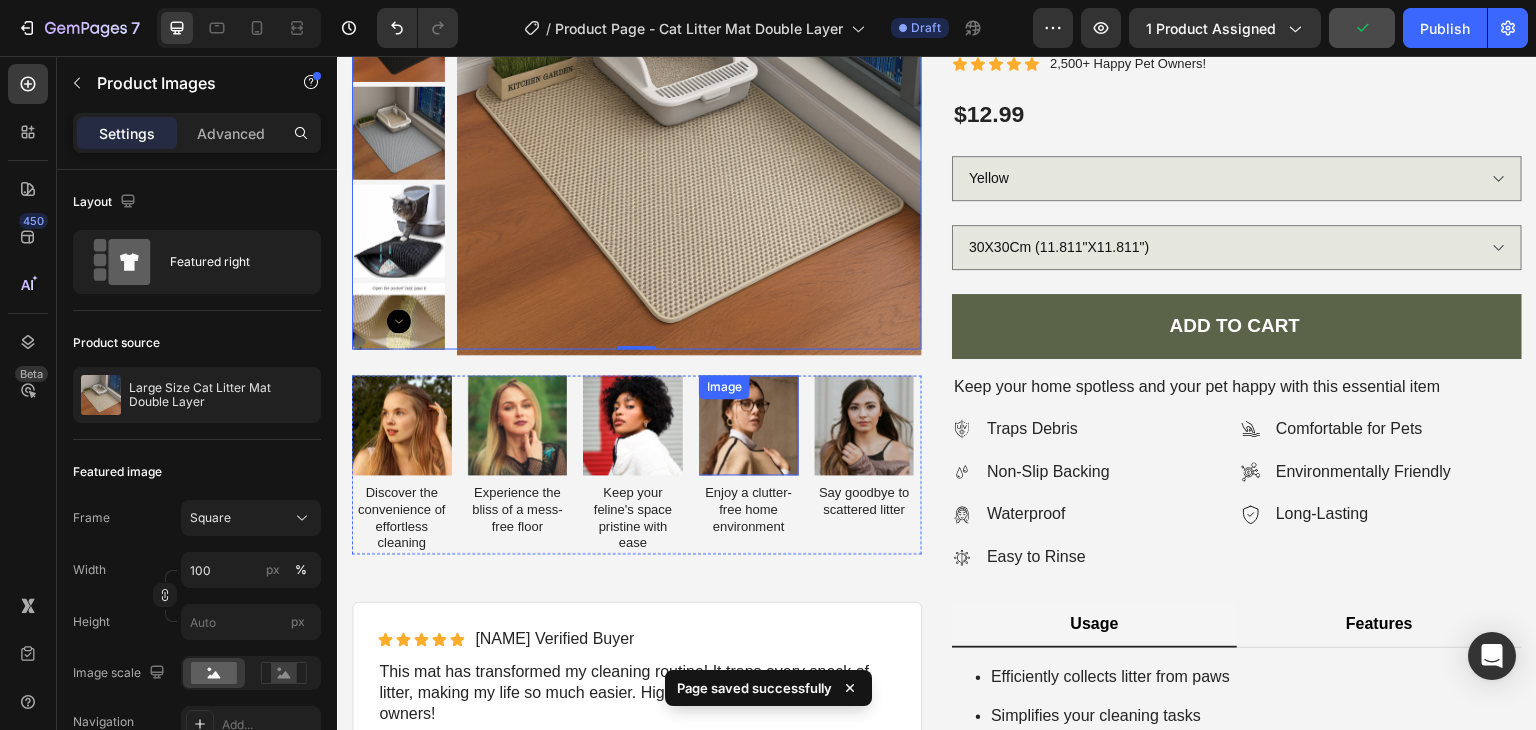 scroll, scrollTop: 300, scrollLeft: 0, axis: vertical 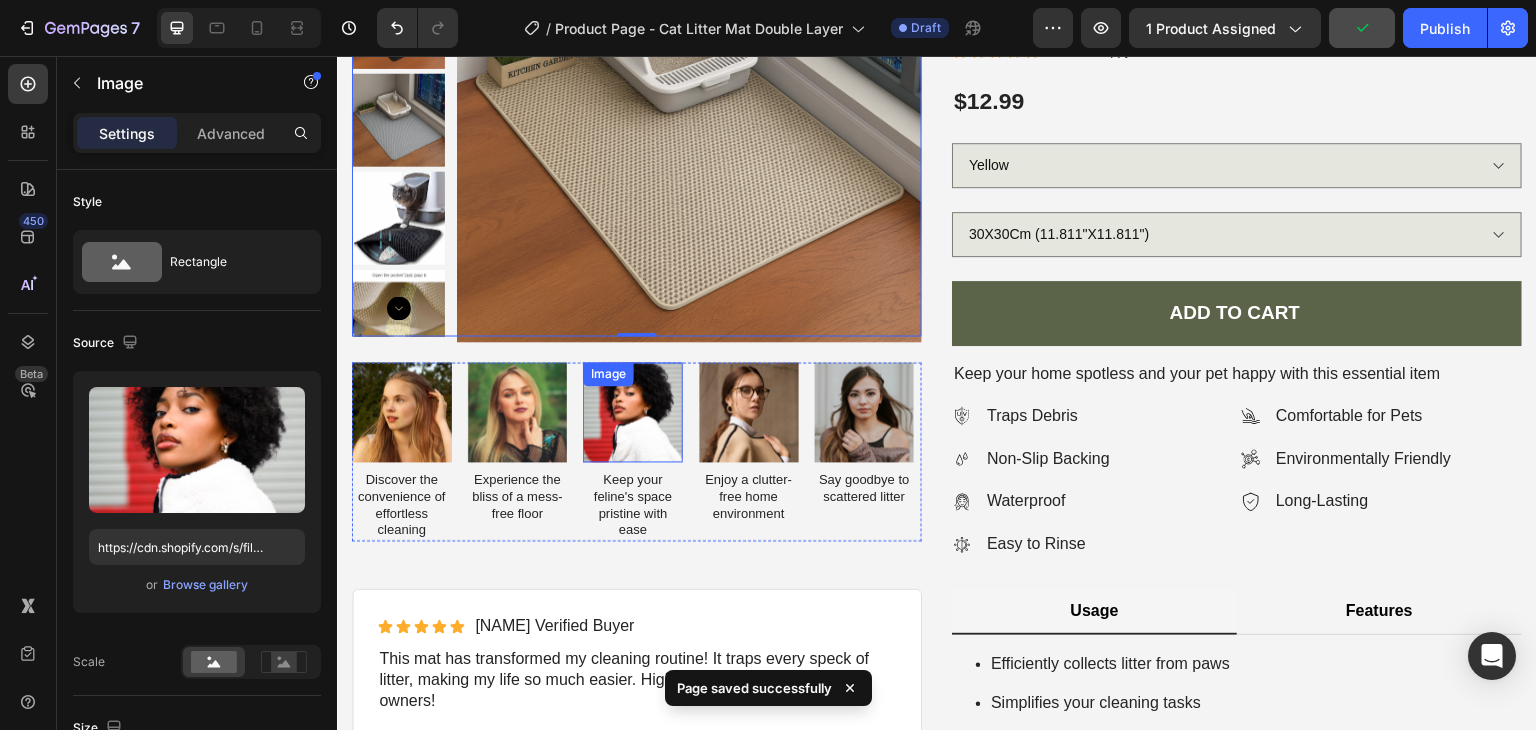 click at bounding box center [633, 412] 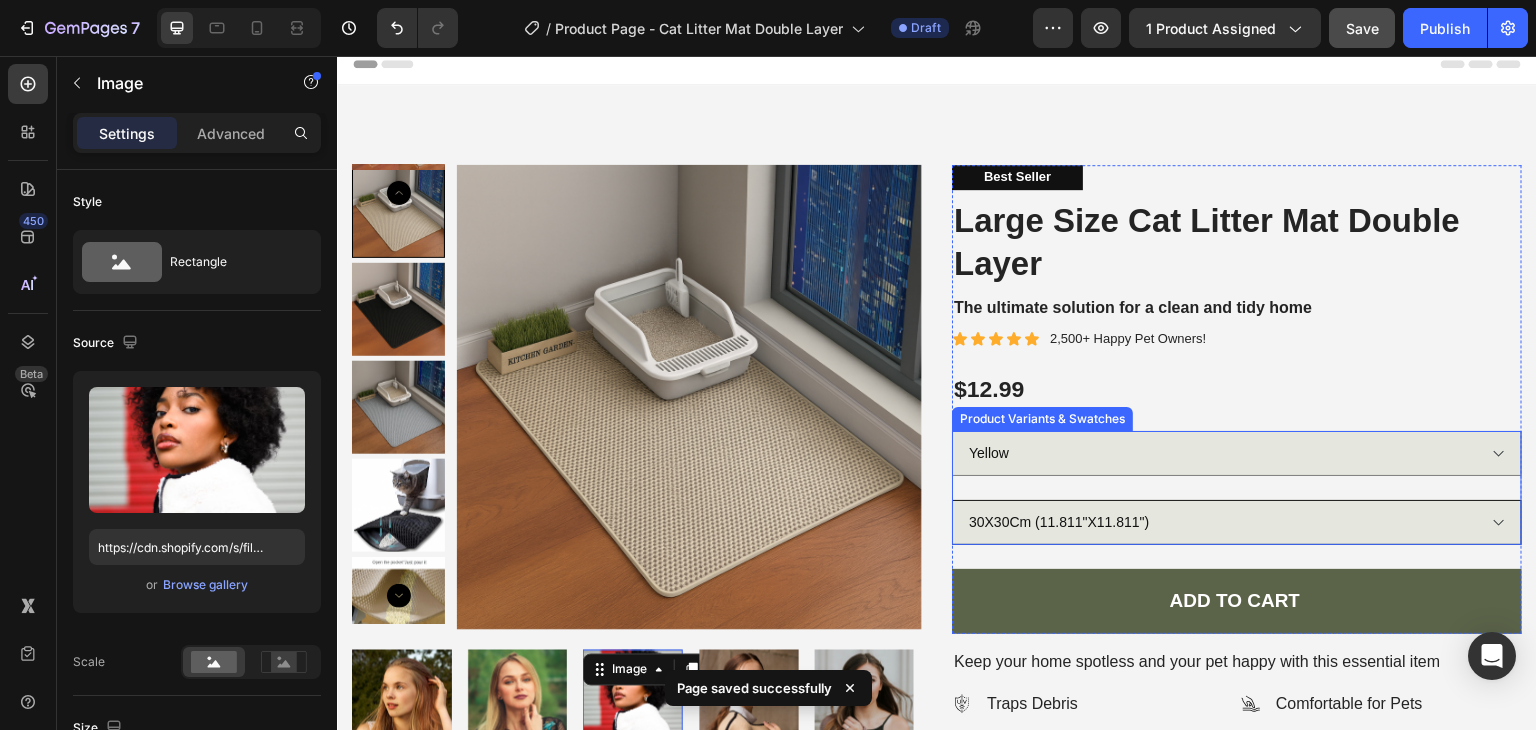scroll, scrollTop: 0, scrollLeft: 0, axis: both 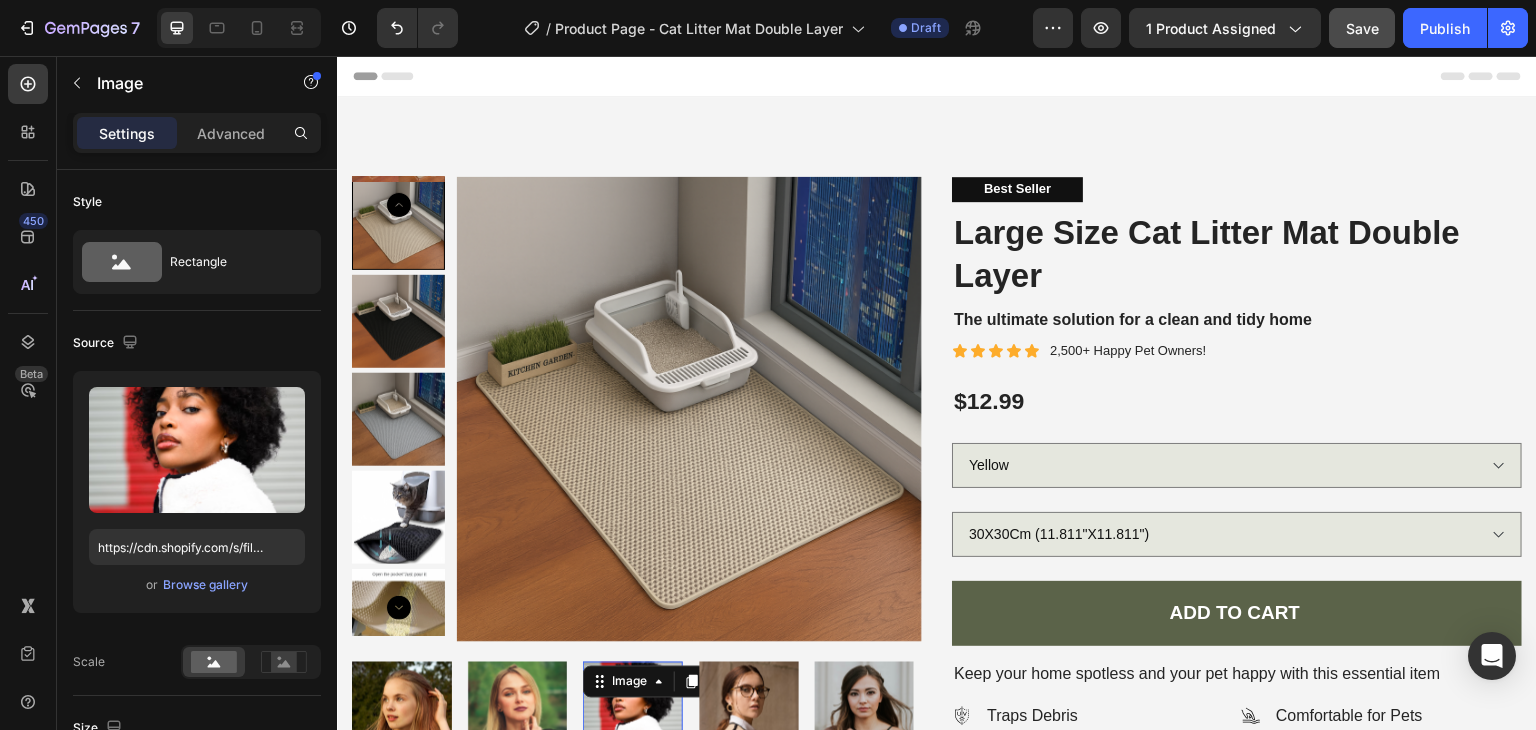 click on "Header" at bounding box center (937, 76) 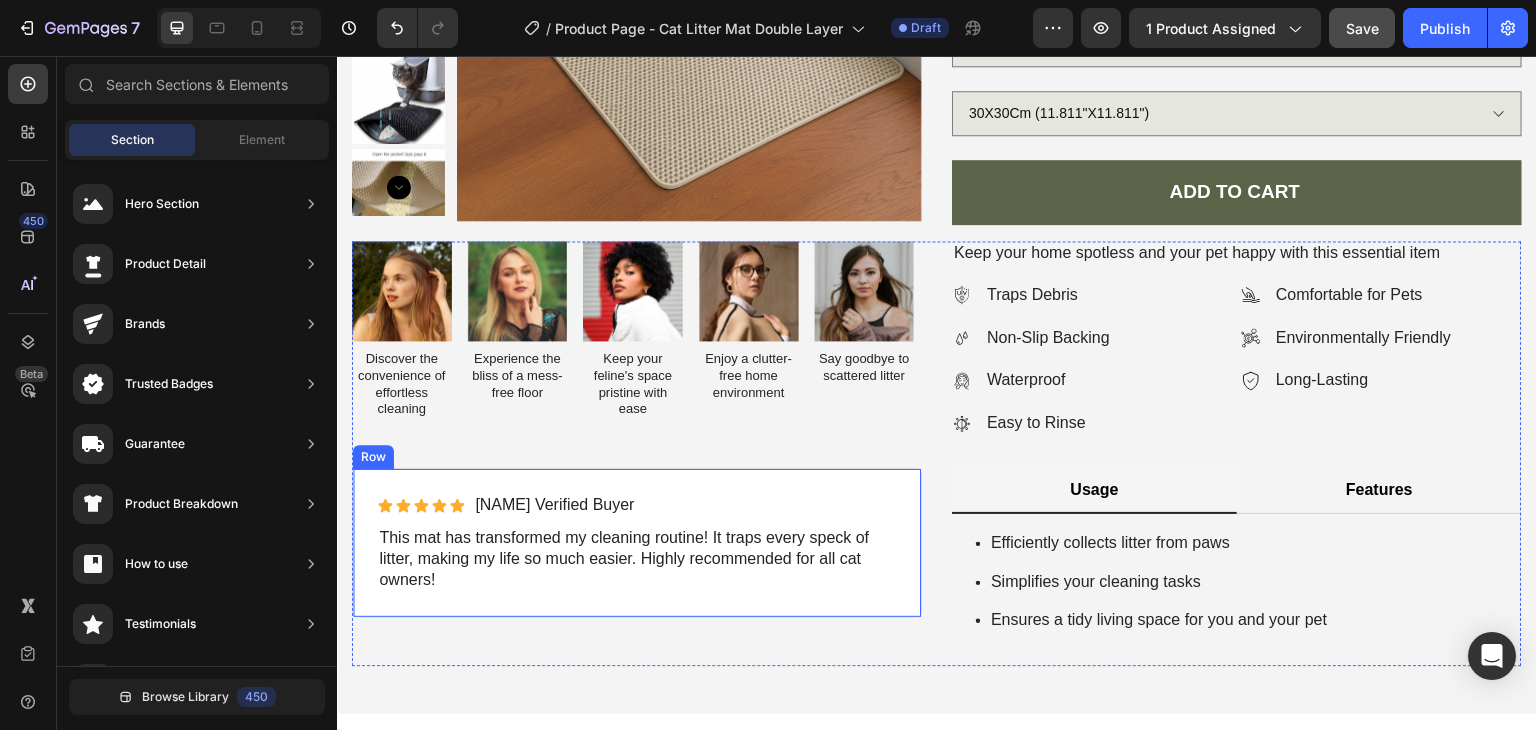 scroll, scrollTop: 300, scrollLeft: 0, axis: vertical 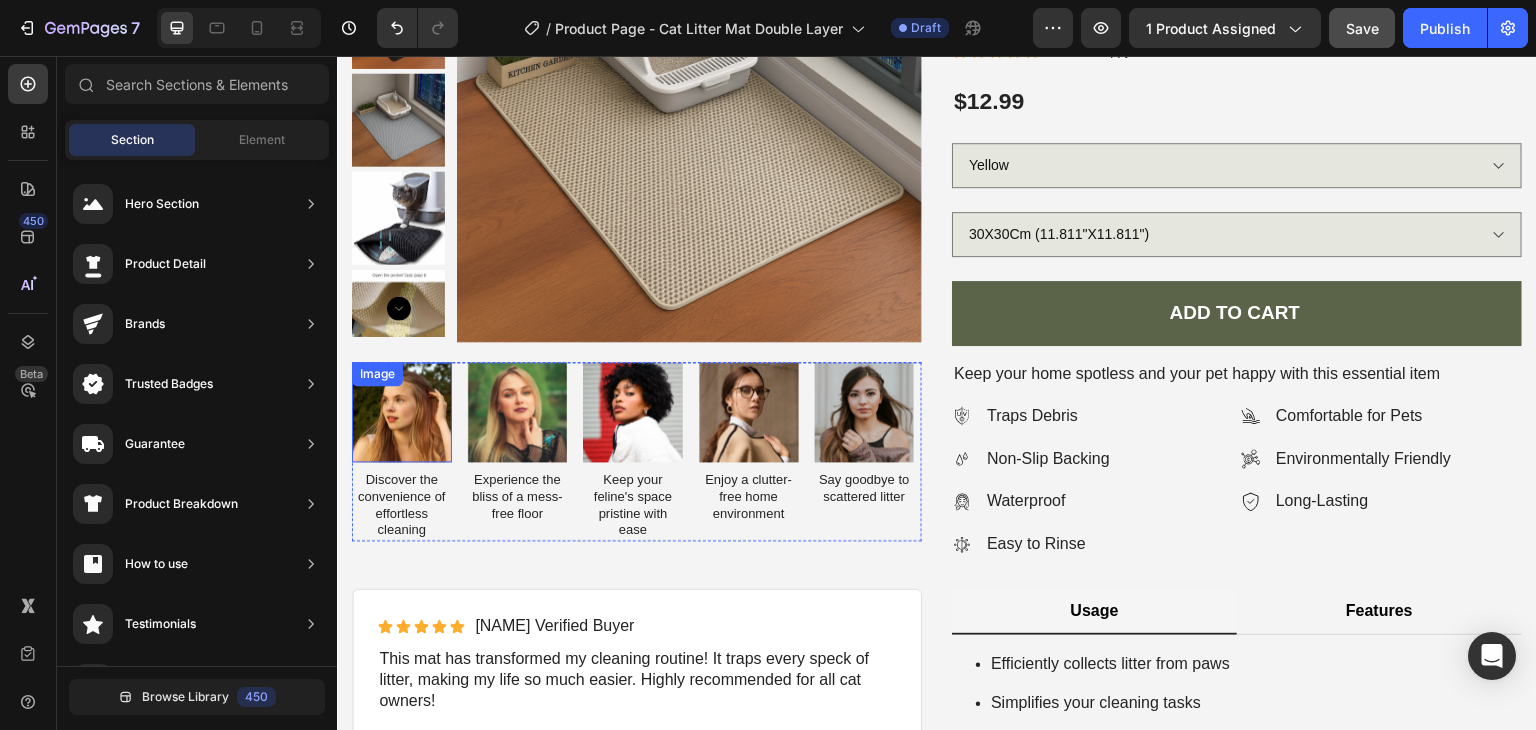 click at bounding box center [402, 412] 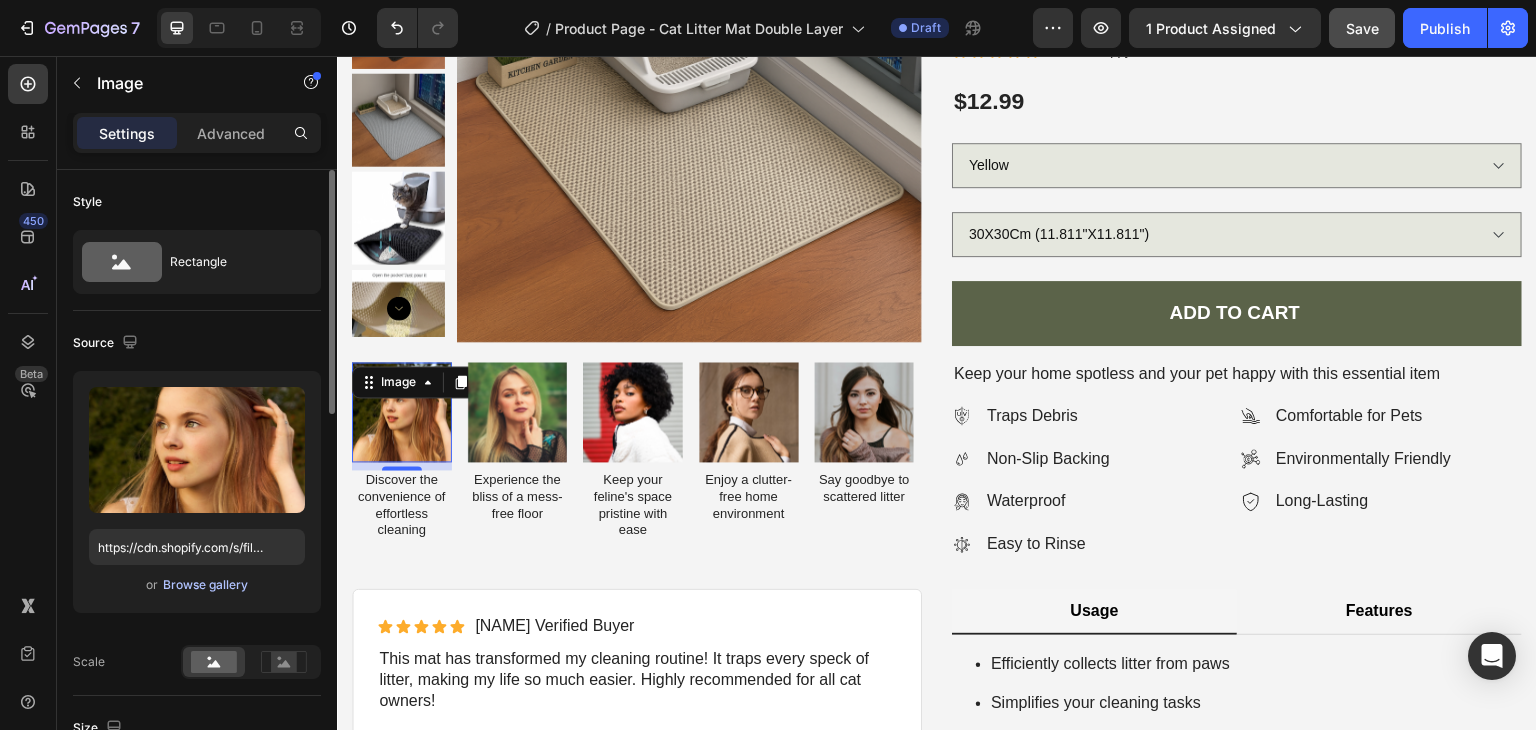 click on "Browse gallery" at bounding box center [205, 585] 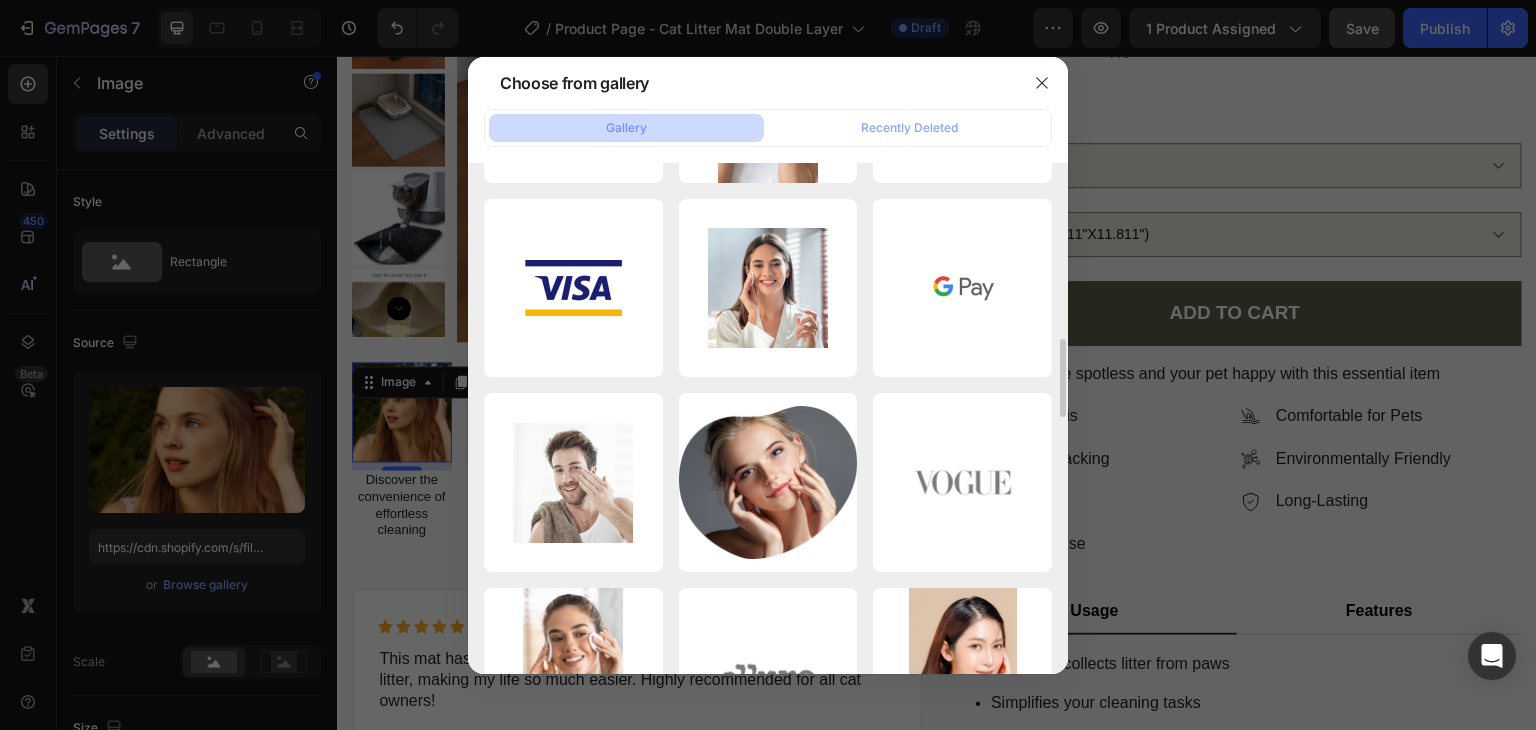 scroll, scrollTop: 1048, scrollLeft: 0, axis: vertical 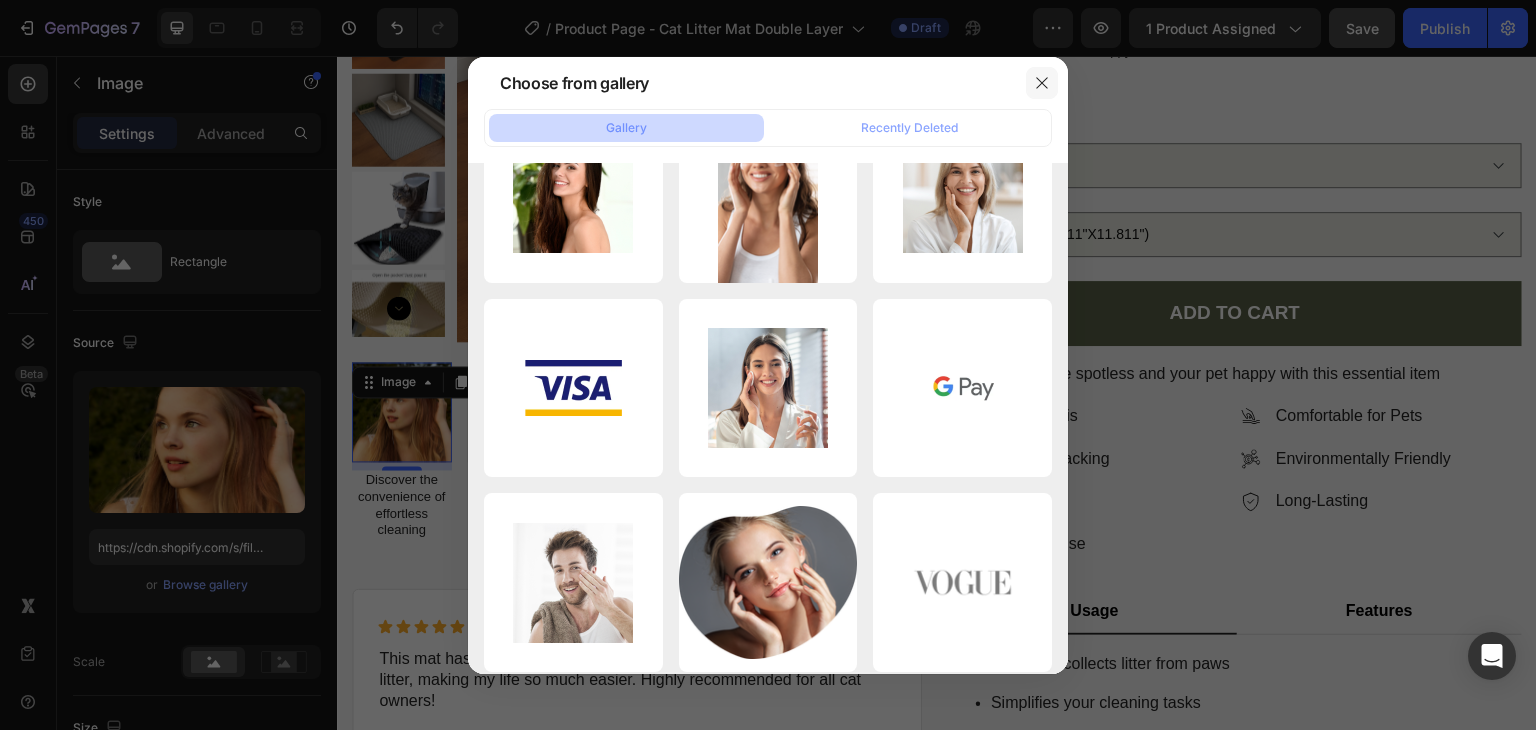 click 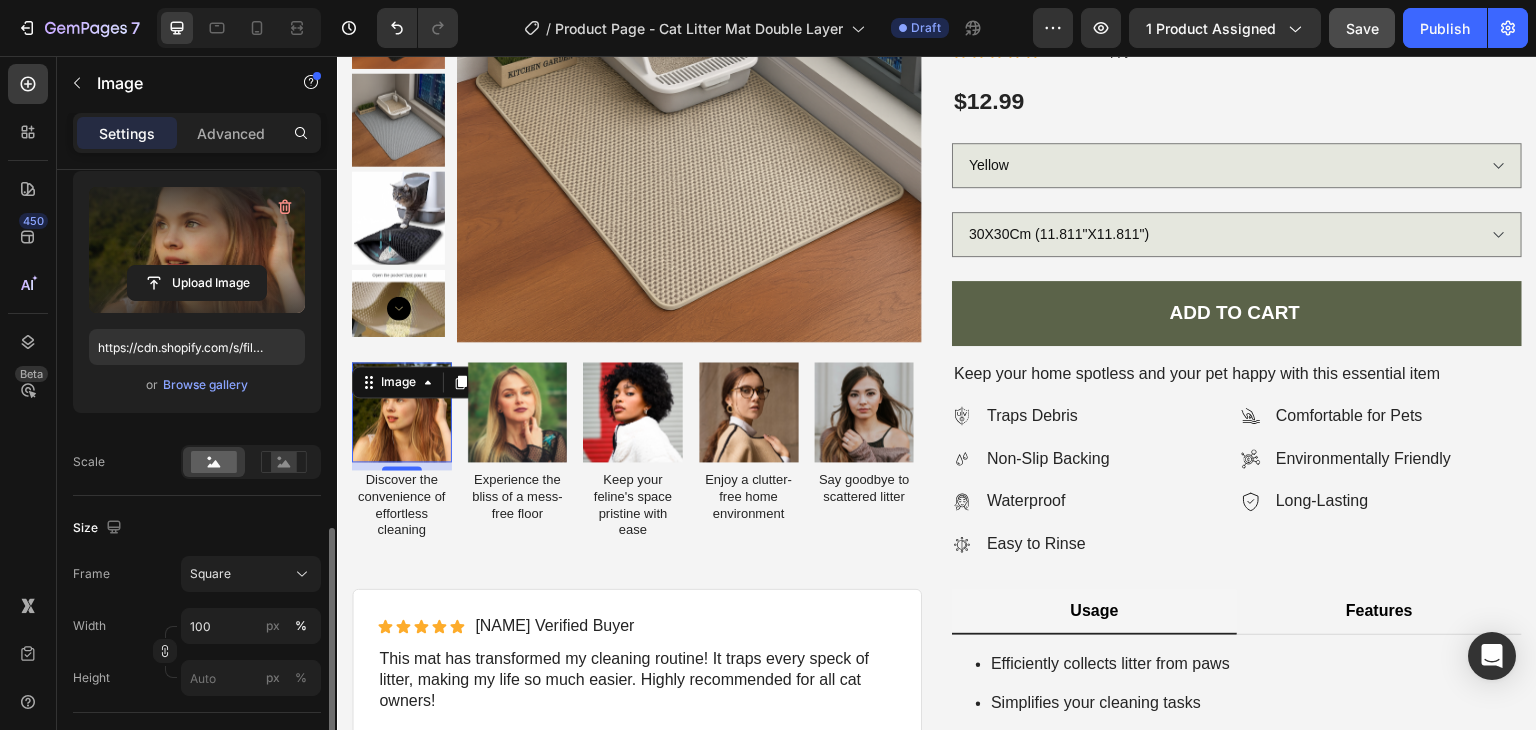 scroll, scrollTop: 400, scrollLeft: 0, axis: vertical 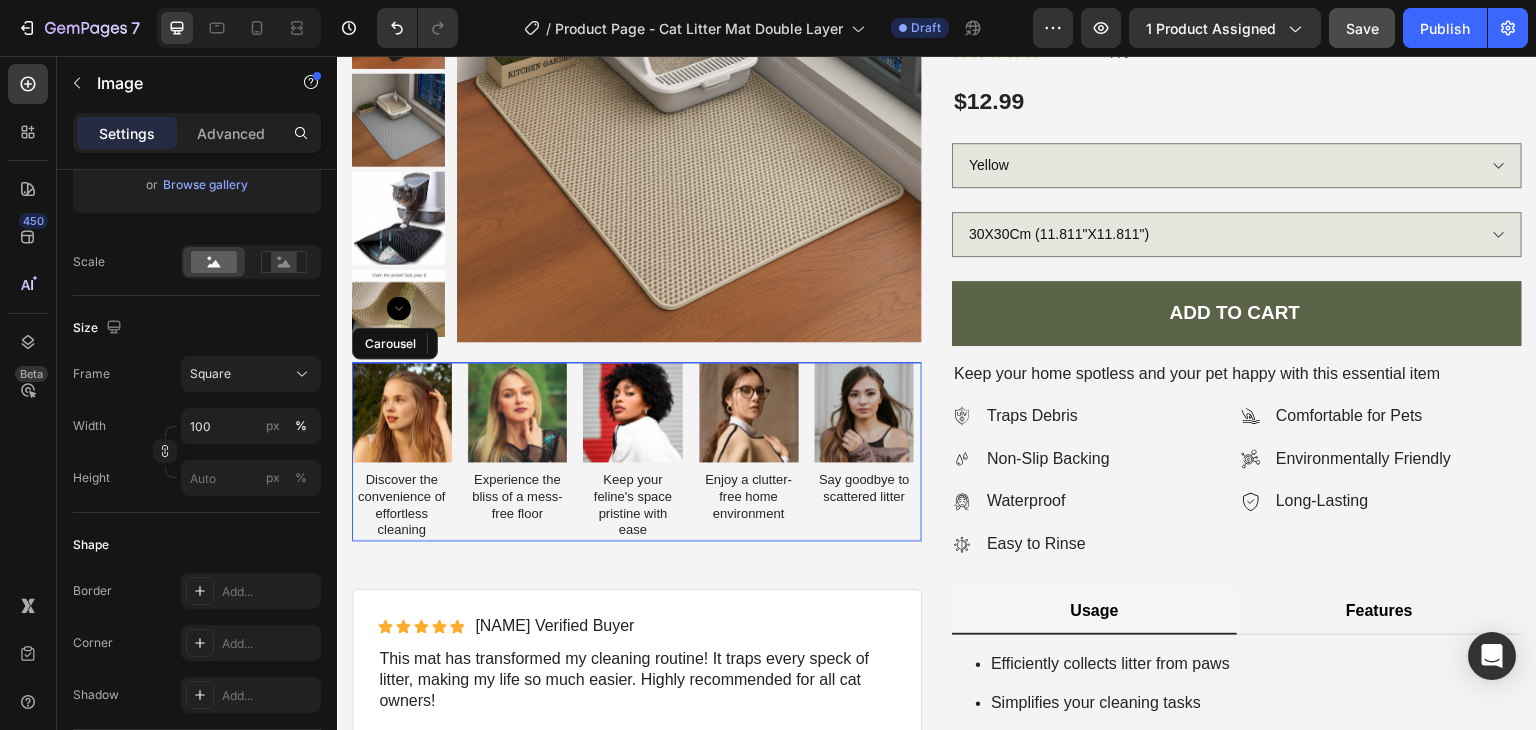 click on "Image Say goodbye to scattered litter Text Block" at bounding box center (865, 451) 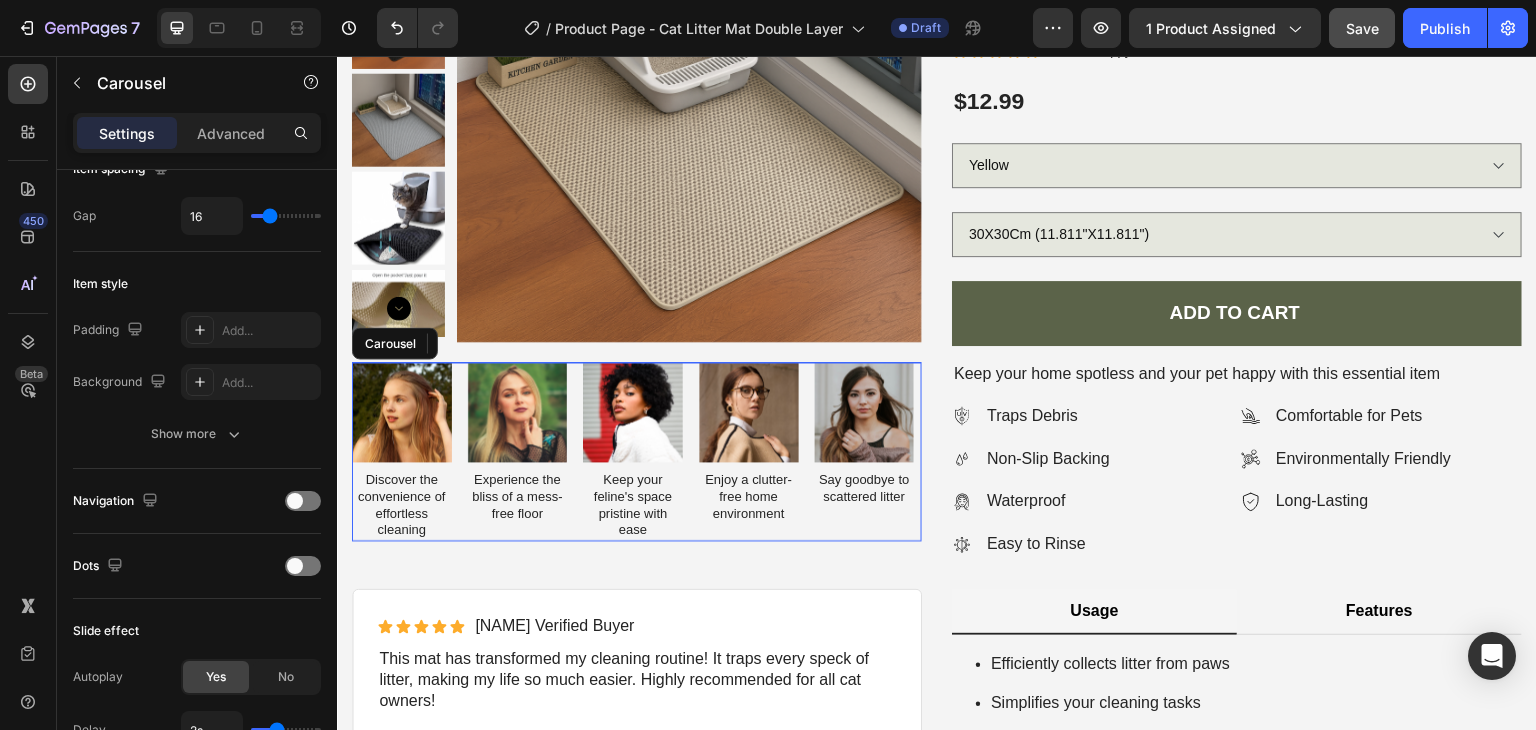scroll, scrollTop: 0, scrollLeft: 0, axis: both 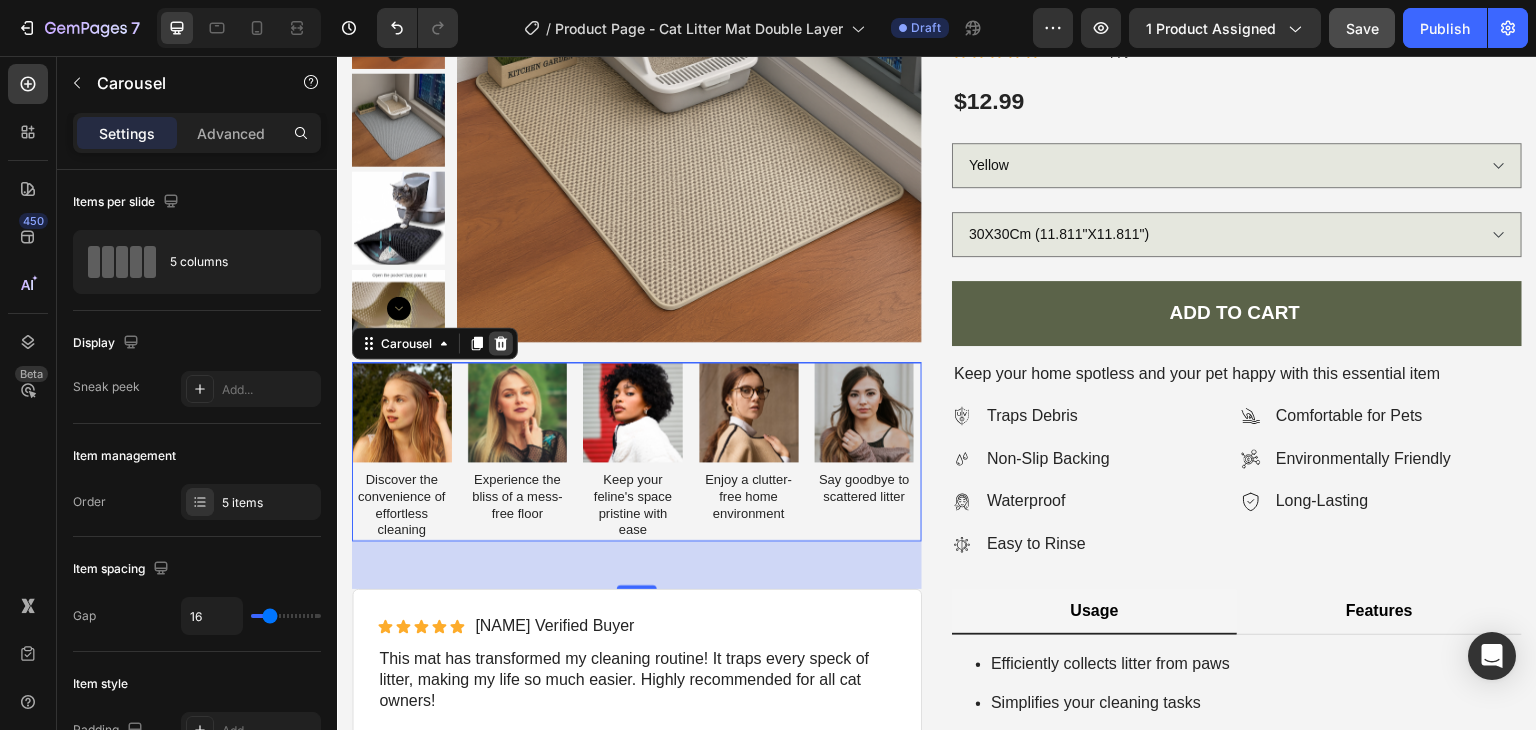 click 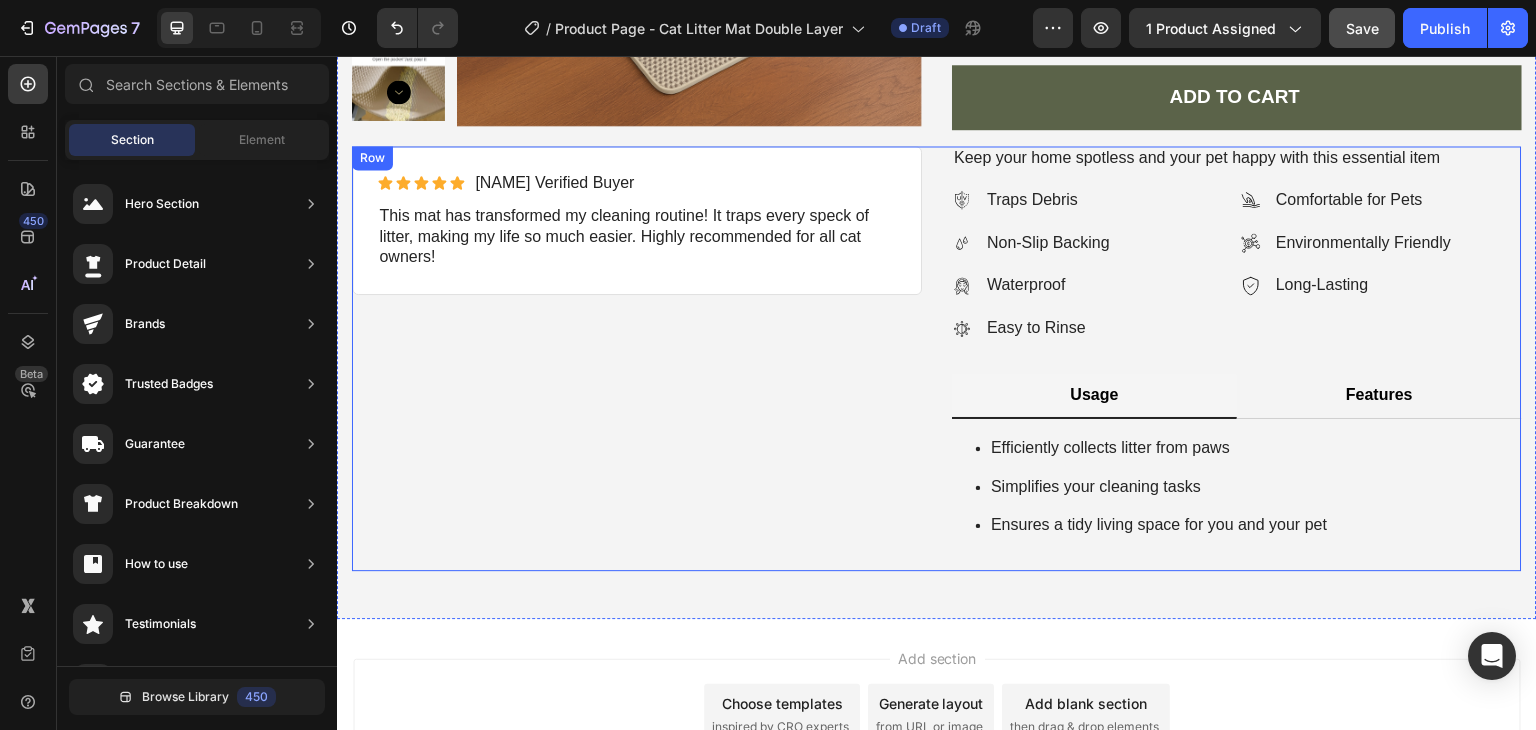 scroll, scrollTop: 400, scrollLeft: 0, axis: vertical 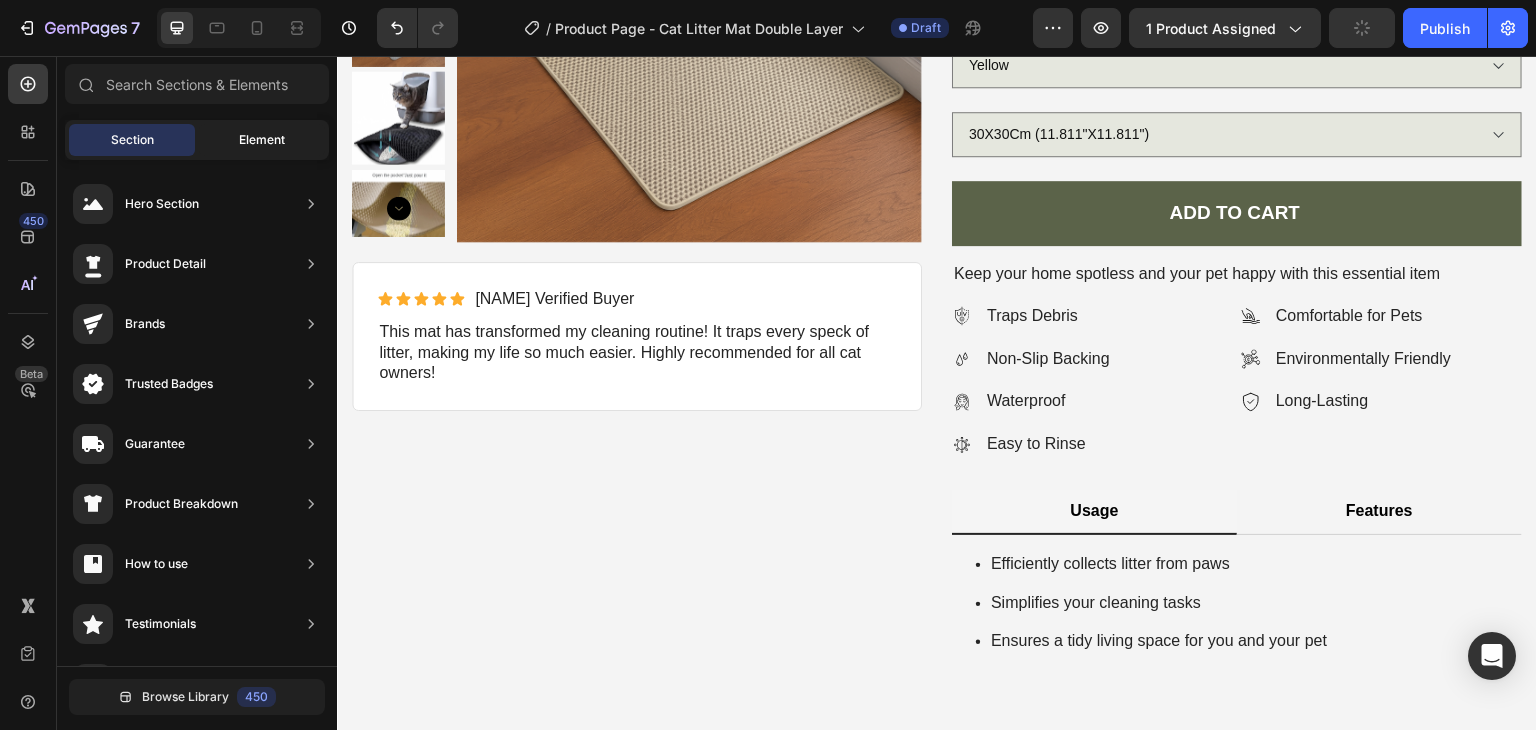 click on "Element" 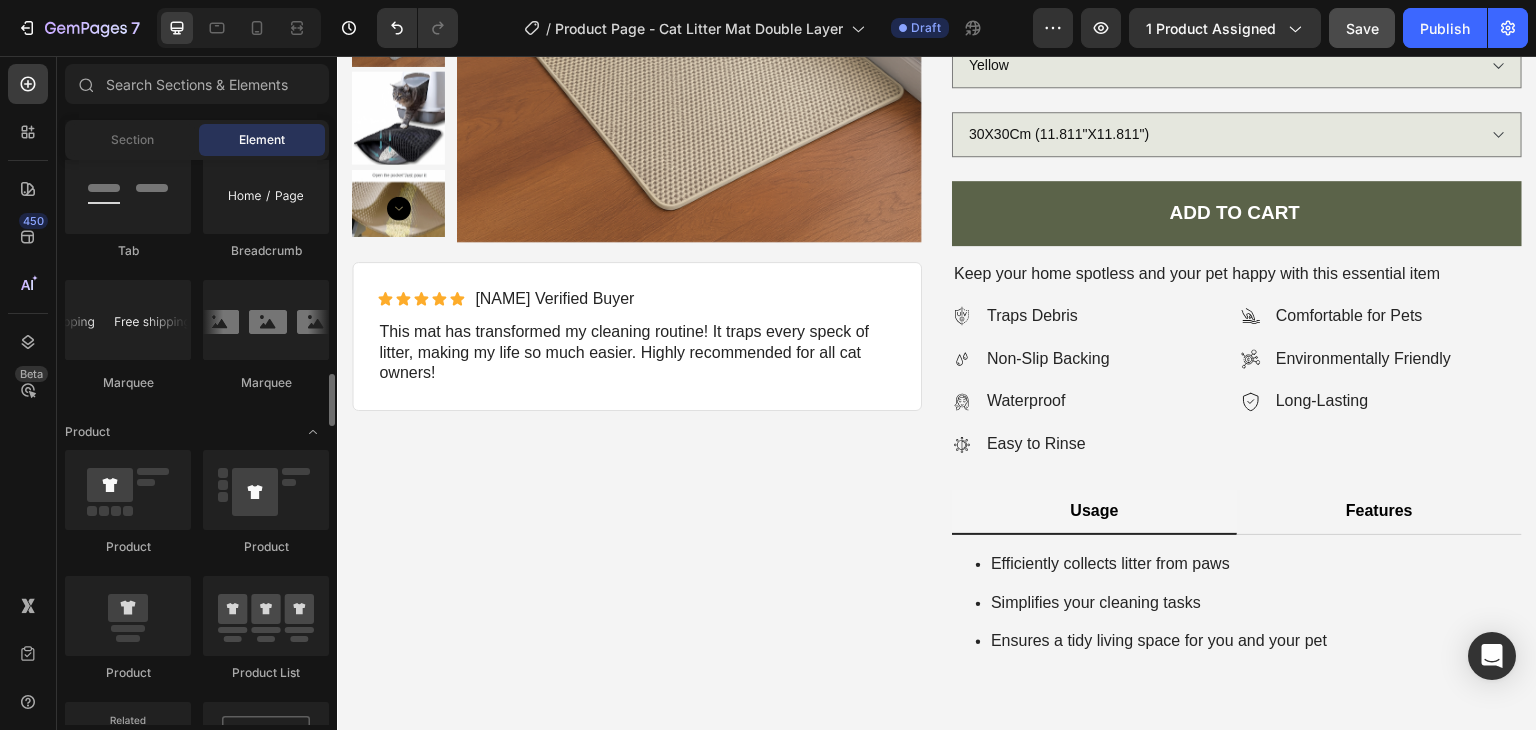 scroll, scrollTop: 2400, scrollLeft: 0, axis: vertical 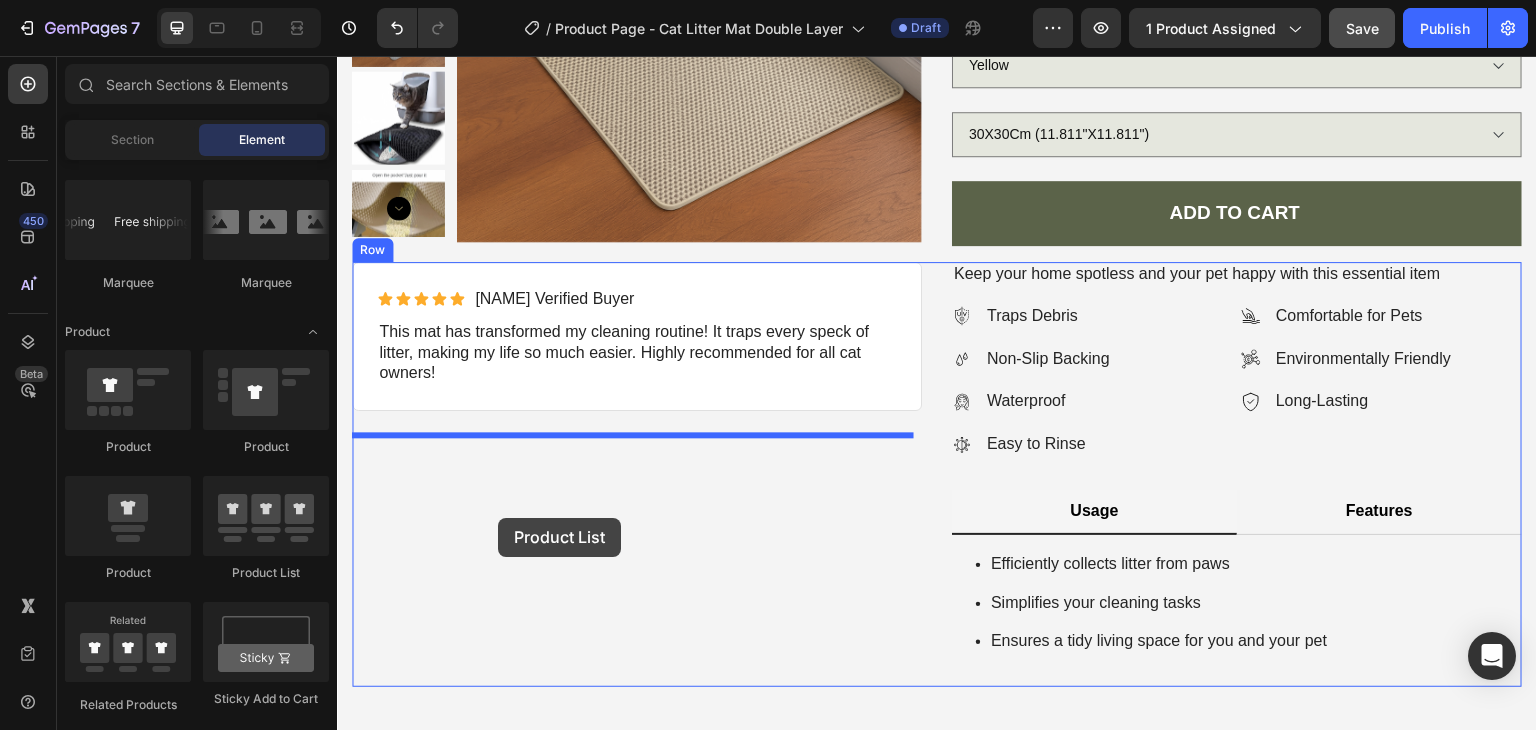 drag, startPoint x: 622, startPoint y: 569, endPoint x: 498, endPoint y: 518, distance: 134.07834 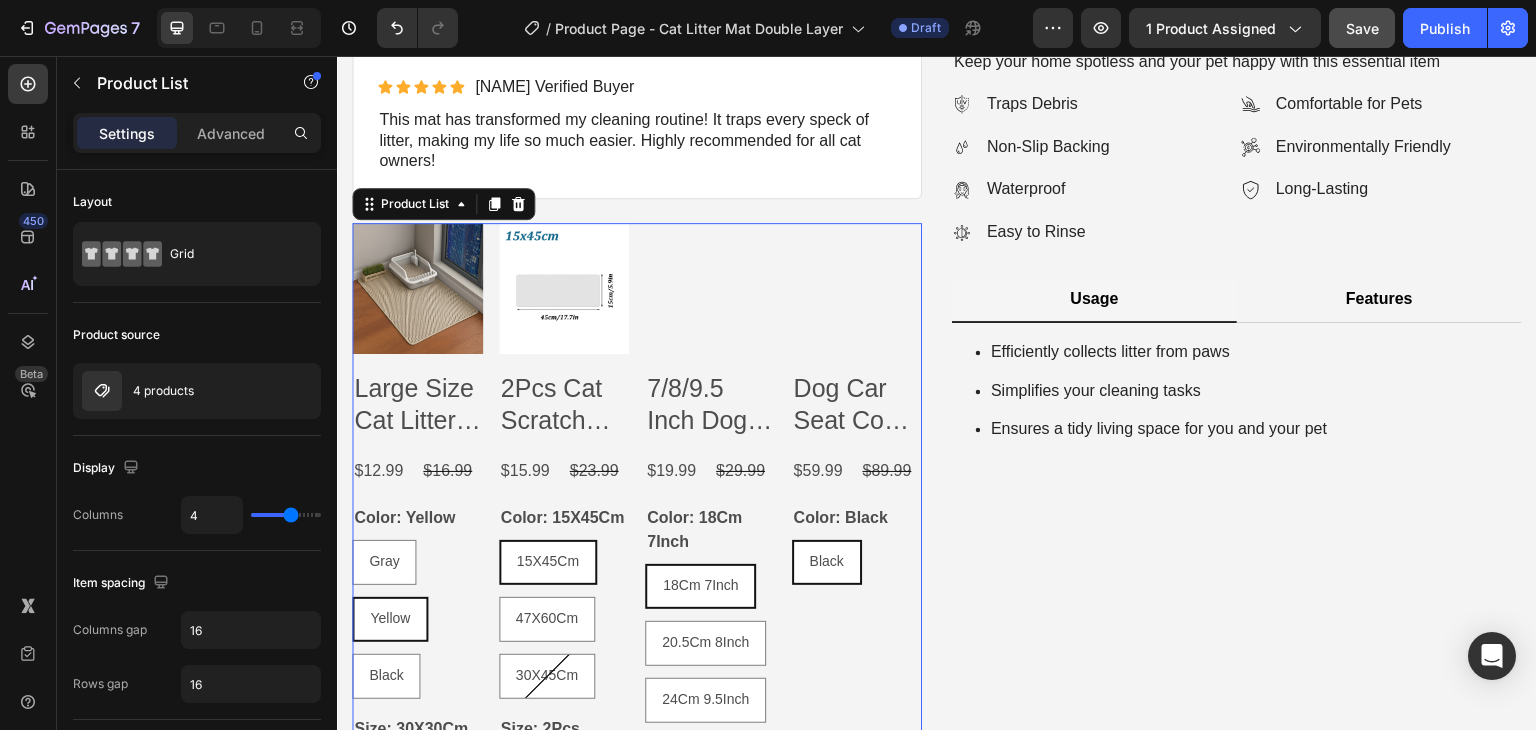 scroll, scrollTop: 600, scrollLeft: 0, axis: vertical 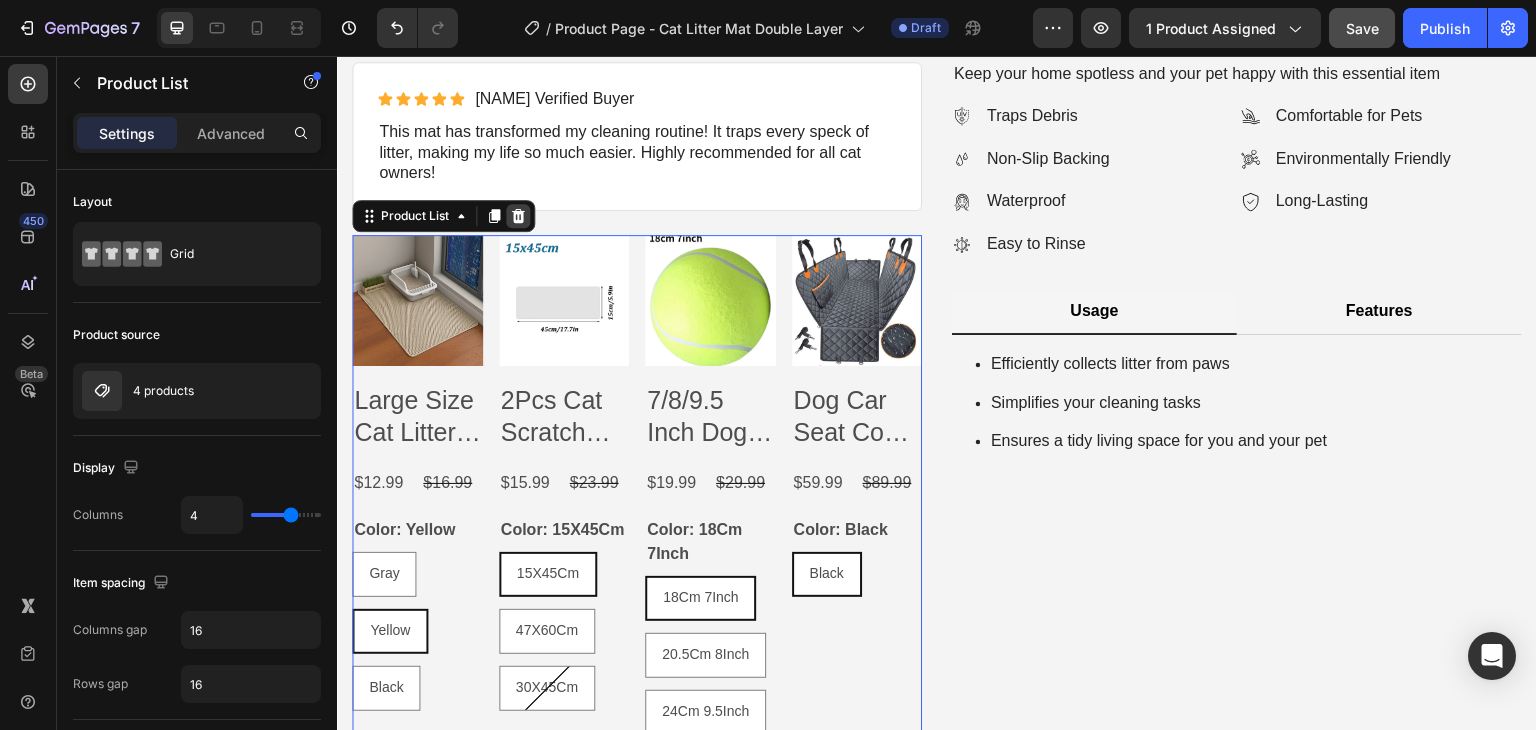 click 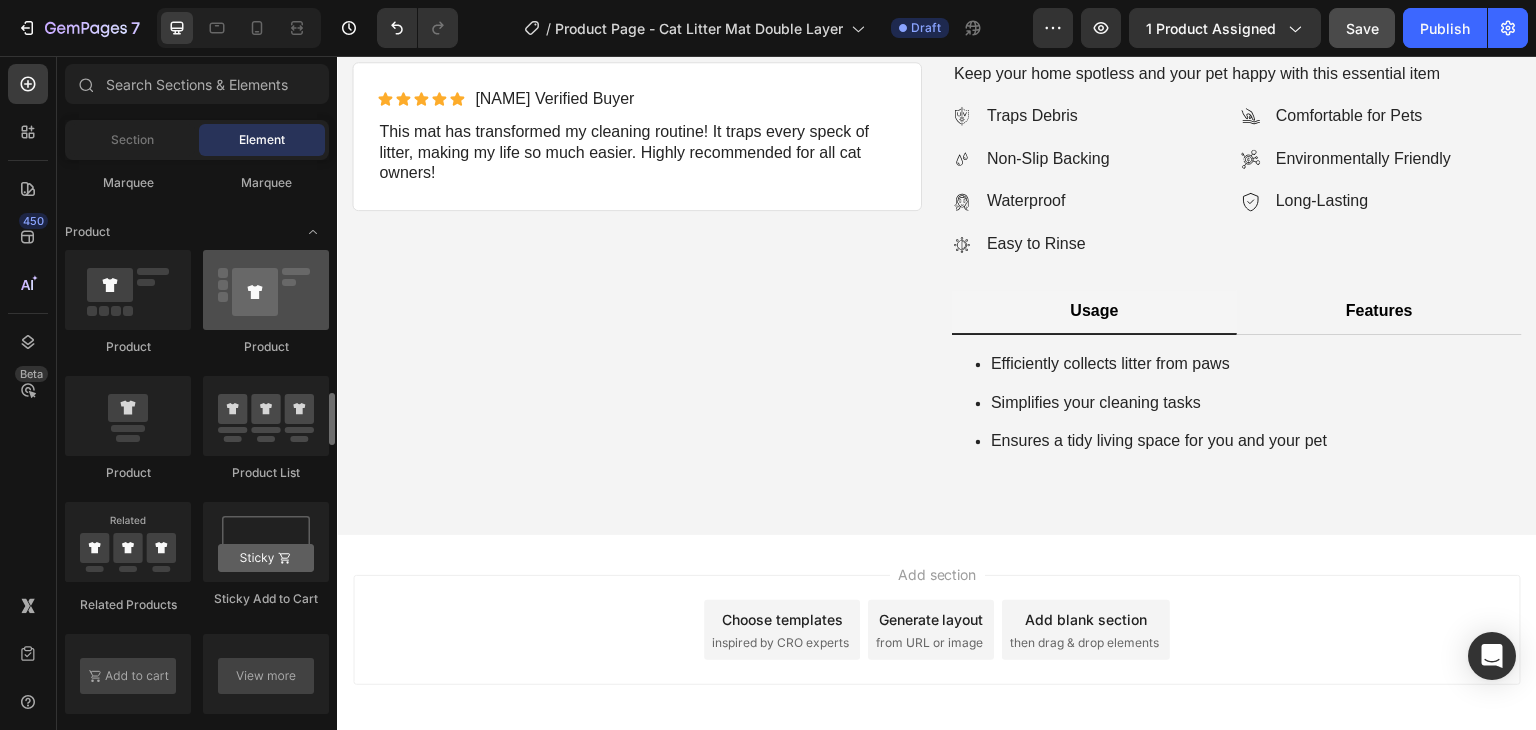 scroll, scrollTop: 2600, scrollLeft: 0, axis: vertical 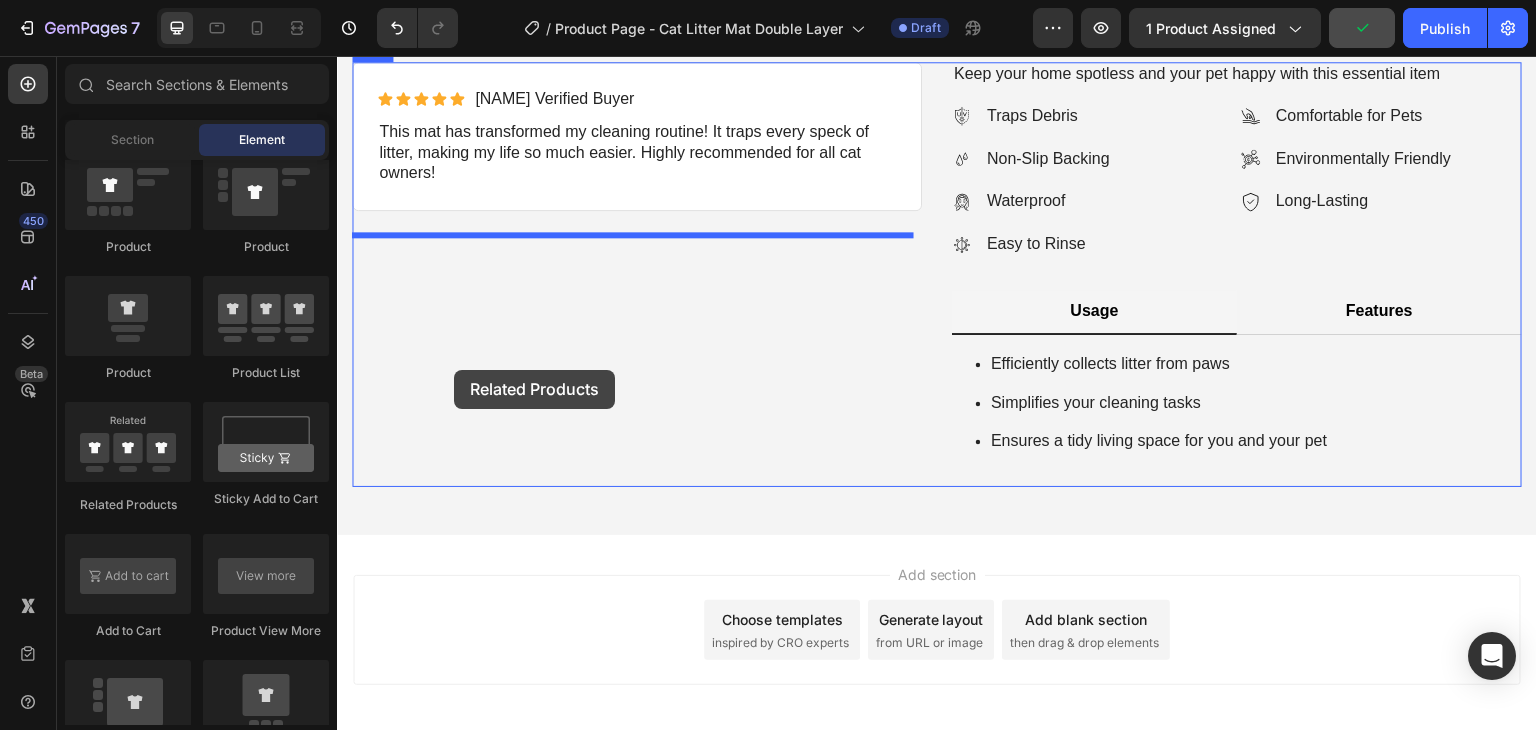 drag, startPoint x: 497, startPoint y: 493, endPoint x: 454, endPoint y: 370, distance: 130.29965 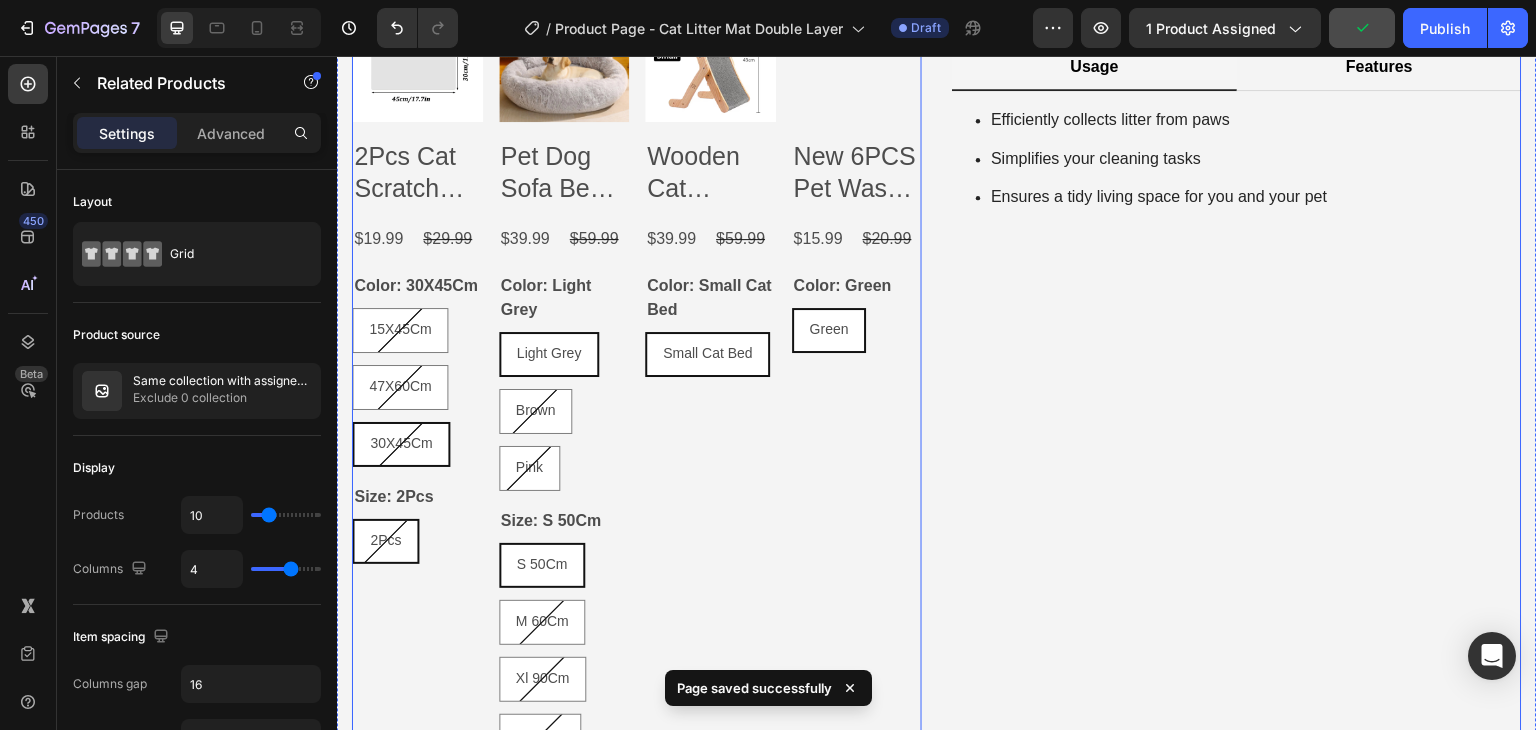 scroll, scrollTop: 700, scrollLeft: 0, axis: vertical 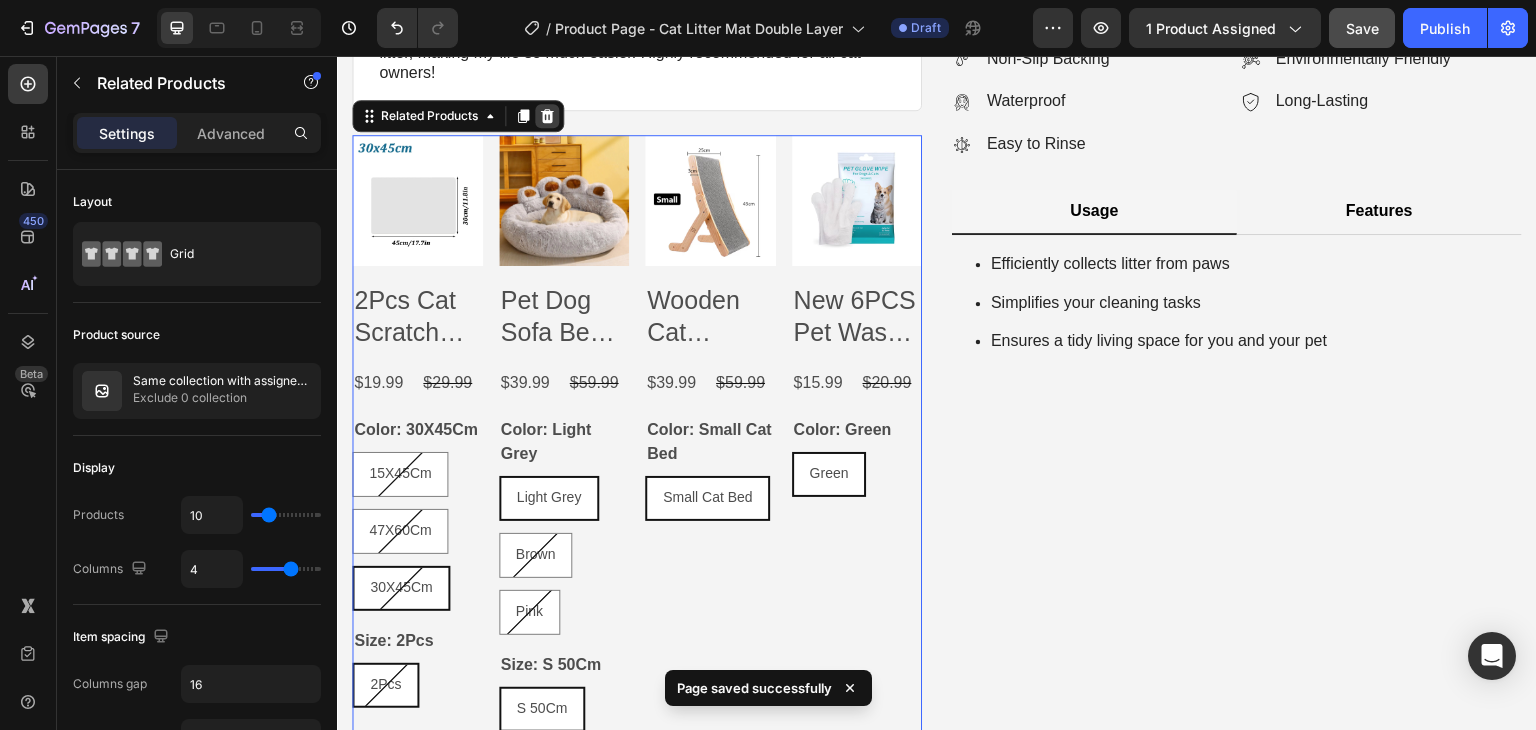 click 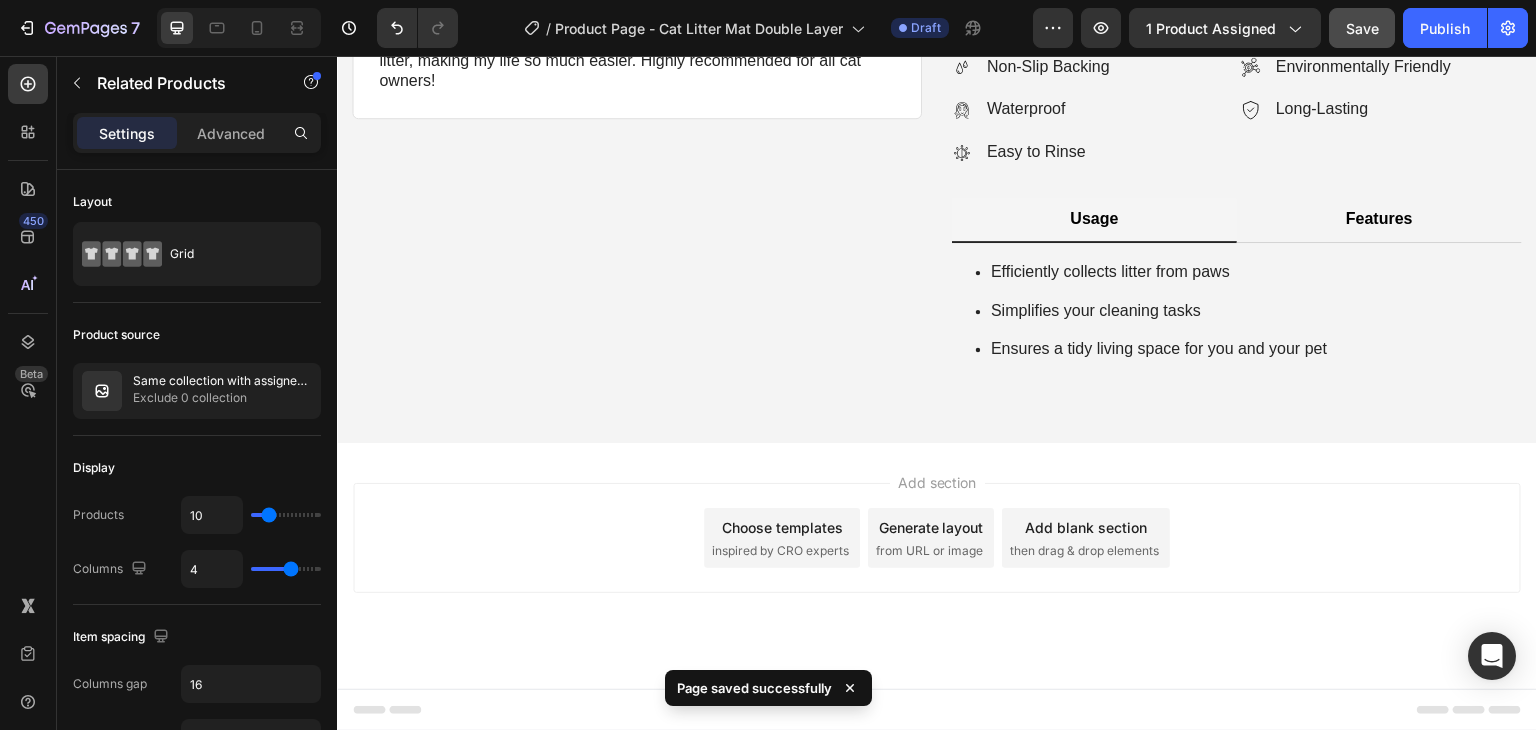 scroll, scrollTop: 688, scrollLeft: 0, axis: vertical 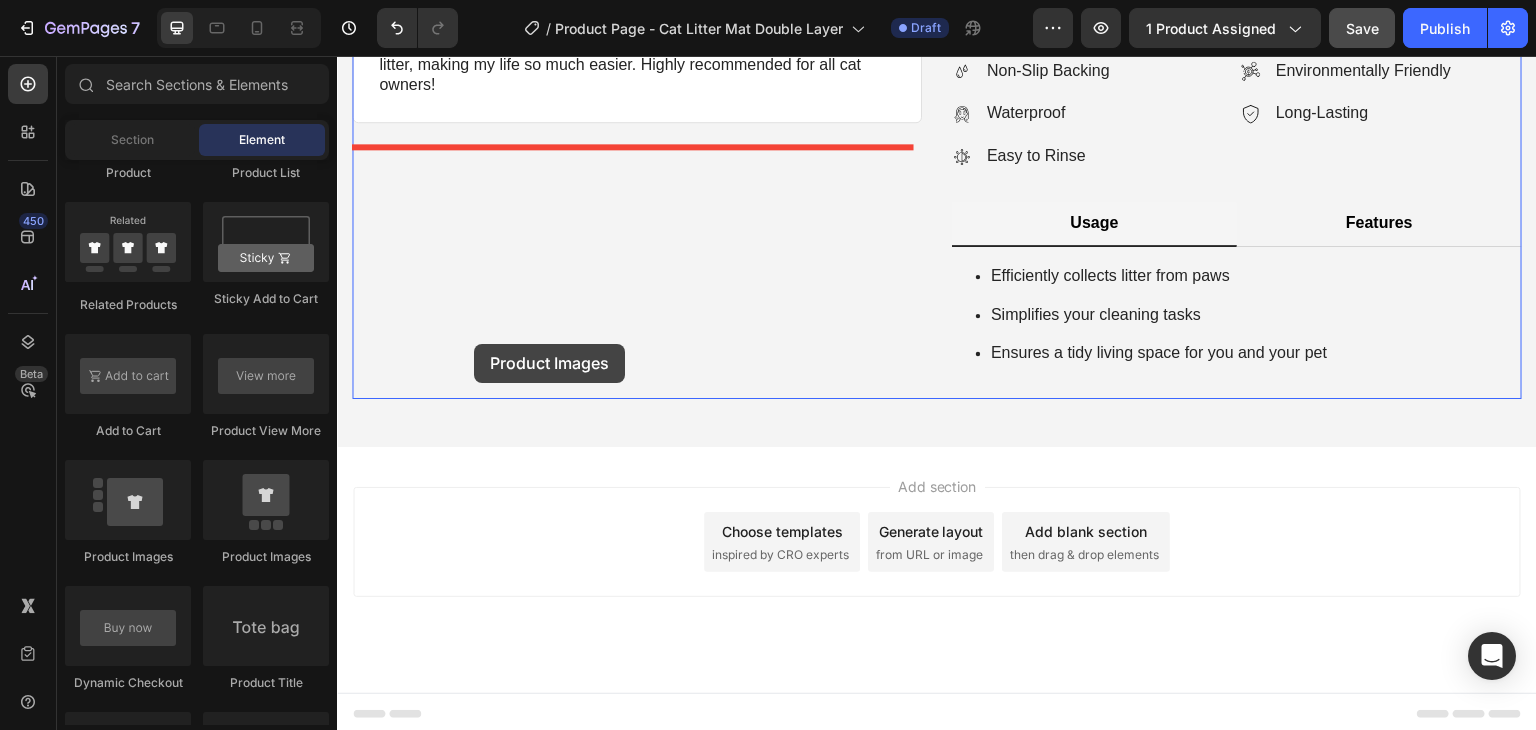 drag, startPoint x: 507, startPoint y: 550, endPoint x: 474, endPoint y: 344, distance: 208.62646 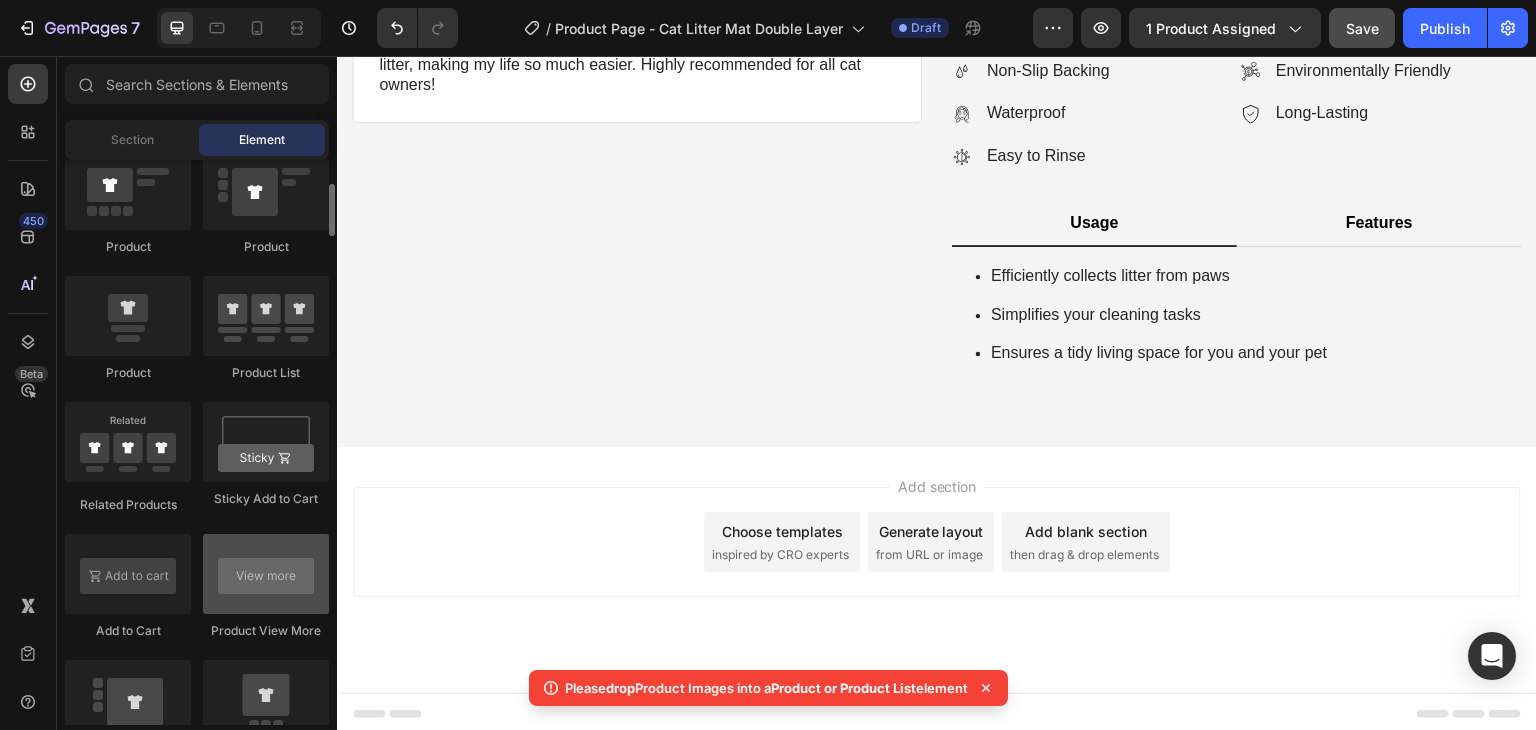 scroll, scrollTop: 2400, scrollLeft: 0, axis: vertical 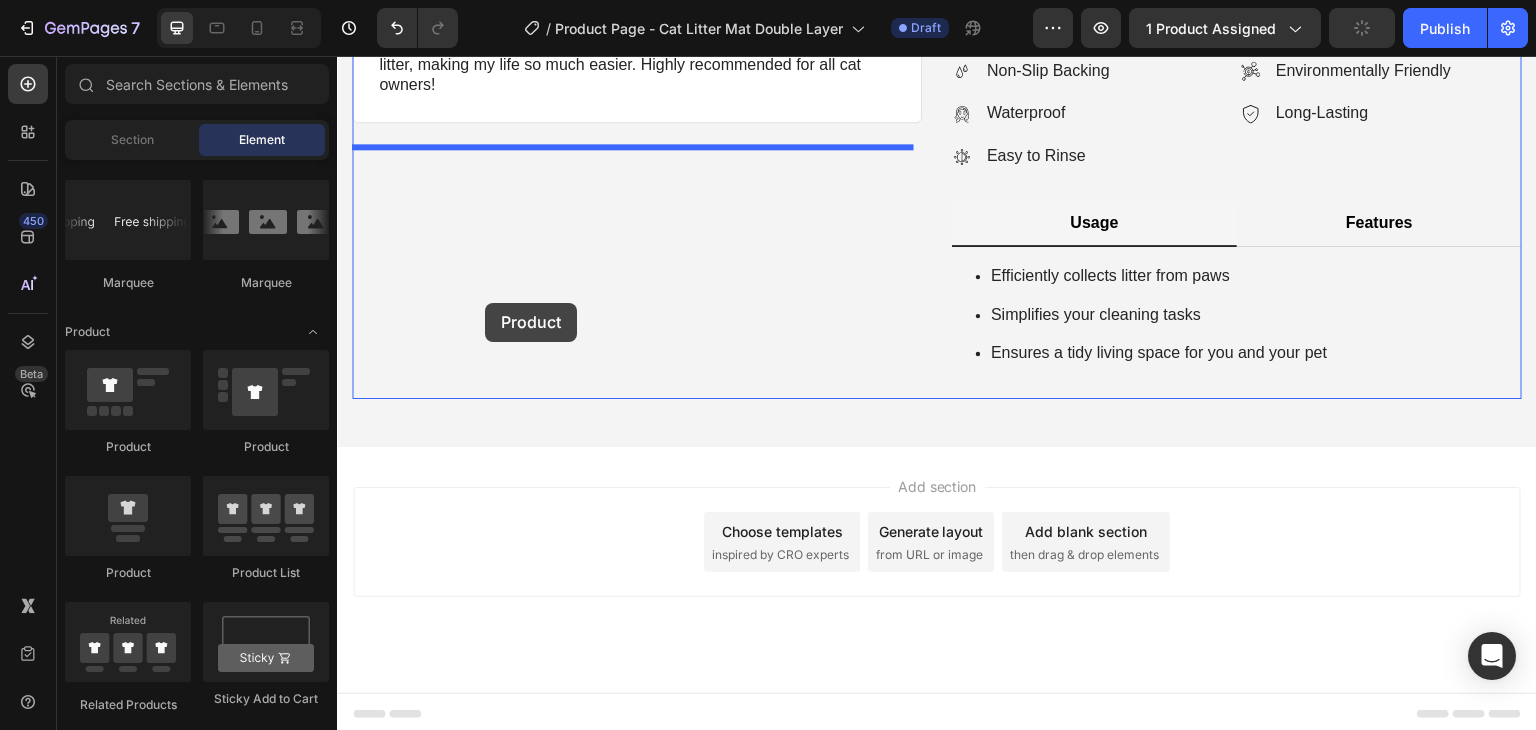 drag, startPoint x: 519, startPoint y: 469, endPoint x: 485, endPoint y: 303, distance: 169.44615 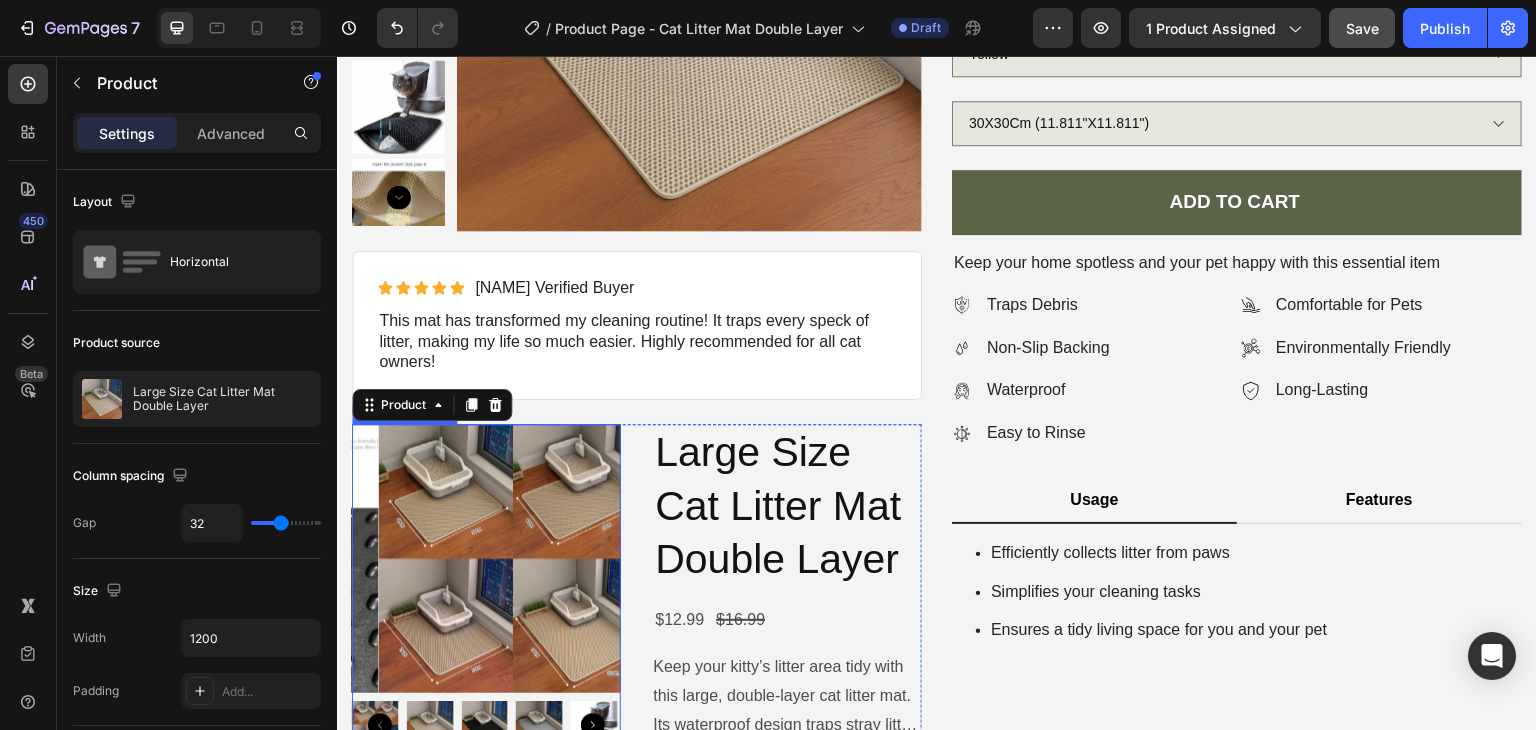 scroll, scrollTop: 400, scrollLeft: 0, axis: vertical 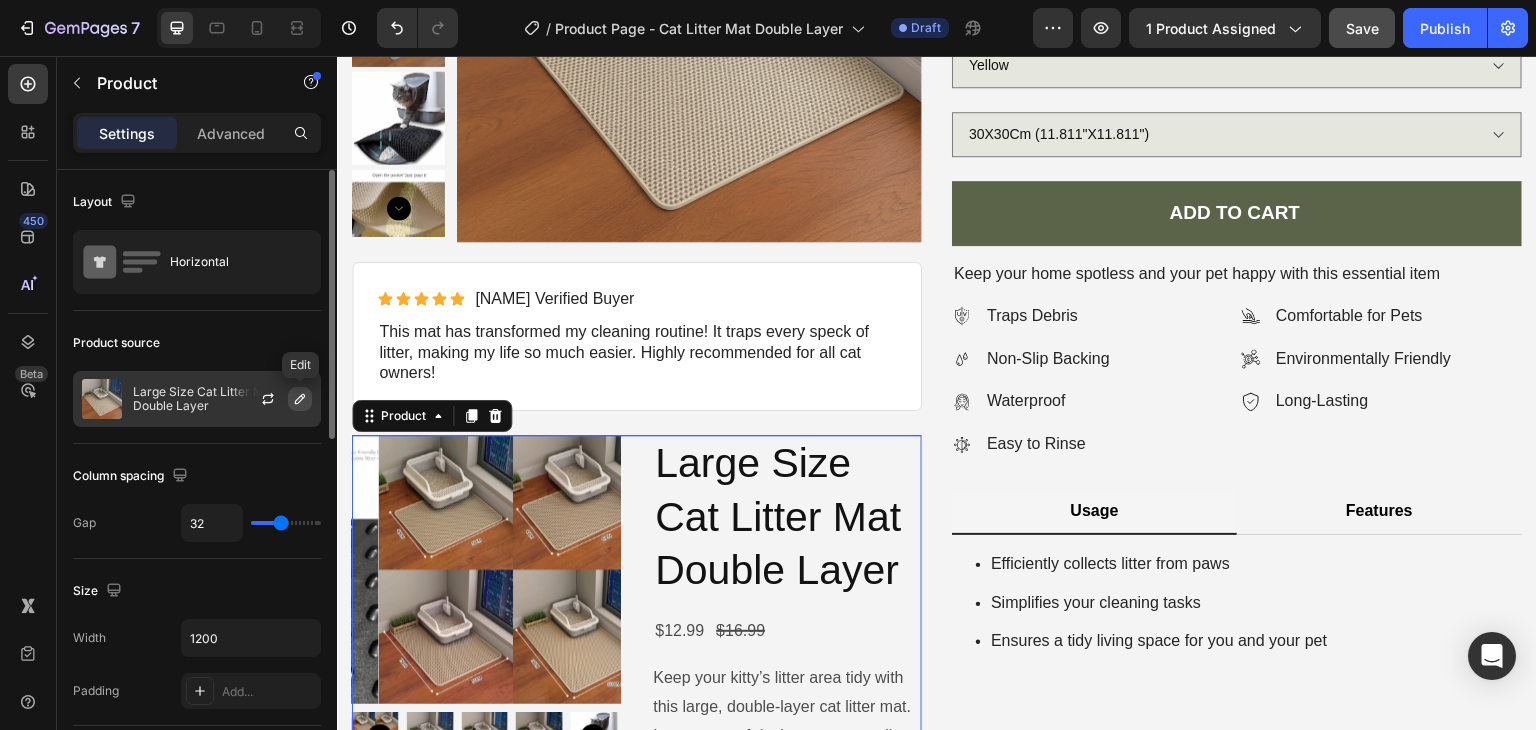 click 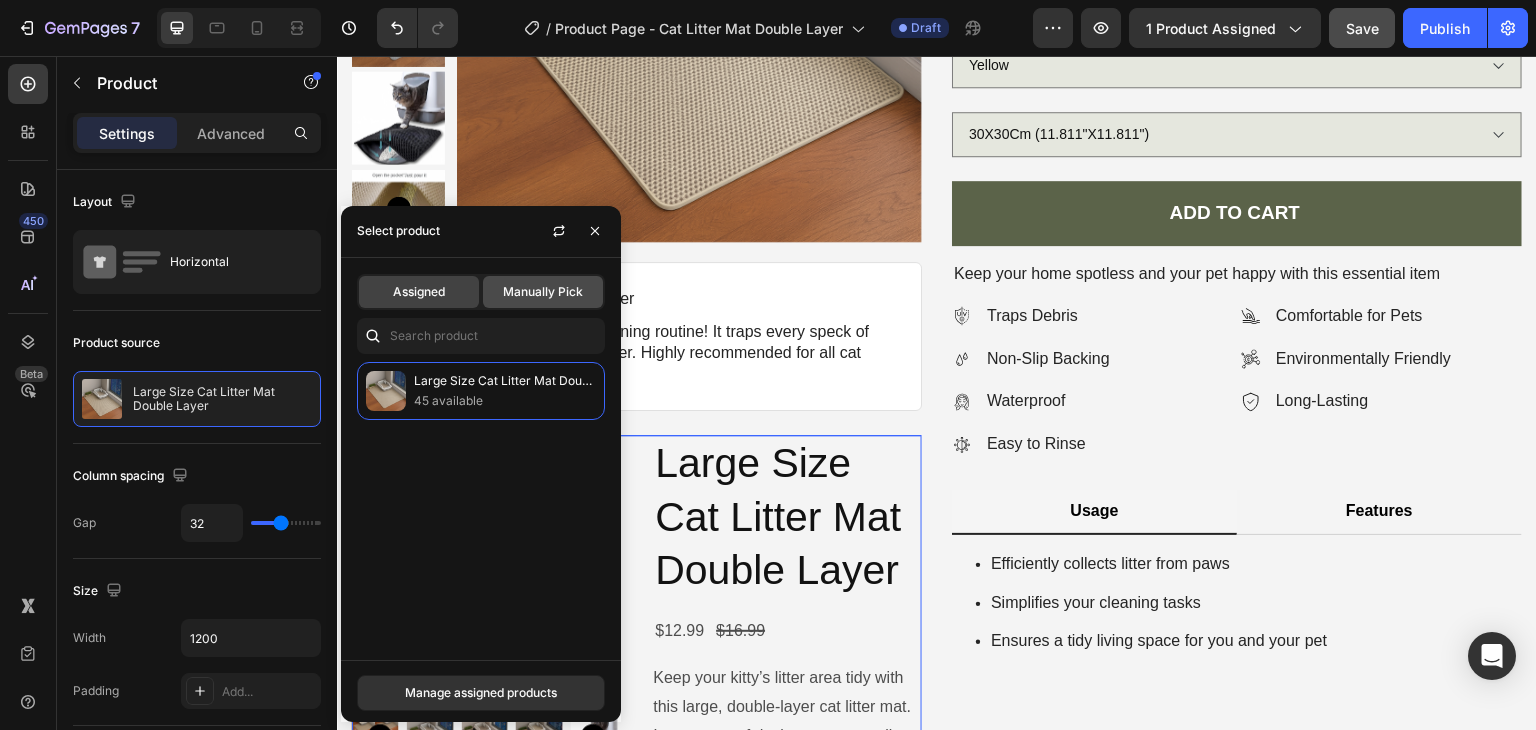 click on "Manually Pick" 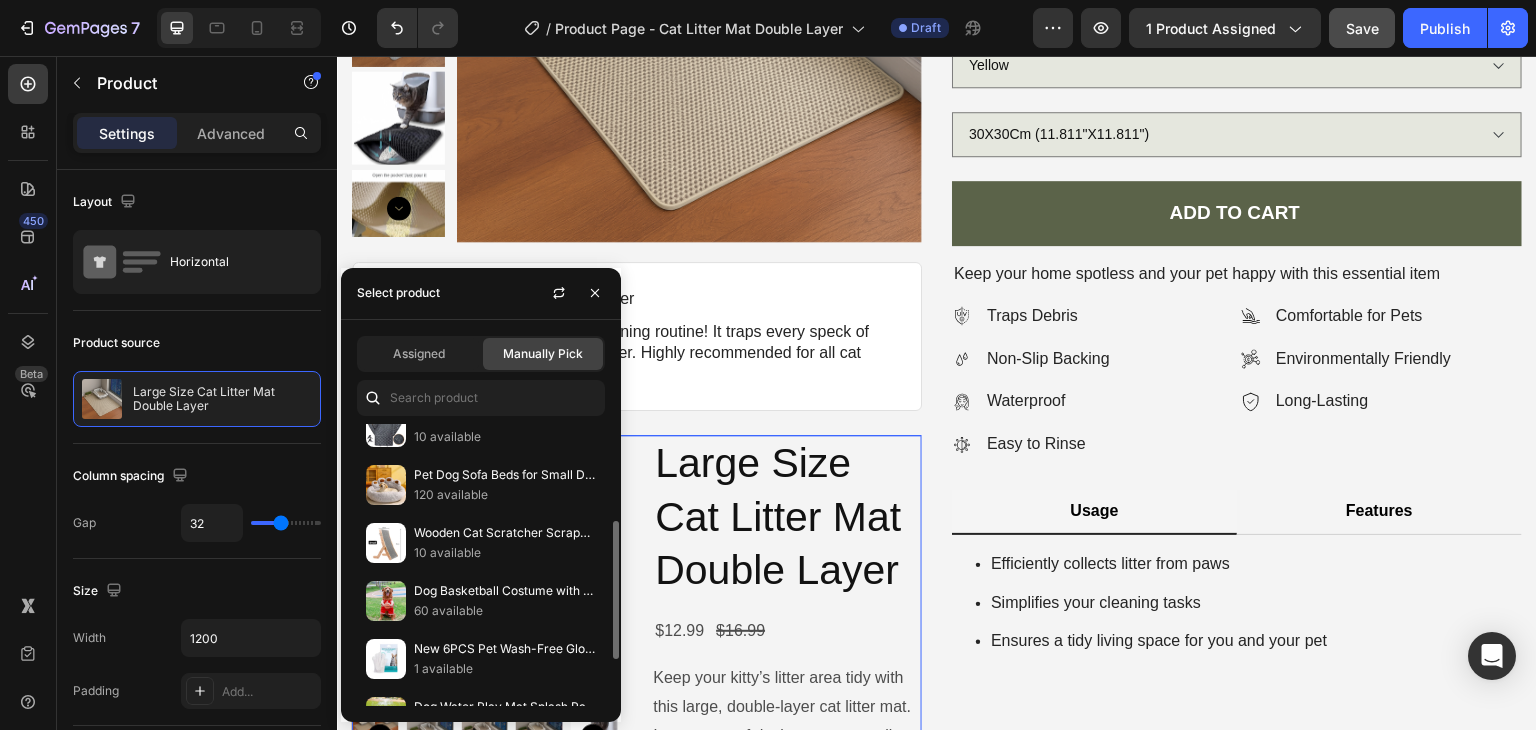 scroll, scrollTop: 293, scrollLeft: 0, axis: vertical 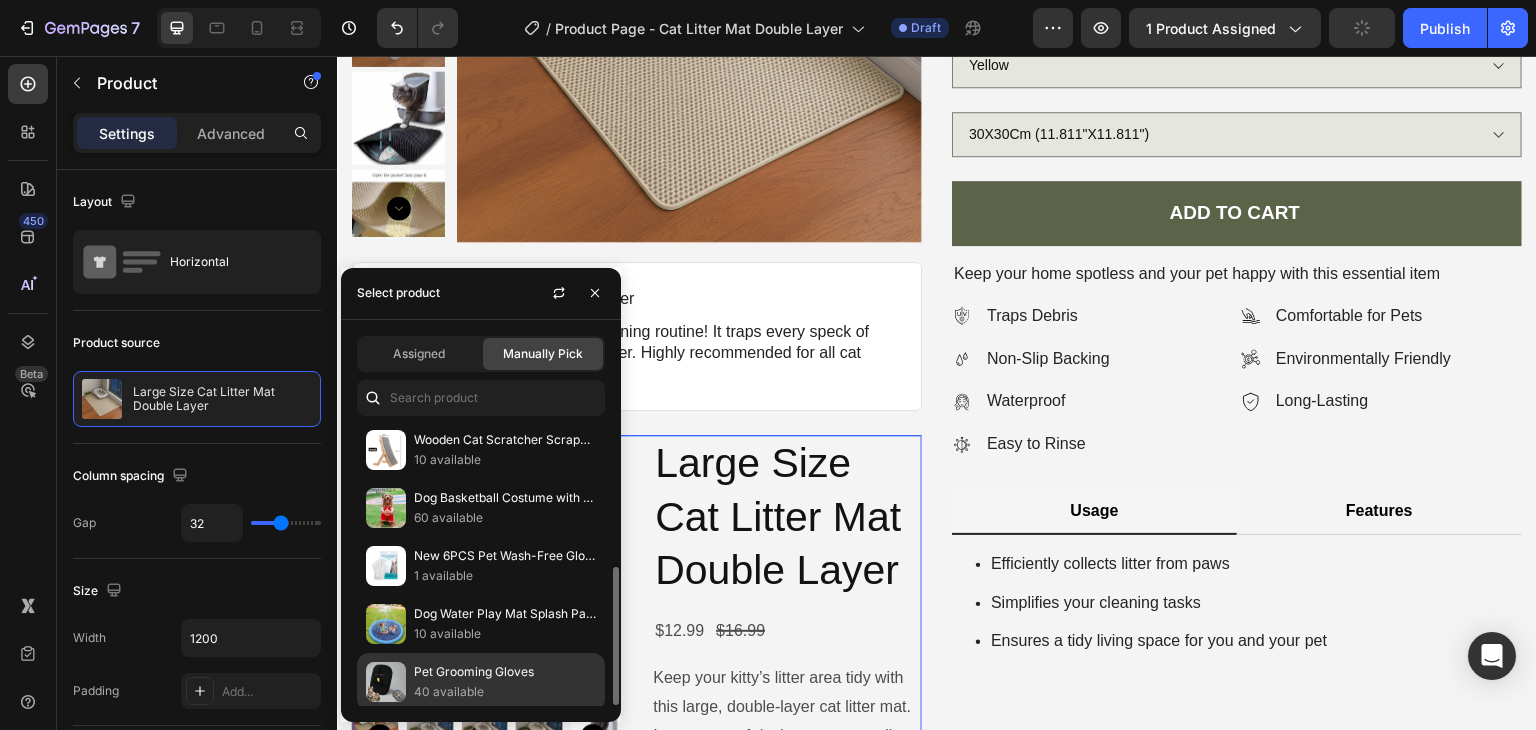 click on "Pet Grooming Gloves" at bounding box center (505, 672) 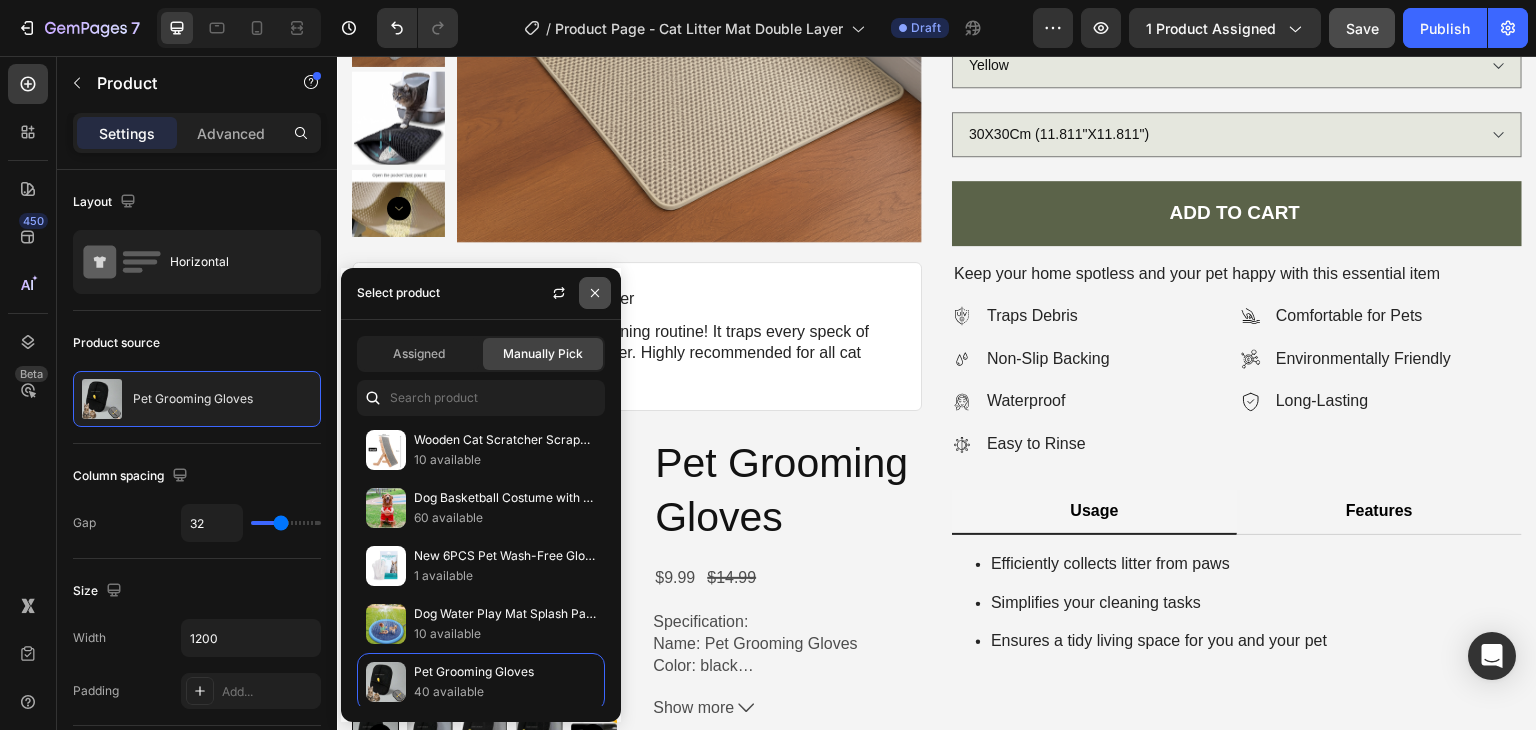 click 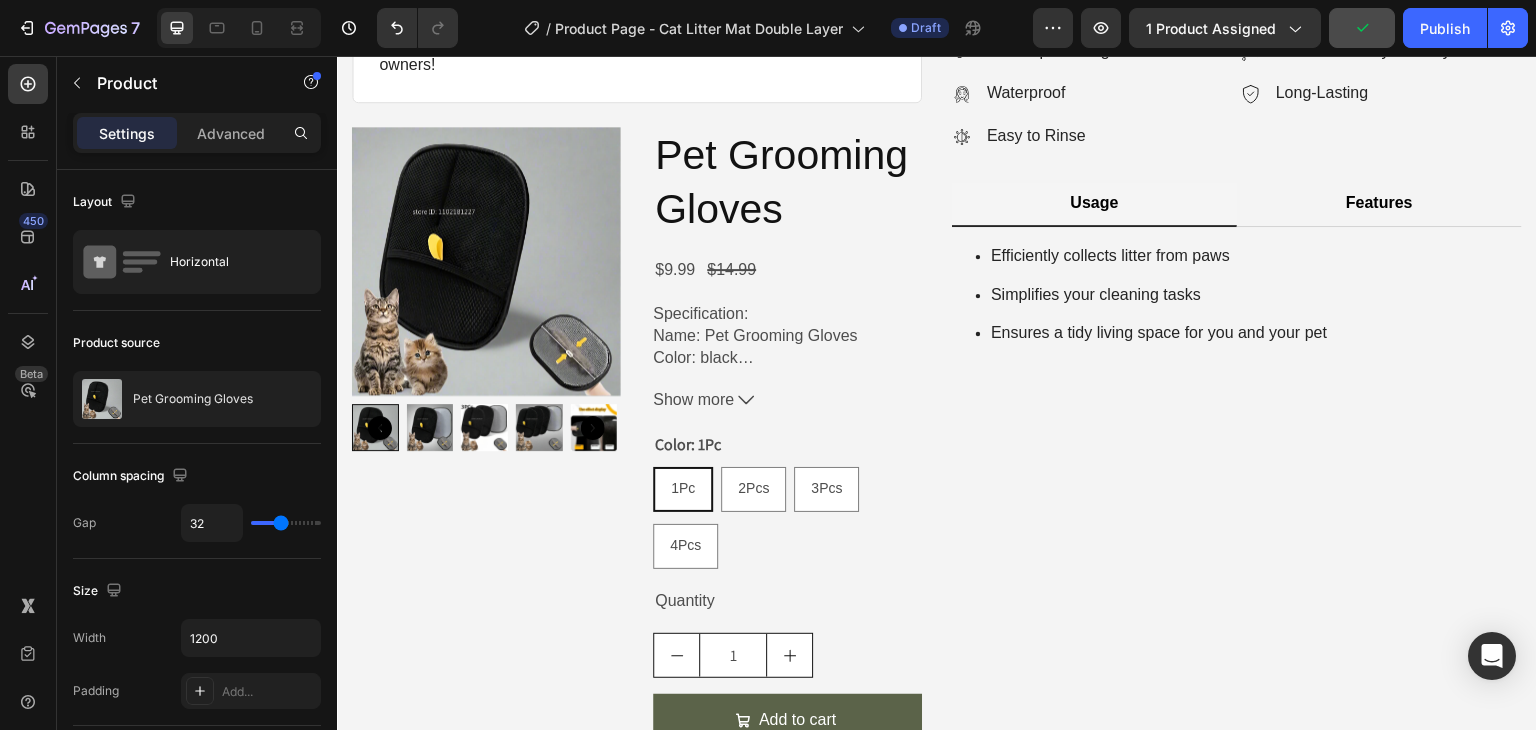 scroll, scrollTop: 600, scrollLeft: 0, axis: vertical 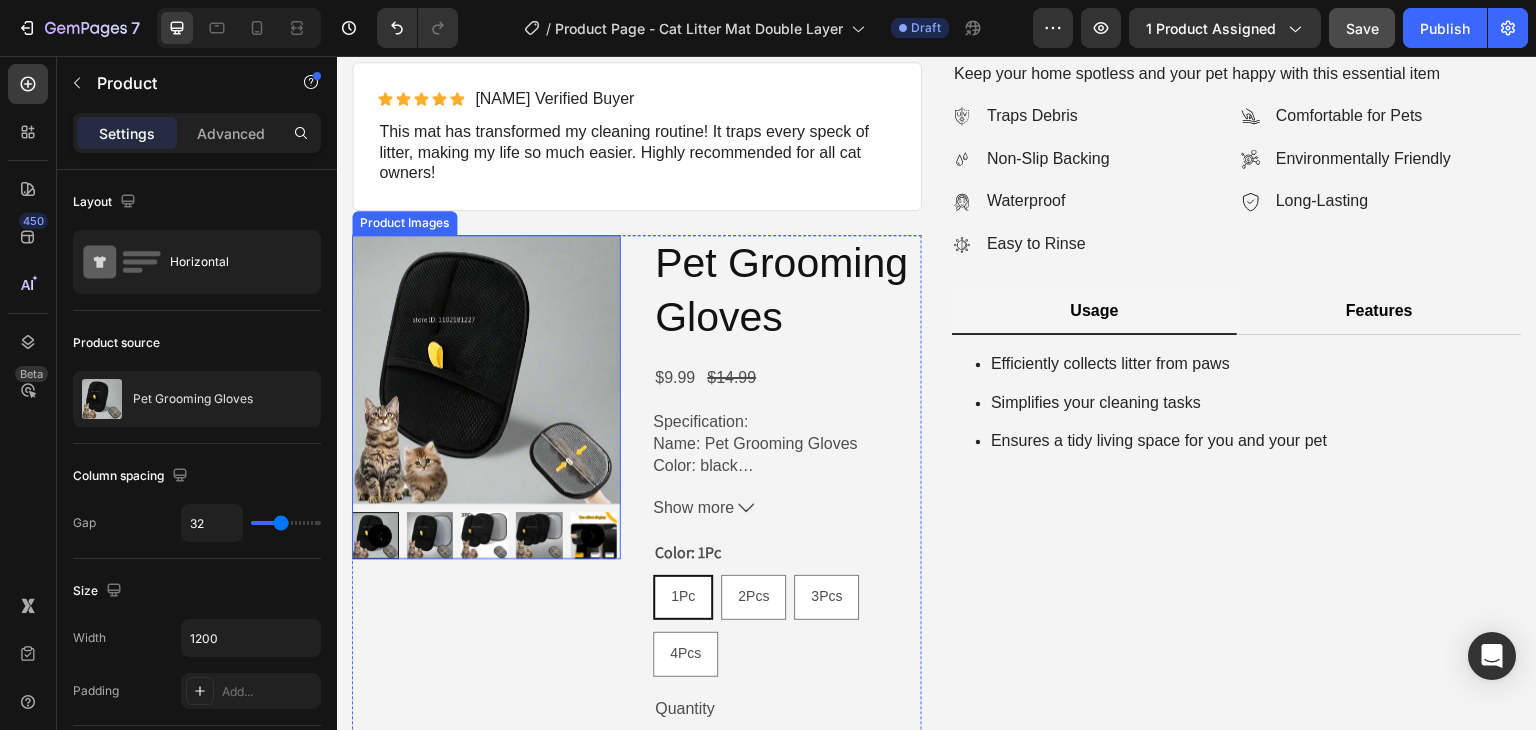 click at bounding box center (484, 535) 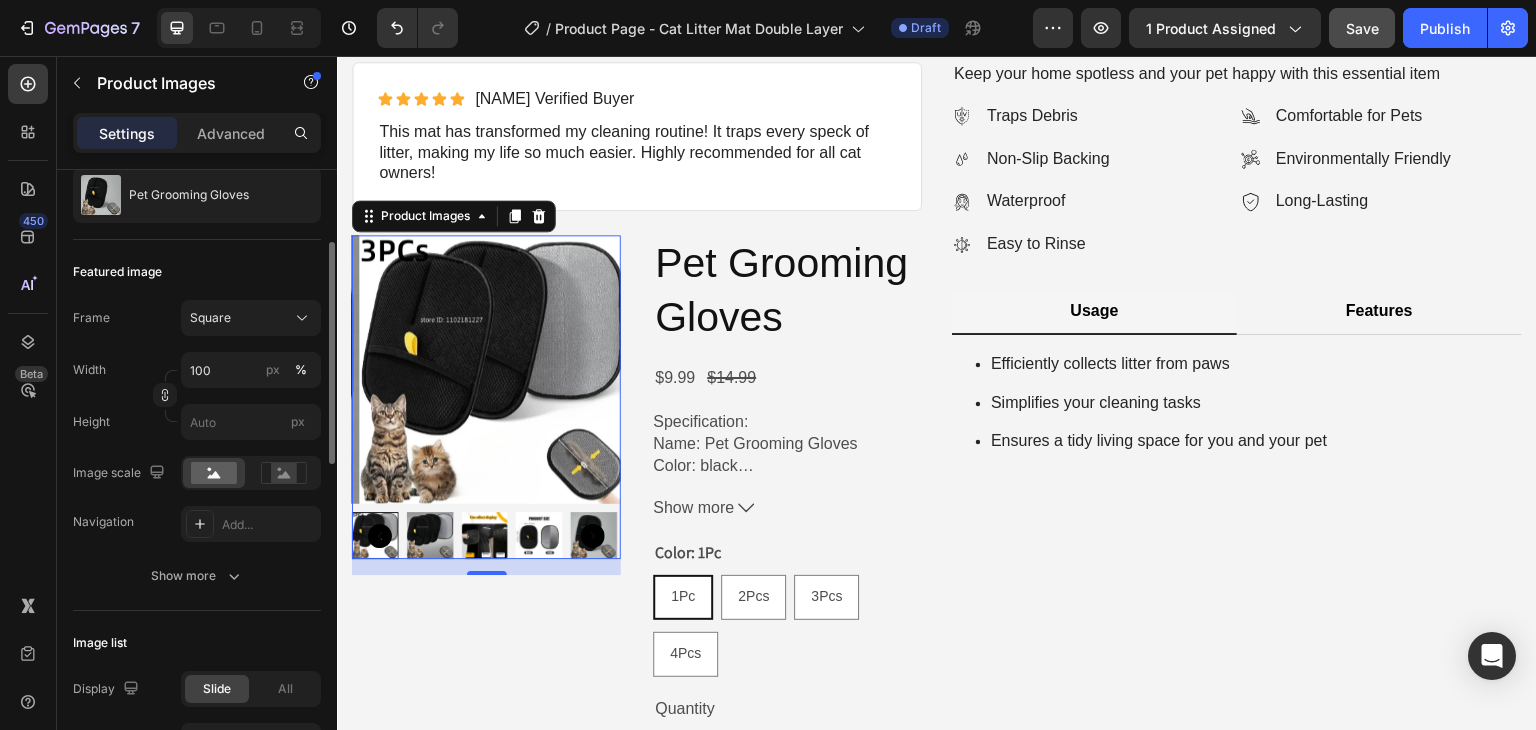 scroll, scrollTop: 0, scrollLeft: 0, axis: both 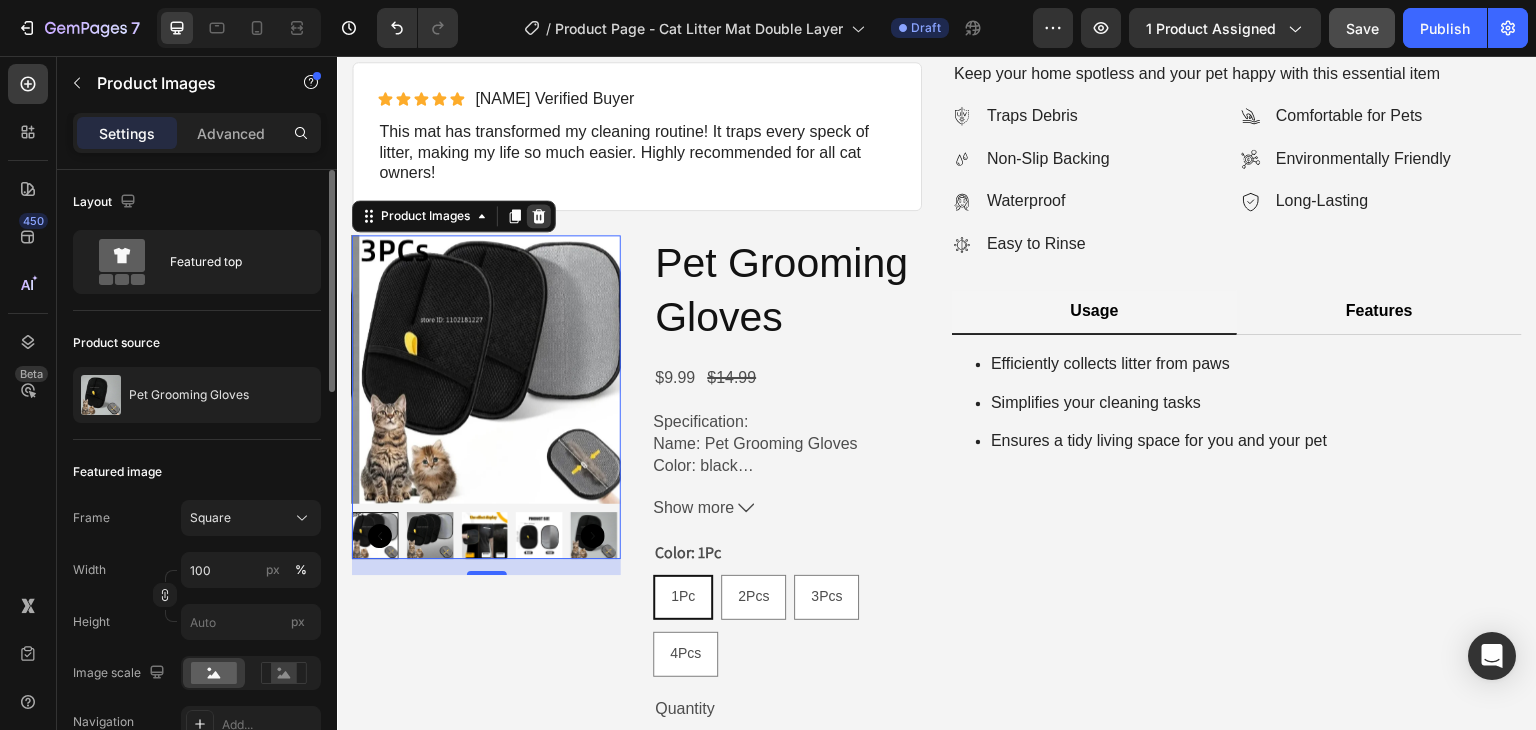 click at bounding box center (539, 216) 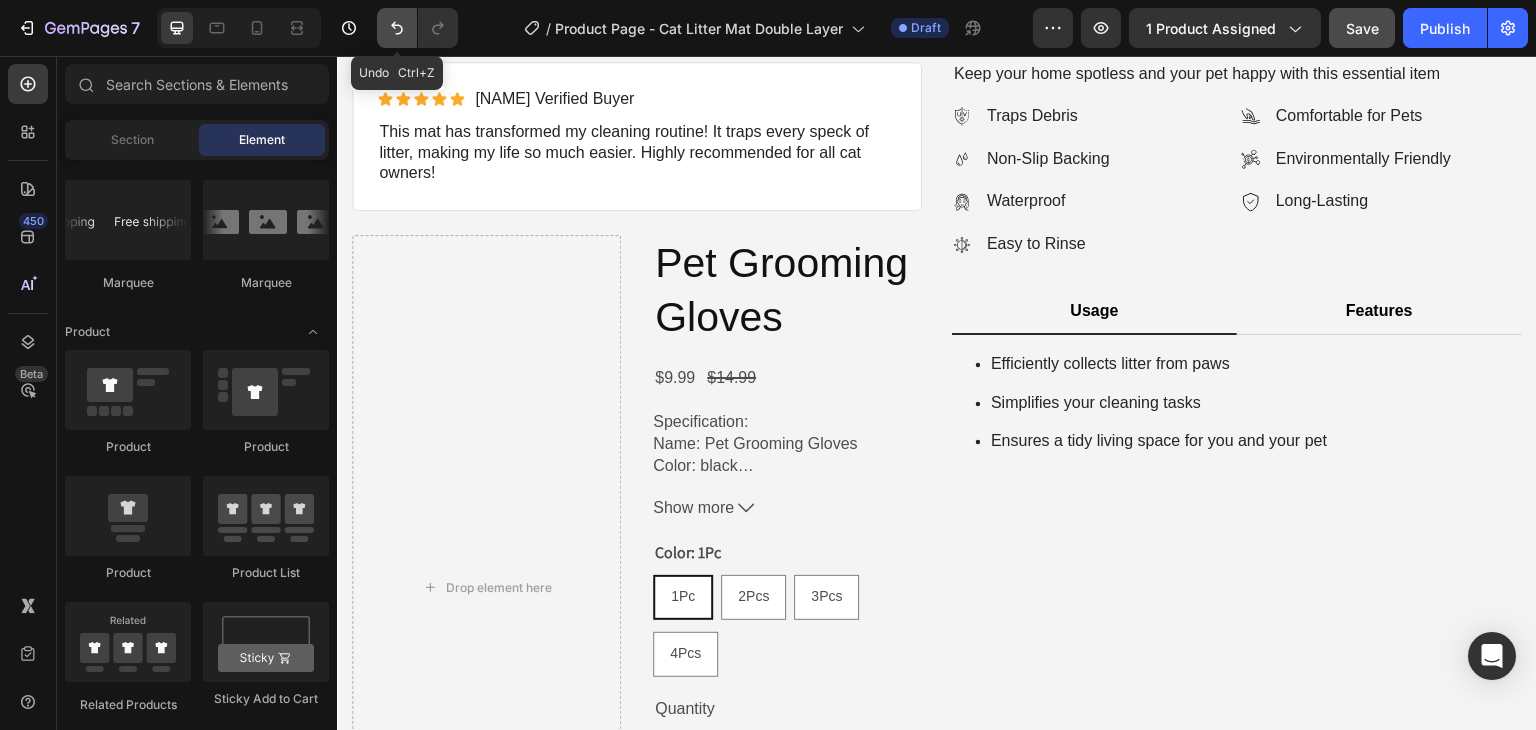 click 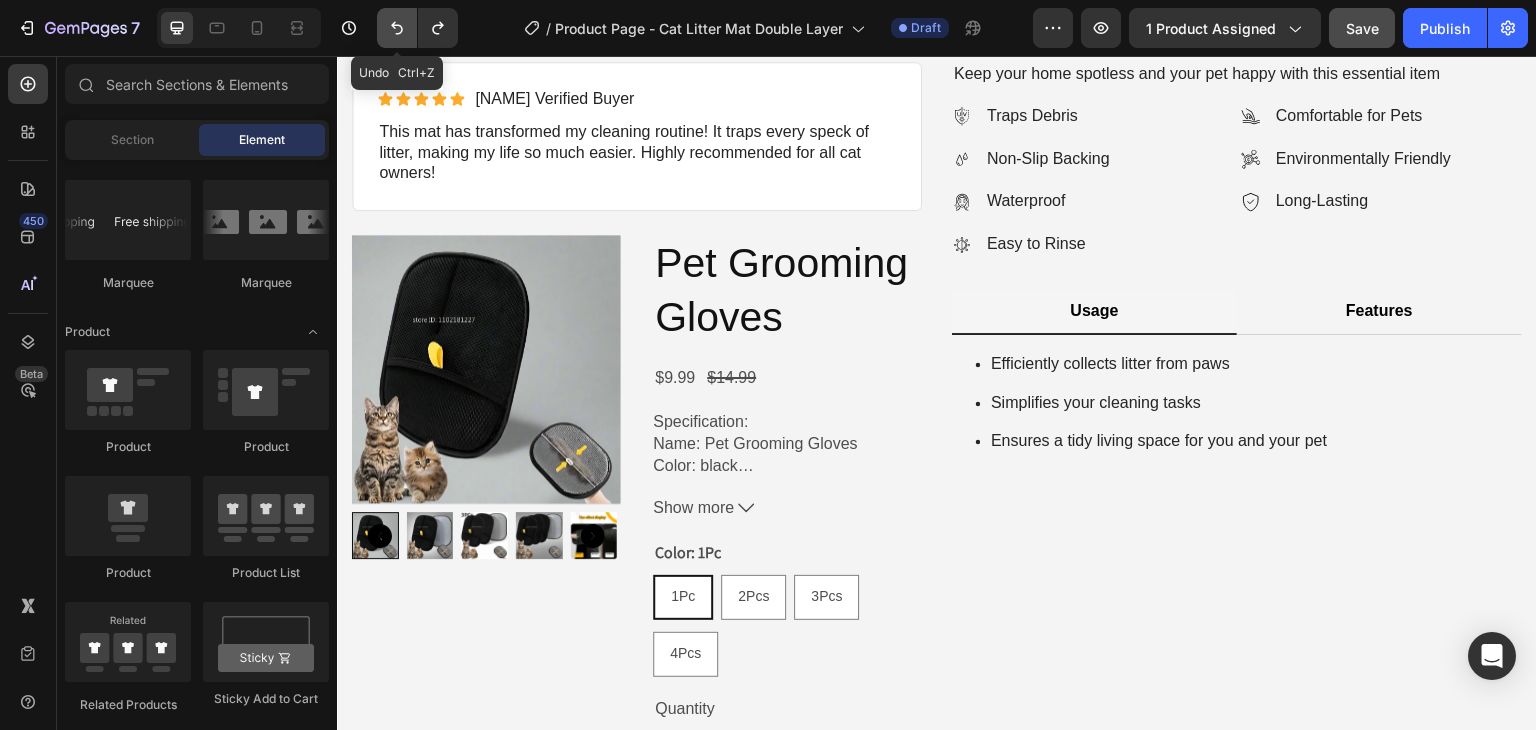 click 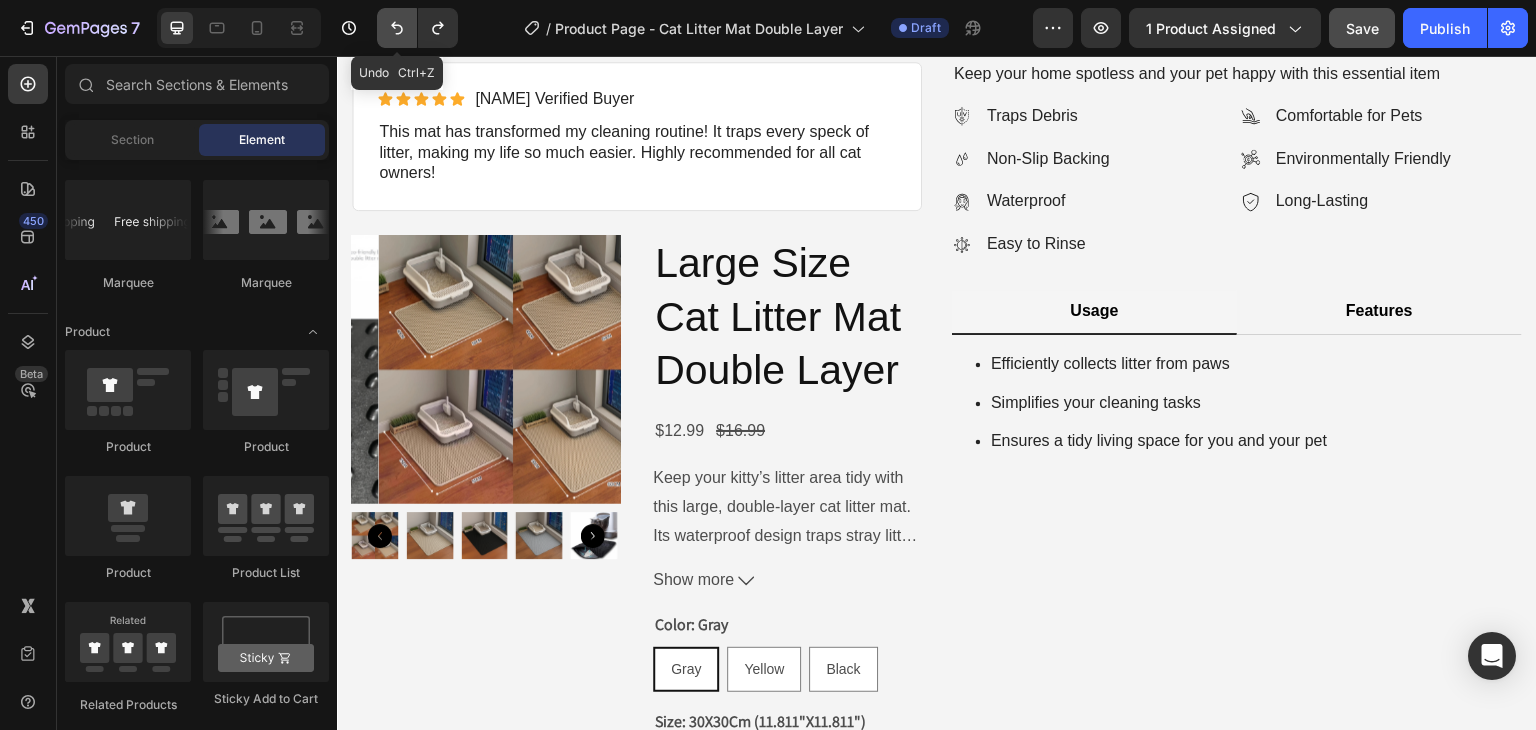 click 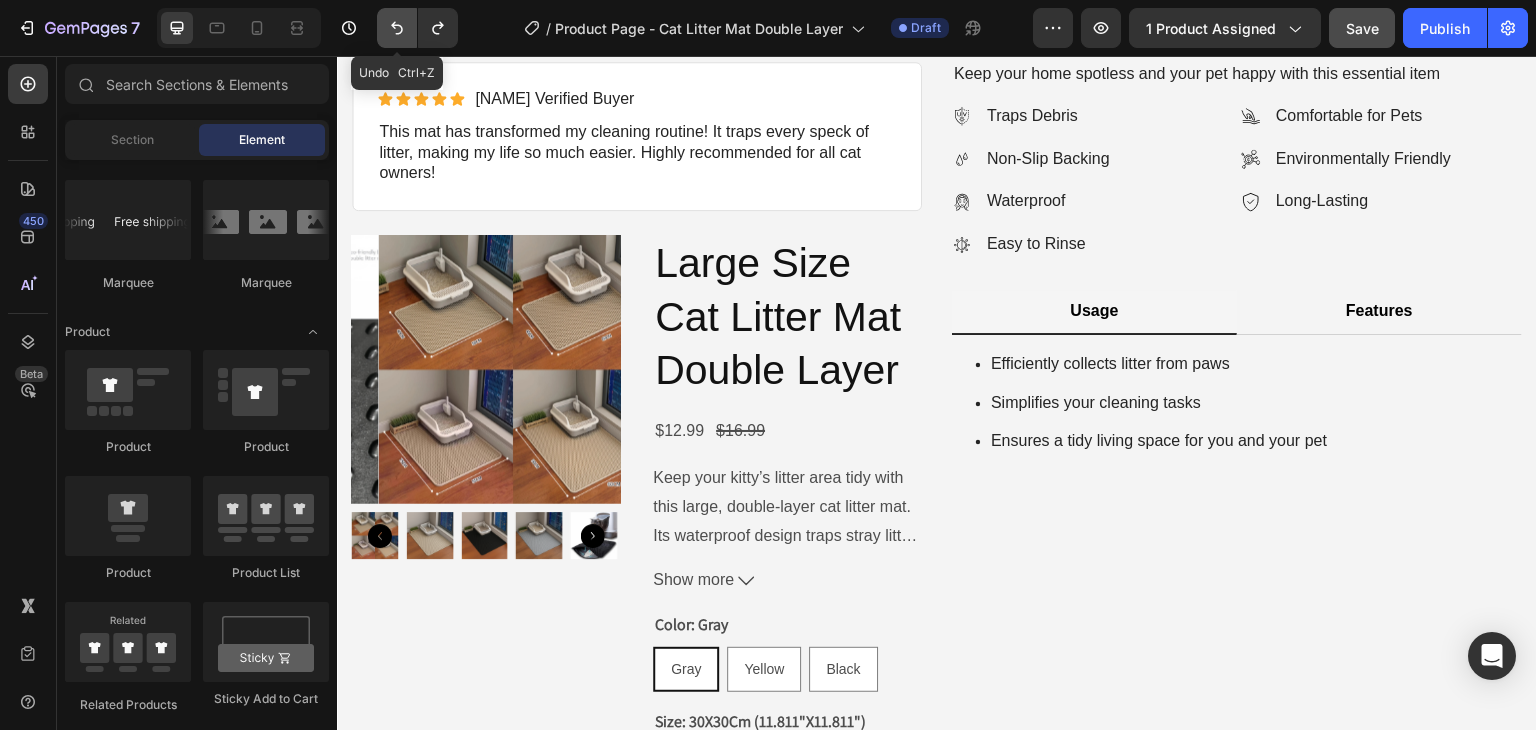 click 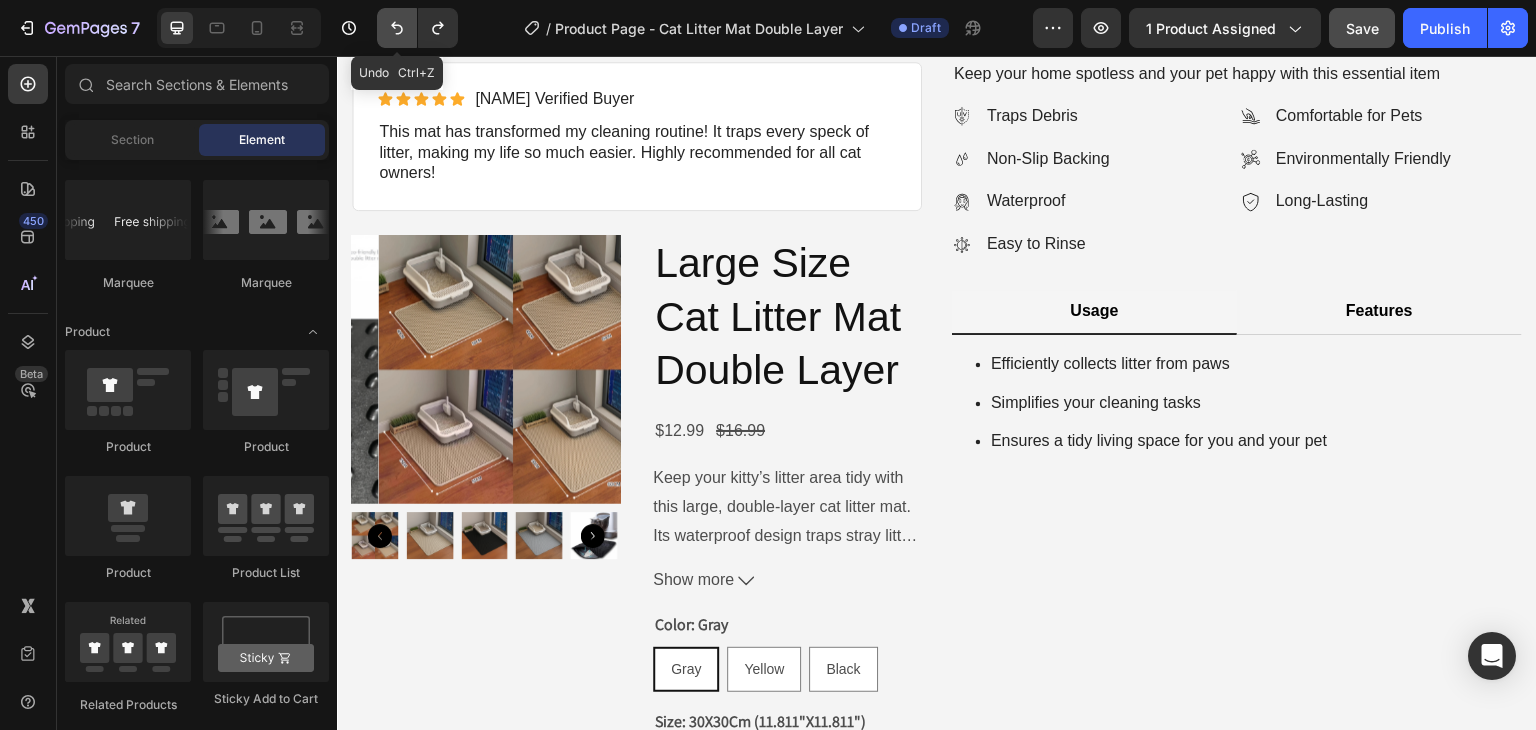 click 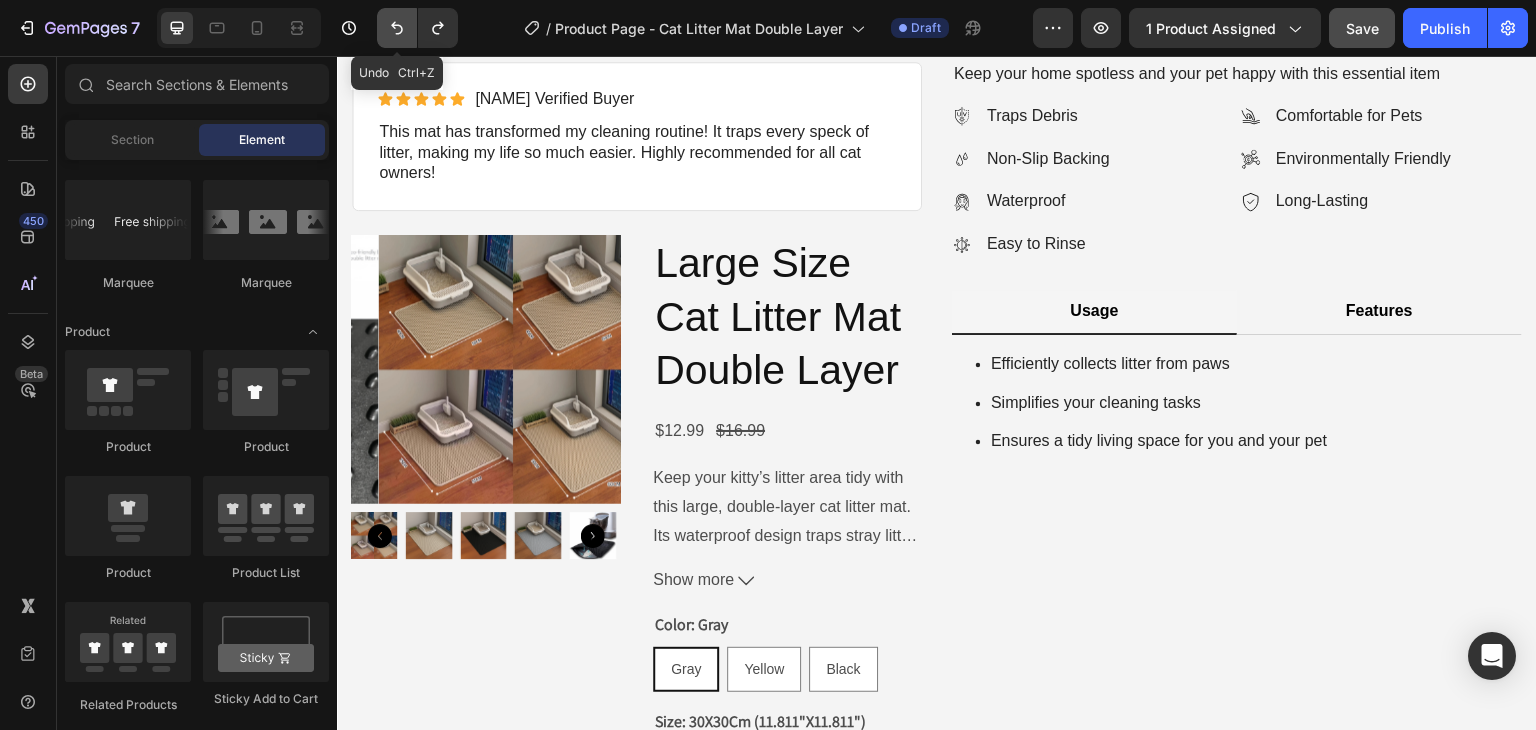 click 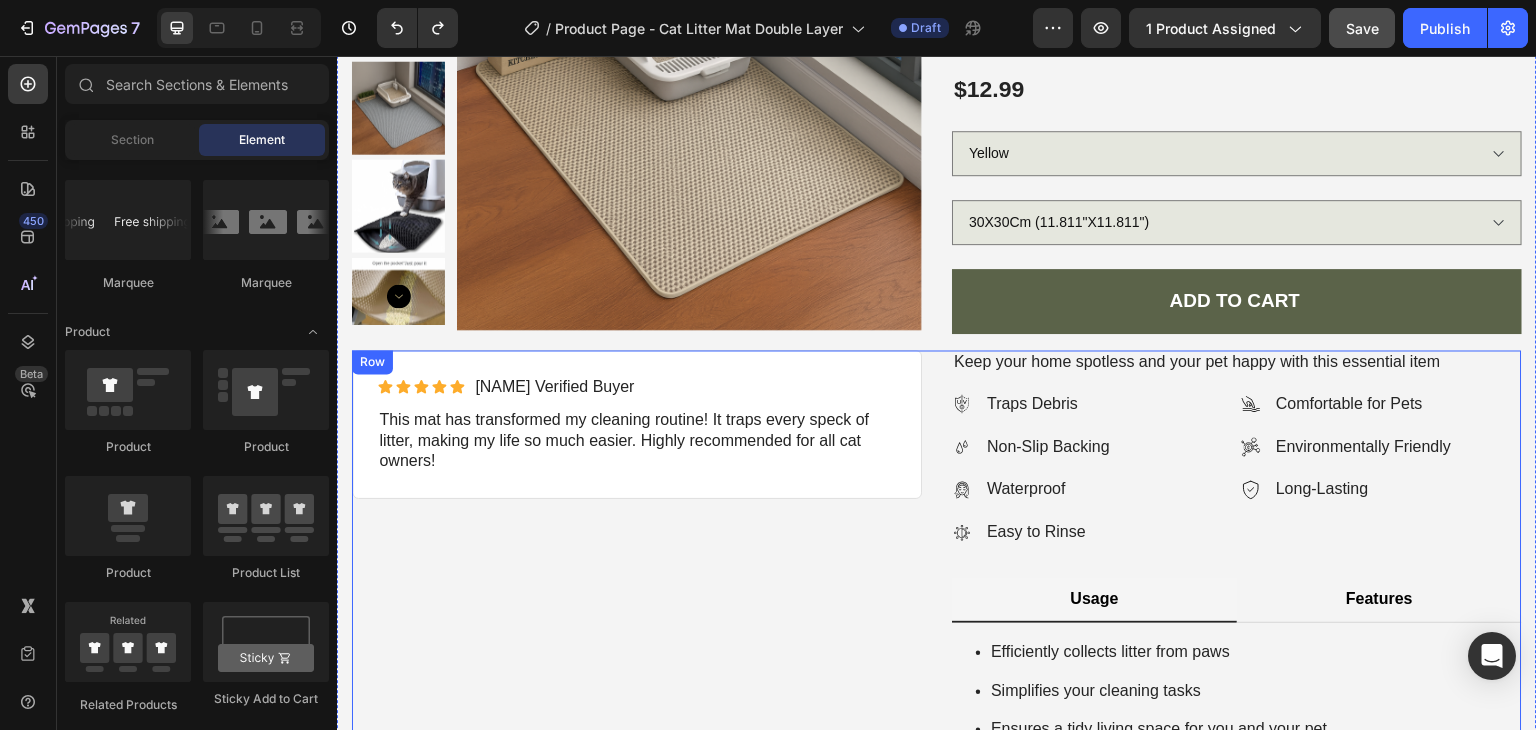 scroll, scrollTop: 300, scrollLeft: 0, axis: vertical 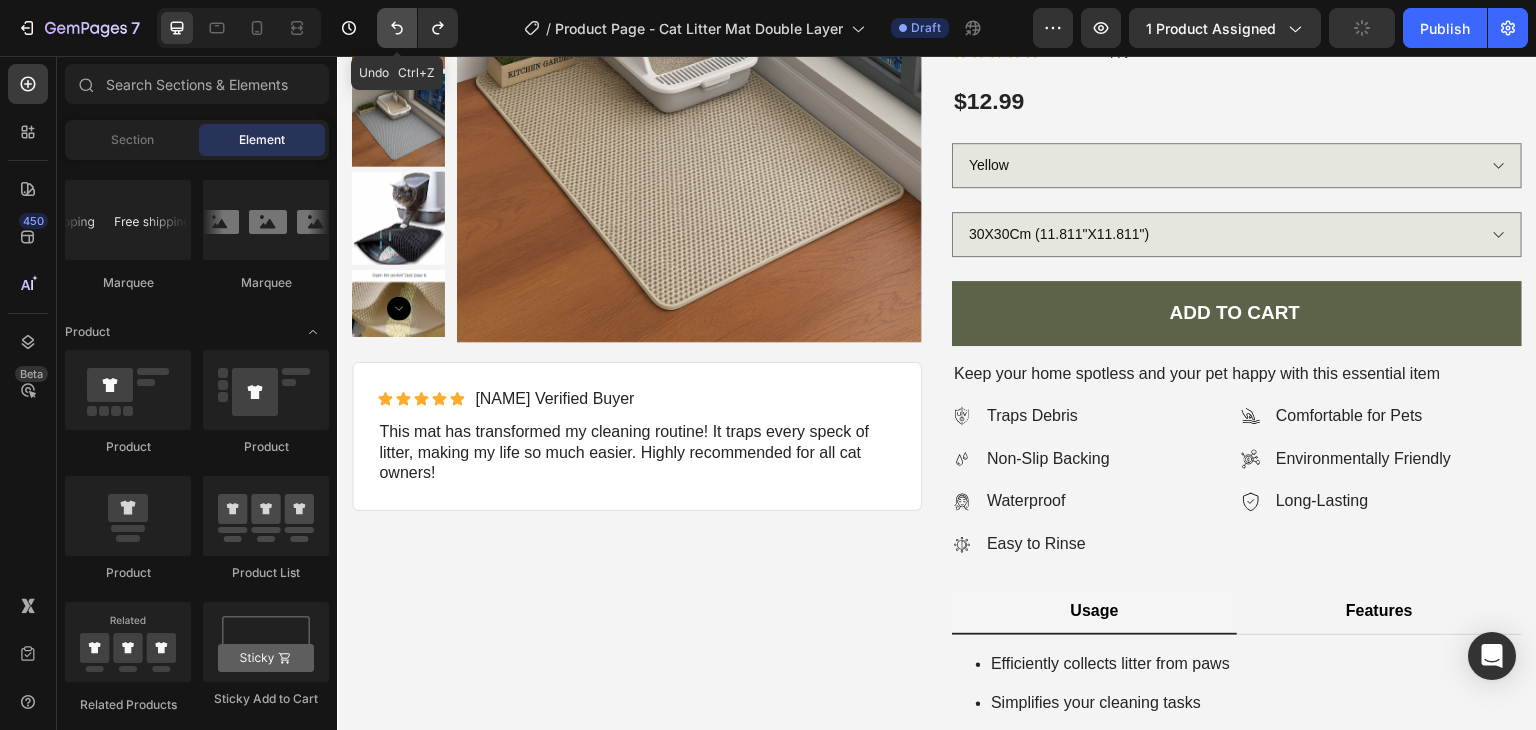 click 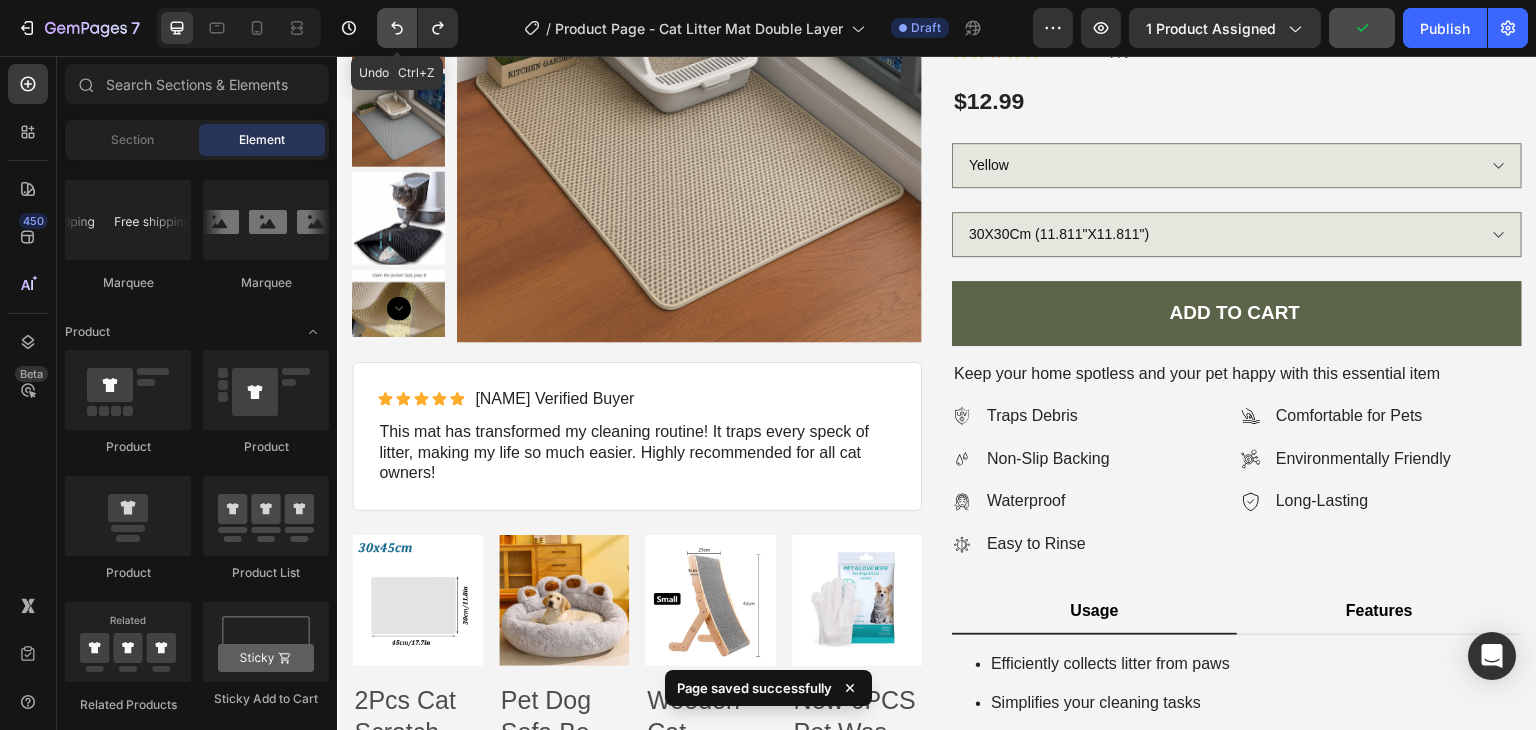 click 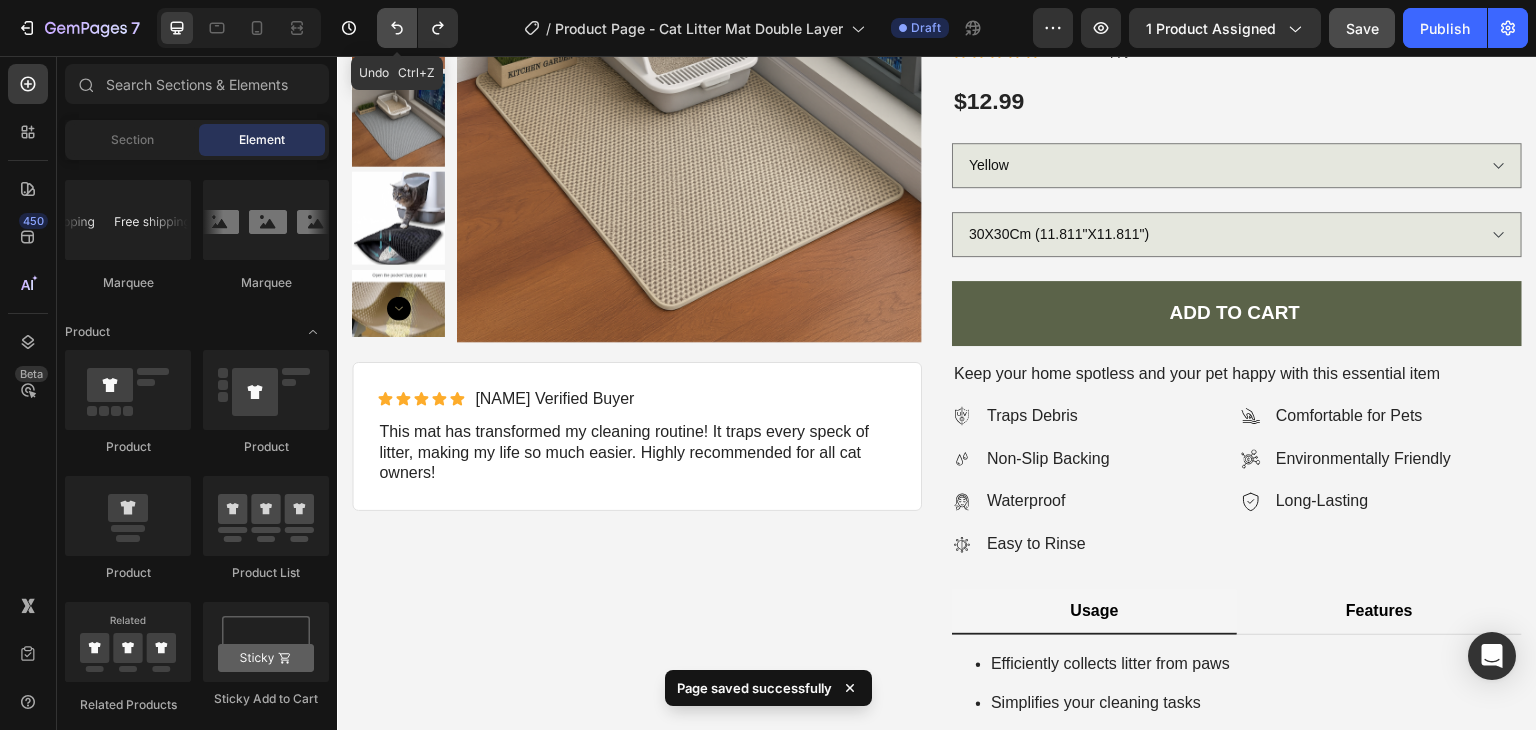 click 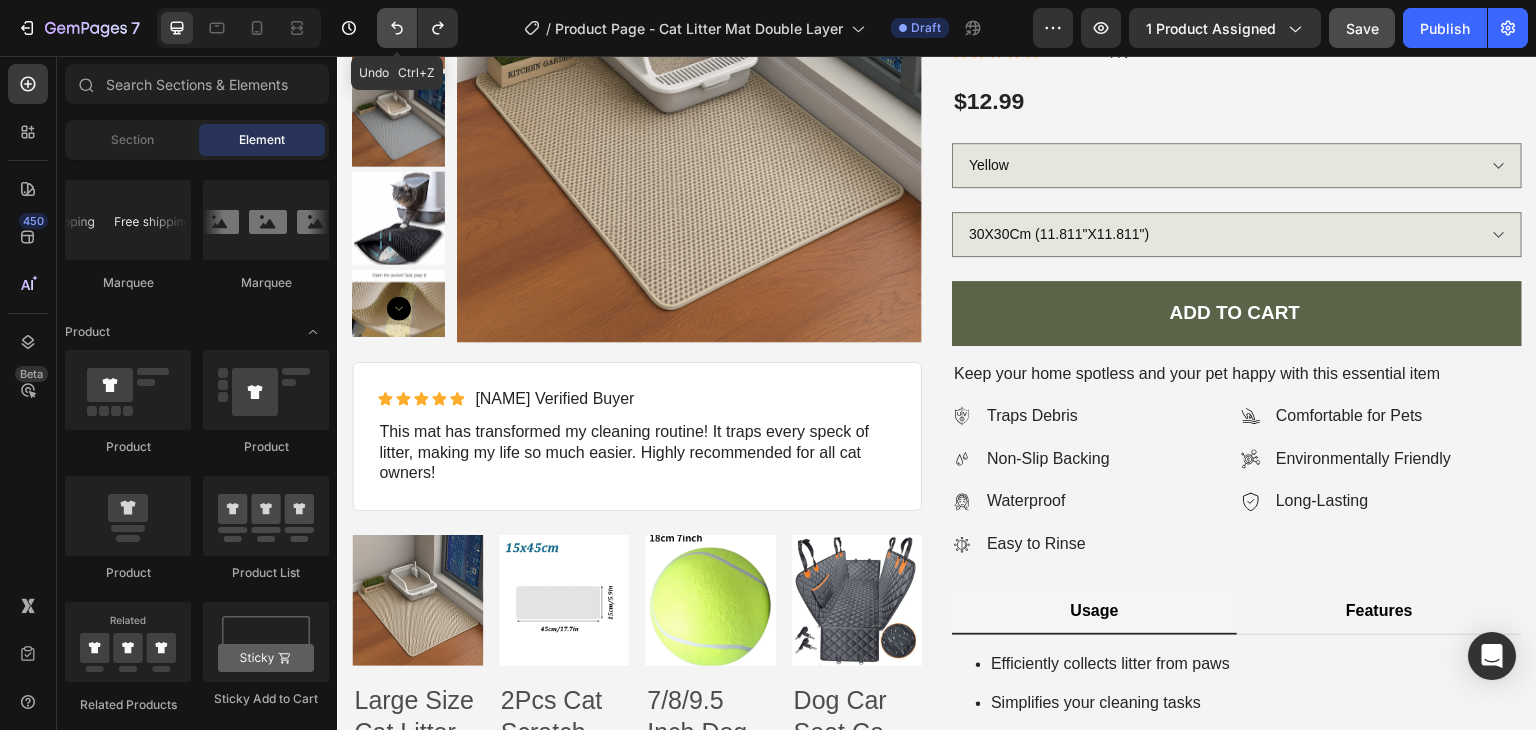click 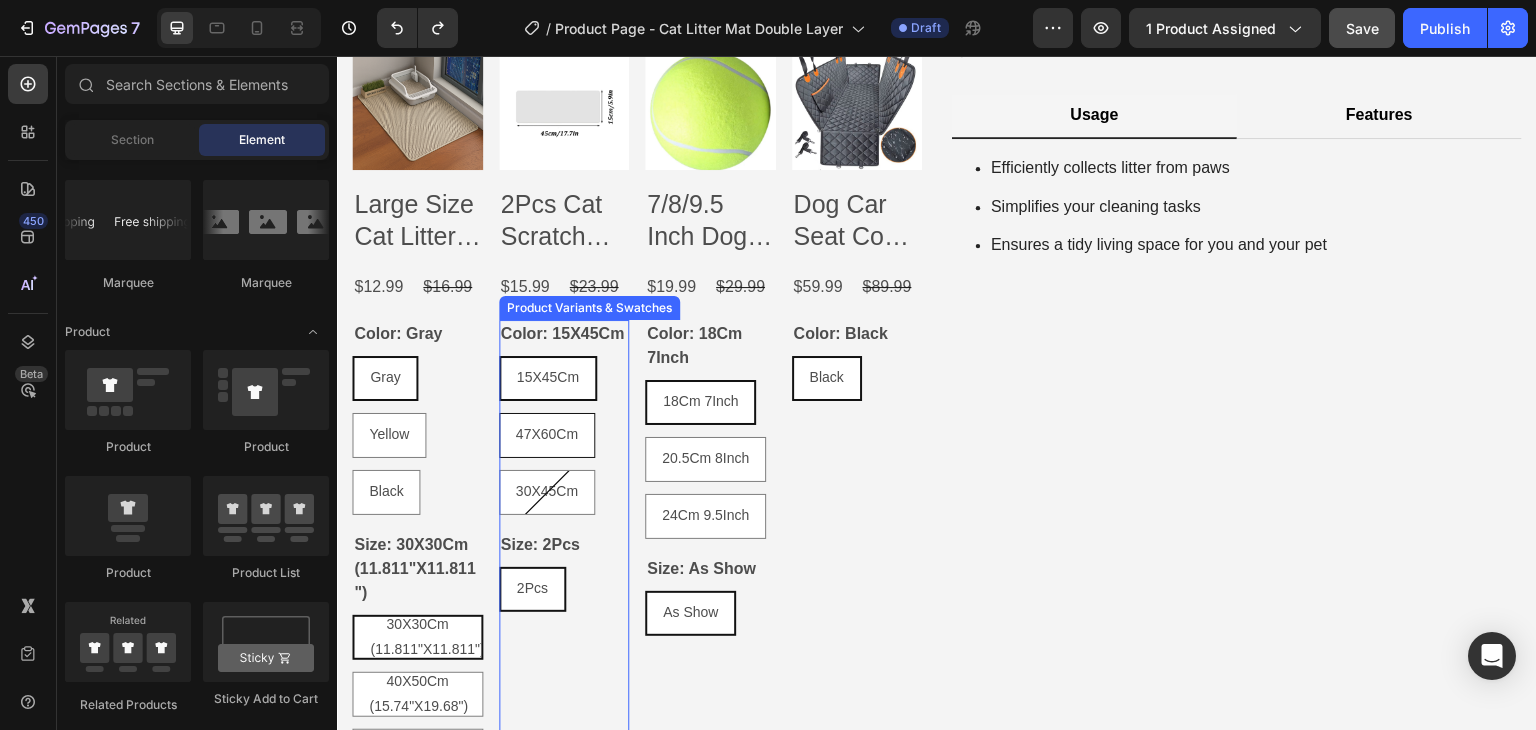 scroll, scrollTop: 800, scrollLeft: 0, axis: vertical 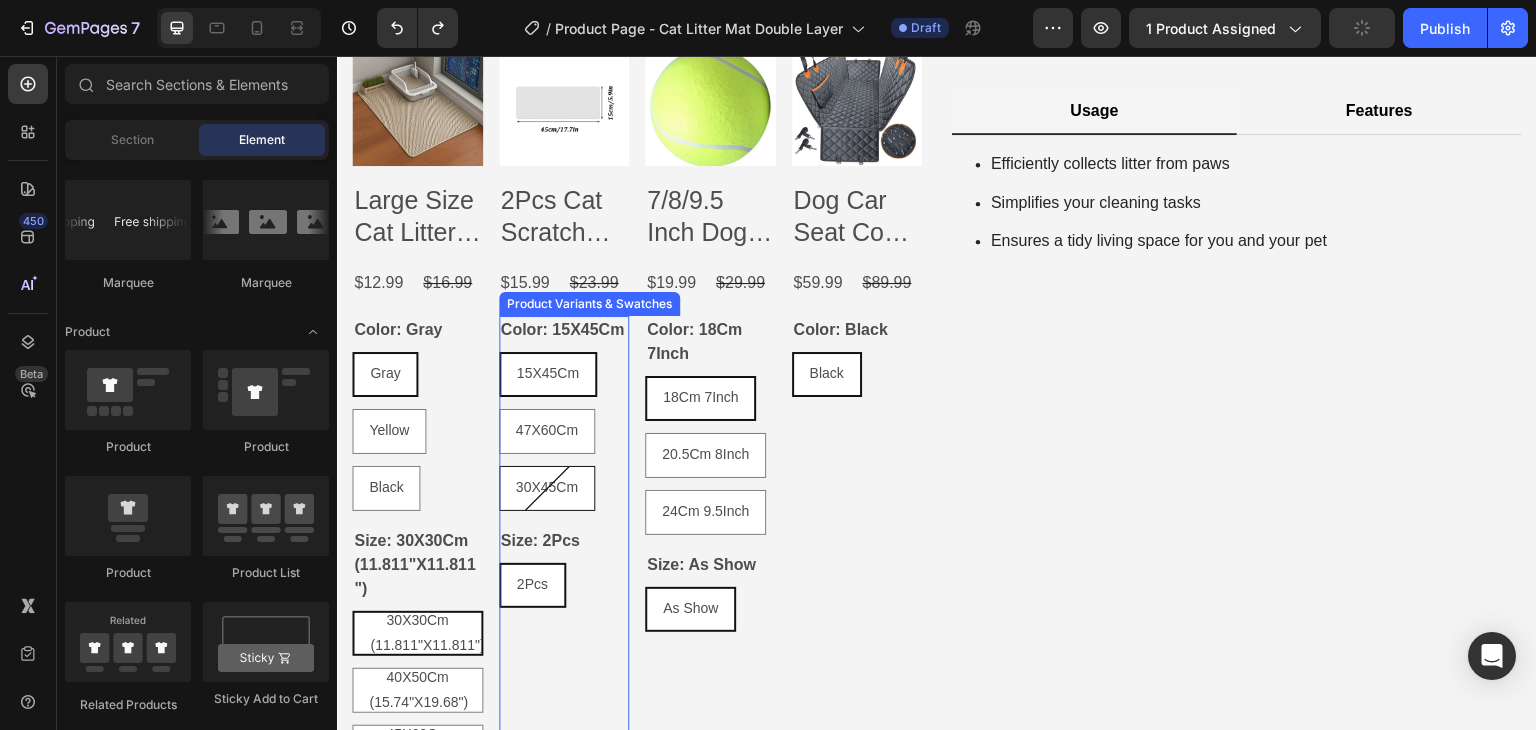 click on "30X45Cm" at bounding box center [547, 487] 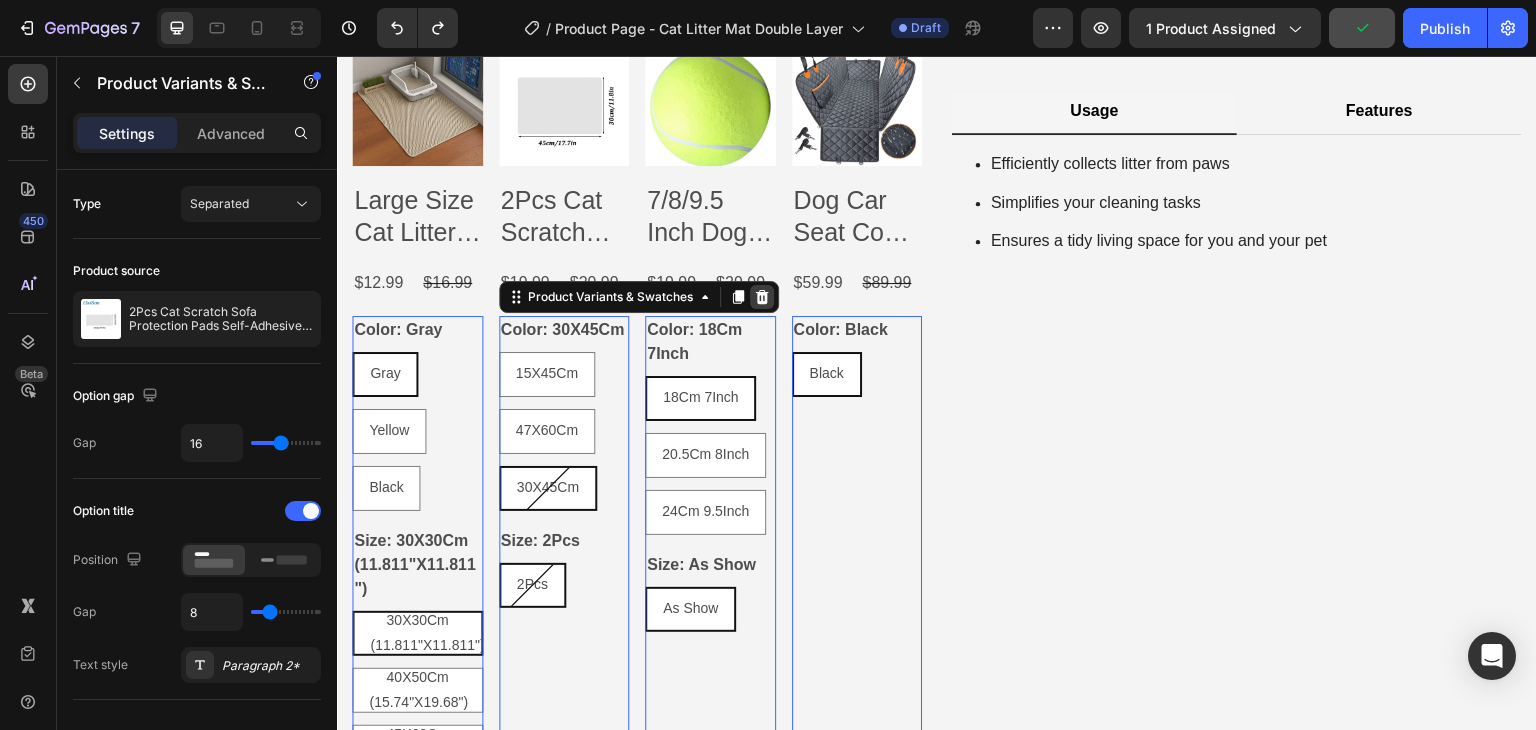click 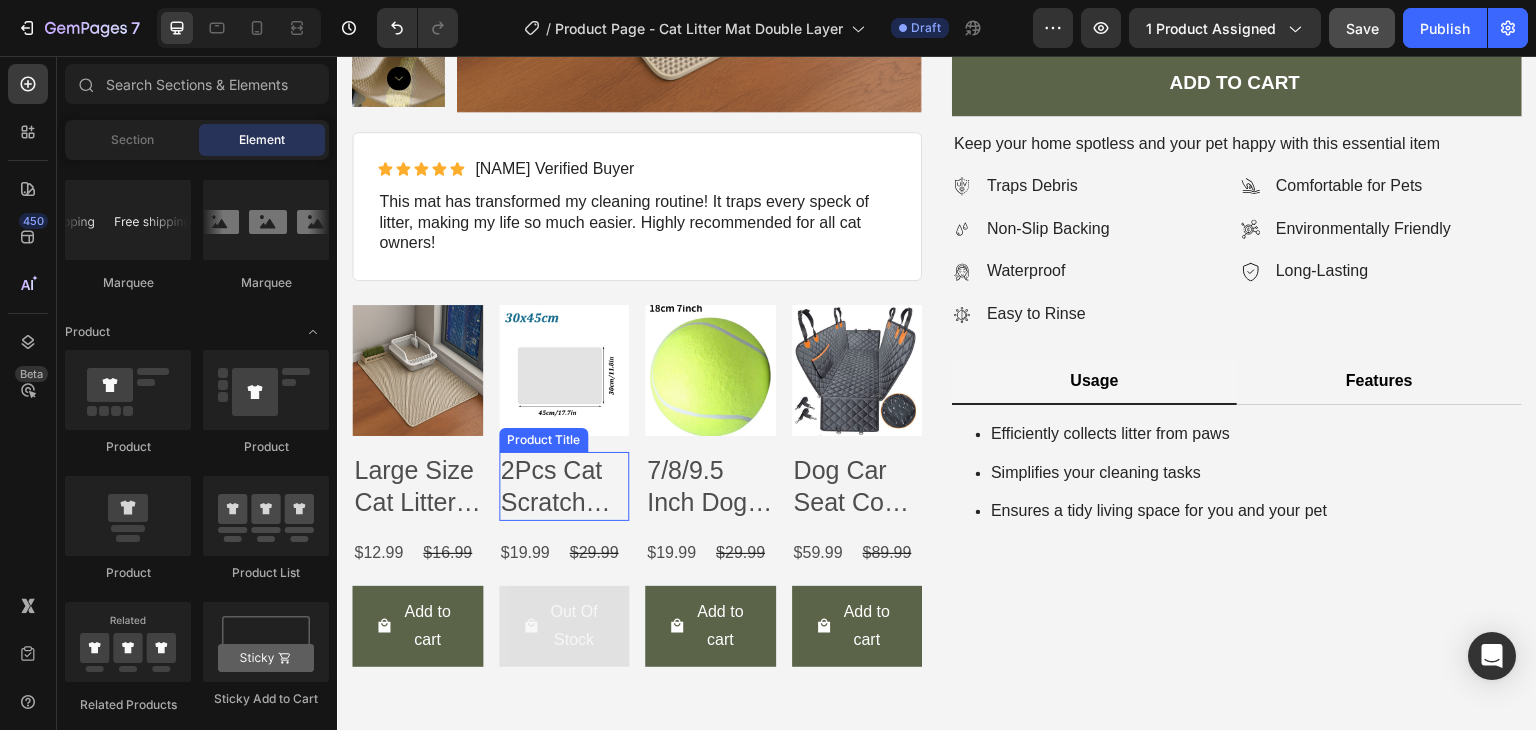 scroll, scrollTop: 500, scrollLeft: 0, axis: vertical 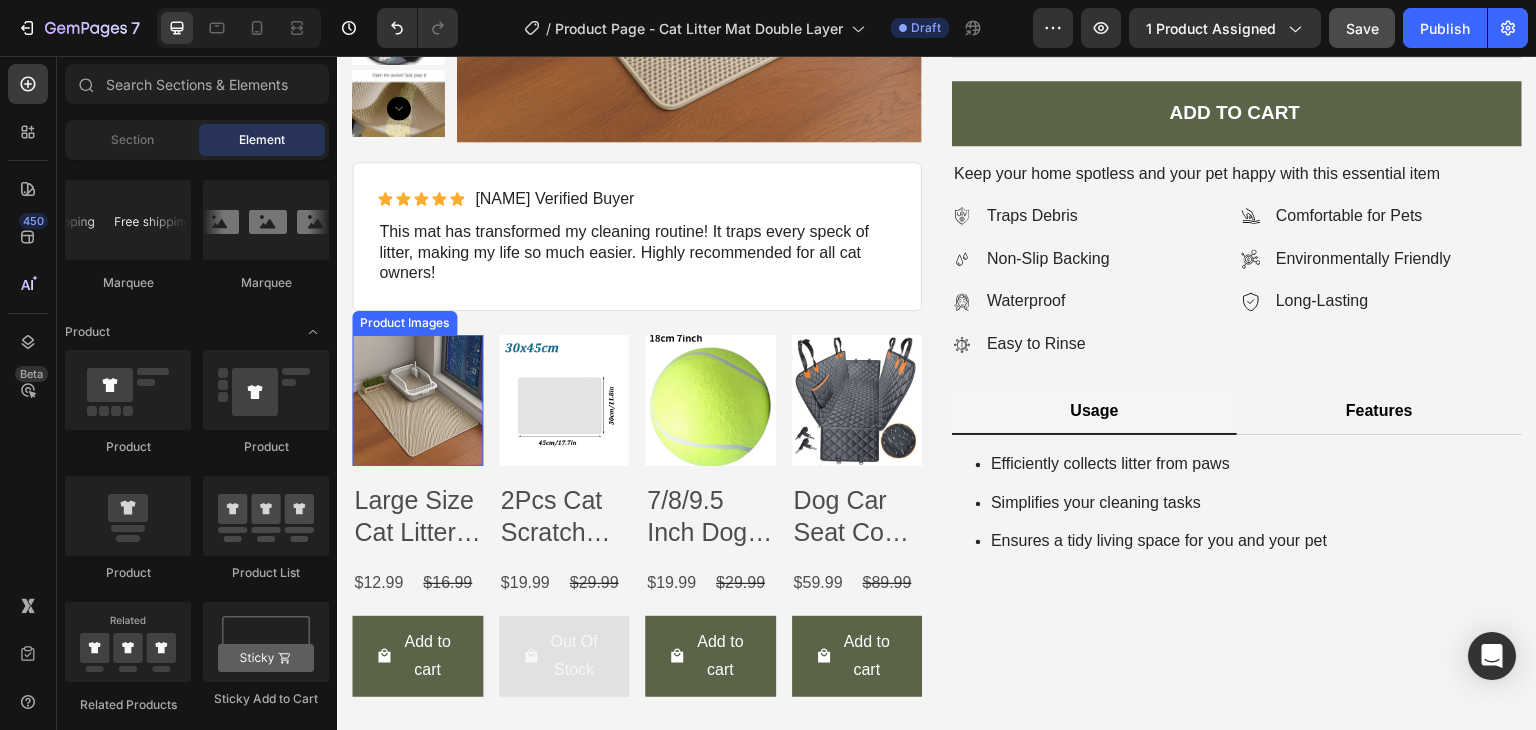 click at bounding box center (417, 400) 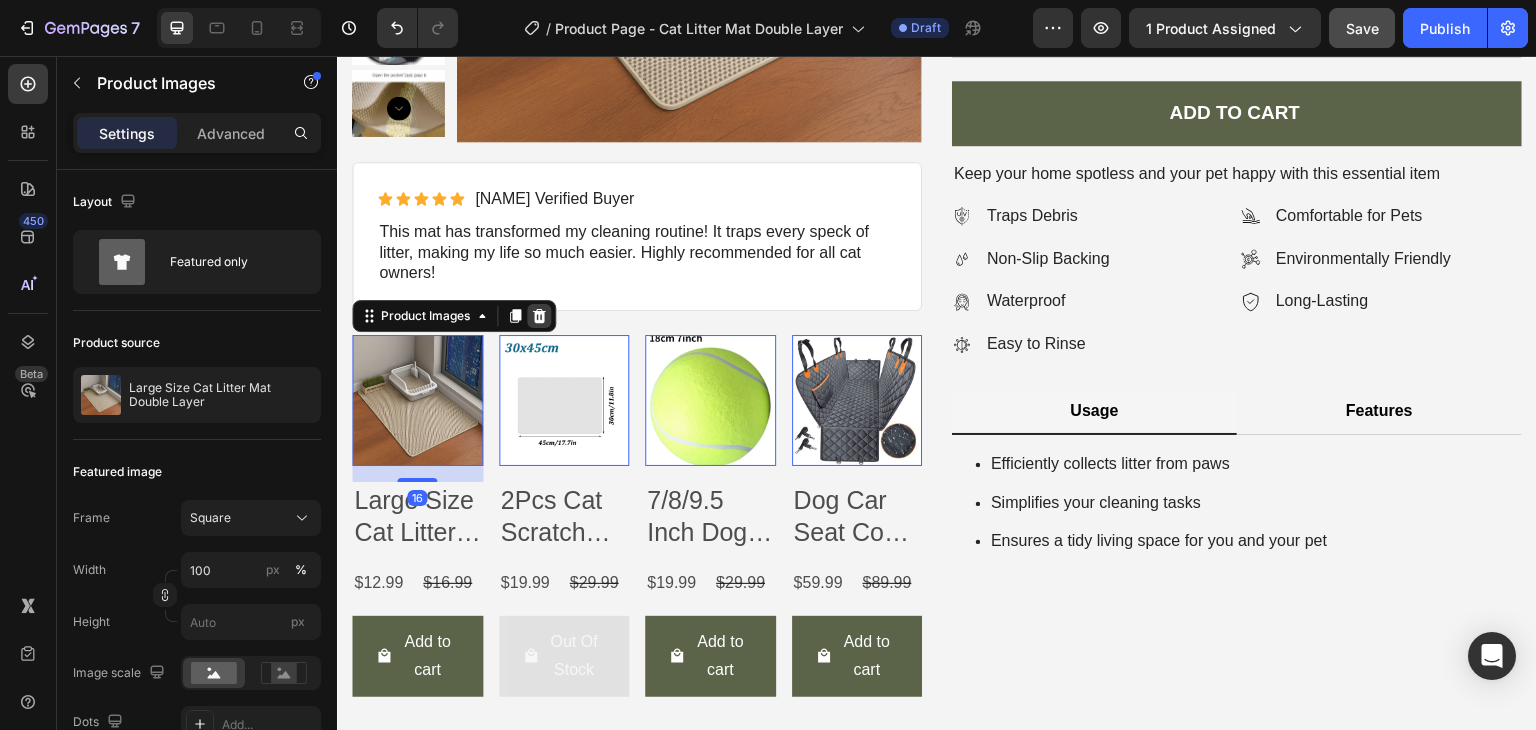 click 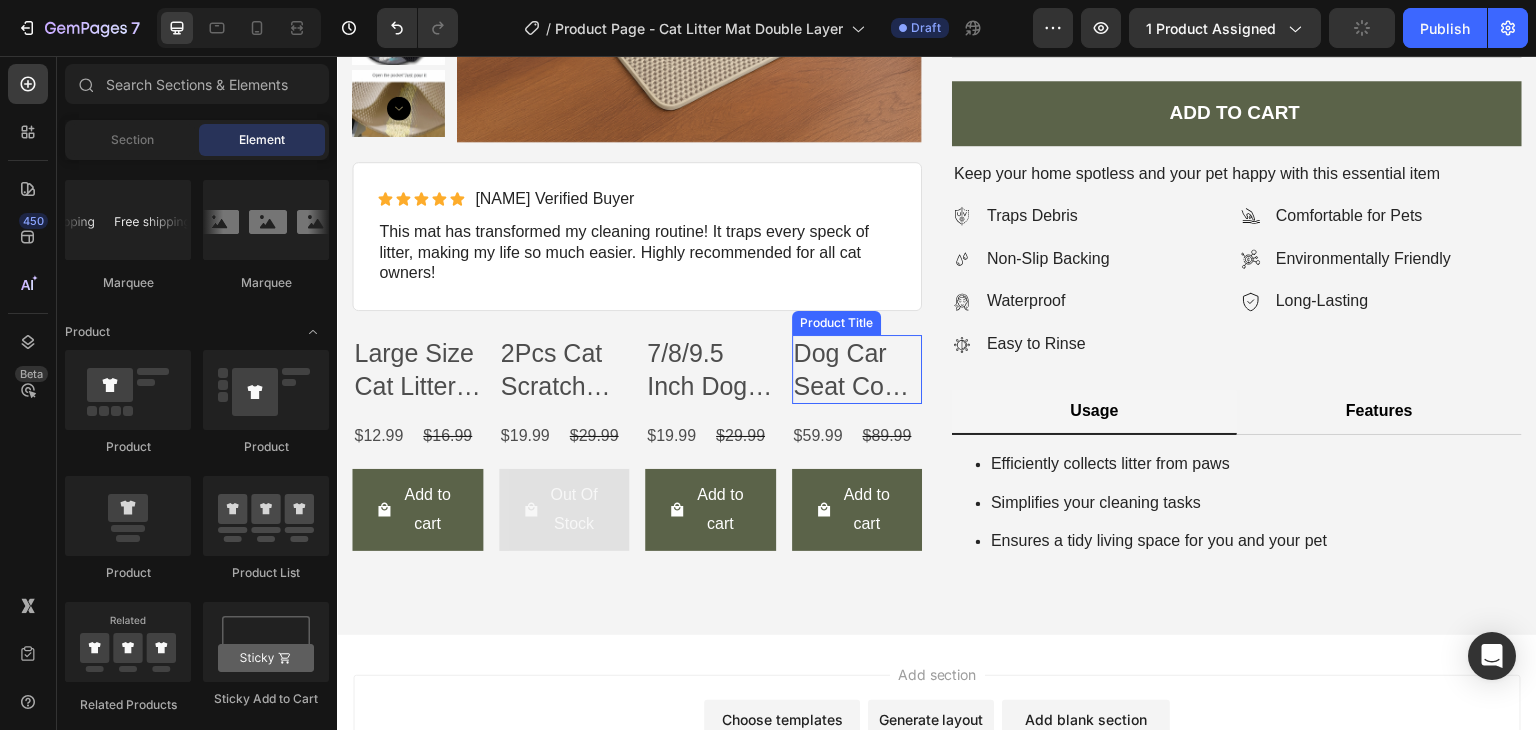 click on "Dog Car Seat Cover Waterproof Pet Dog Carriers Travel Mat Hammock for Small Medium Large Dogs Car Rear Back Seat Safety Pad" at bounding box center (417, 369) 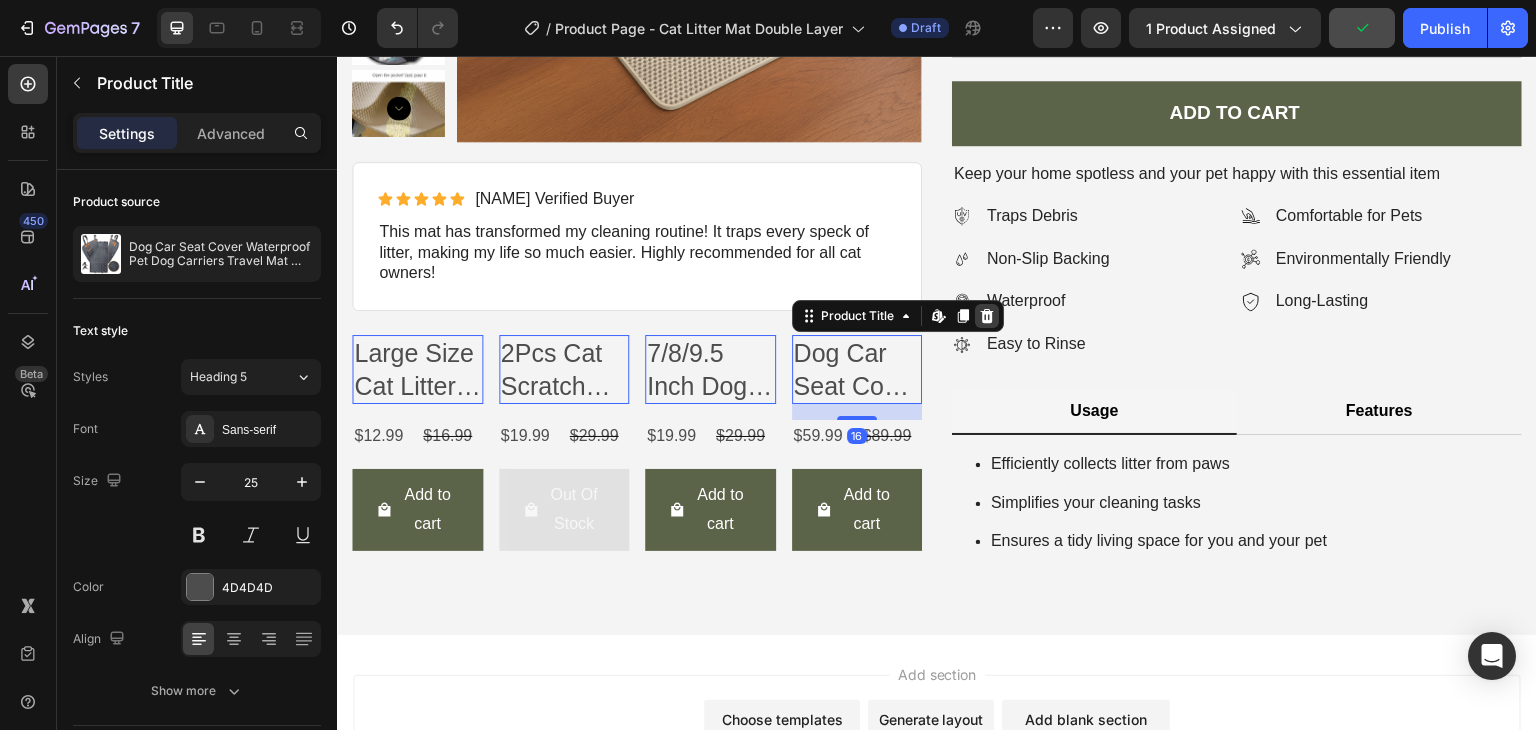 click 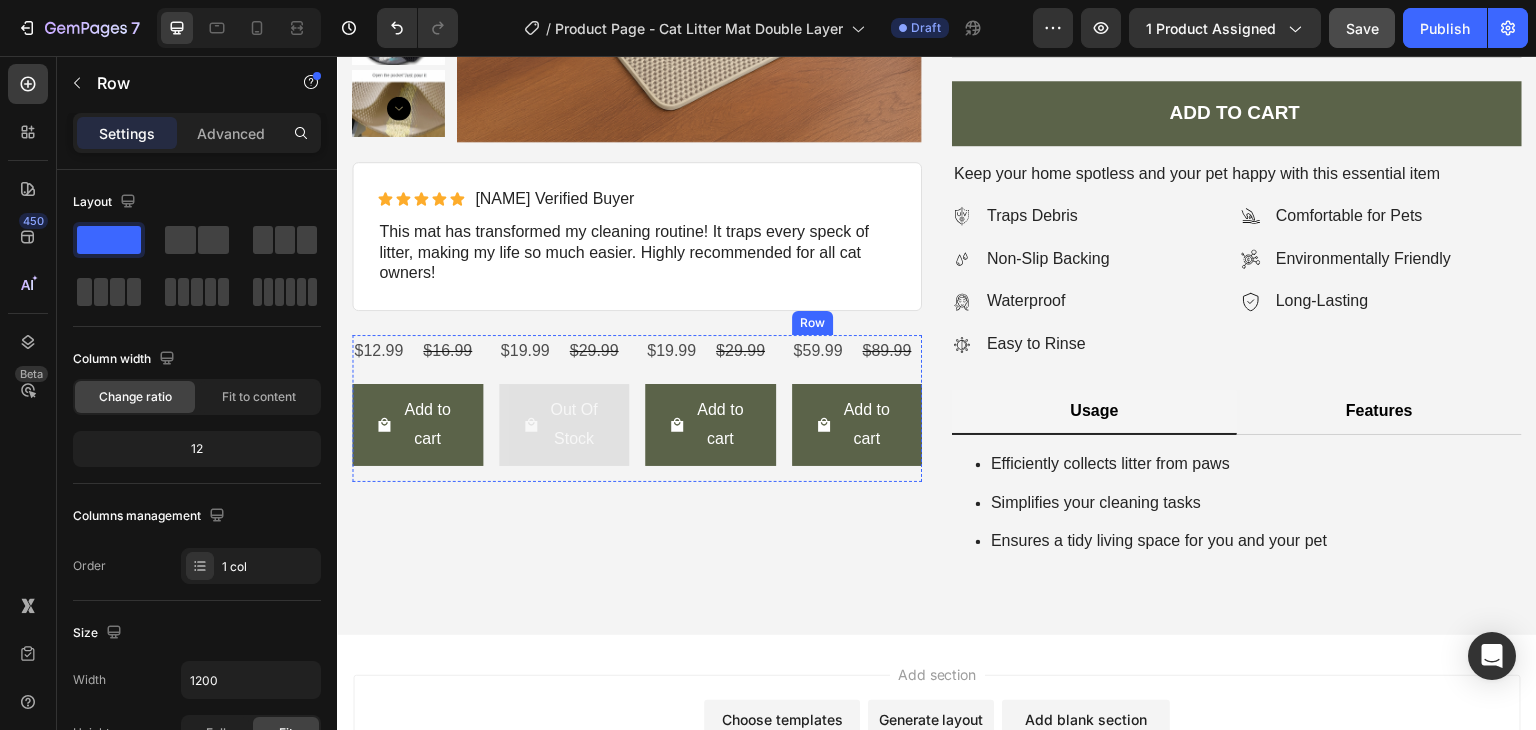 click on "$59.99 Product Price Product Price $89.99 Product Price Product Price Row Add to cart Add to Cart Row" at bounding box center (417, 408) 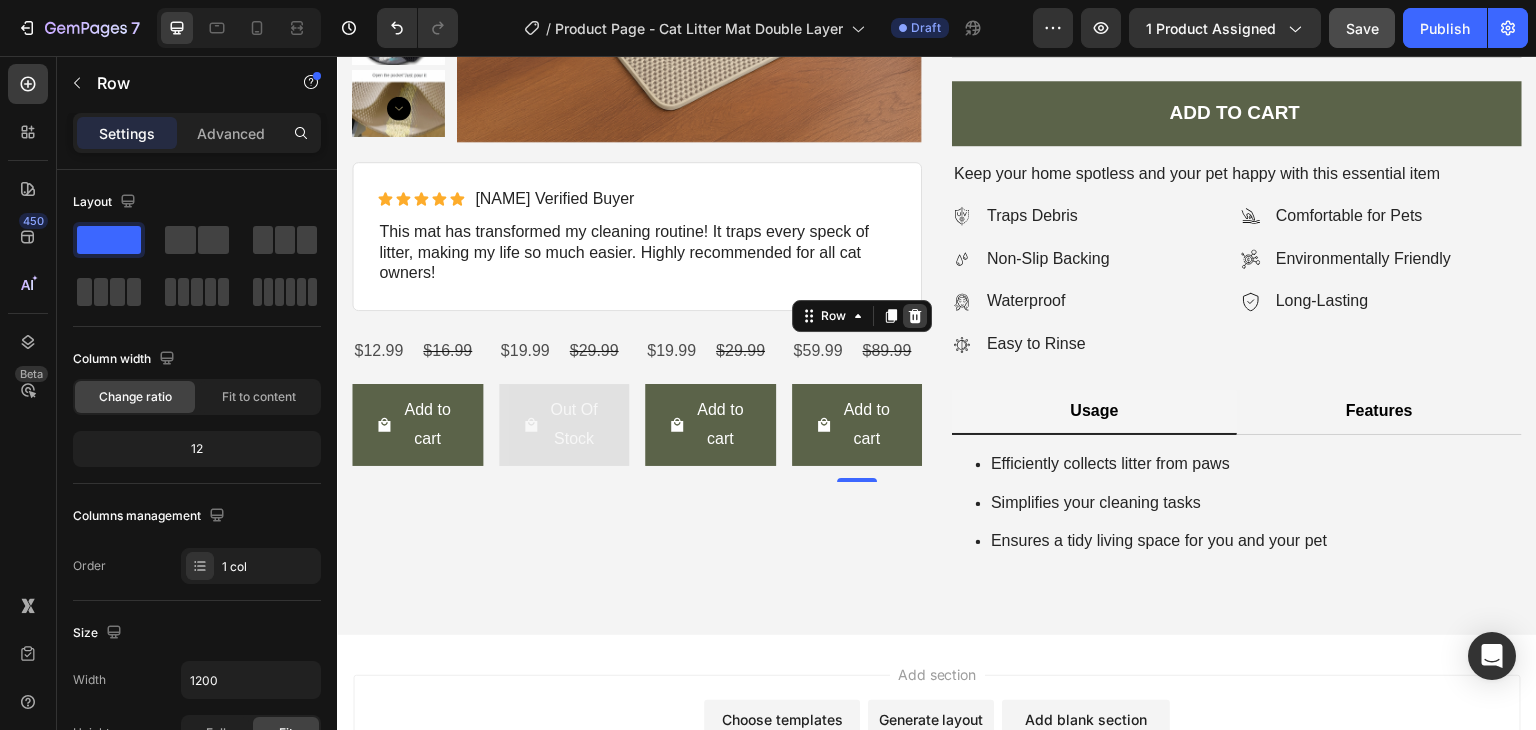 click 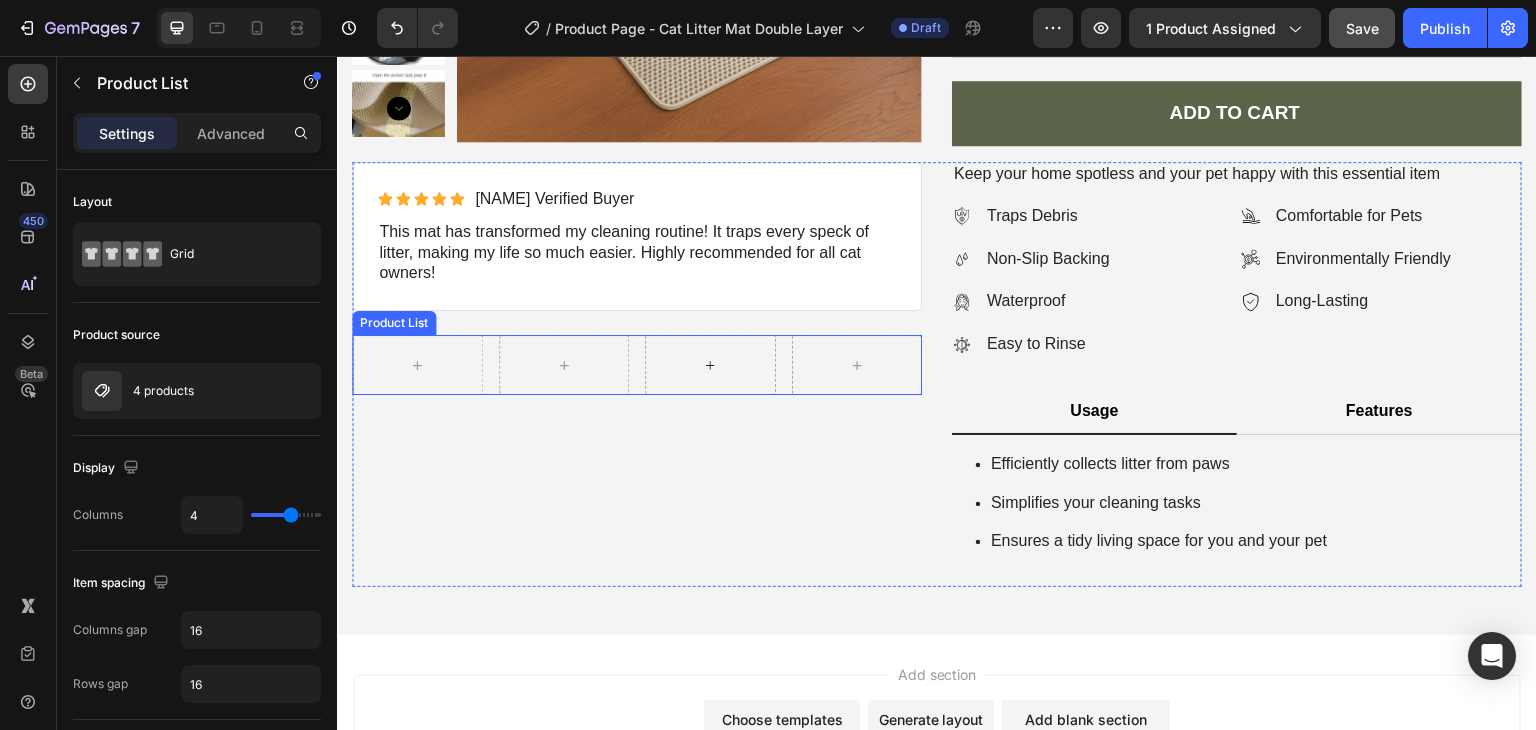 click at bounding box center (710, 365) 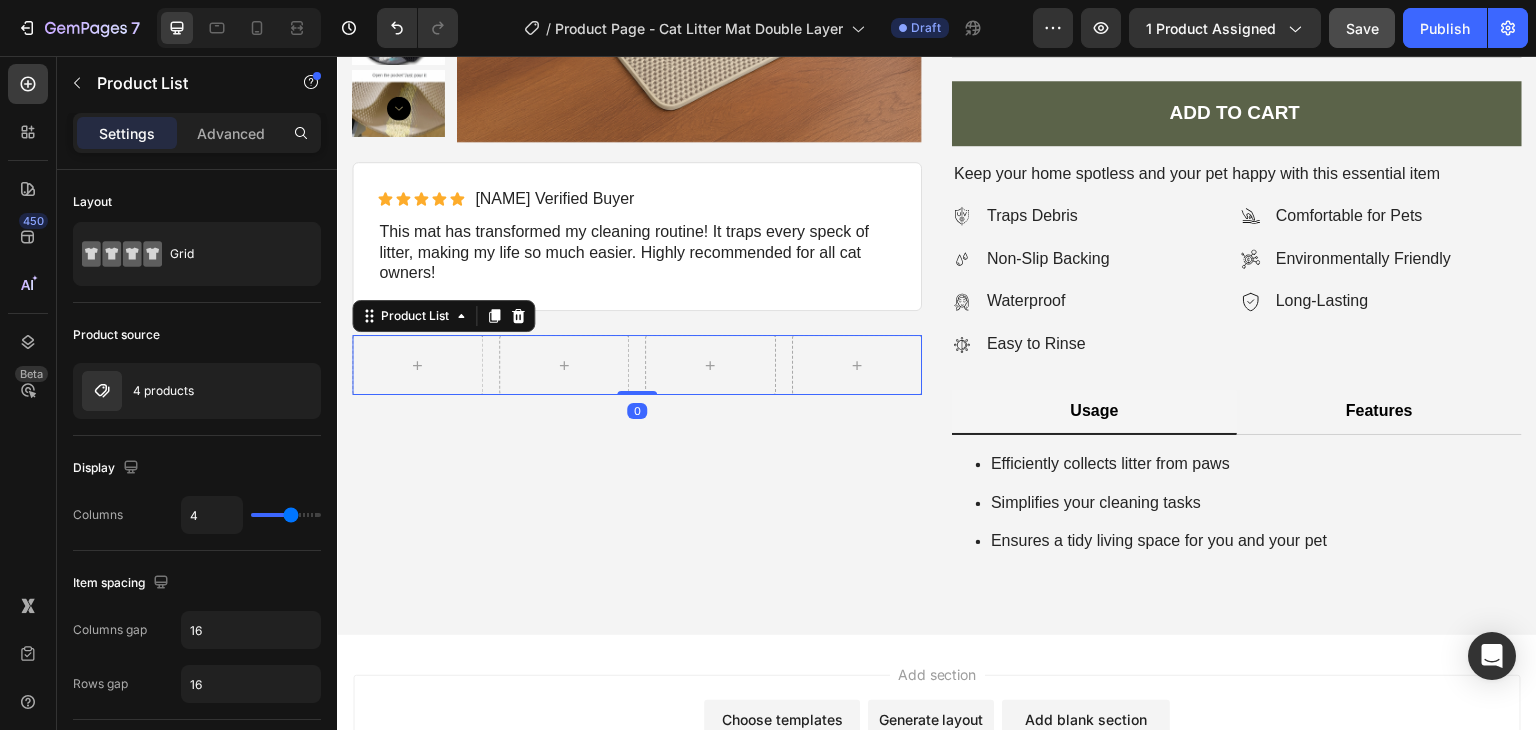 click at bounding box center (518, 316) 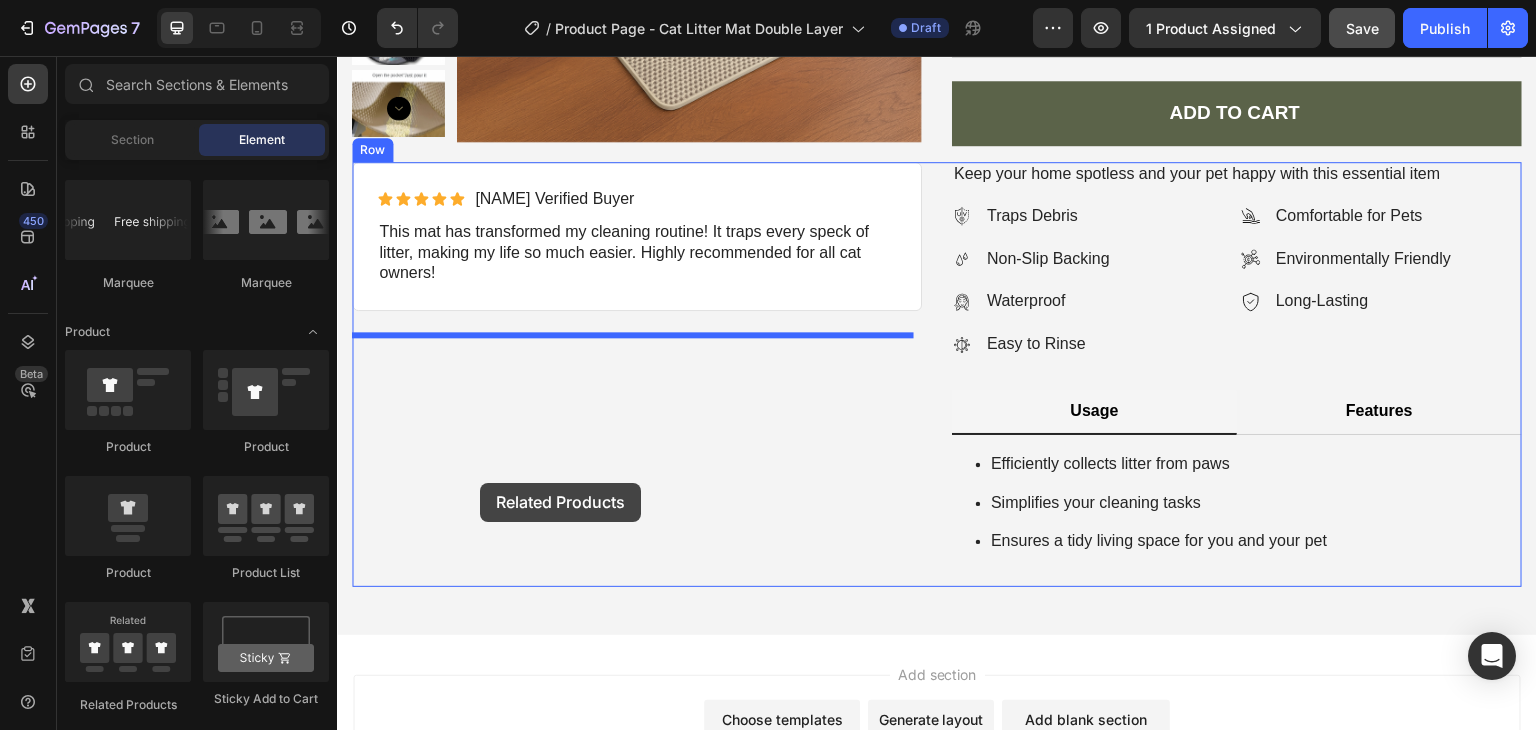 drag, startPoint x: 501, startPoint y: 705, endPoint x: 480, endPoint y: 483, distance: 222.99103 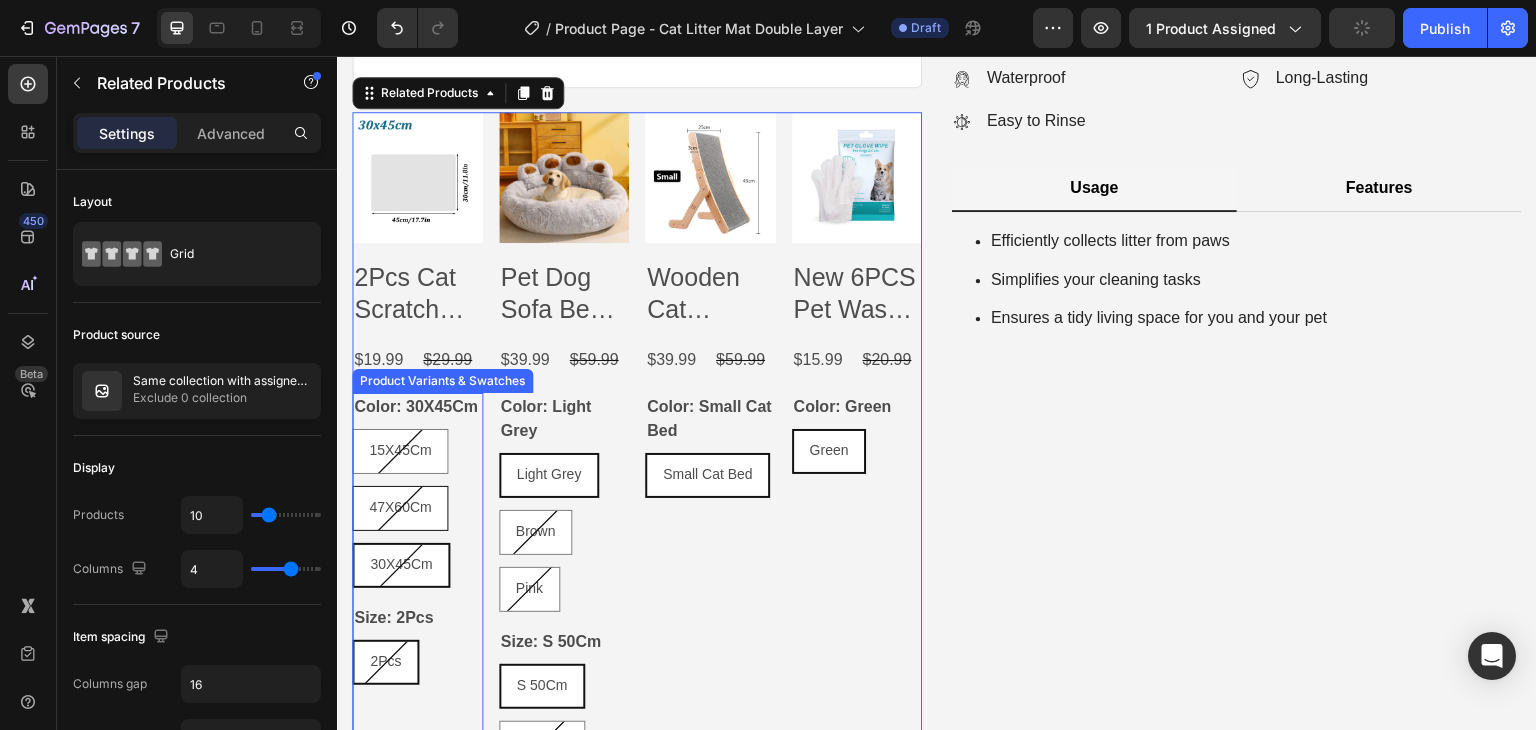 scroll, scrollTop: 800, scrollLeft: 0, axis: vertical 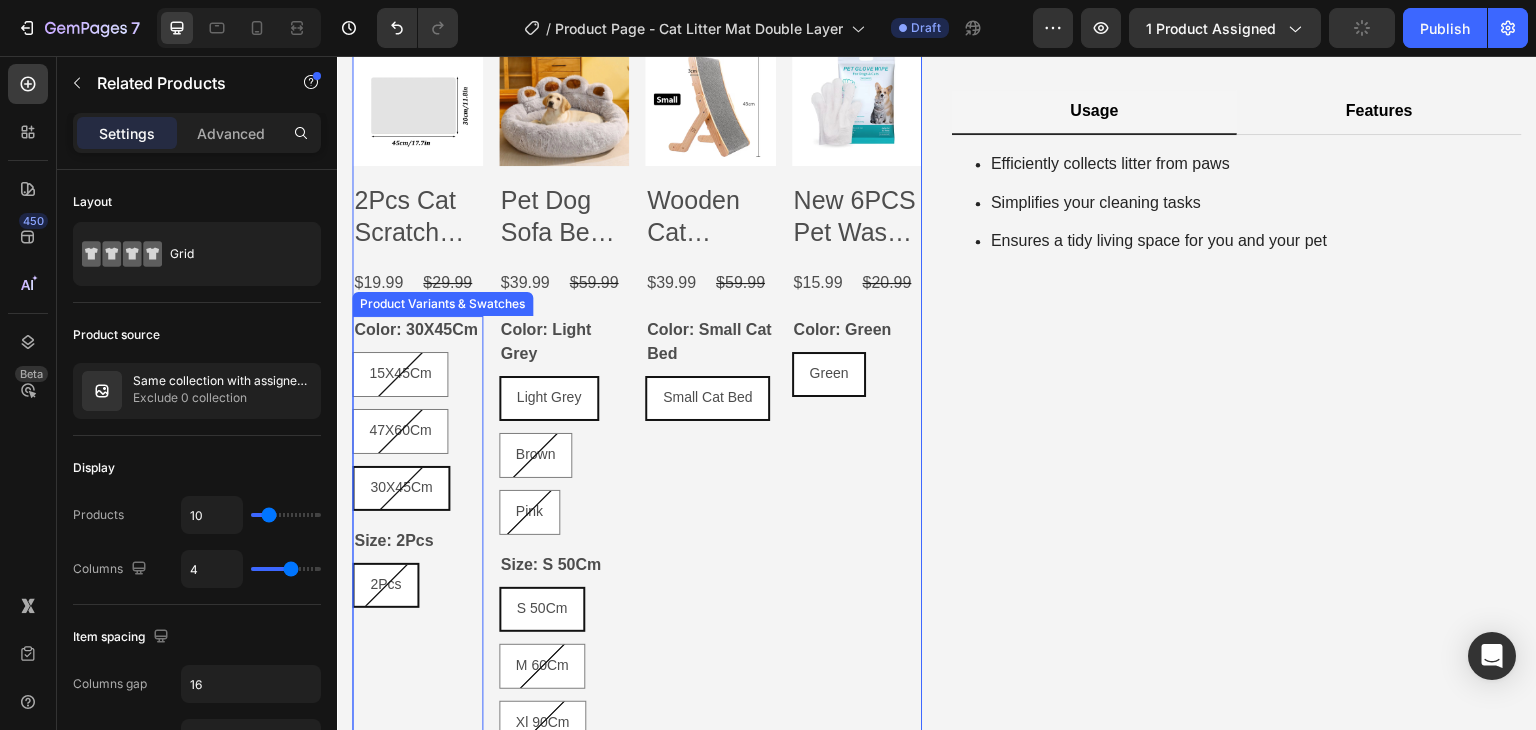 click on "Size: 2Pcs 2Pcs 2Pcs 2Pcs" at bounding box center [417, 567] 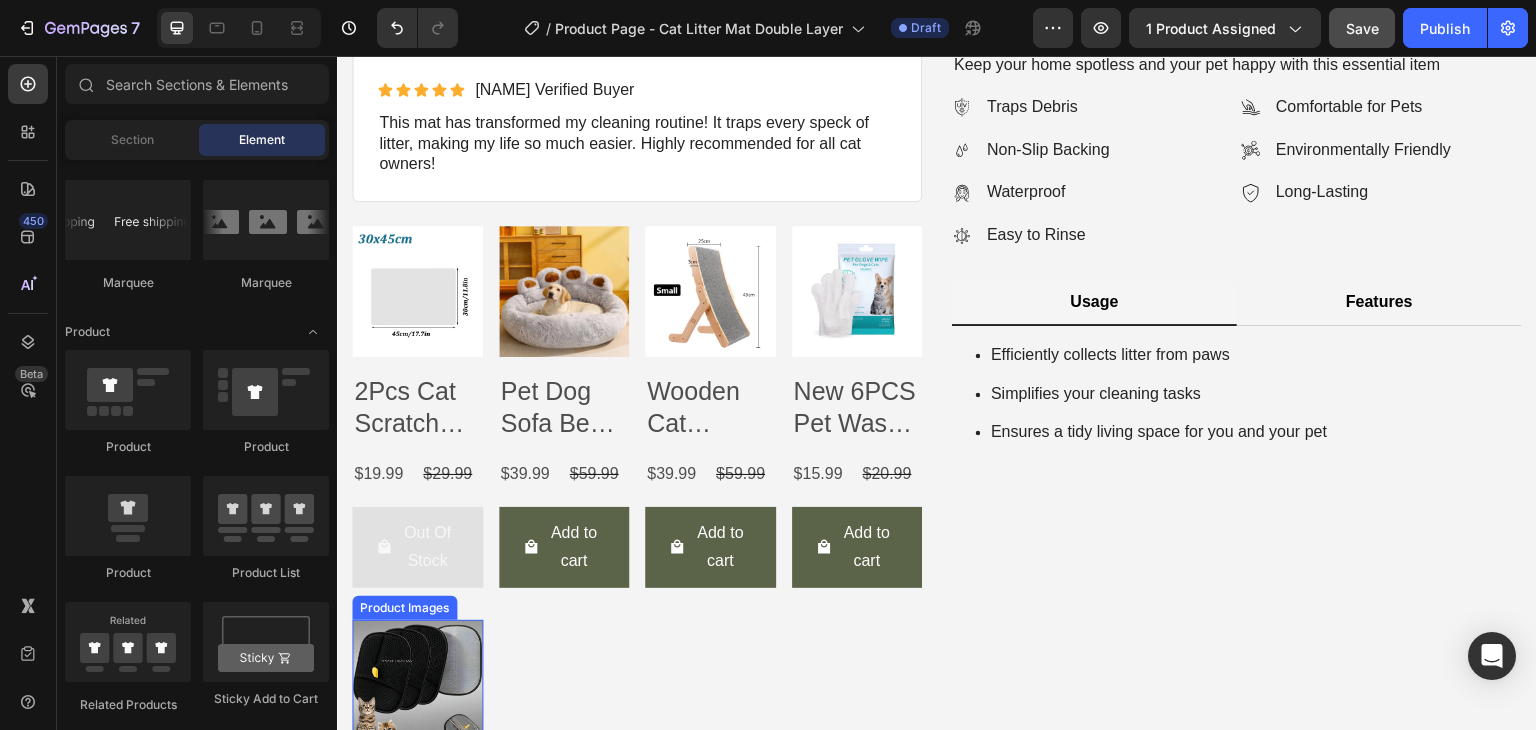 scroll, scrollTop: 600, scrollLeft: 0, axis: vertical 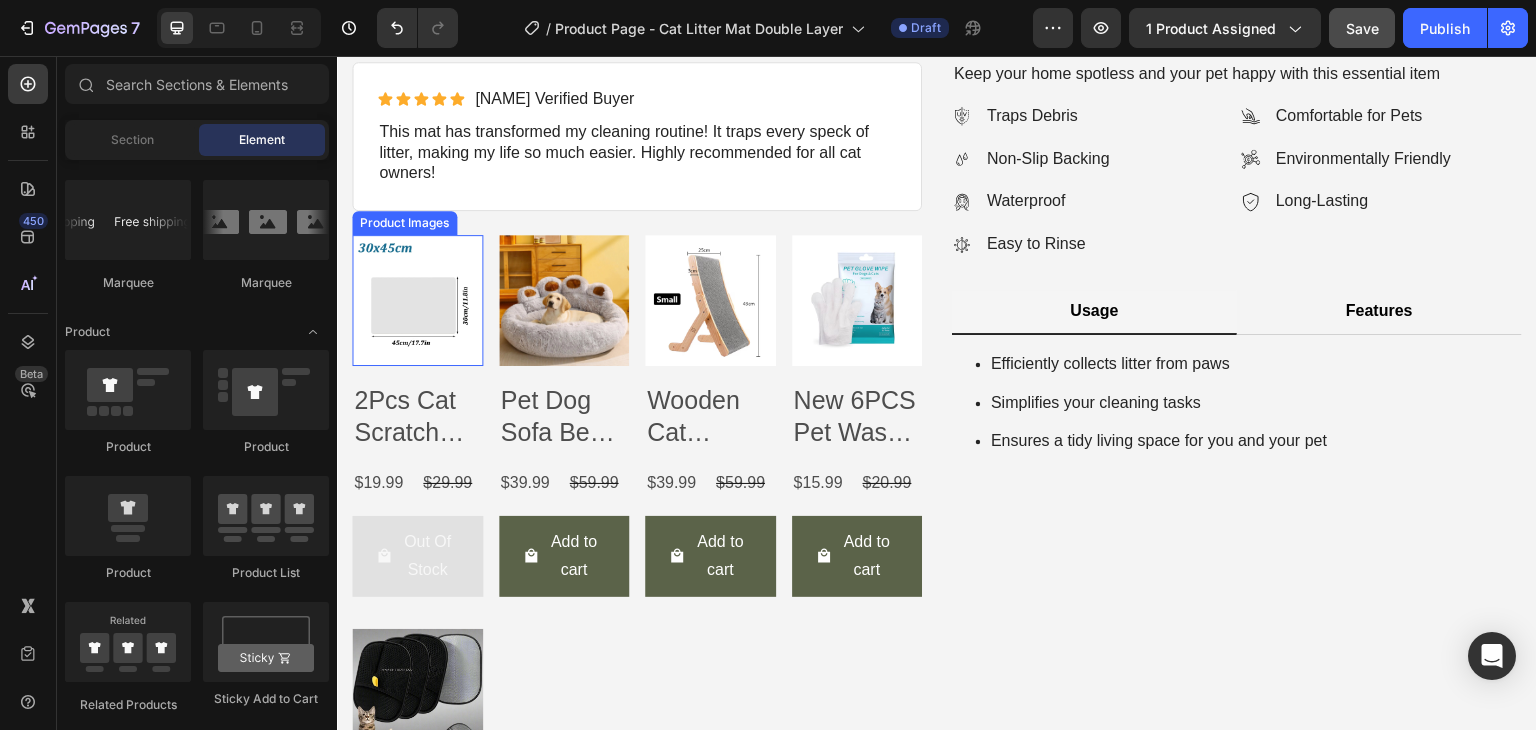 click at bounding box center (417, 300) 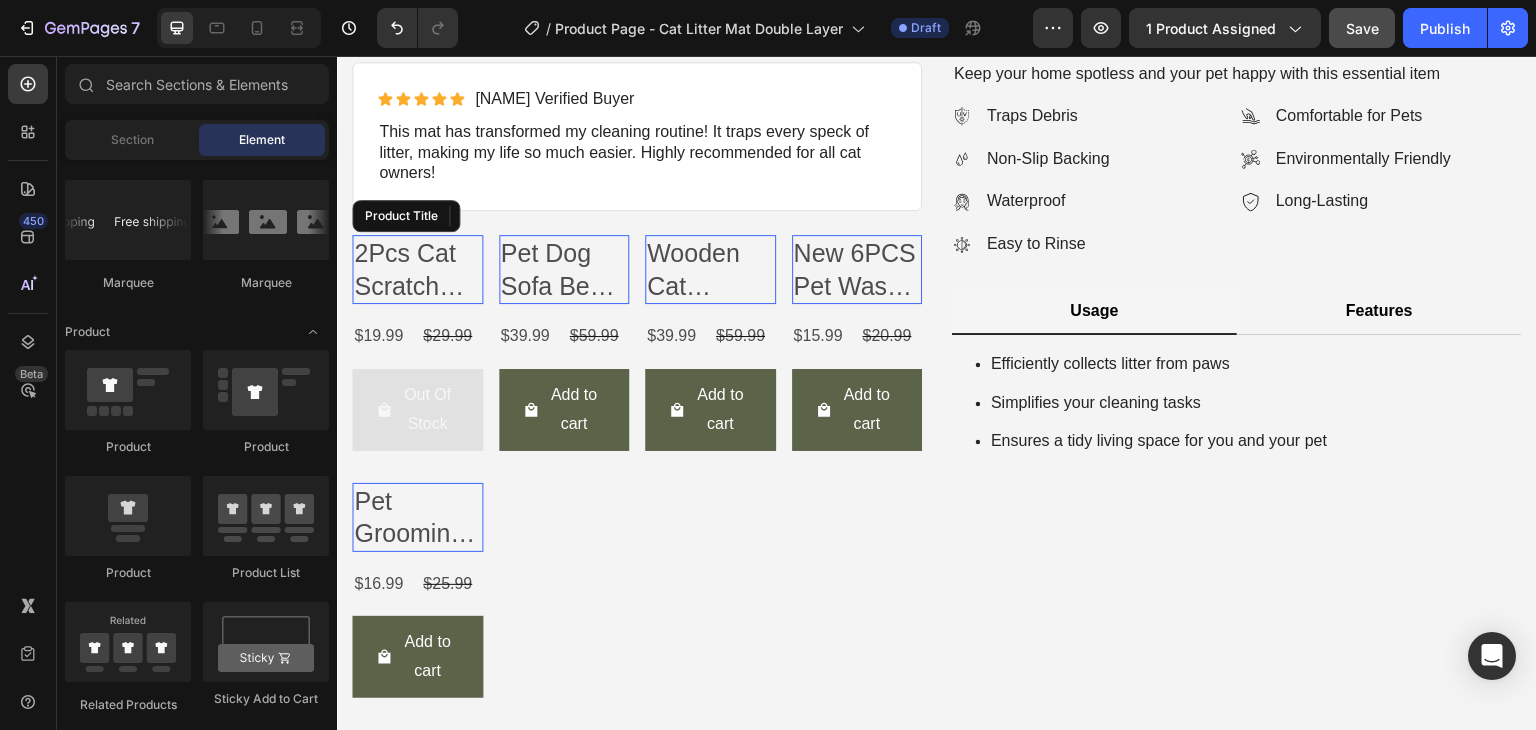click on "2Pcs Cat Scratch Sofa Protection Pads Self-Adhesive Pet Furniture Protectors Cover Anti-Cat Scratch Couch Guard Pads Stickers" at bounding box center (417, 269) 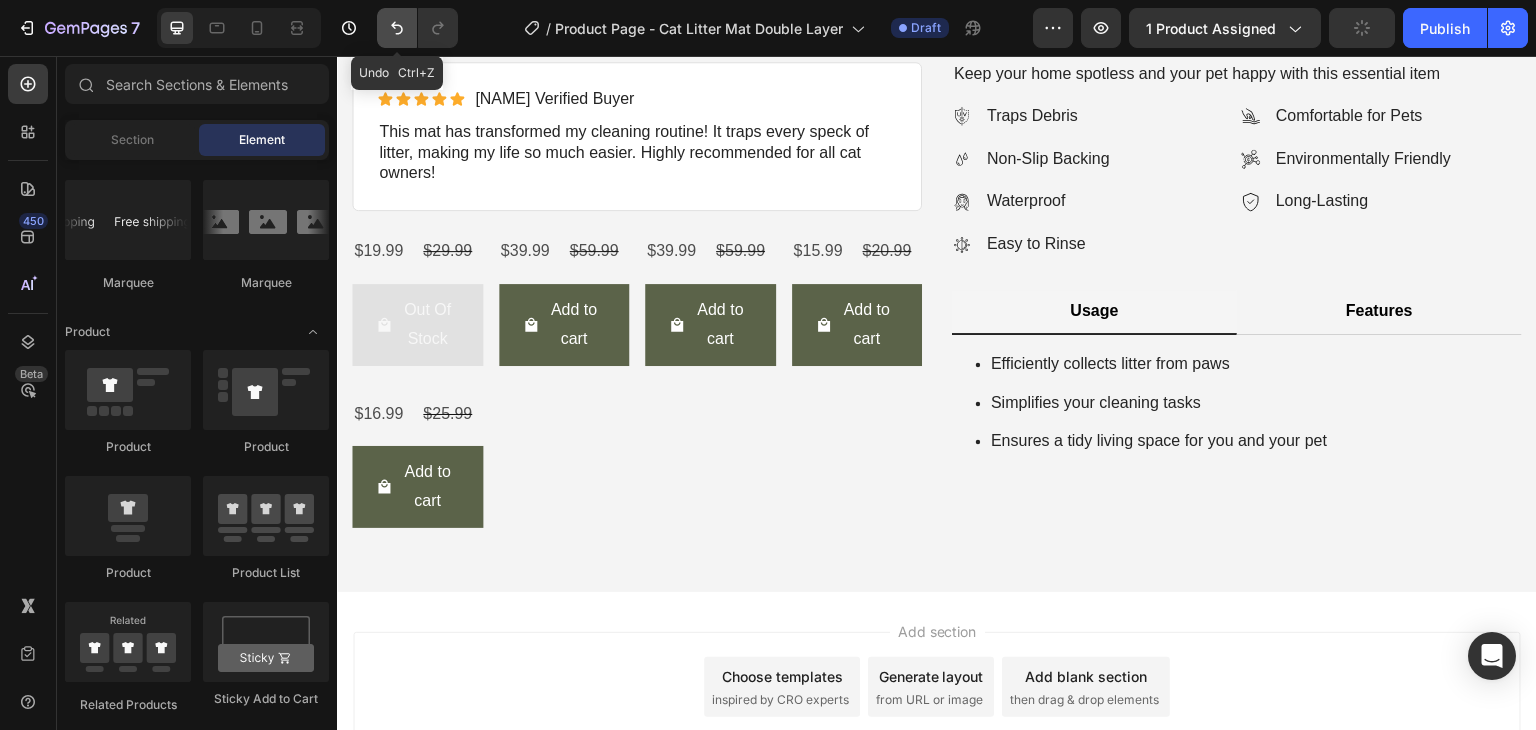 click 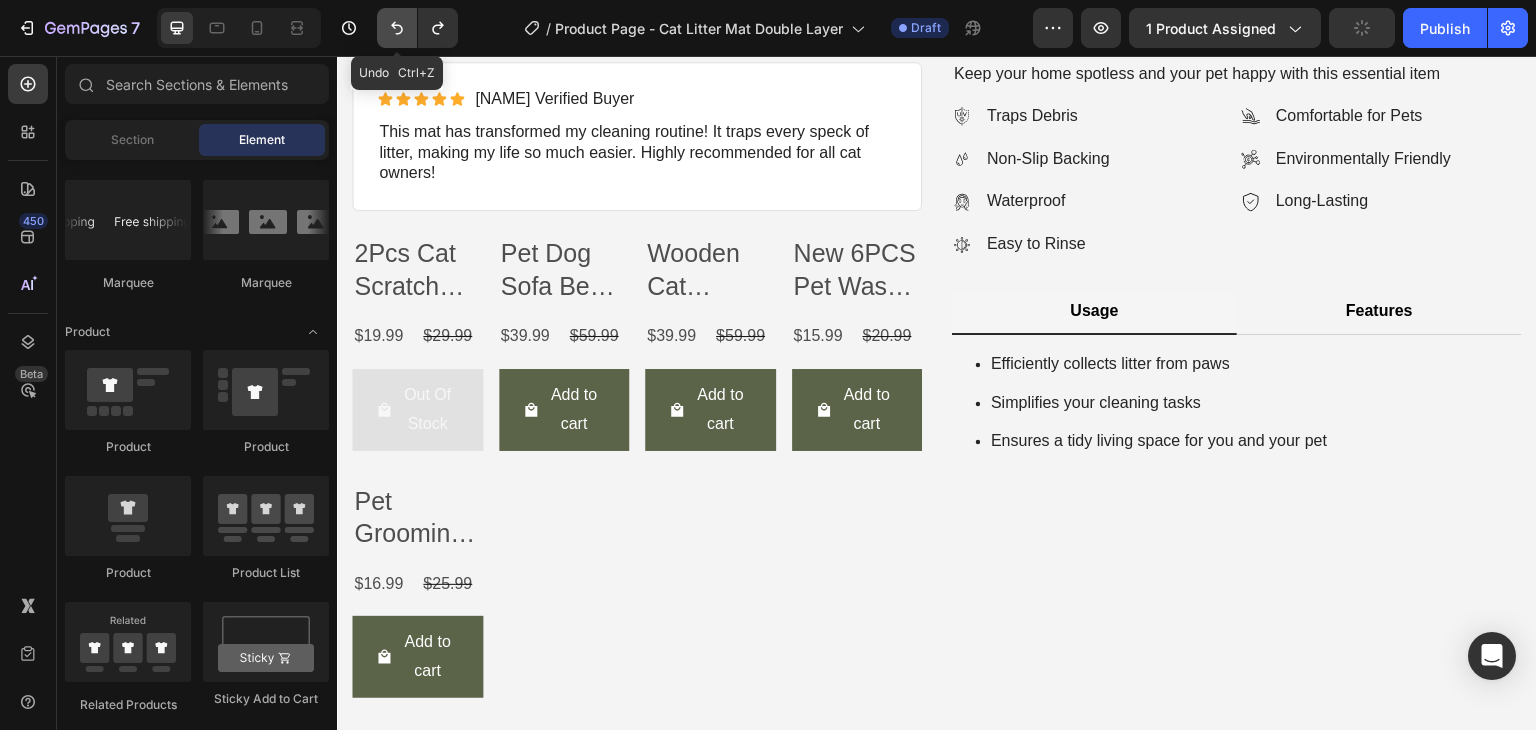 click 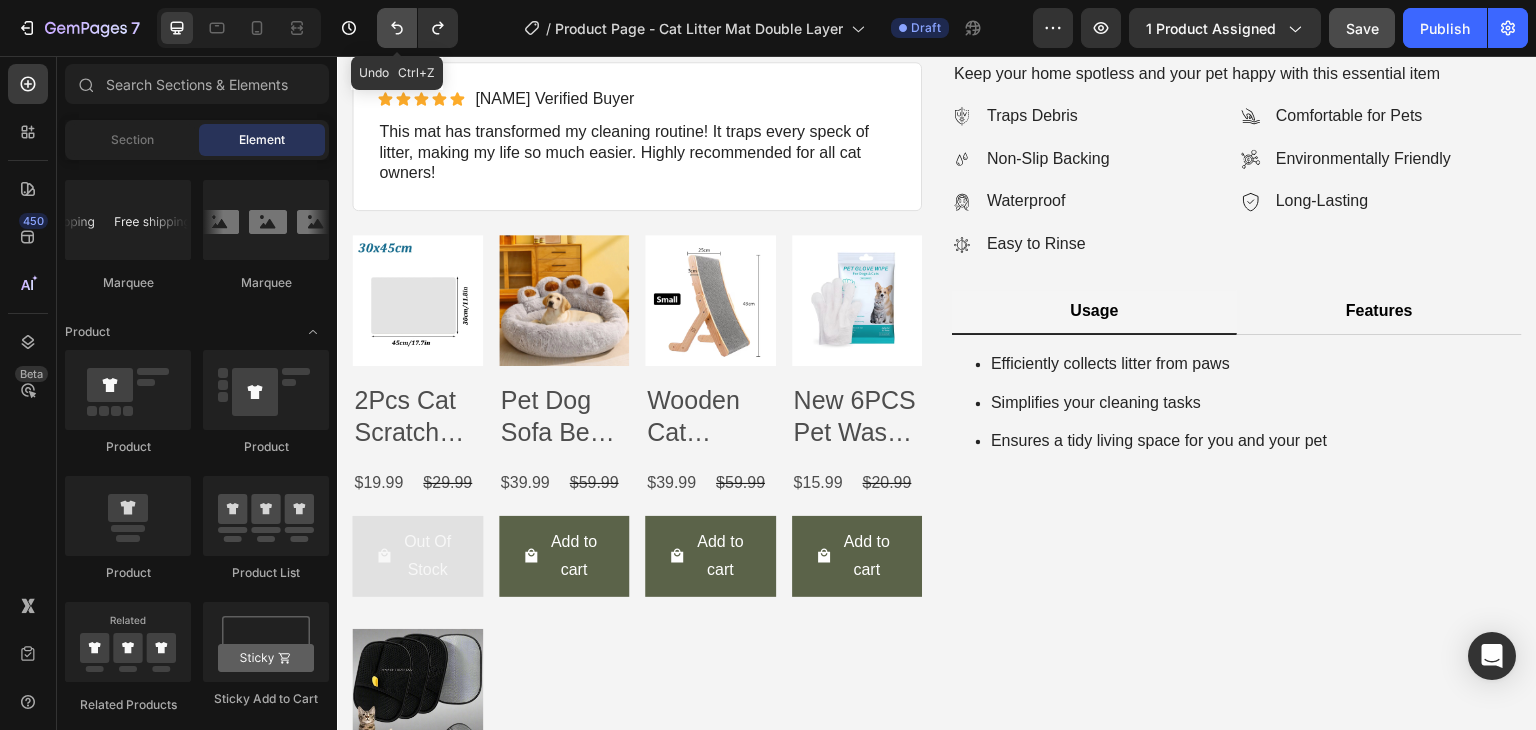 click 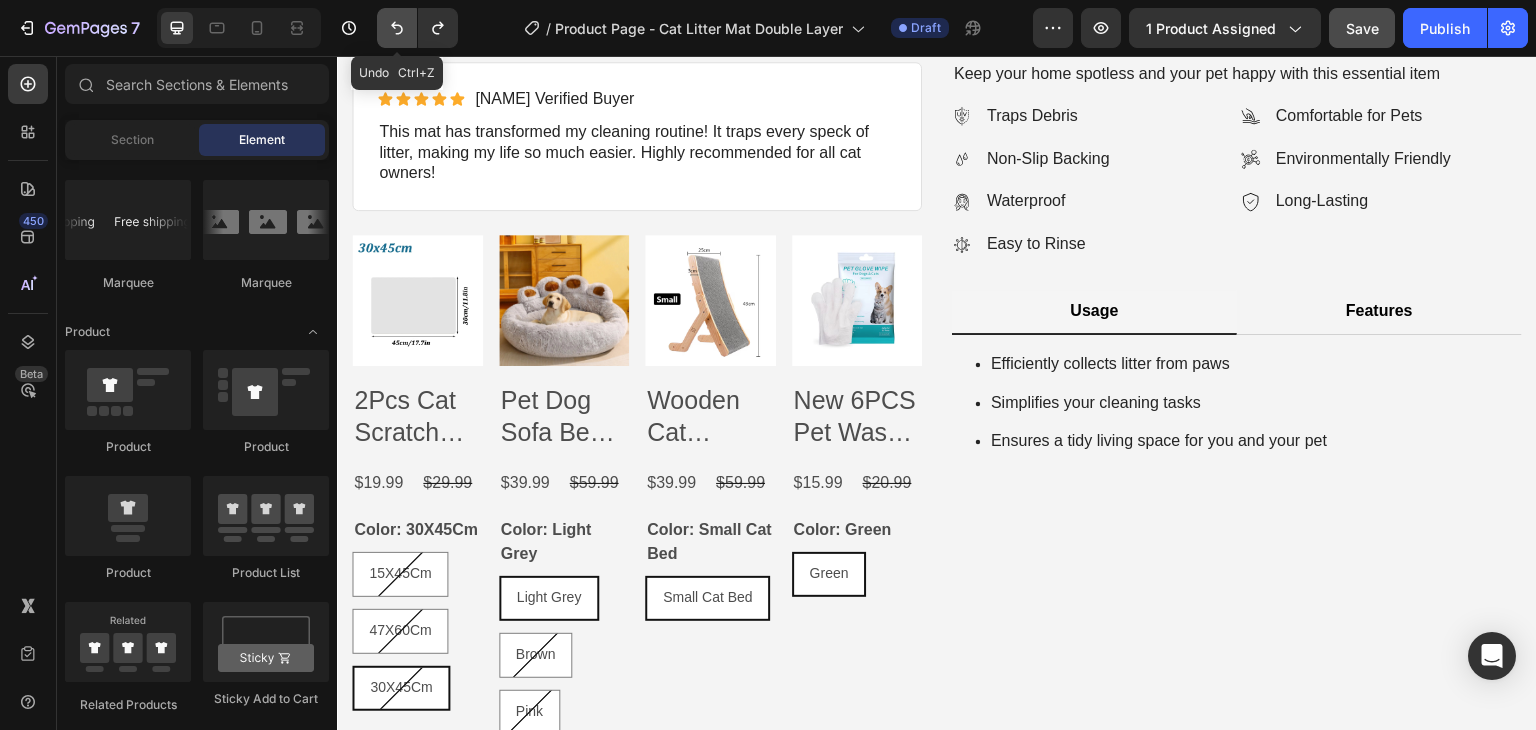 click 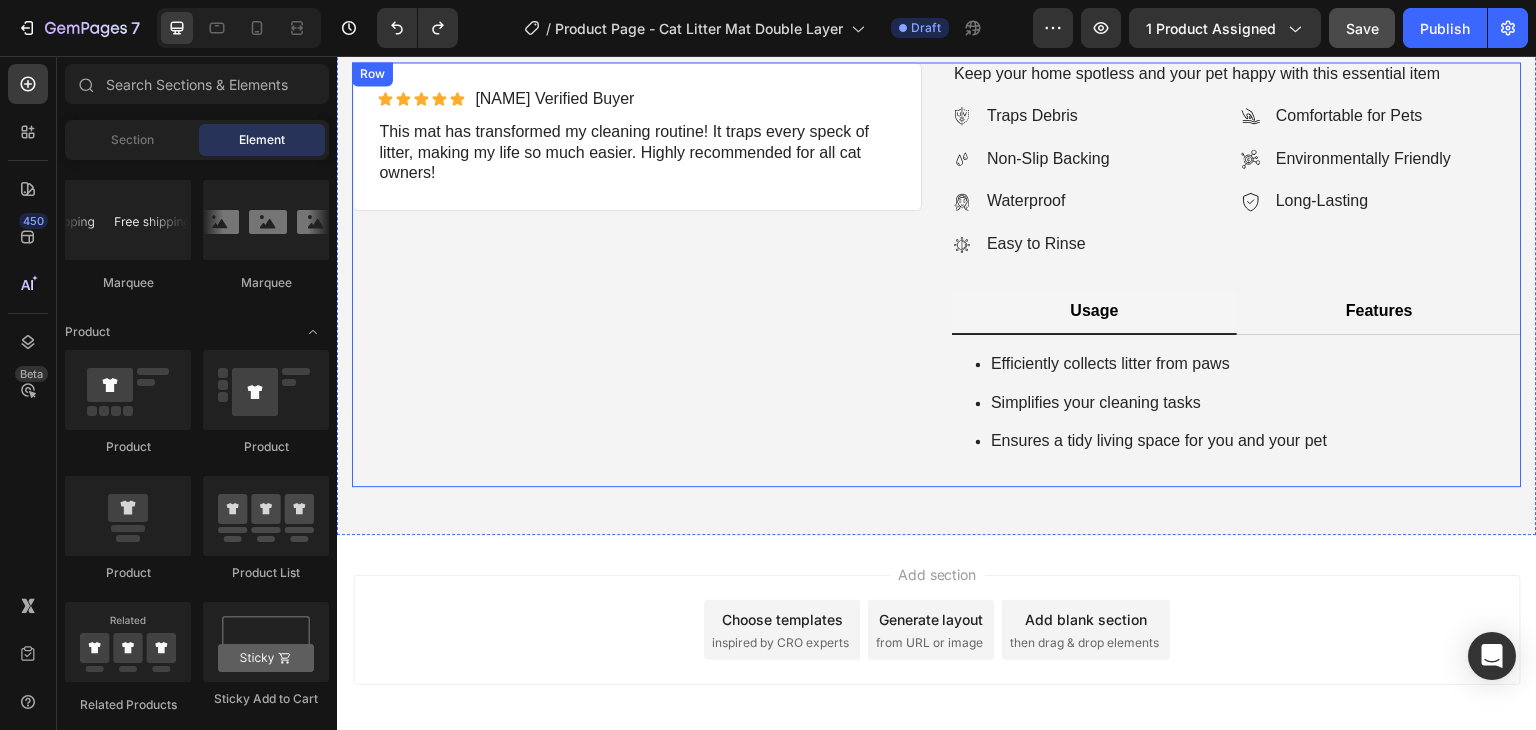 scroll, scrollTop: 400, scrollLeft: 0, axis: vertical 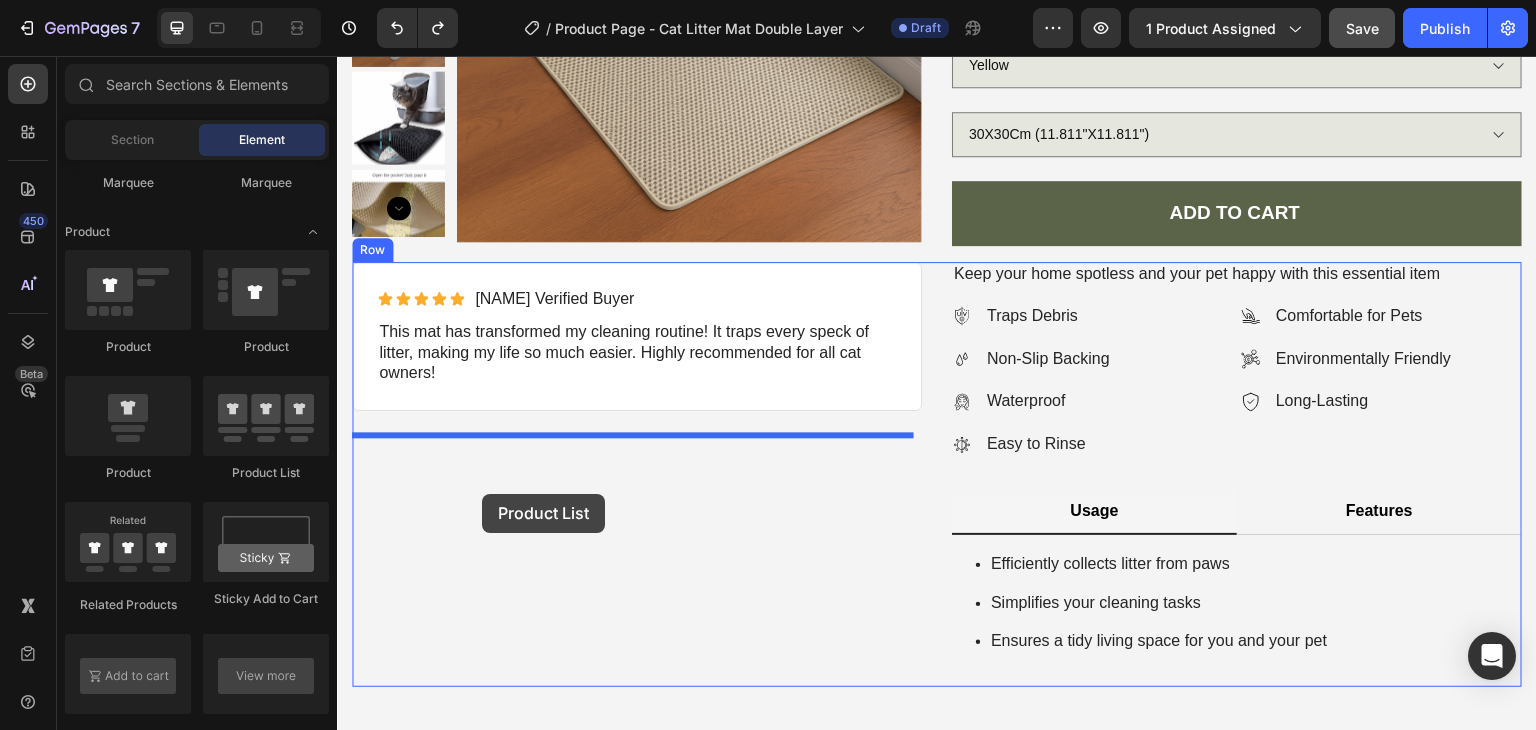 drag, startPoint x: 613, startPoint y: 493, endPoint x: 482, endPoint y: 494, distance: 131.00381 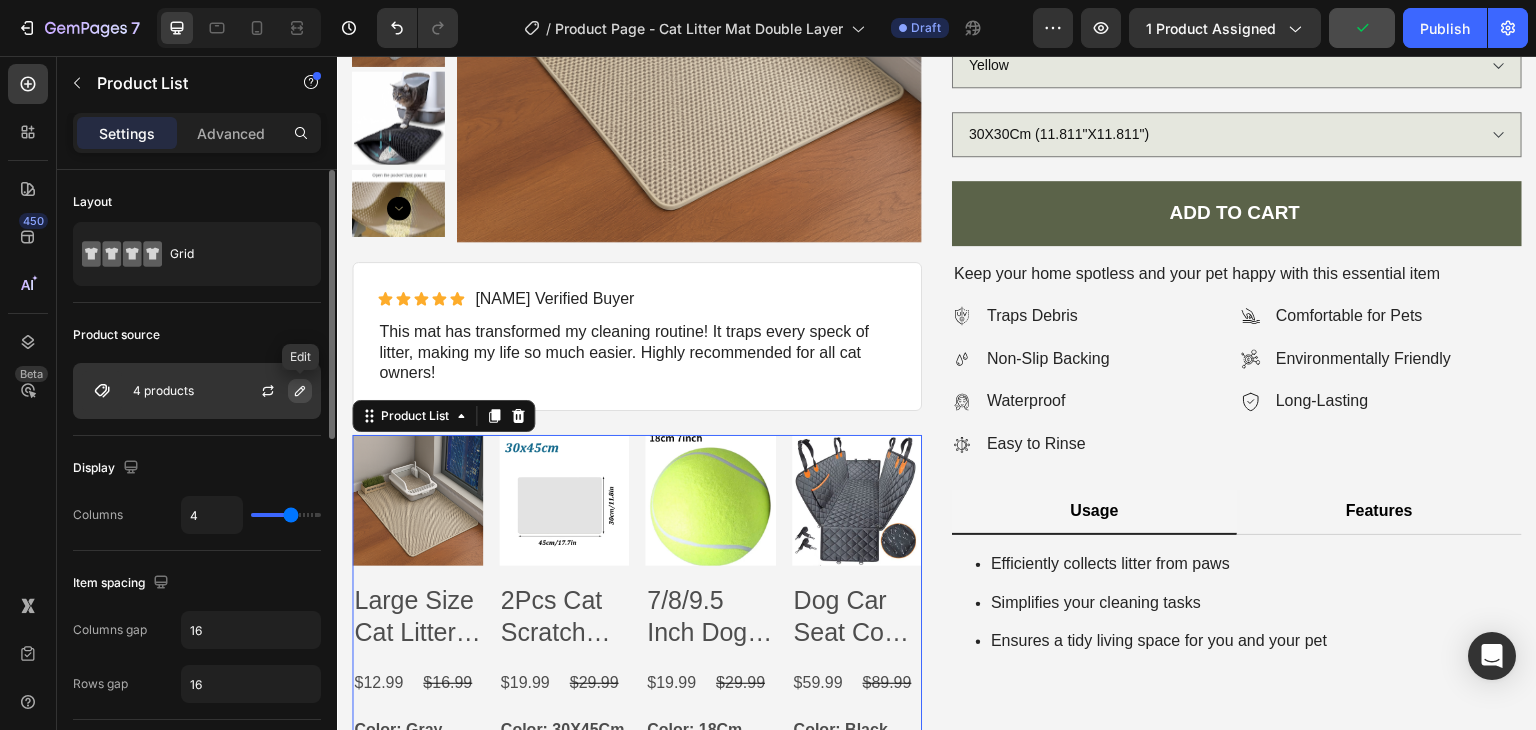 click 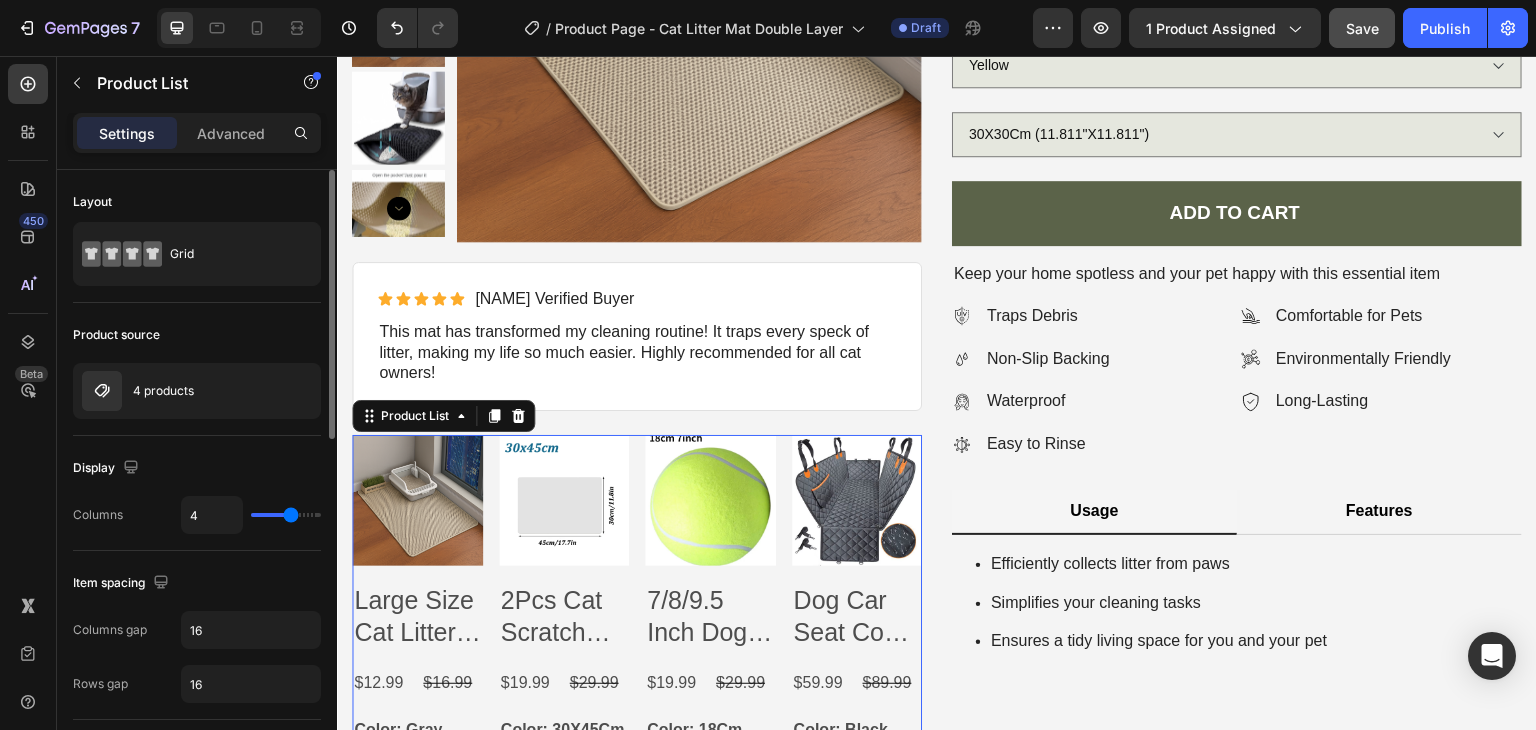 type on "3" 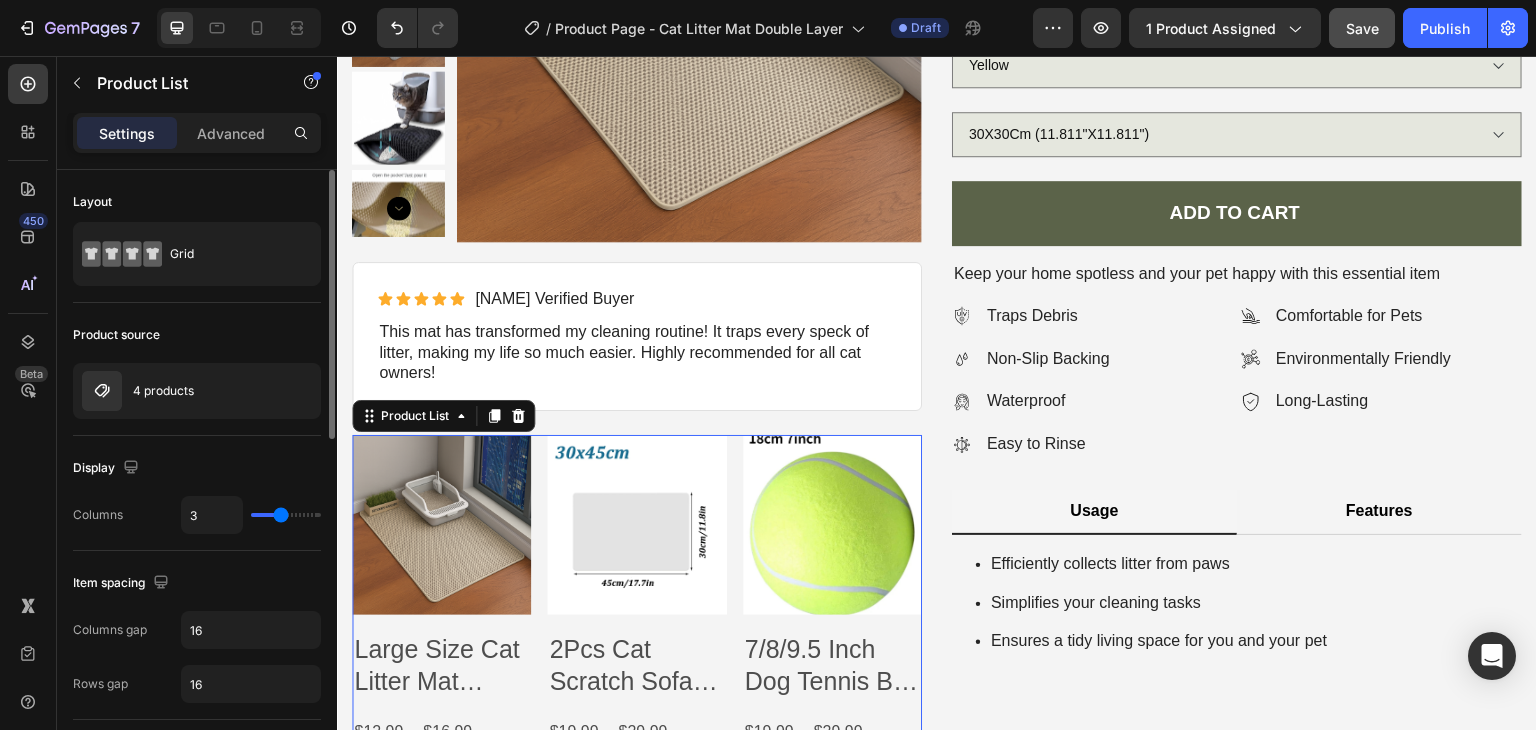 type on "2" 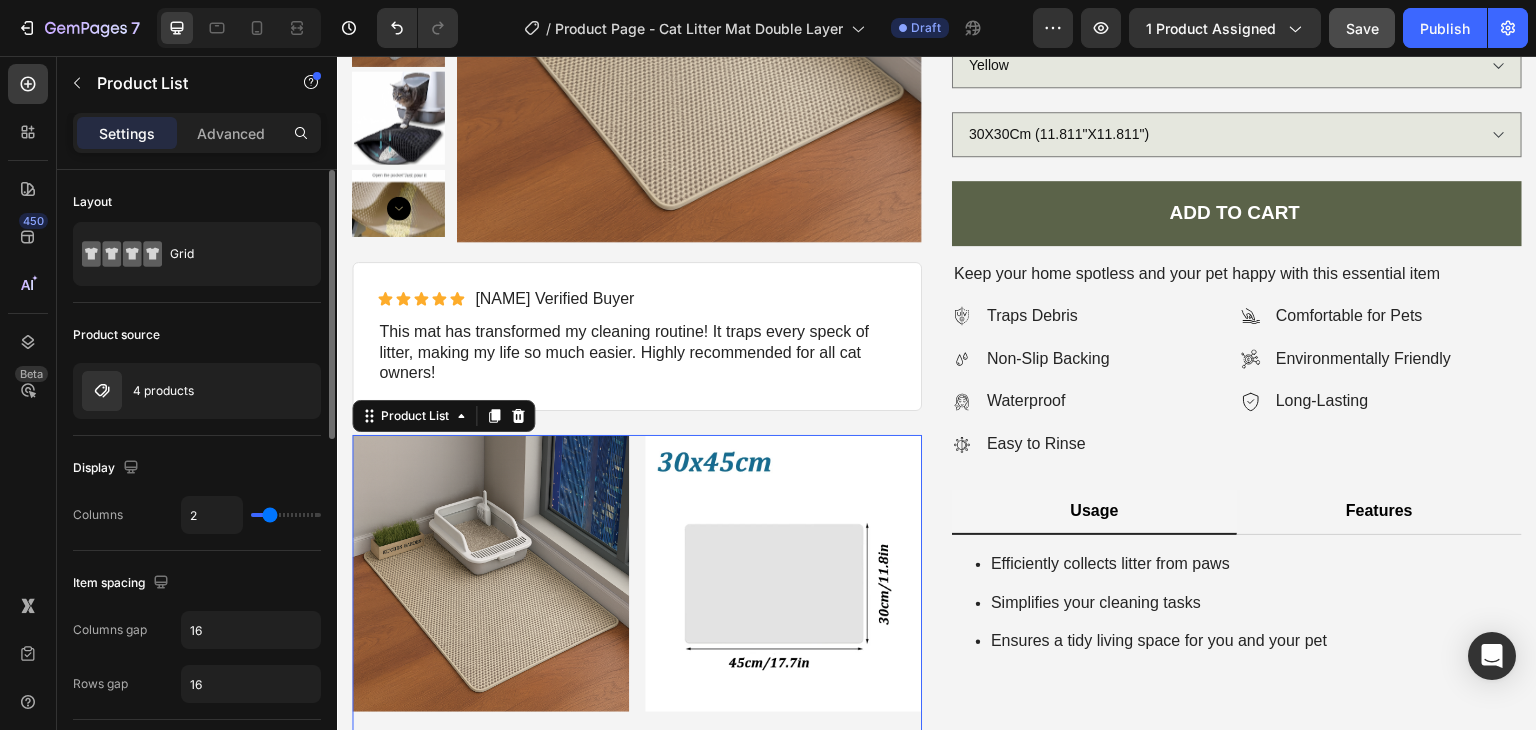 type on "1" 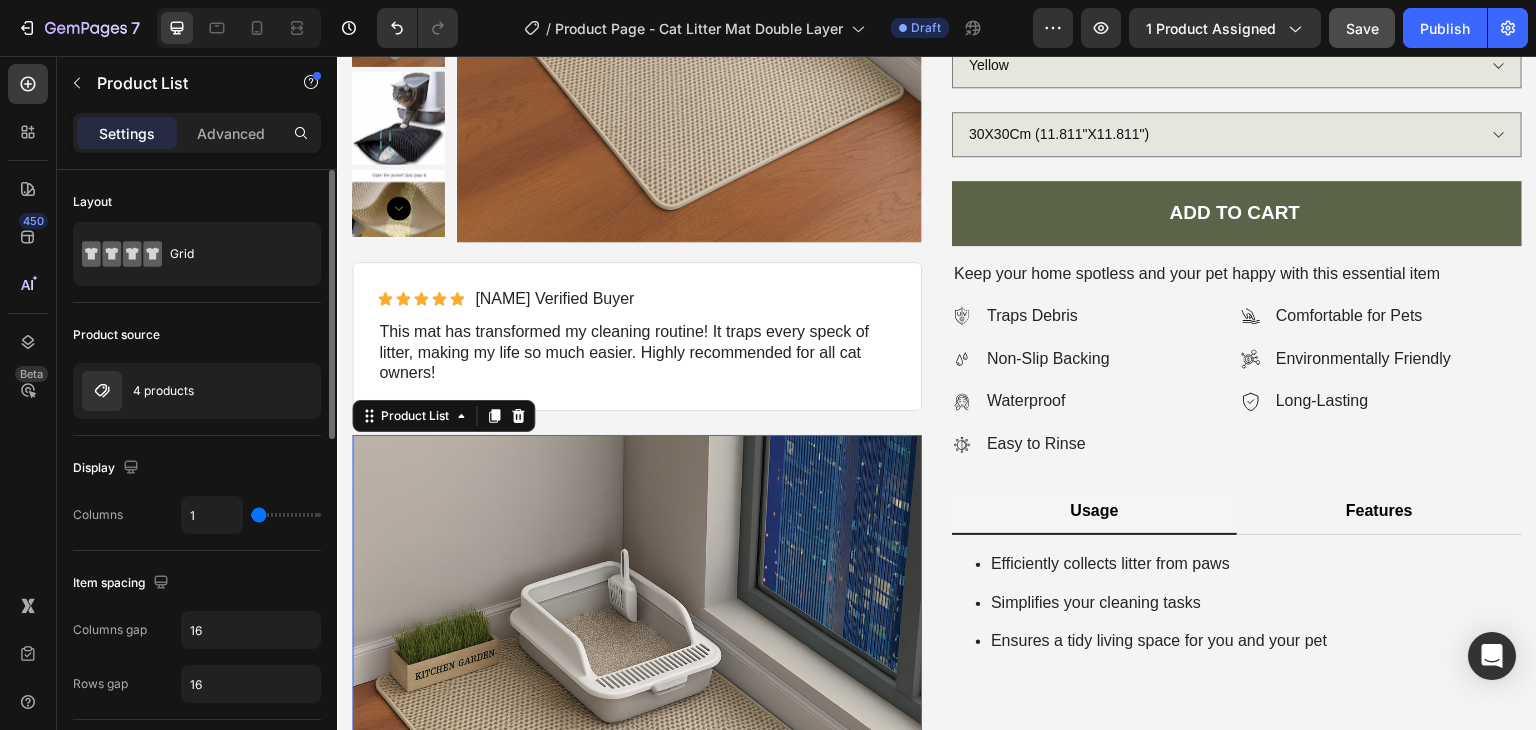 type on "2" 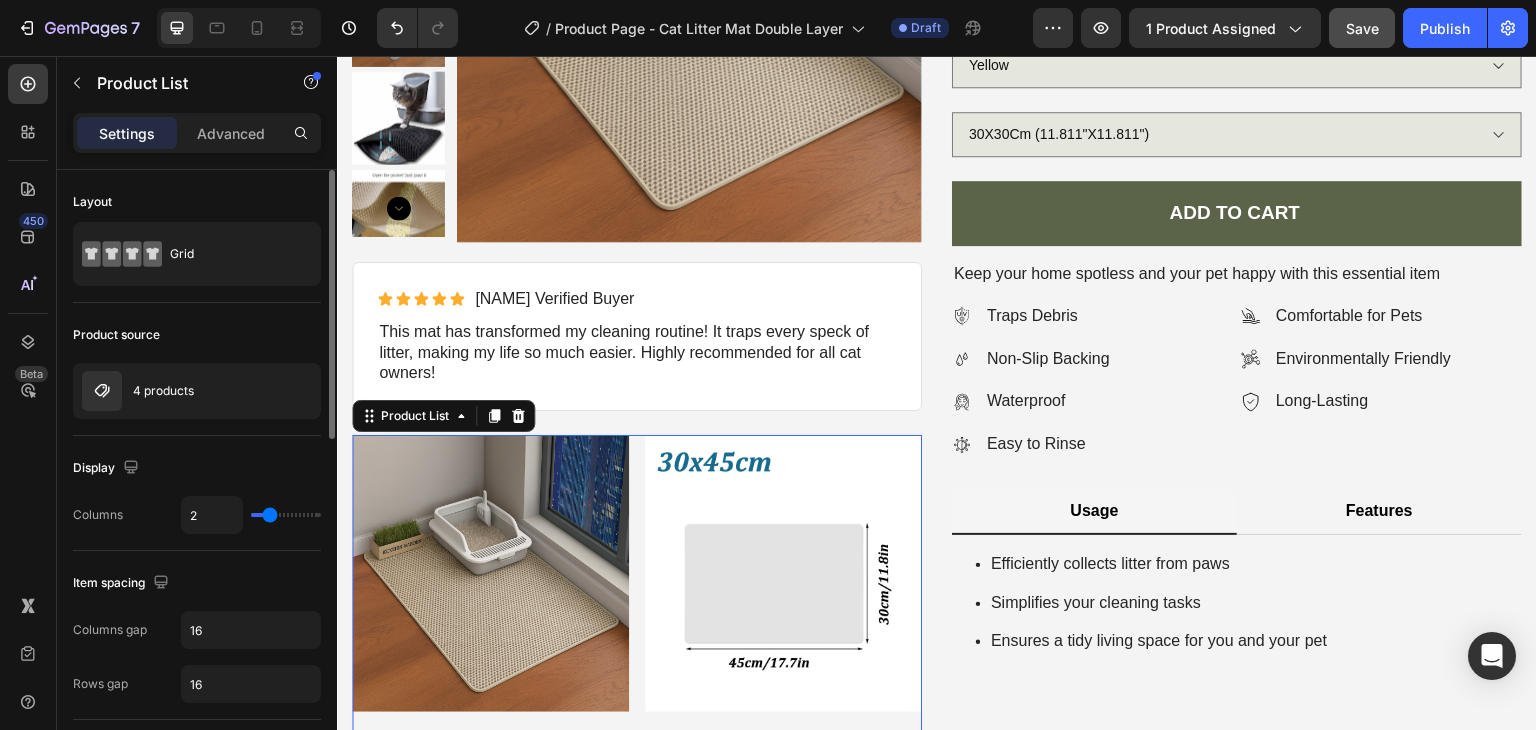drag, startPoint x: 284, startPoint y: 509, endPoint x: 267, endPoint y: 509, distance: 17 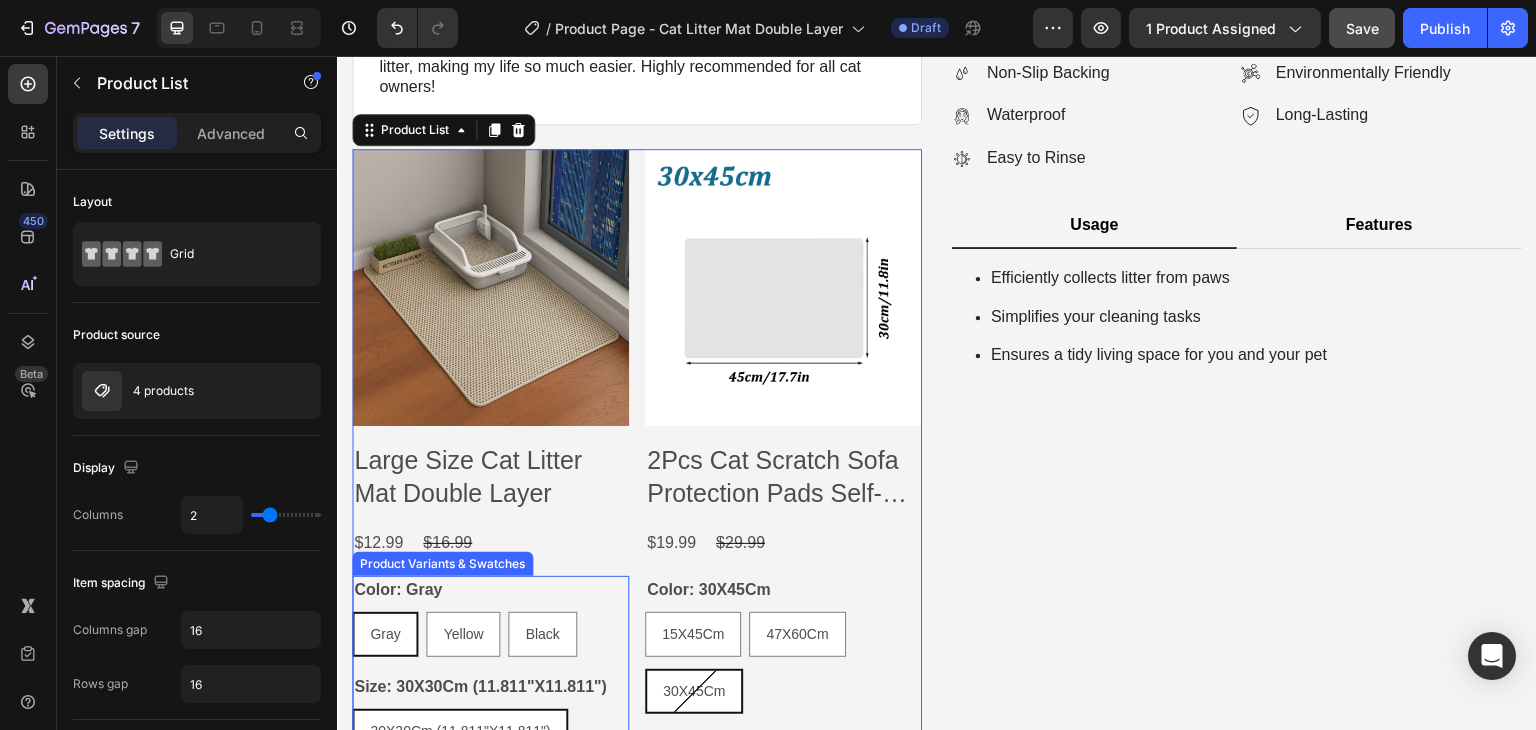 scroll, scrollTop: 600, scrollLeft: 0, axis: vertical 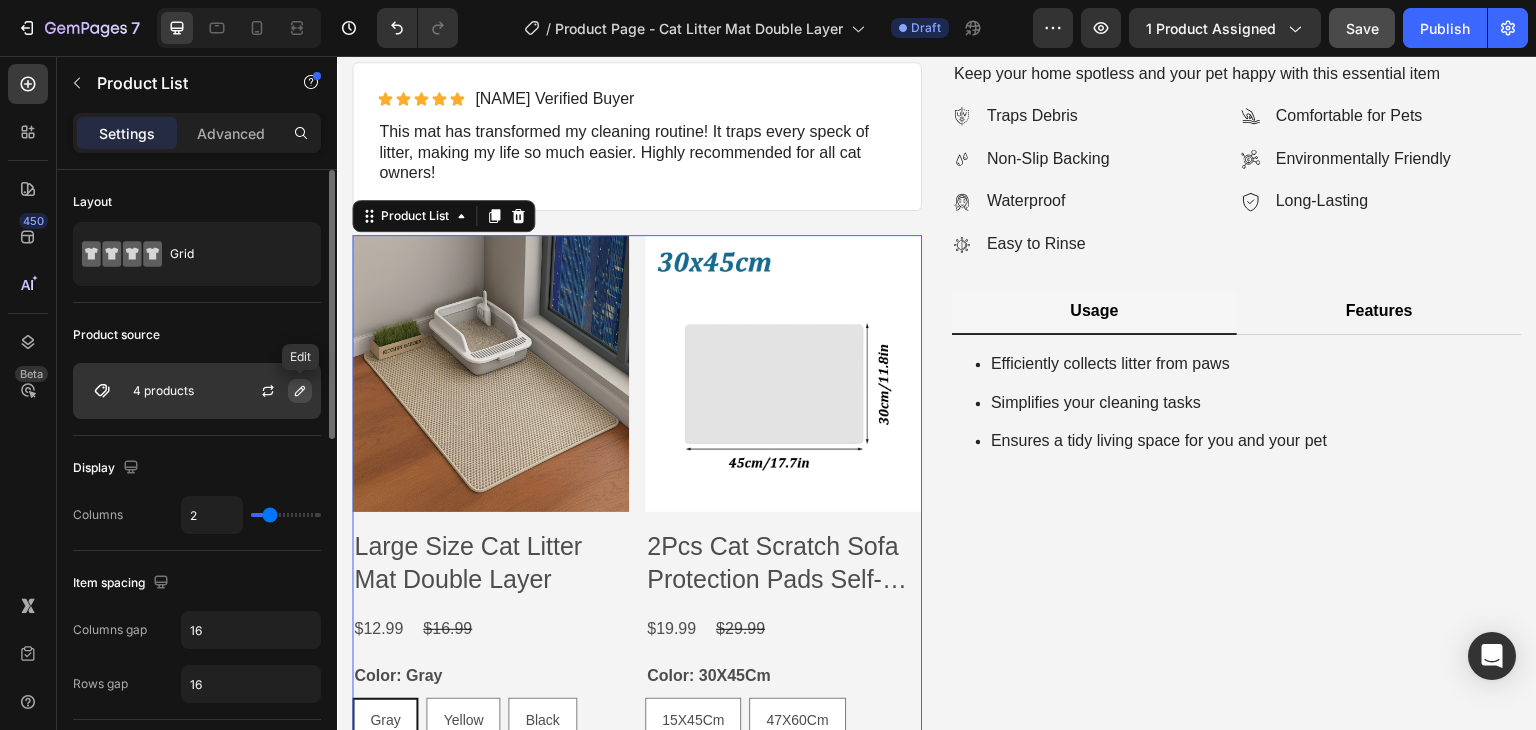 click 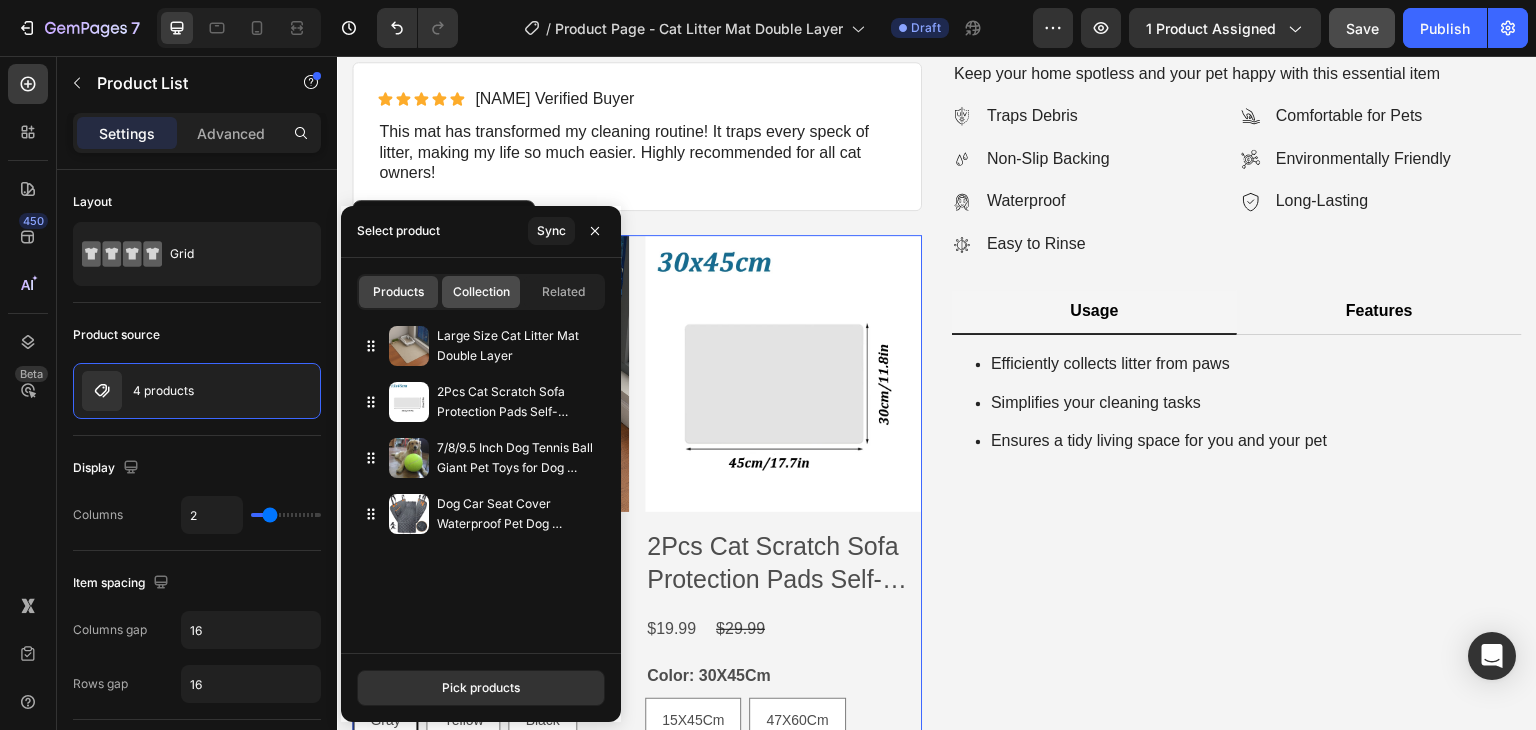 click on "Collection" 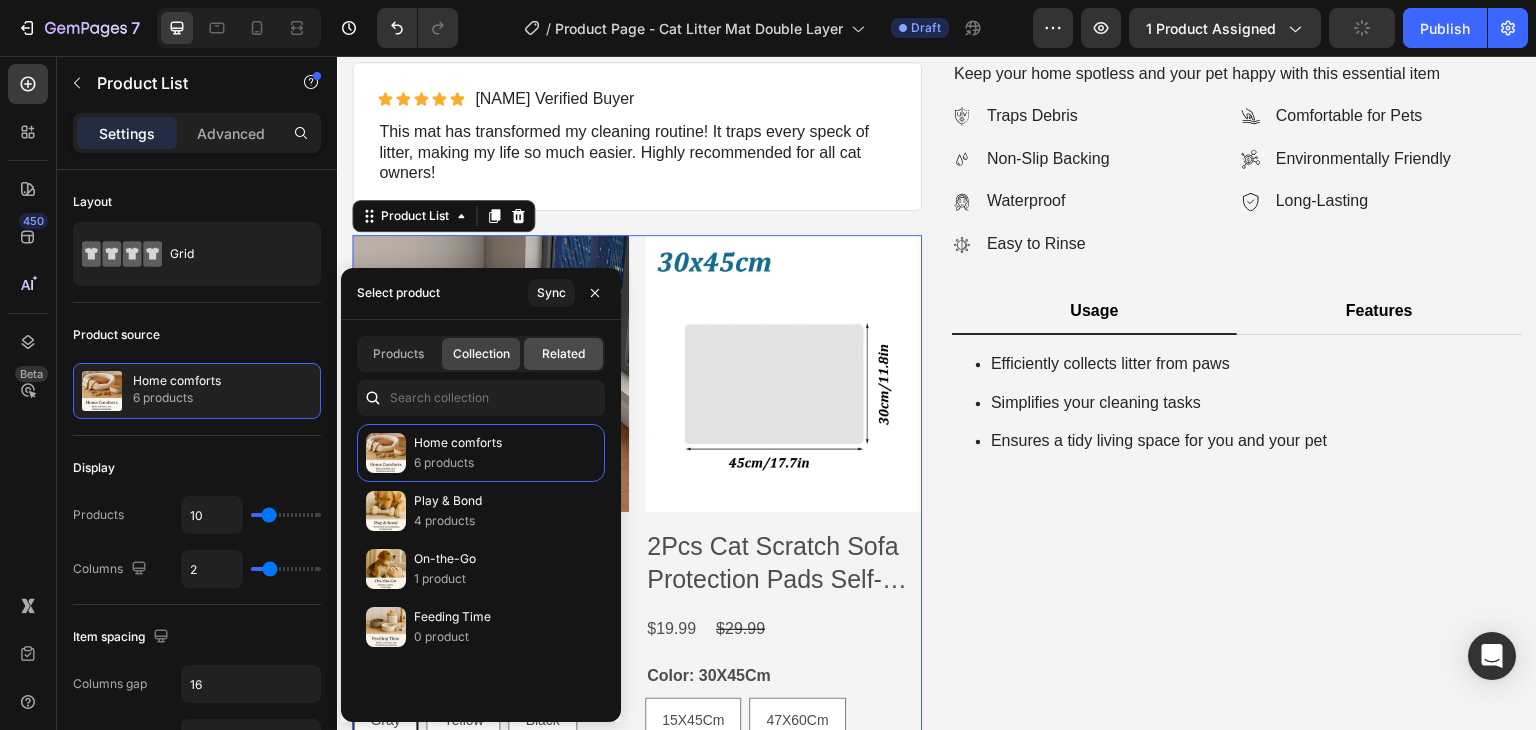 click on "Related" 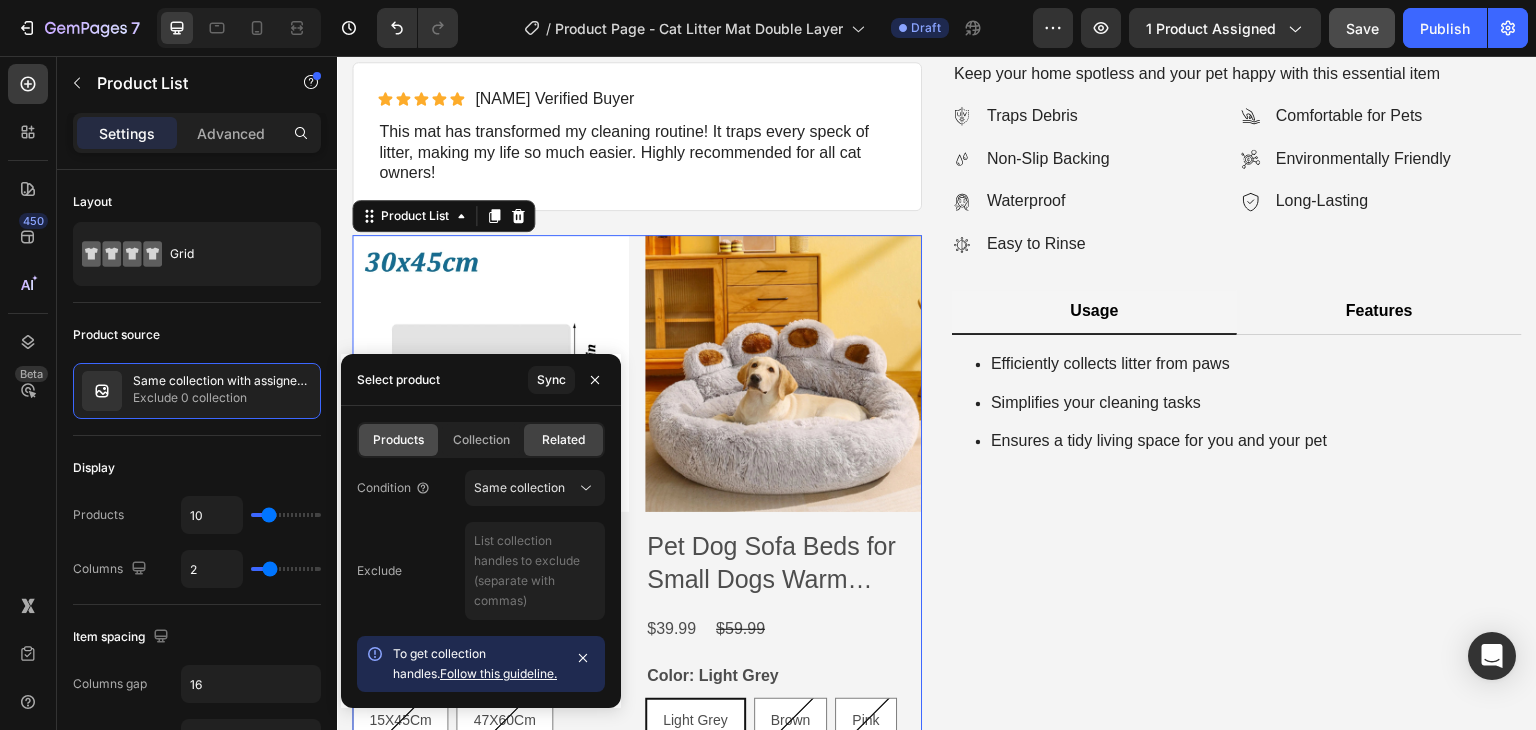 click on "Products" 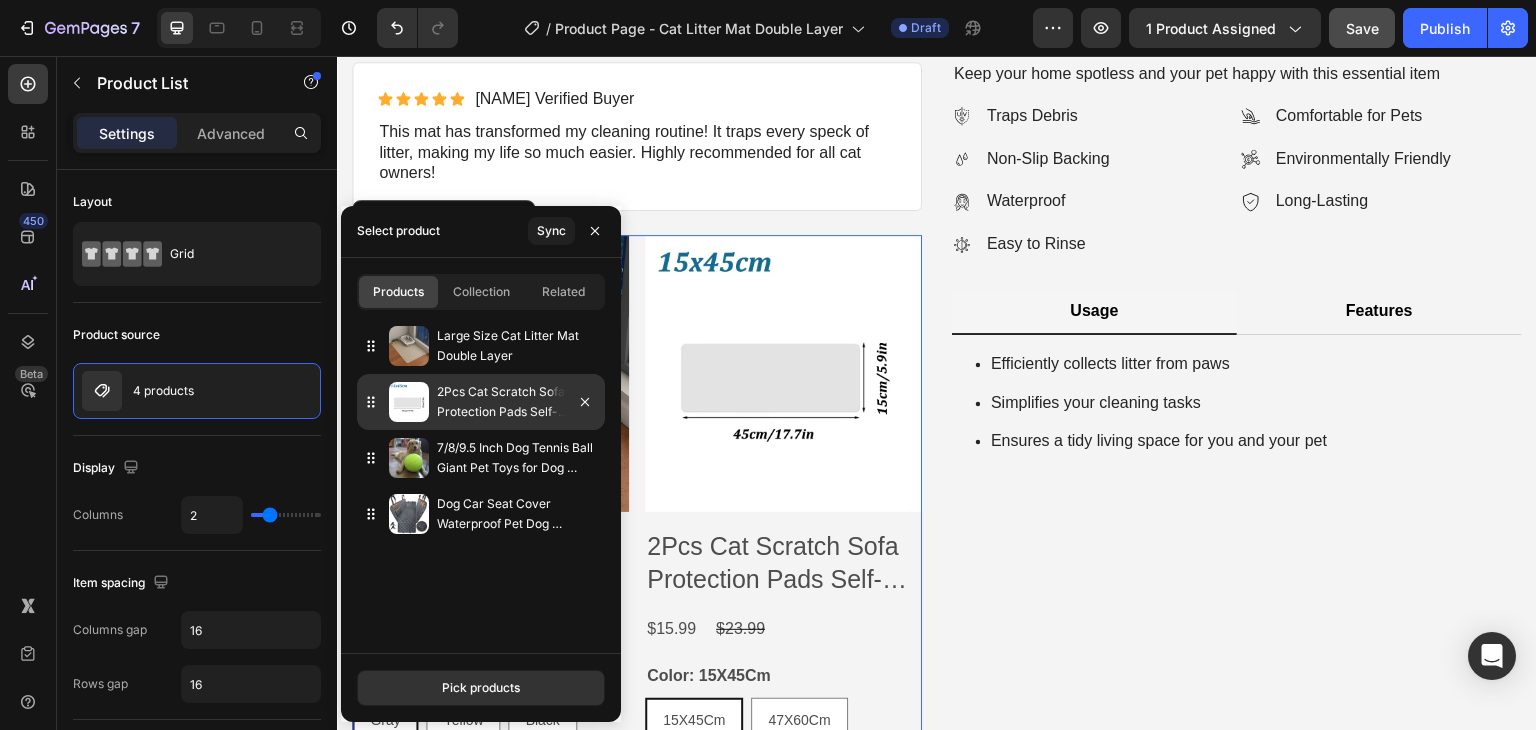 scroll, scrollTop: 700, scrollLeft: 0, axis: vertical 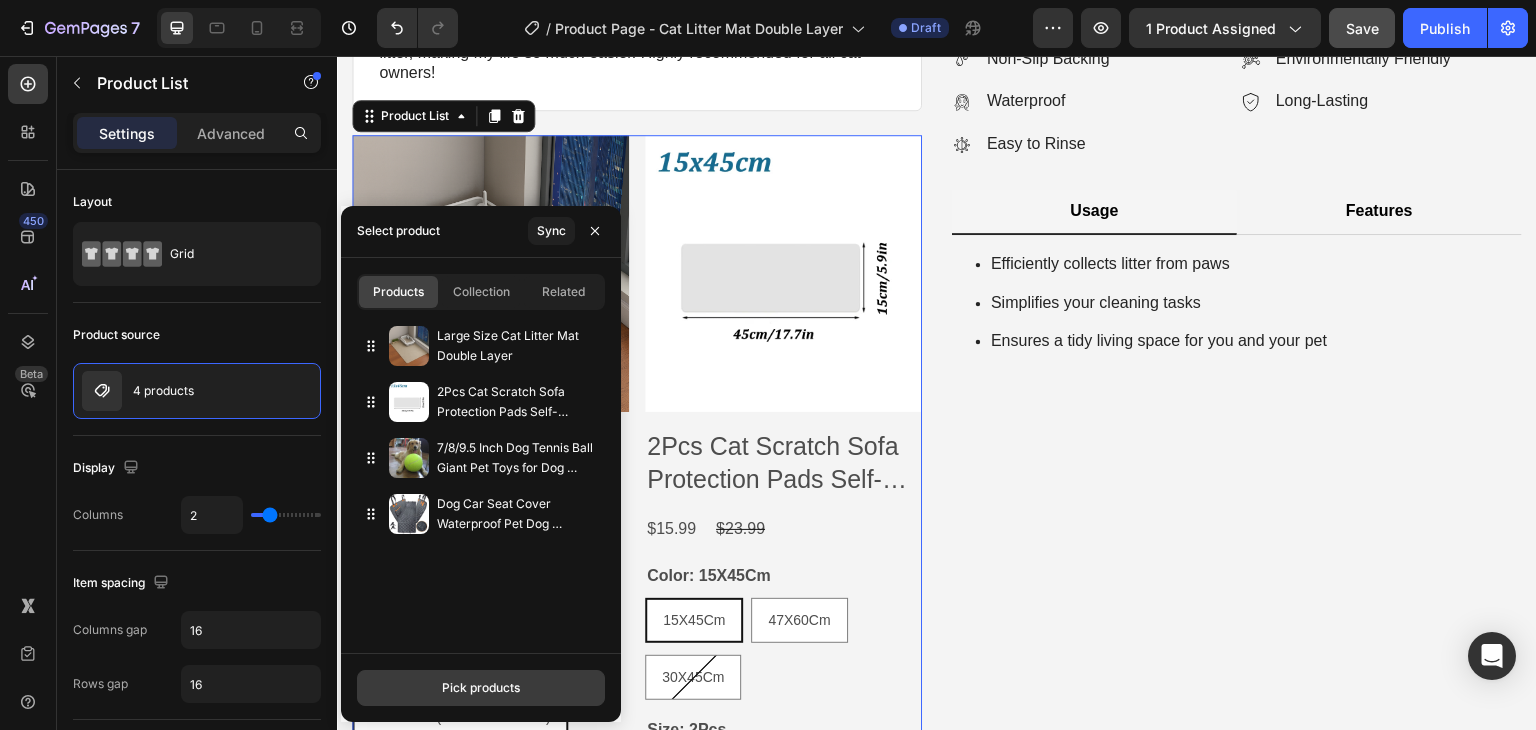 click on "Pick products" at bounding box center (481, 688) 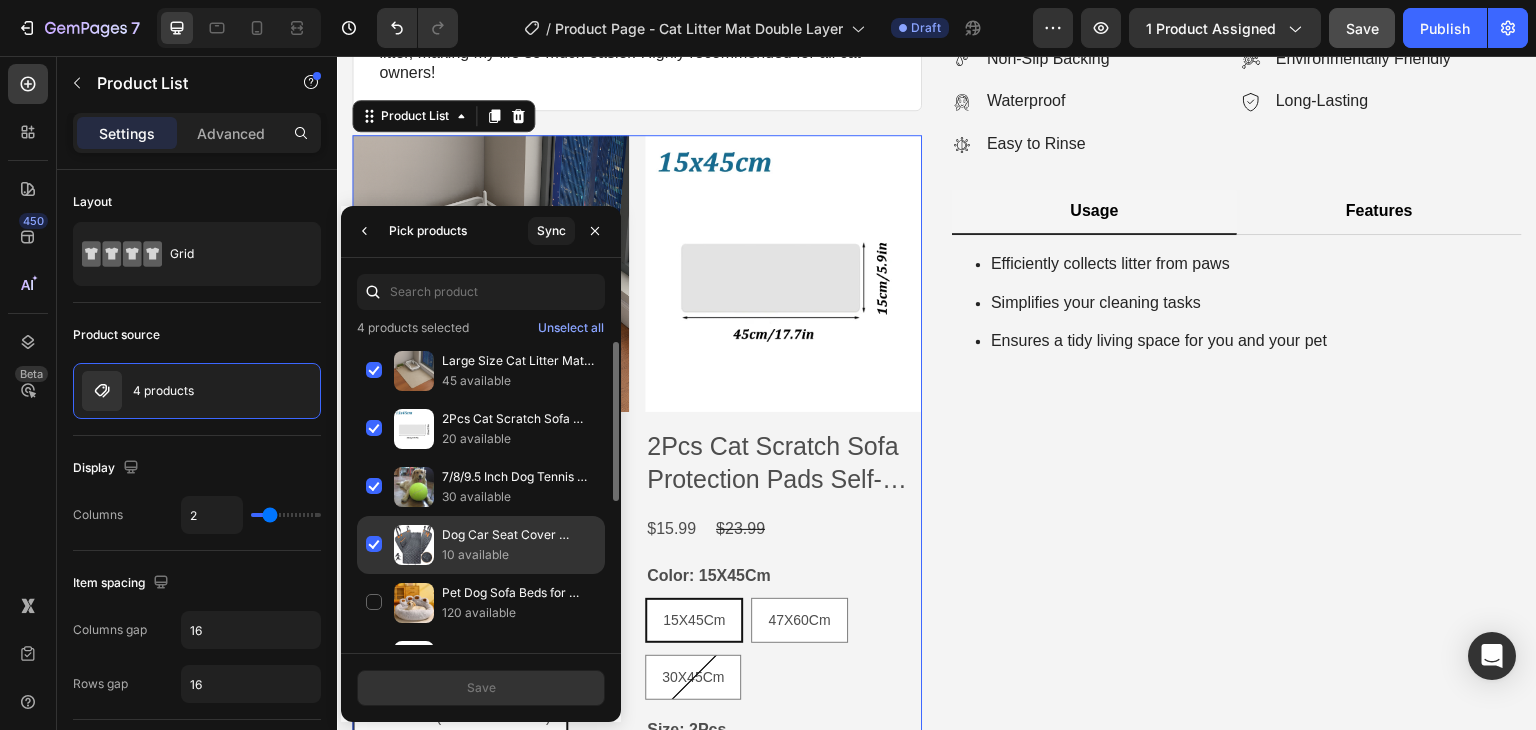 click on "Dog Car Seat Cover Waterproof Pet Dog Carriers Travel Mat Hammock for Small Medium Large Dogs Car Rear Back Seat Safety Pad 10 available" 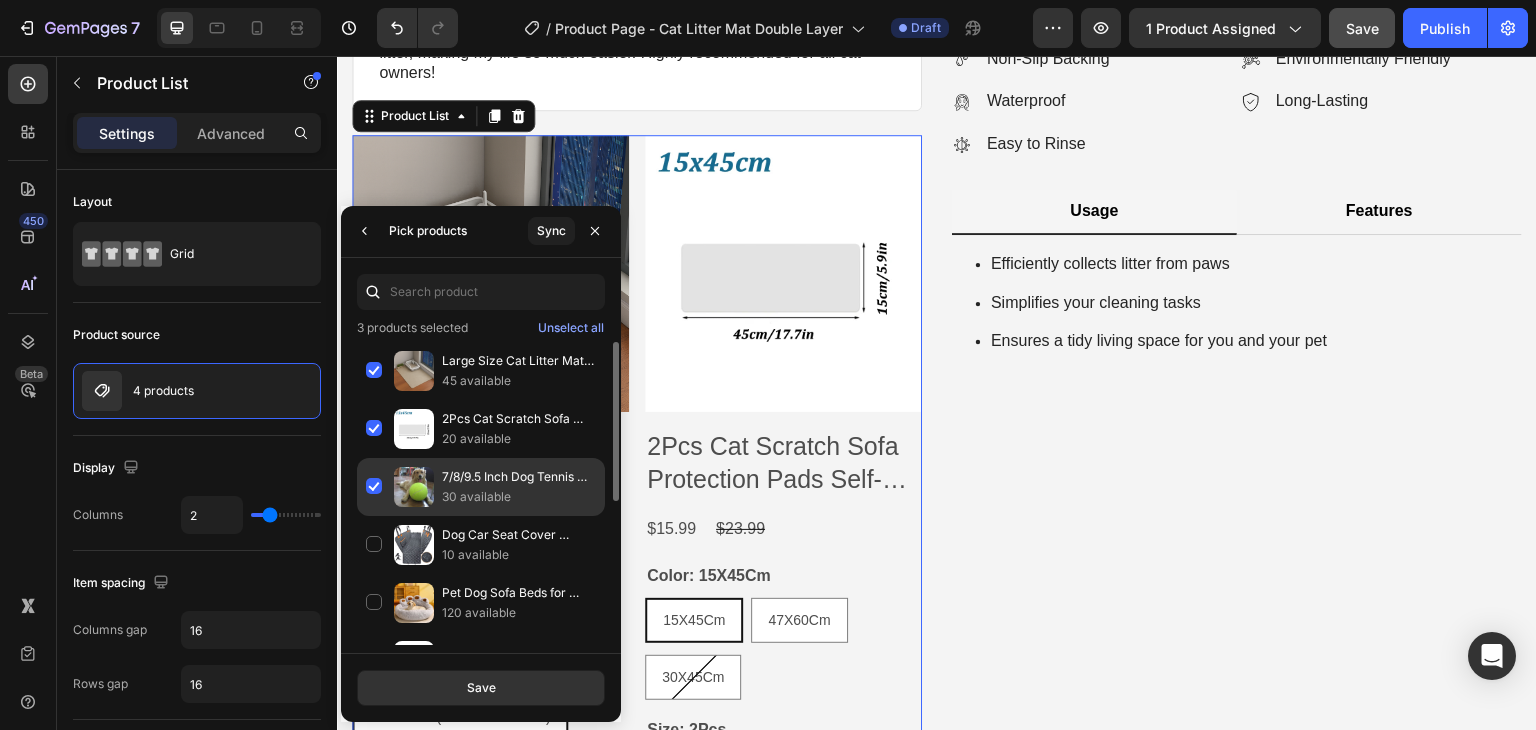 click on "7/8/9.5 Inch Dog Tennis Ball Giant Pet Toys for Dog Chewing Toy Signature Mega Jumbo Kids Ball Training Supplies Dropship Plush 30 available" 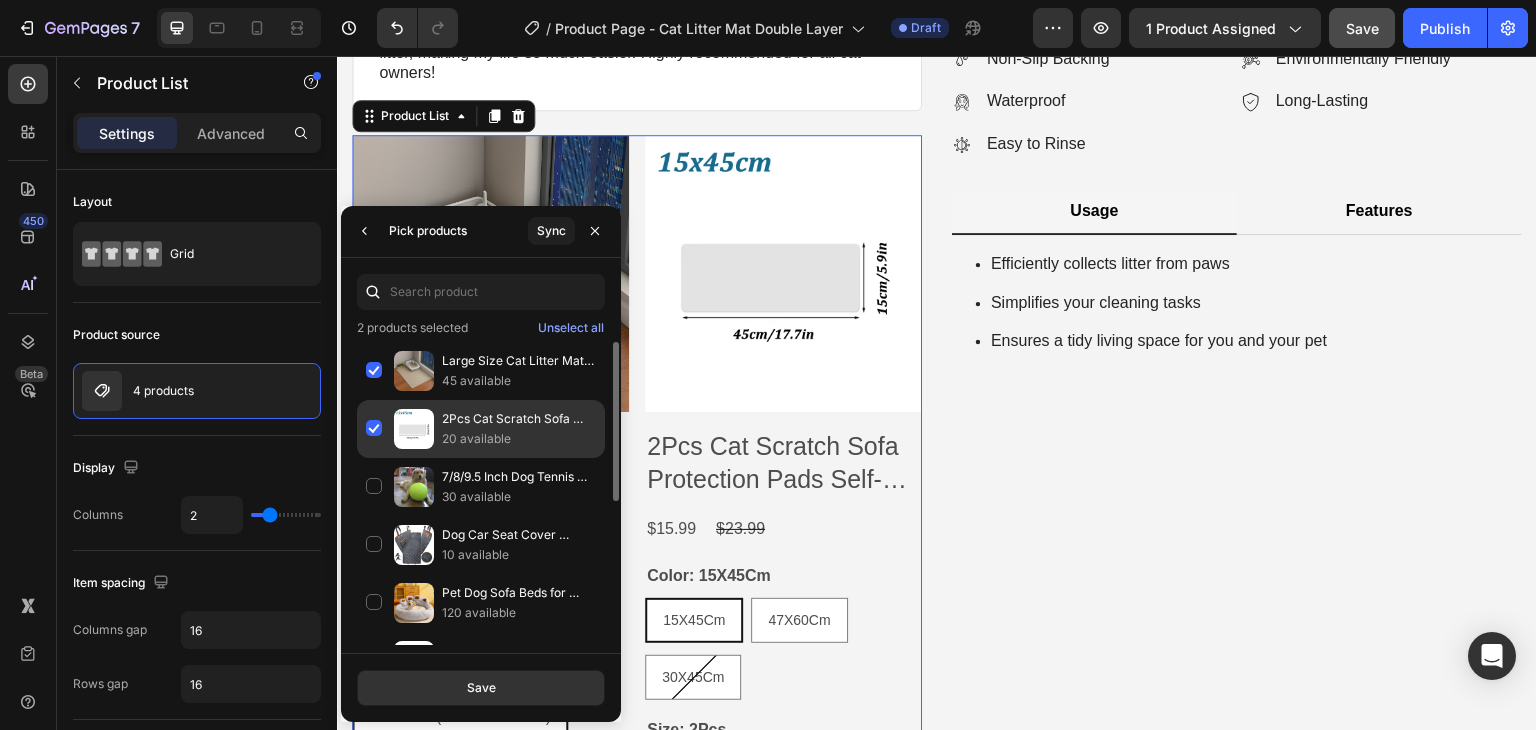 click on "2Pcs Cat Scratch Sofa Protection Pads Self-Adhesive Pet Furniture Protectors Cover Anti-Cat Scratch Couch Guard Pads Stickers 20 available" 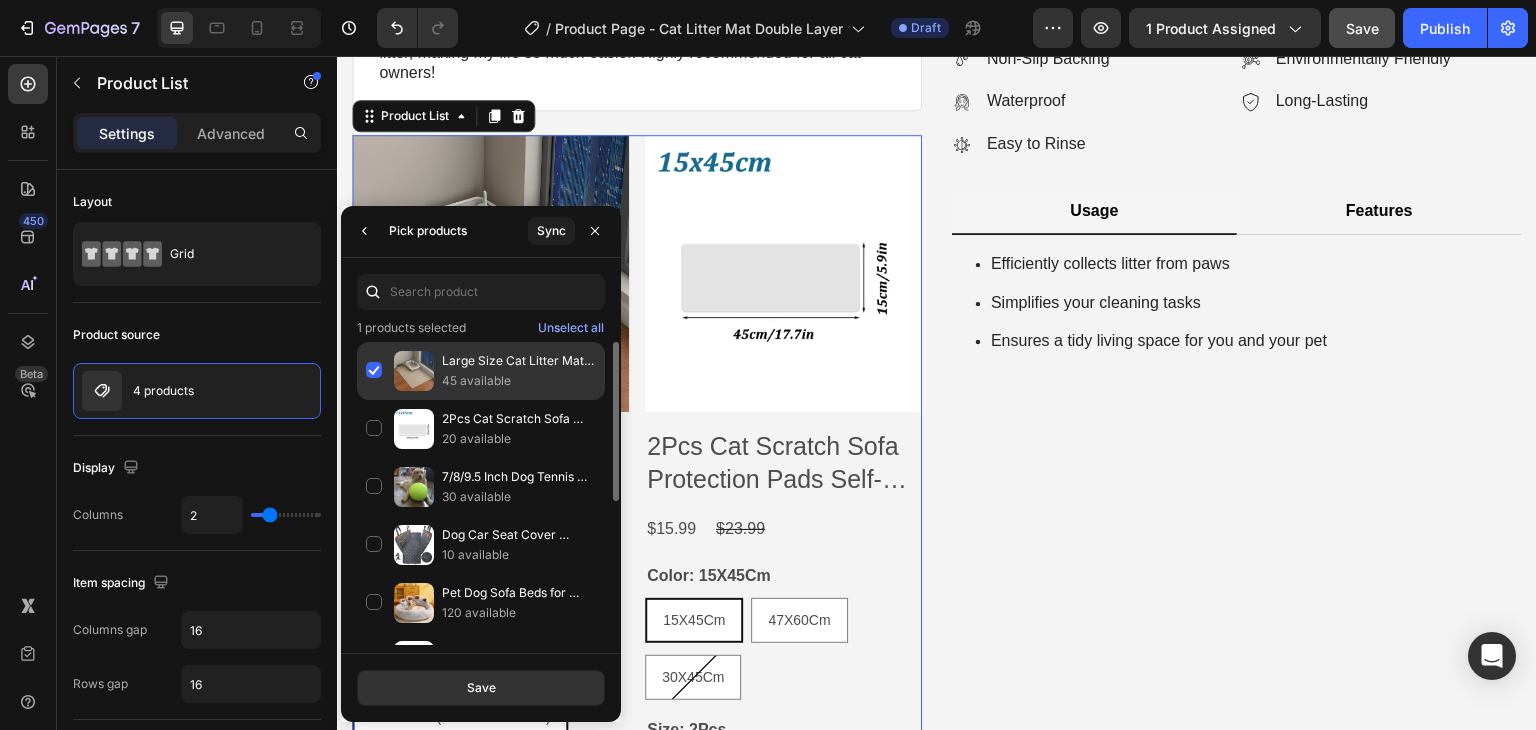 click on "Large Size Cat Litter Mat Double Layer 45 available" 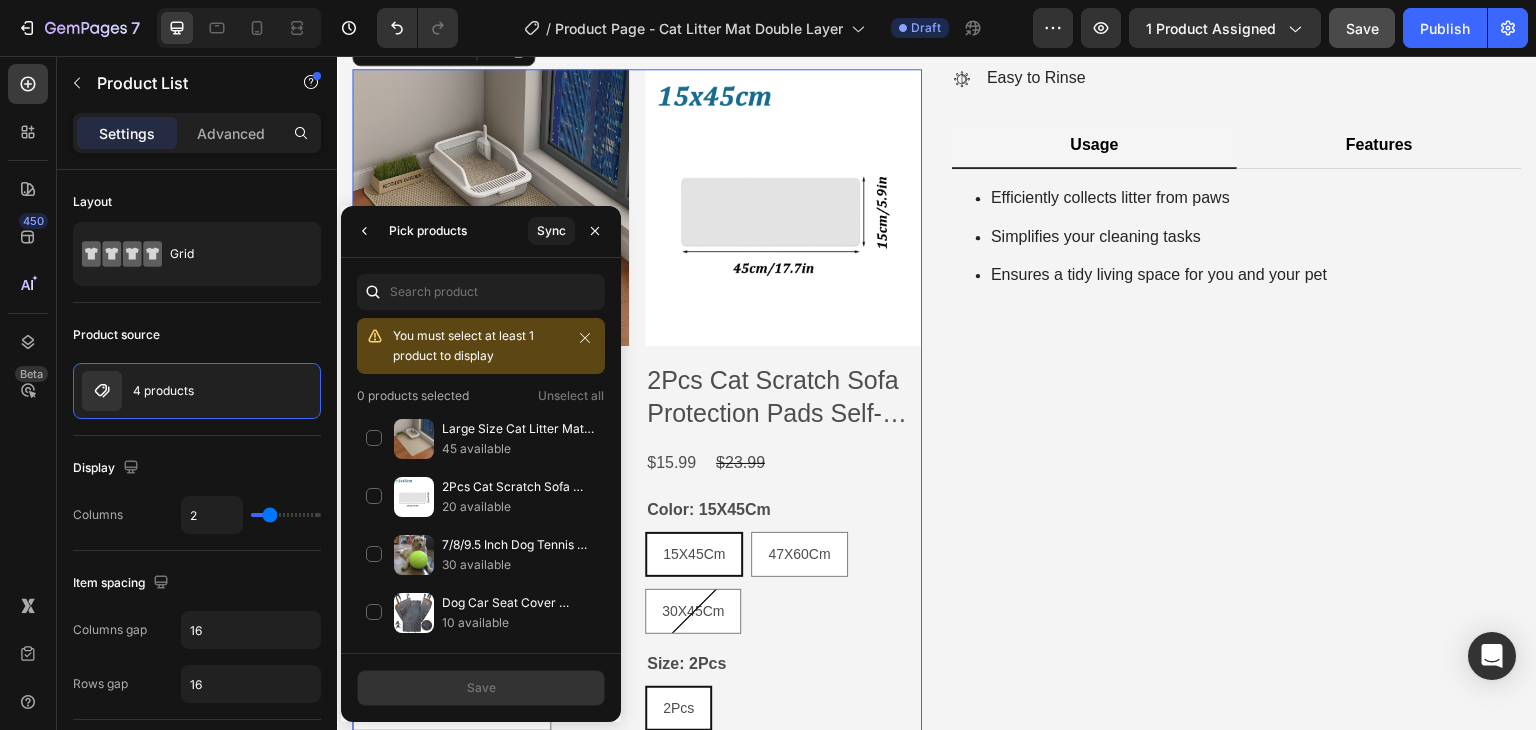 scroll, scrollTop: 800, scrollLeft: 0, axis: vertical 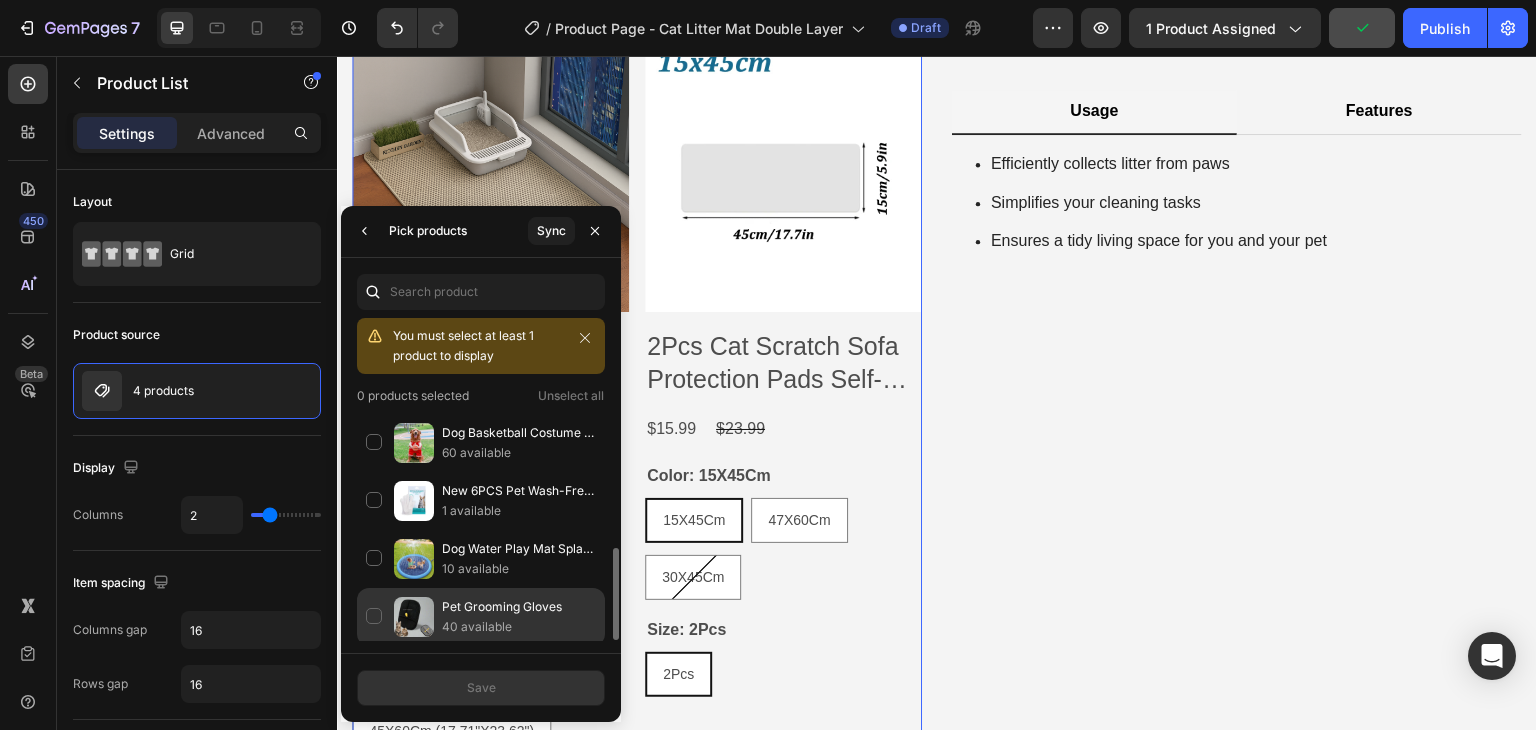 click on "Pet Grooming Gloves 40 available" 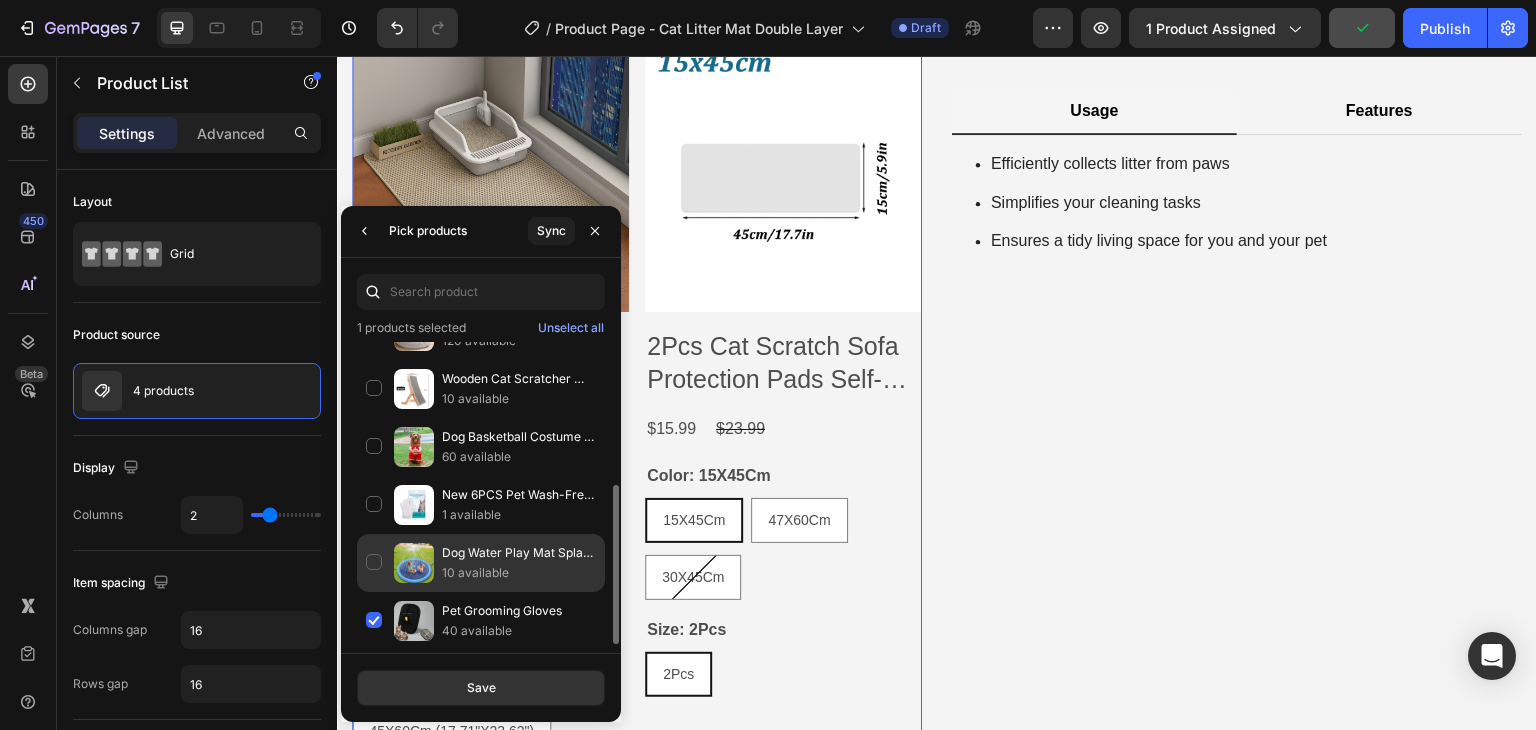 scroll, scrollTop: 0, scrollLeft: 0, axis: both 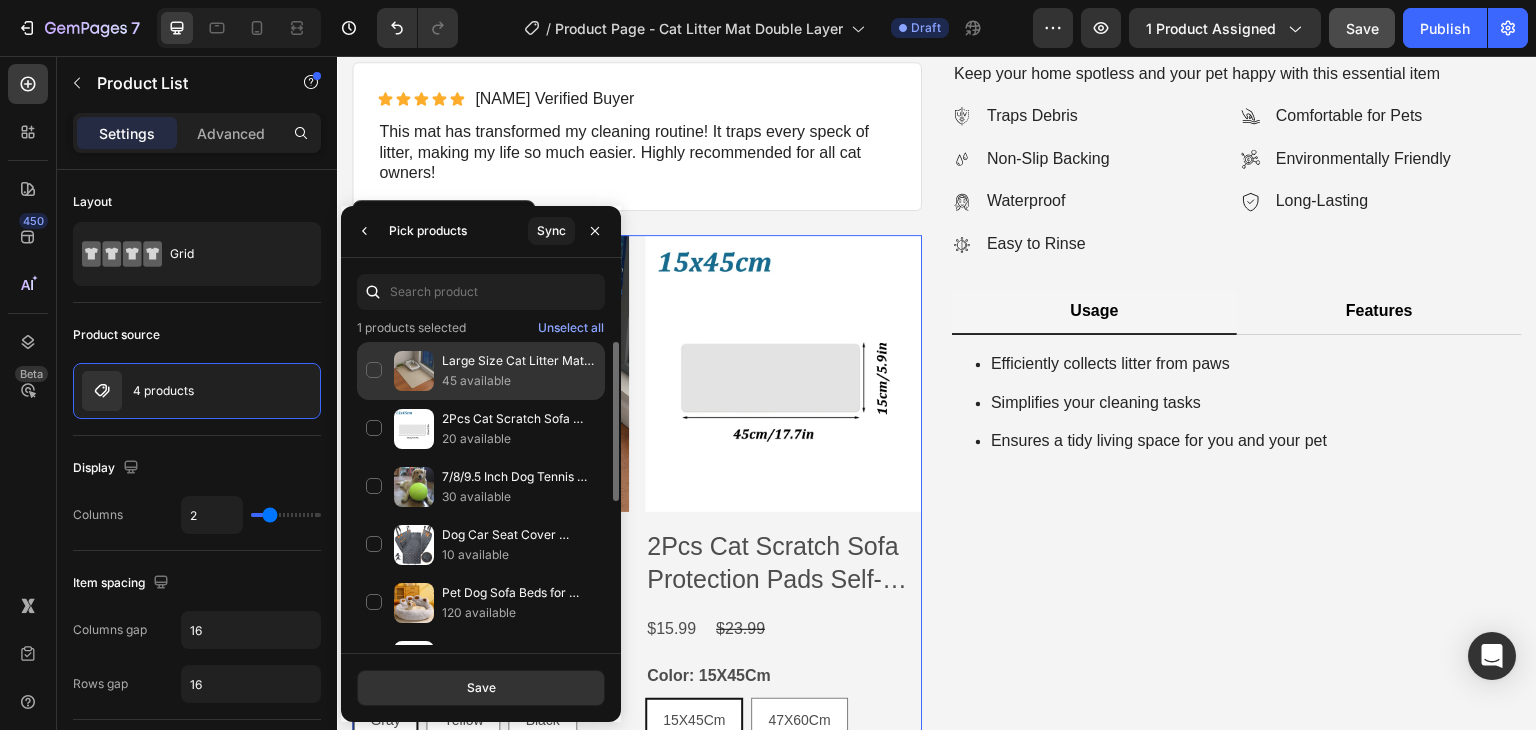 click on "Large Size Cat Litter Mat Double Layer 45 available" 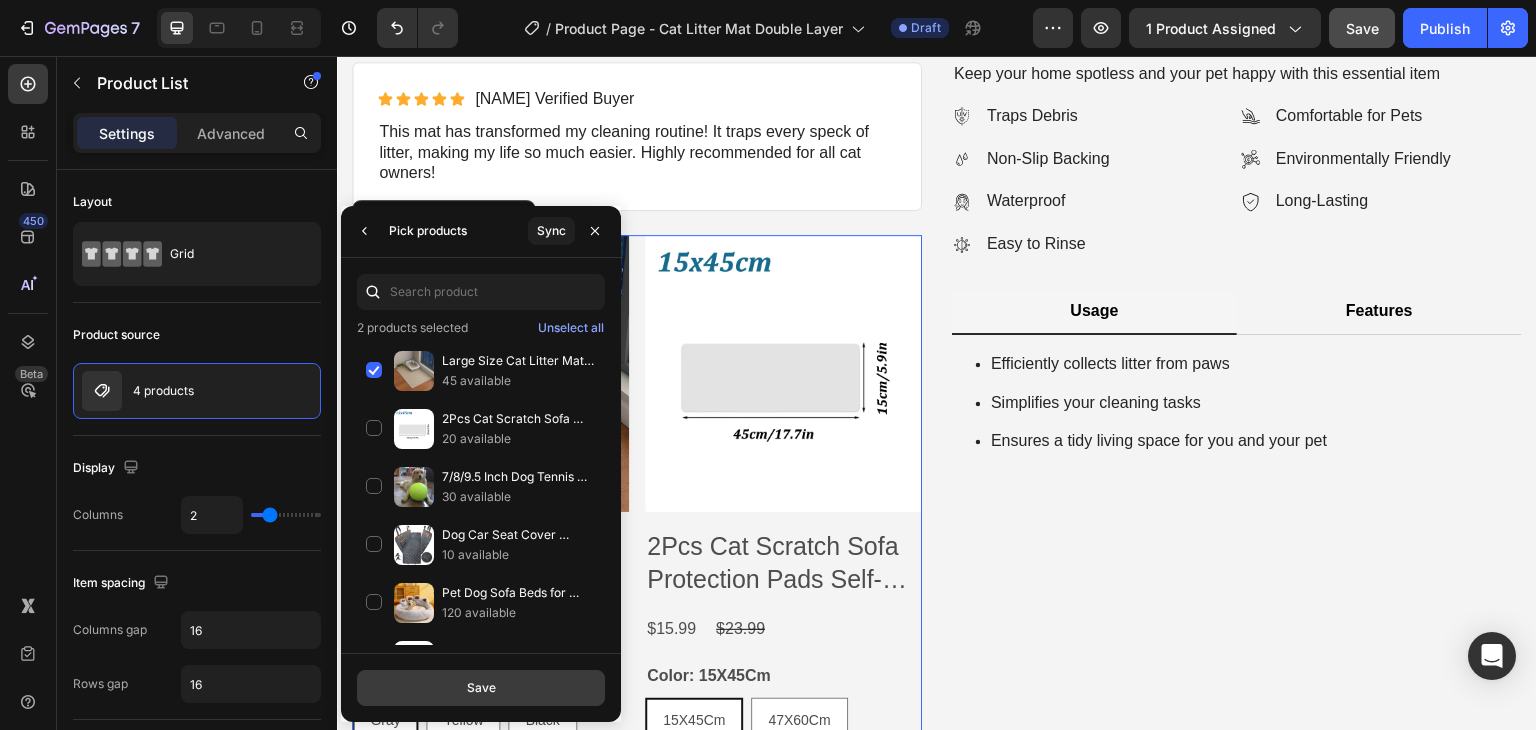 click on "Save" at bounding box center (481, 688) 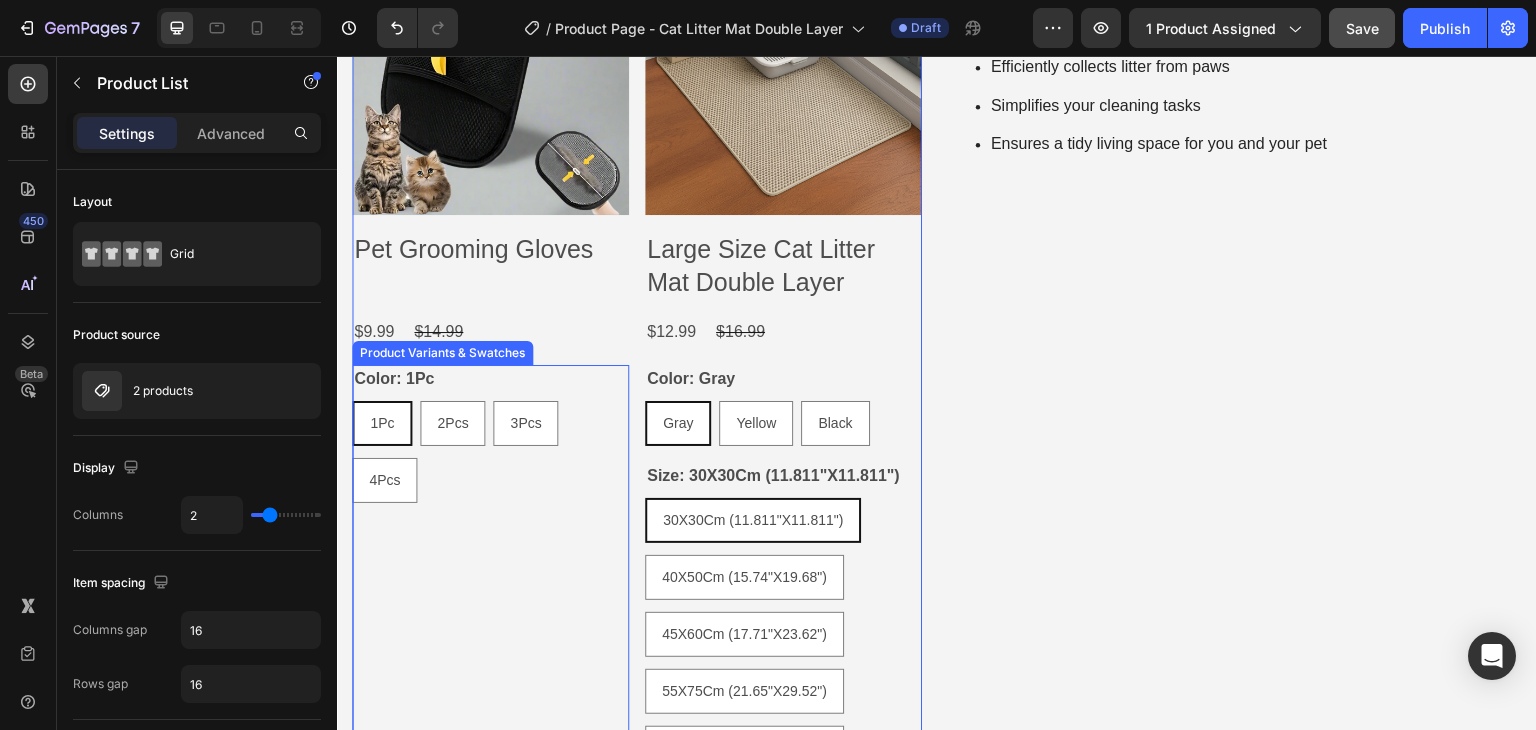 scroll, scrollTop: 1000, scrollLeft: 0, axis: vertical 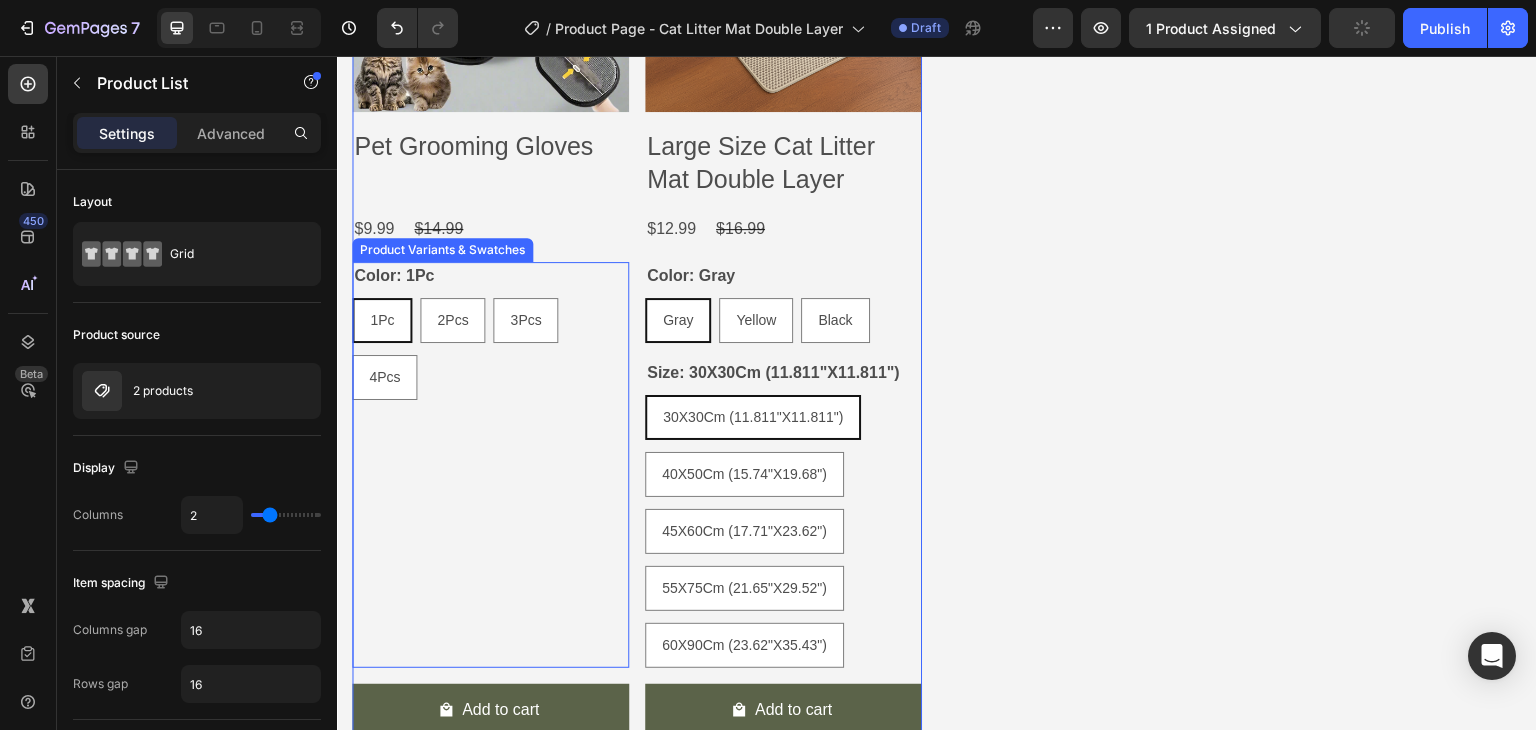 click on "Color: 1Pc 1Pc 1Pc 1Pc 2Pcs 2Pcs 2Pcs 3Pcs 3Pcs 3Pcs 4Pcs 4Pcs 4Pcs Product Variants & Swatches" at bounding box center (490, 465) 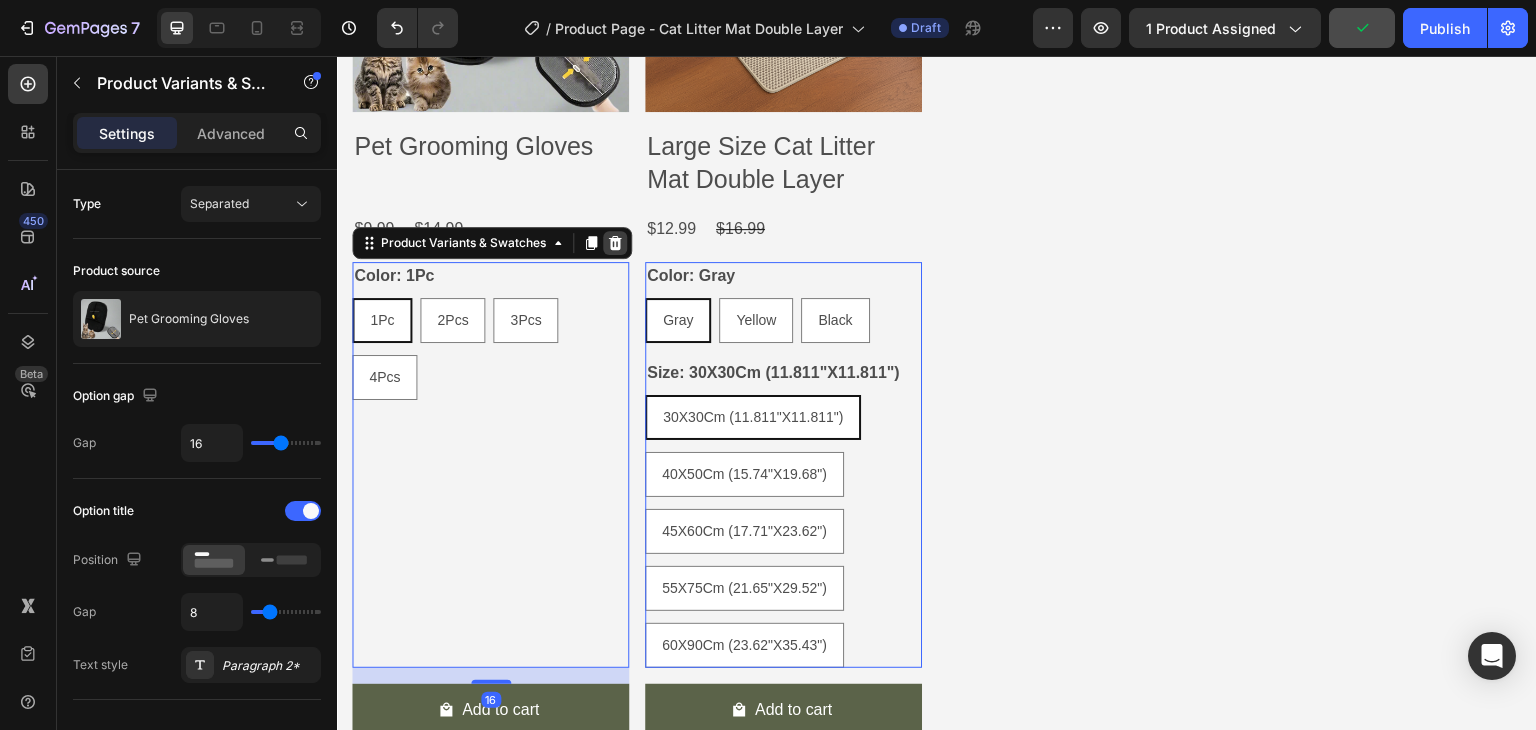 click 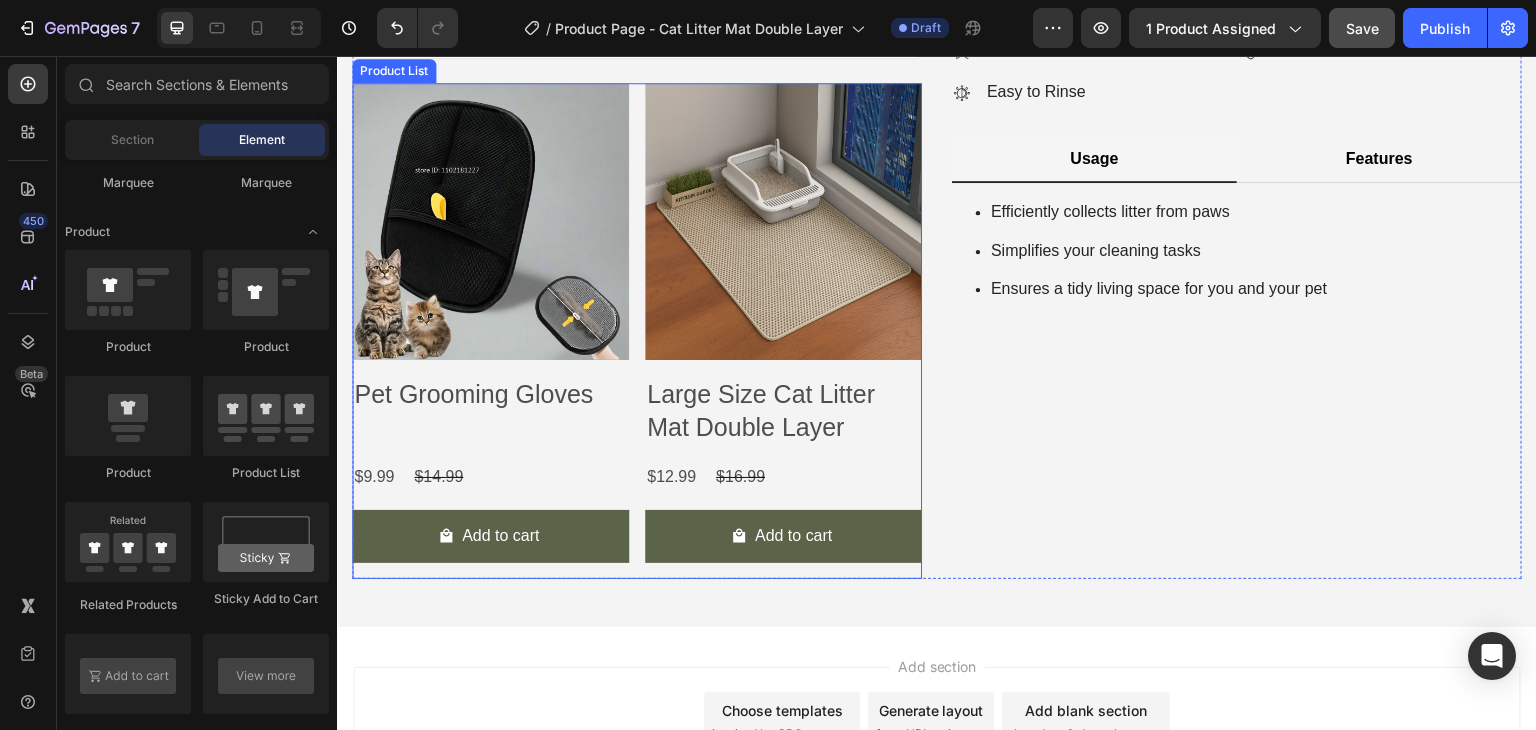 scroll, scrollTop: 800, scrollLeft: 0, axis: vertical 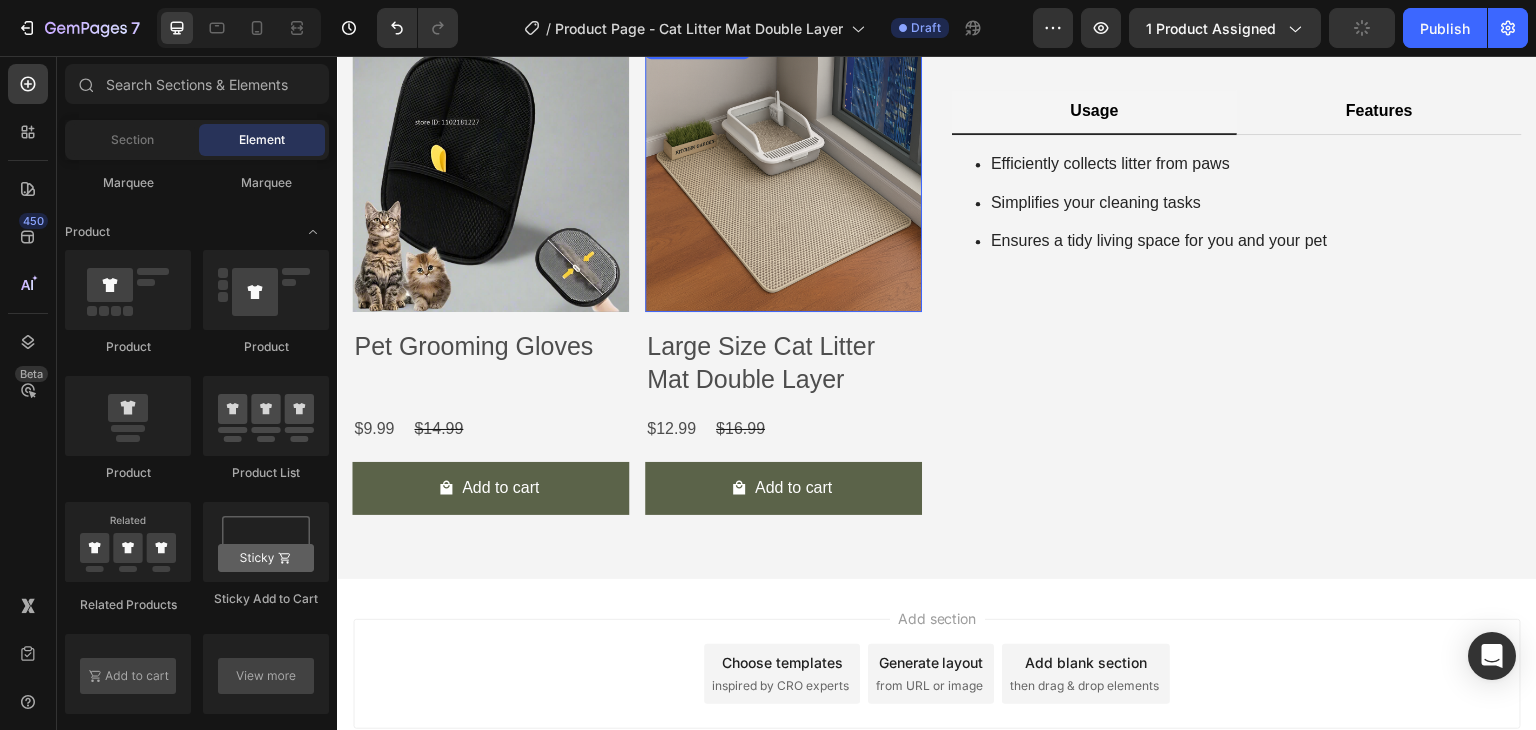 click at bounding box center (783, 173) 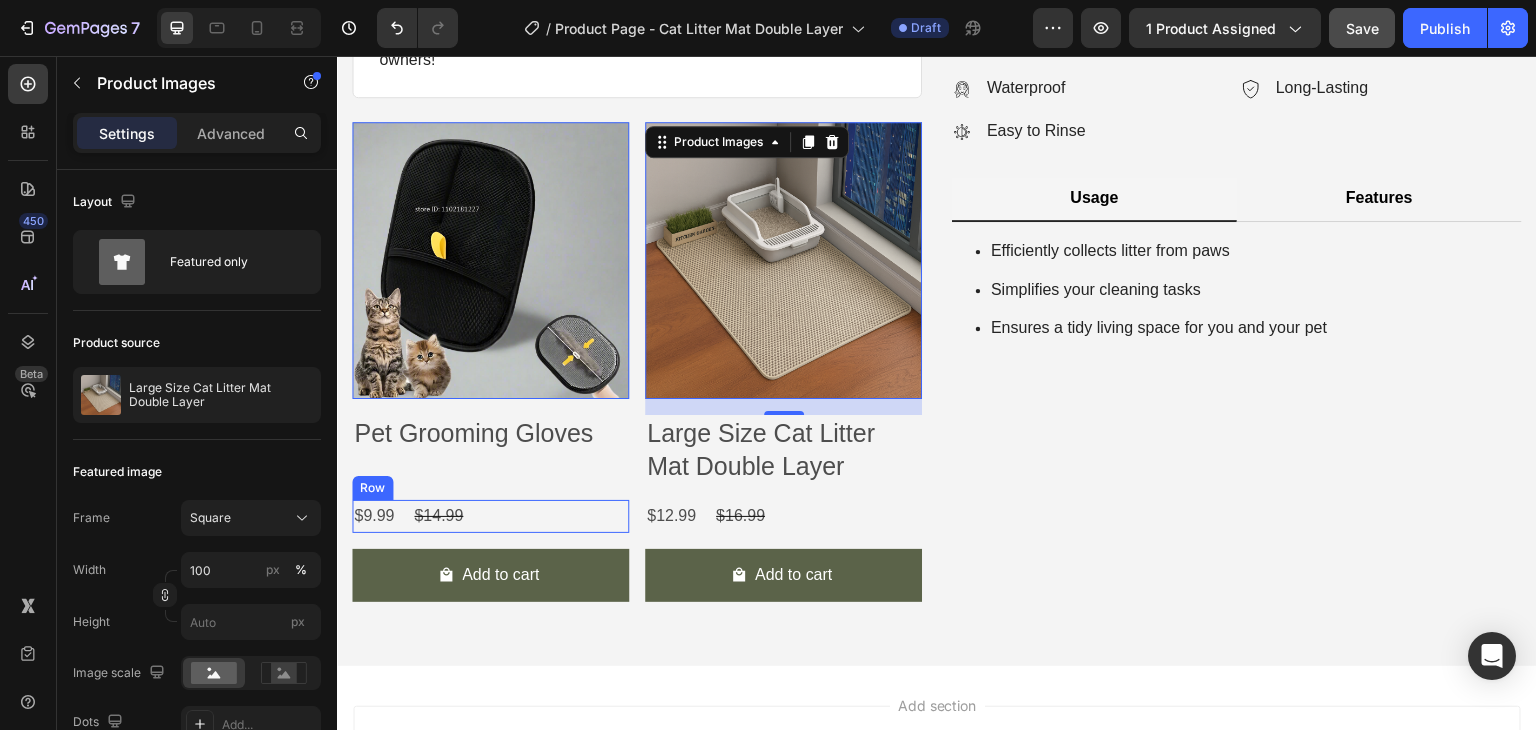 scroll, scrollTop: 600, scrollLeft: 0, axis: vertical 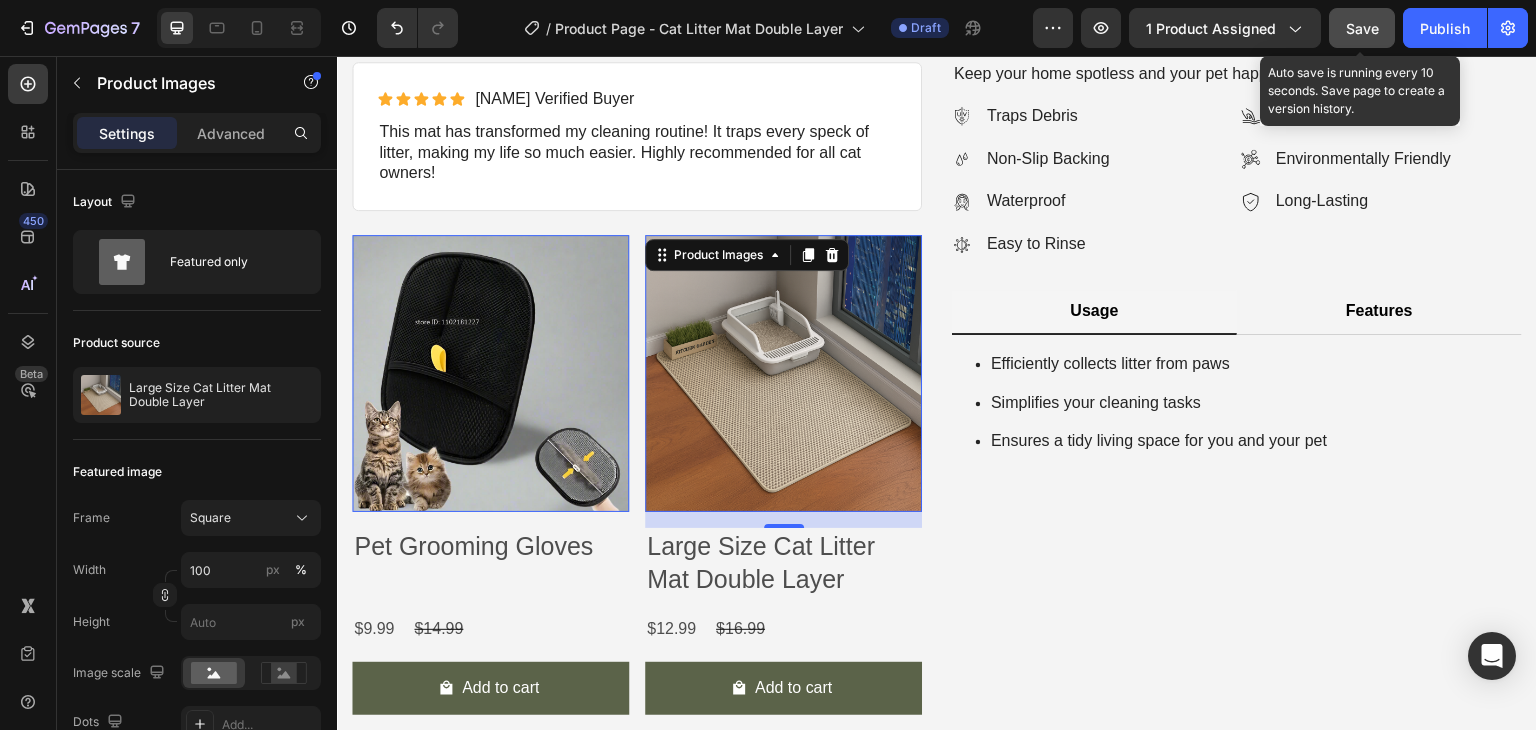 click on "Save" at bounding box center [1362, 28] 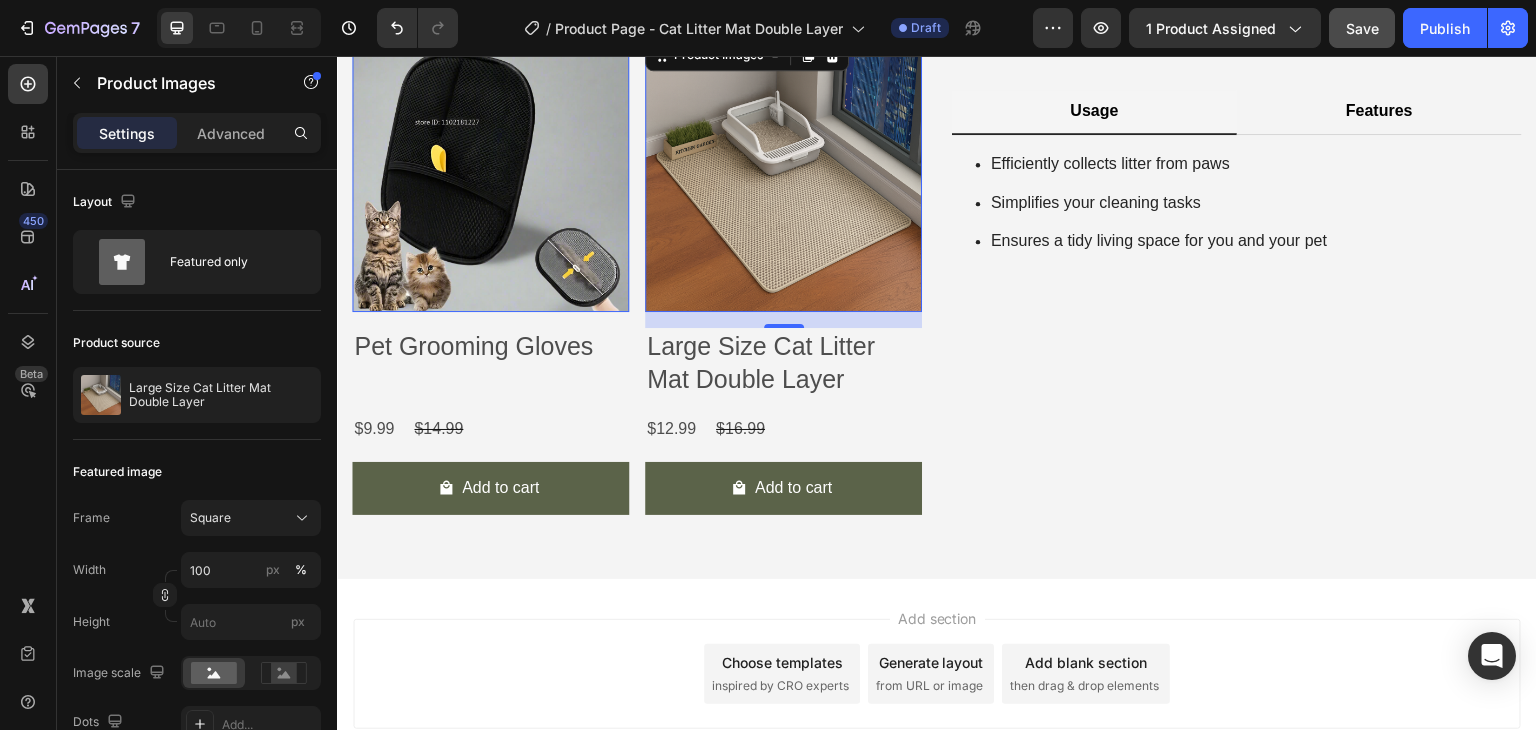 scroll, scrollTop: 600, scrollLeft: 0, axis: vertical 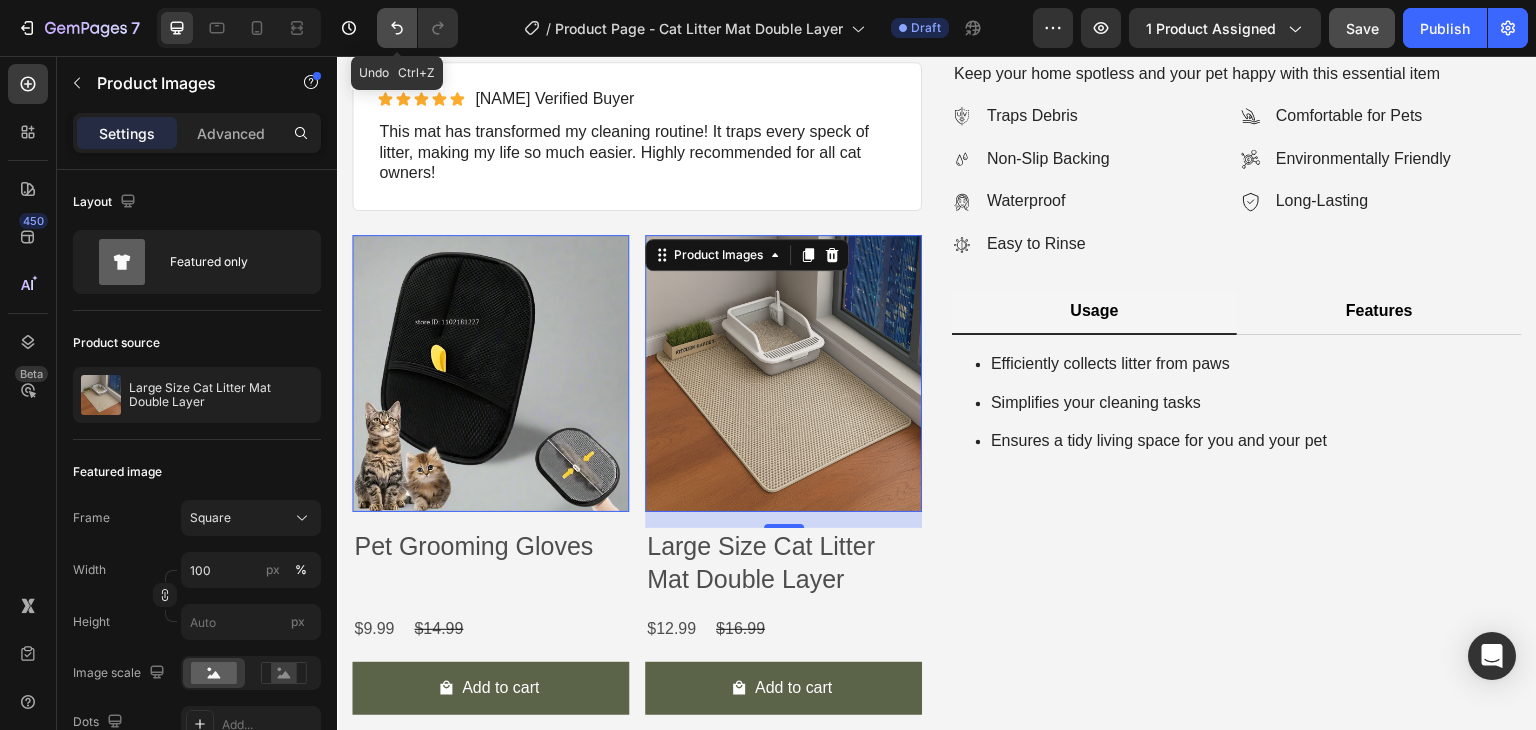 click 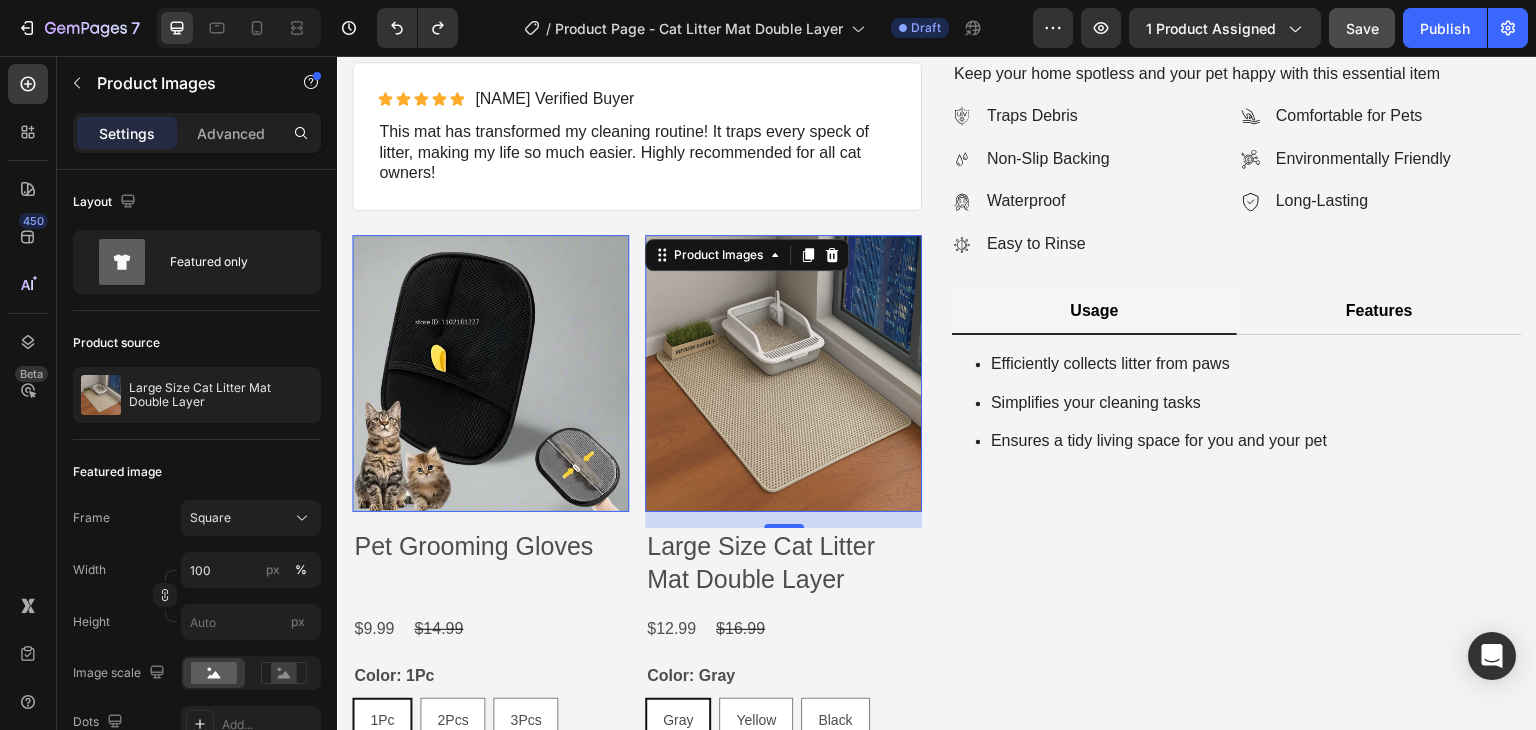 click at bounding box center [783, 373] 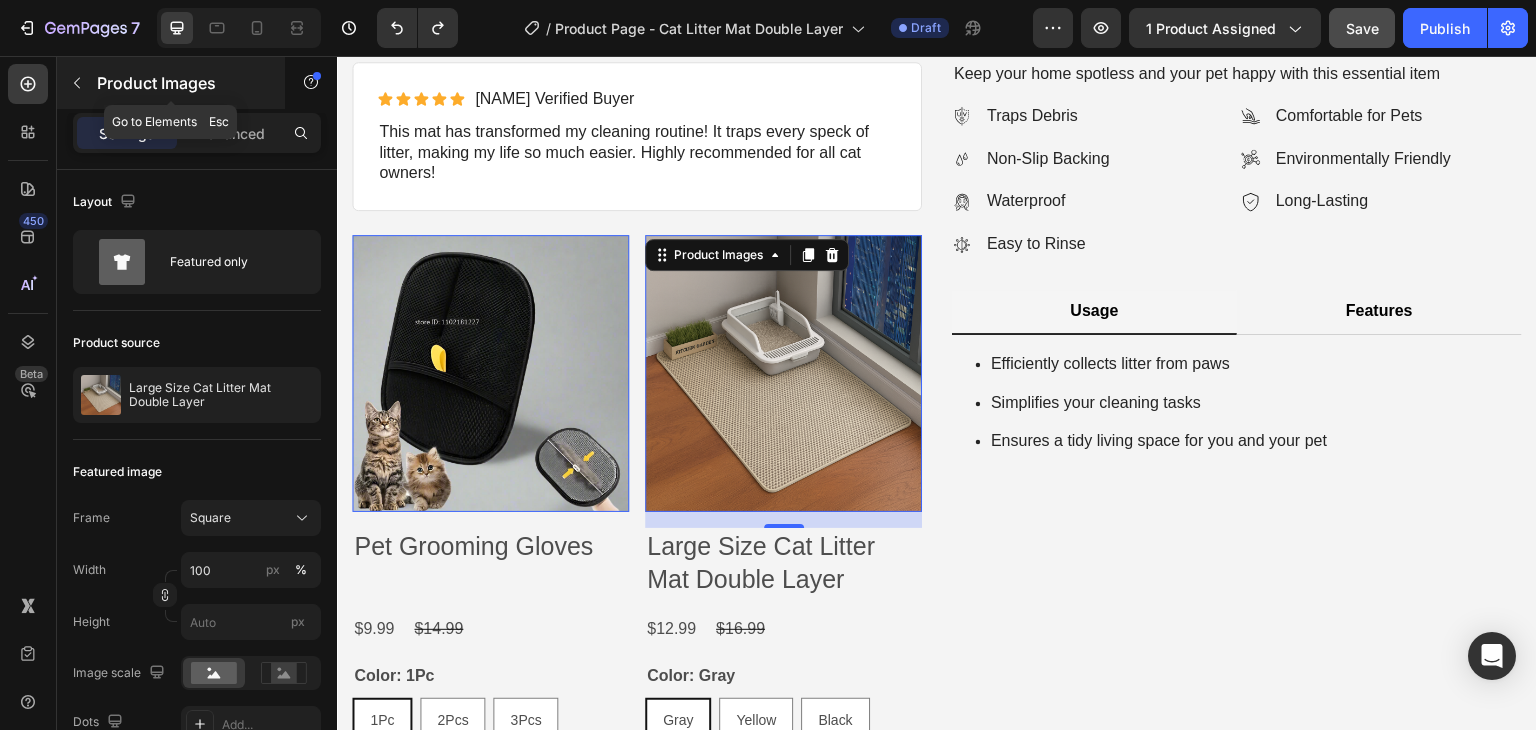 click 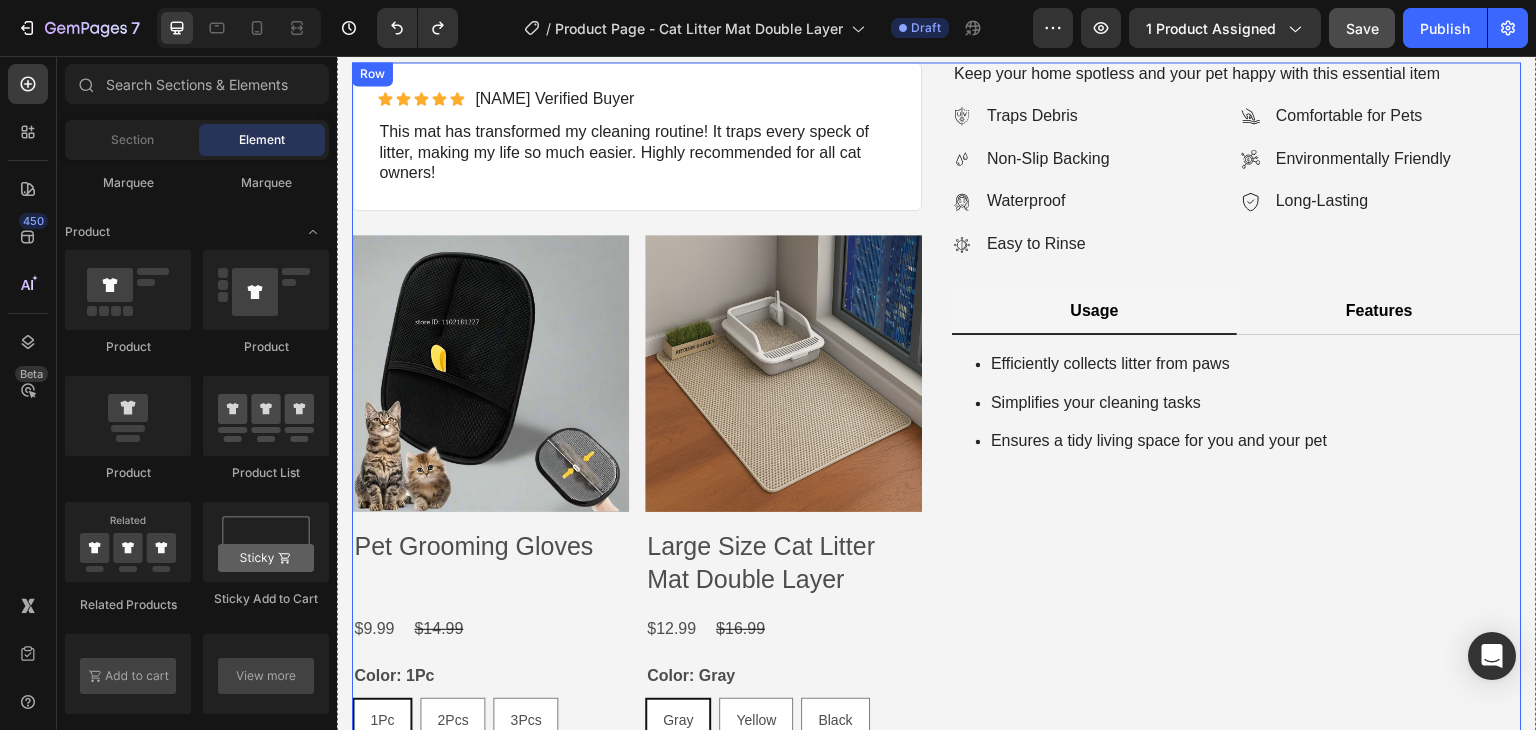click on "Icon Icon Icon Icon Icon Icon List Briana M. Verified Buyer Text Block Row This mat has transformed my cleaning routine! It traps every speck of litter, making my life so much easier. Highly recommended for all cat owners! Text Block Row Product Images Pet Grooming Gloves Product Title $9.99 Product Price Product Price $14.99 Product Price Product Price Row Color: 1Pc 1Pc 1Pc 1Pc 2Pcs 2Pcs 2Pcs 3Pcs 3Pcs 3Pcs 4Pcs 4Pcs 4Pcs Product Variants & Swatches Add to cart Add to Cart Row Product List Product Images Large Size Cat Litter Mat Double Layer Product Title $12.99 Product Price Product Price $16.99 Product Price Product Price Row Color: Gray Gray Gray Gray Yellow Yellow Yellow Black Black Black Size: 30X30Cm (11.811"X11.811") 30X30Cm (11.811"X11.811") 30X30Cm (11.811"X11.811") 30X30Cm (11.811"X11.811") 40X50Cm (15.74"X19.68") 40X50Cm (15.74"X19.68") 40X50Cm (15.74"X19.68") 45X60Cm (17.71"X23.62") 45X60Cm (17.71"X23.62") 45X60Cm (17.71"X23.62") 55X75Cm (21.65"X29.52") 55X75Cm (21.65"X29.52") Add to cart Row" at bounding box center (937, 607) 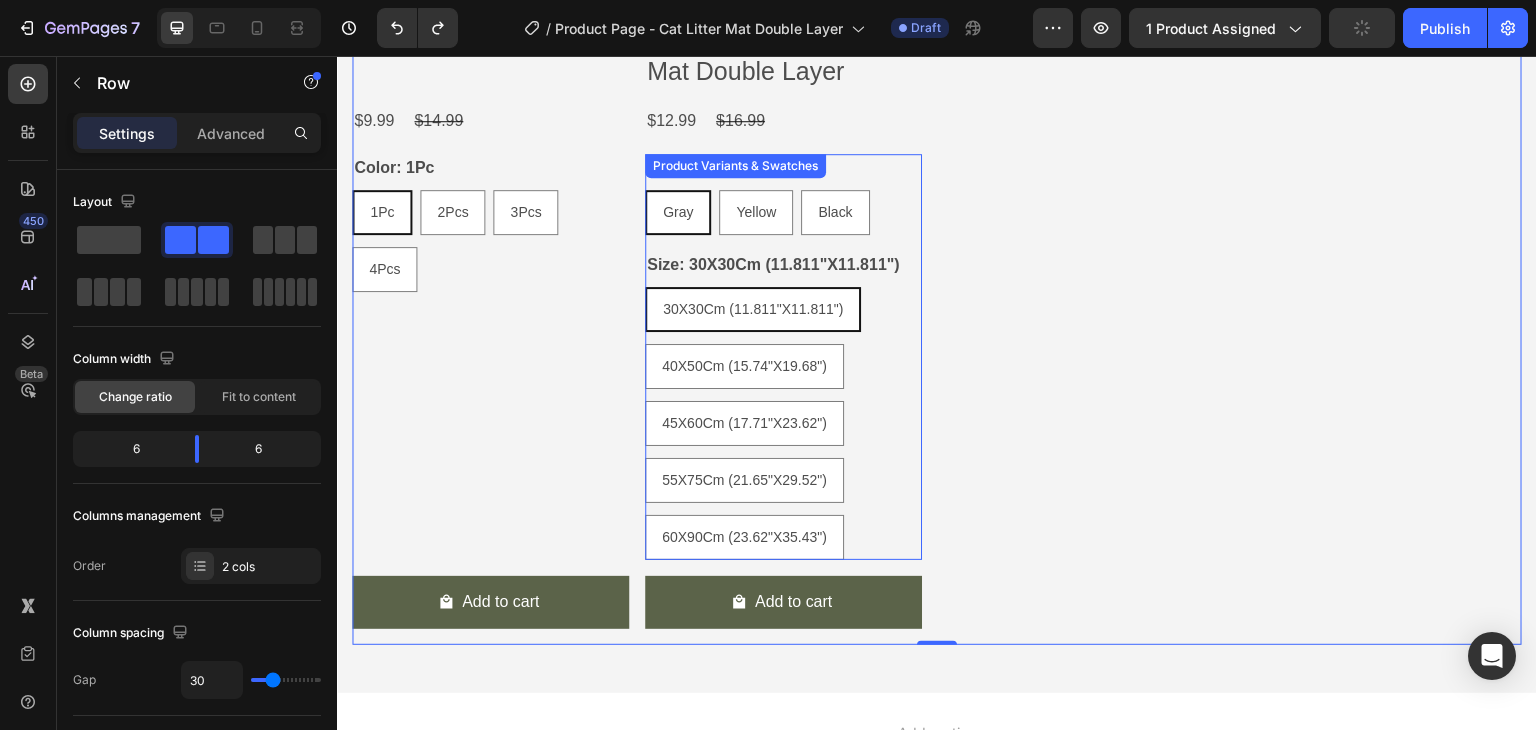 scroll, scrollTop: 1000, scrollLeft: 0, axis: vertical 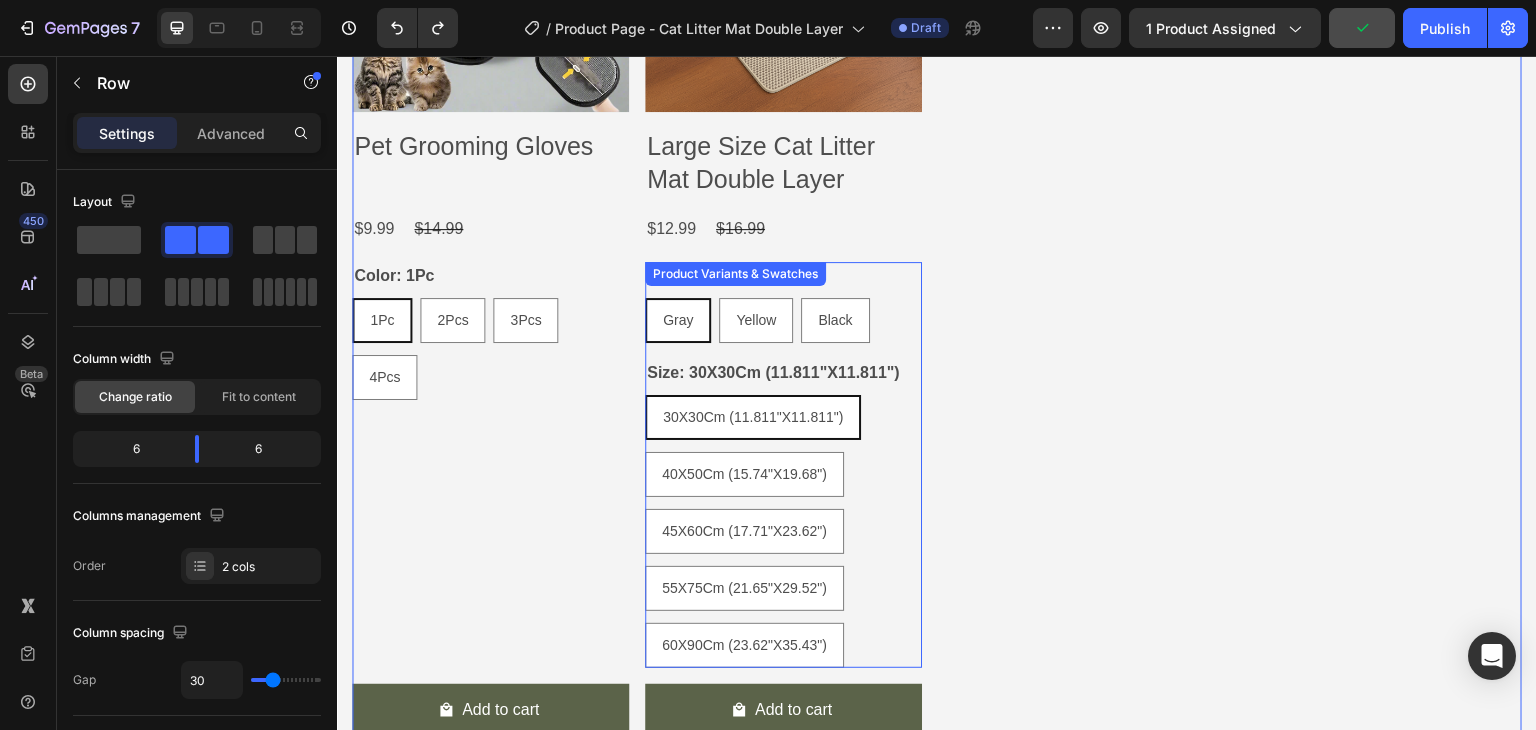 click on "30X30Cm (11.811"X11.811") 30X30Cm (11.811"X11.811") 30X30Cm (11.811"X11.811") 40X50Cm (15.74"X19.68") 40X50Cm (15.74"X19.68") 40X50Cm (15.74"X19.68") 45X60Cm (17.71"X23.62") 45X60Cm (17.71"X23.62") 45X60Cm (17.71"X23.62") 55X75Cm (21.65"X29.52") 55X75Cm (21.65"X29.52") 55X75Cm (21.65"X29.52") 60X90Cm (23.62"X35.43") 60X90Cm (23.62"X35.43") 60X90Cm (23.62"X35.43")" at bounding box center (783, 531) 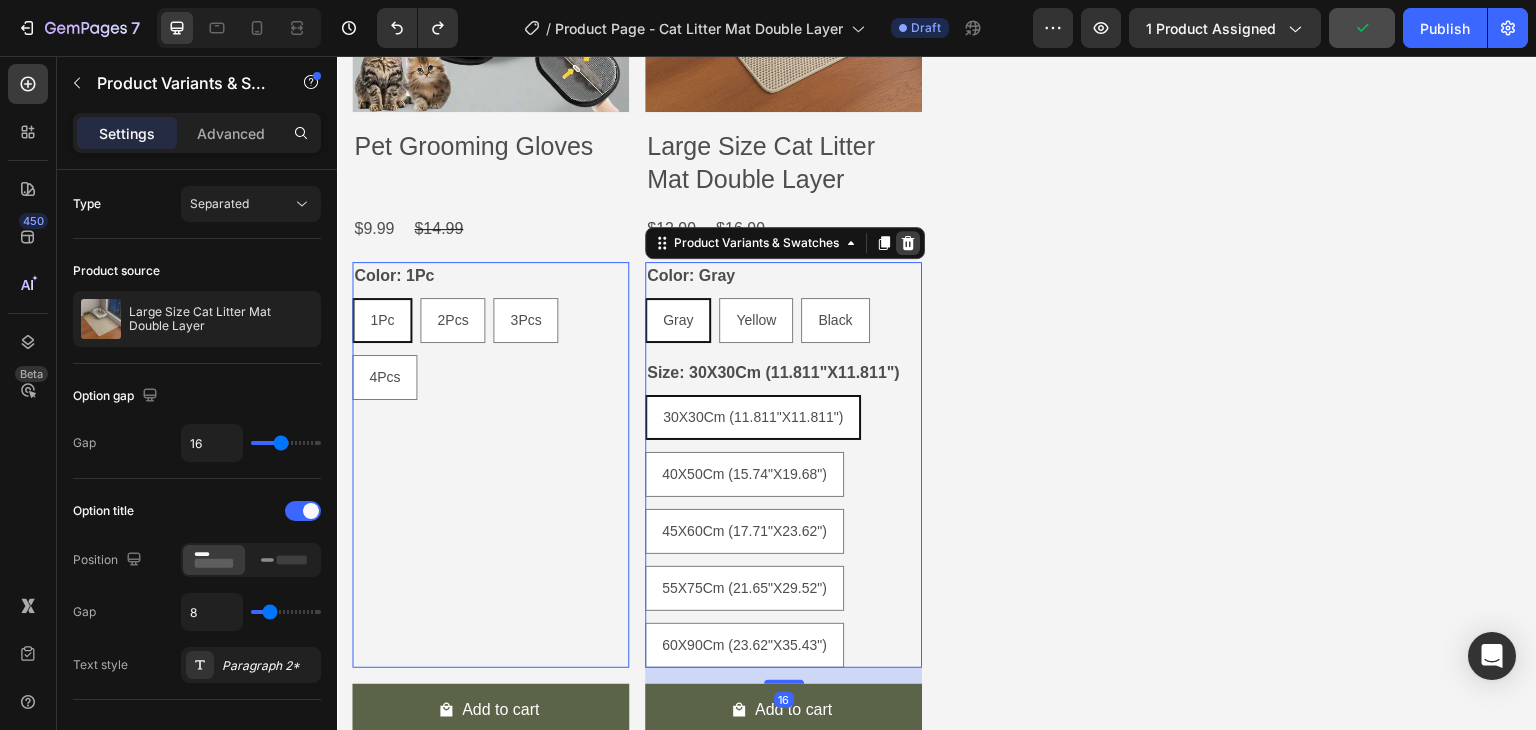 click 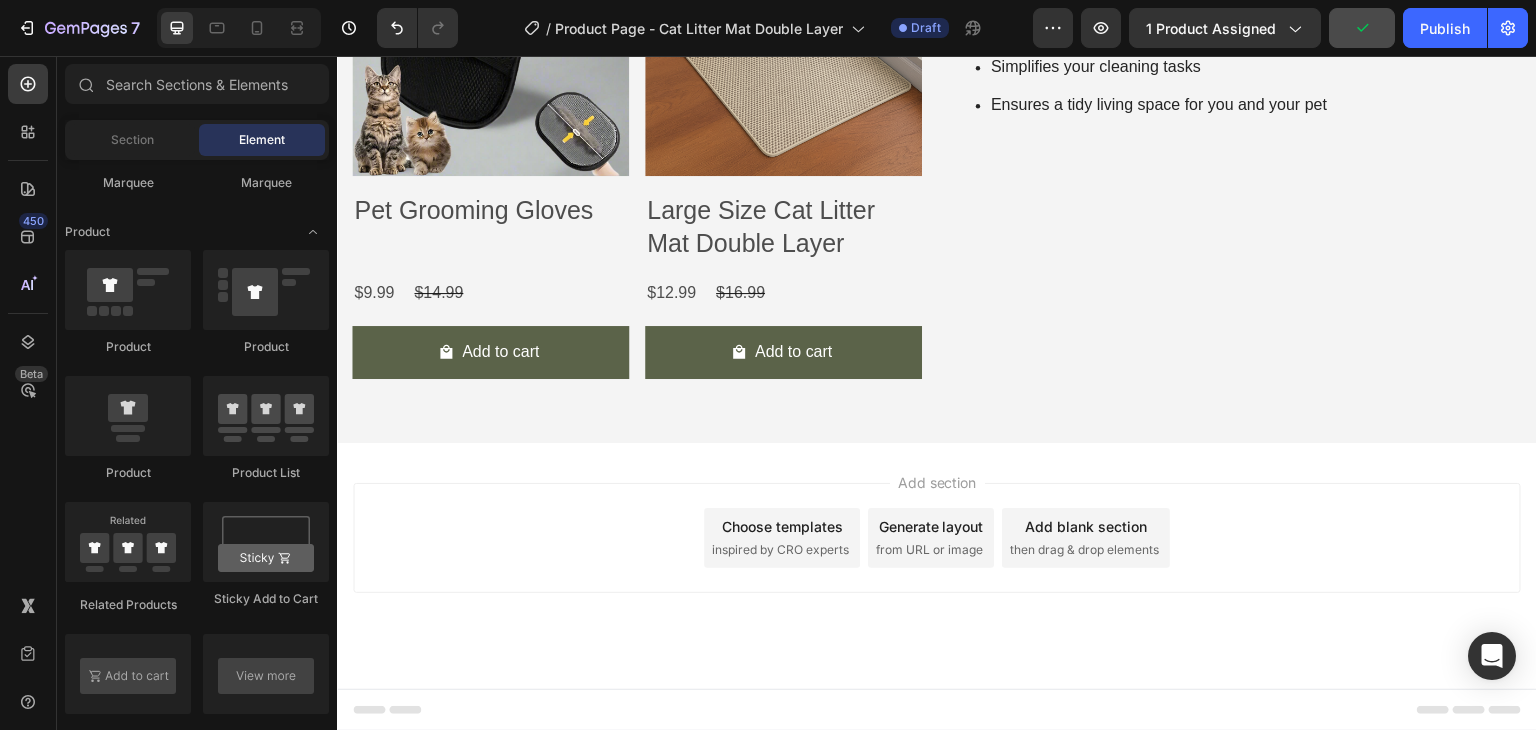 scroll, scrollTop: 931, scrollLeft: 0, axis: vertical 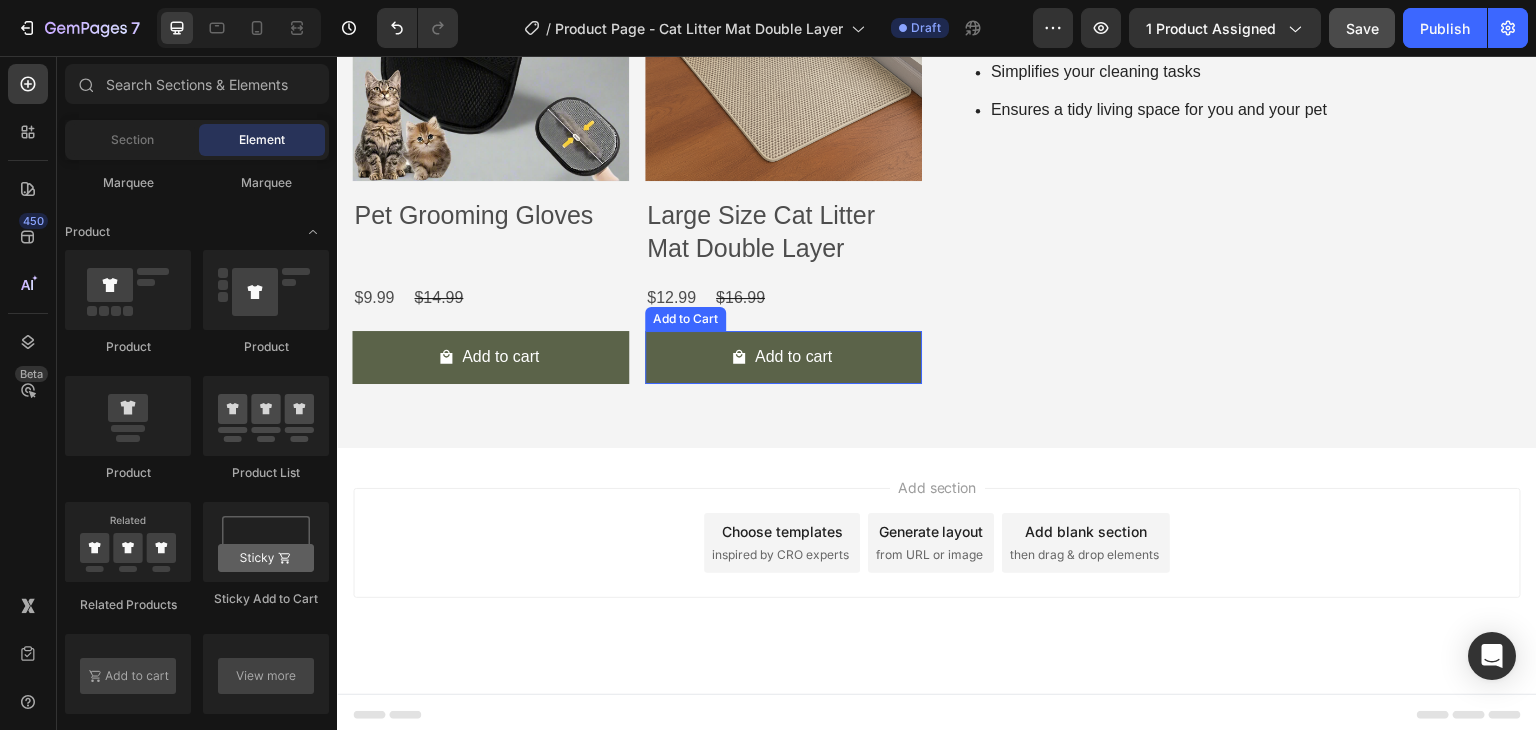 click on "Add to cart" at bounding box center [490, 357] 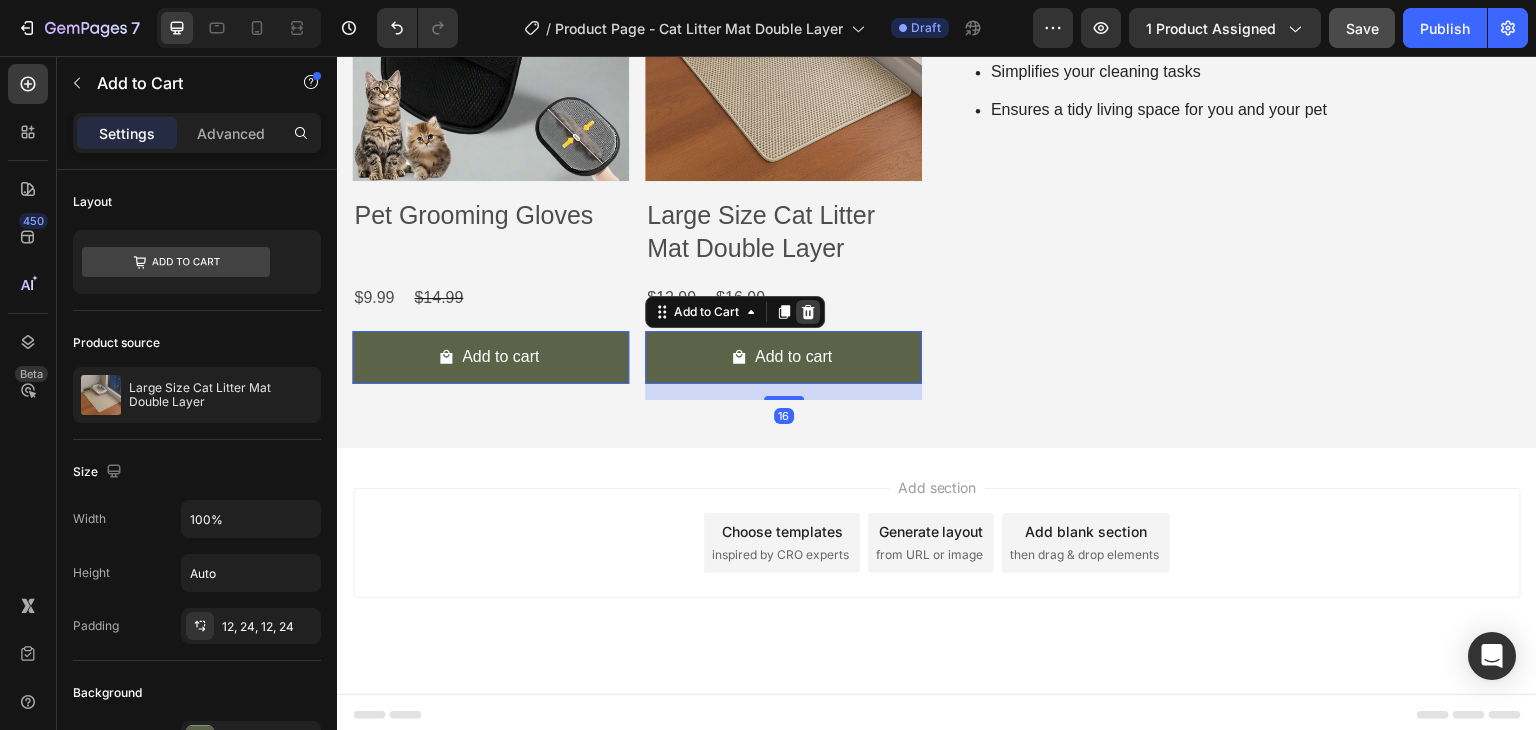 click 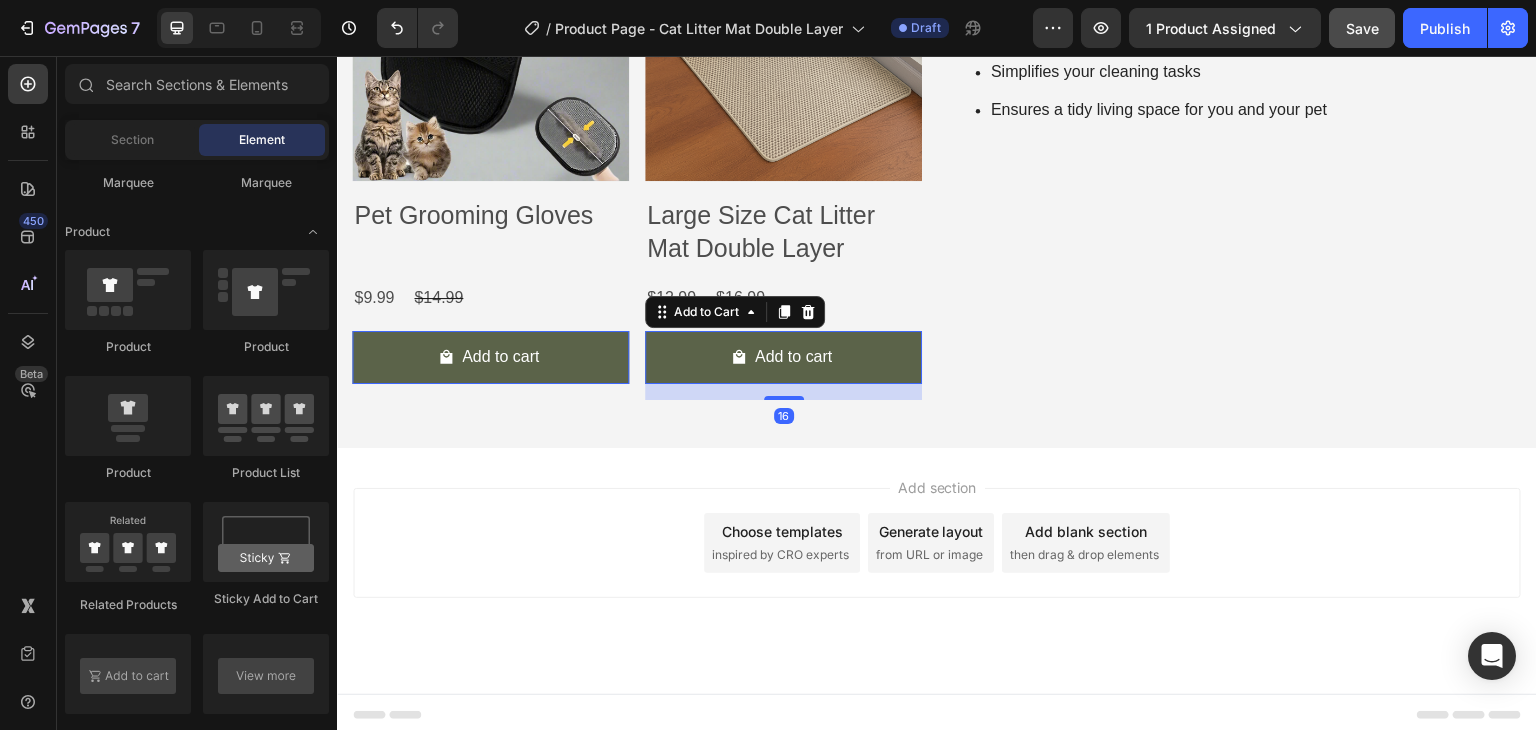 scroll, scrollTop: 846, scrollLeft: 0, axis: vertical 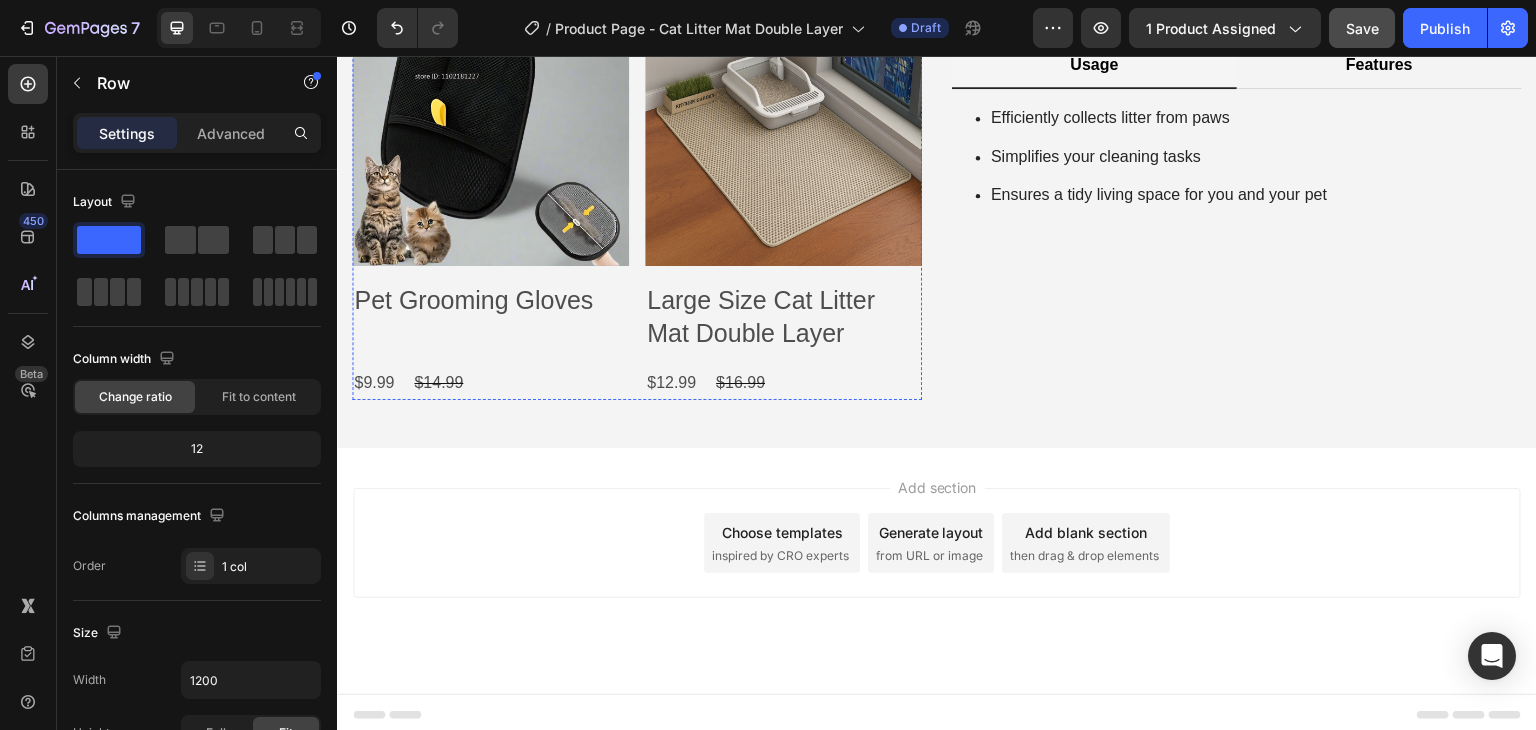 click on "Product Images Large Size Cat Litter Mat Double Layer Product Title $12.99 Product Price Product Price $16.99 Product Price Product Price Row Row" at bounding box center (490, 194) 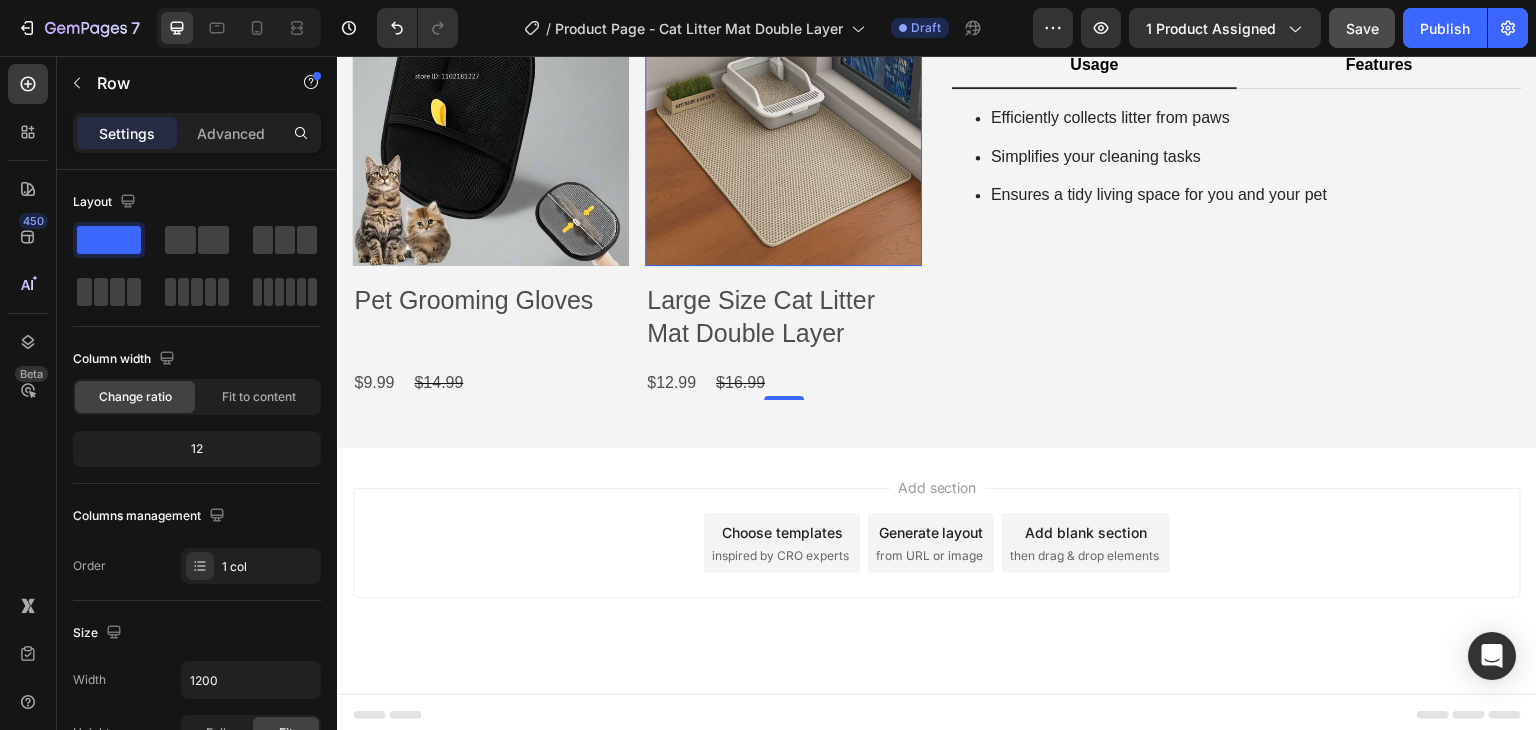 click at bounding box center [783, 127] 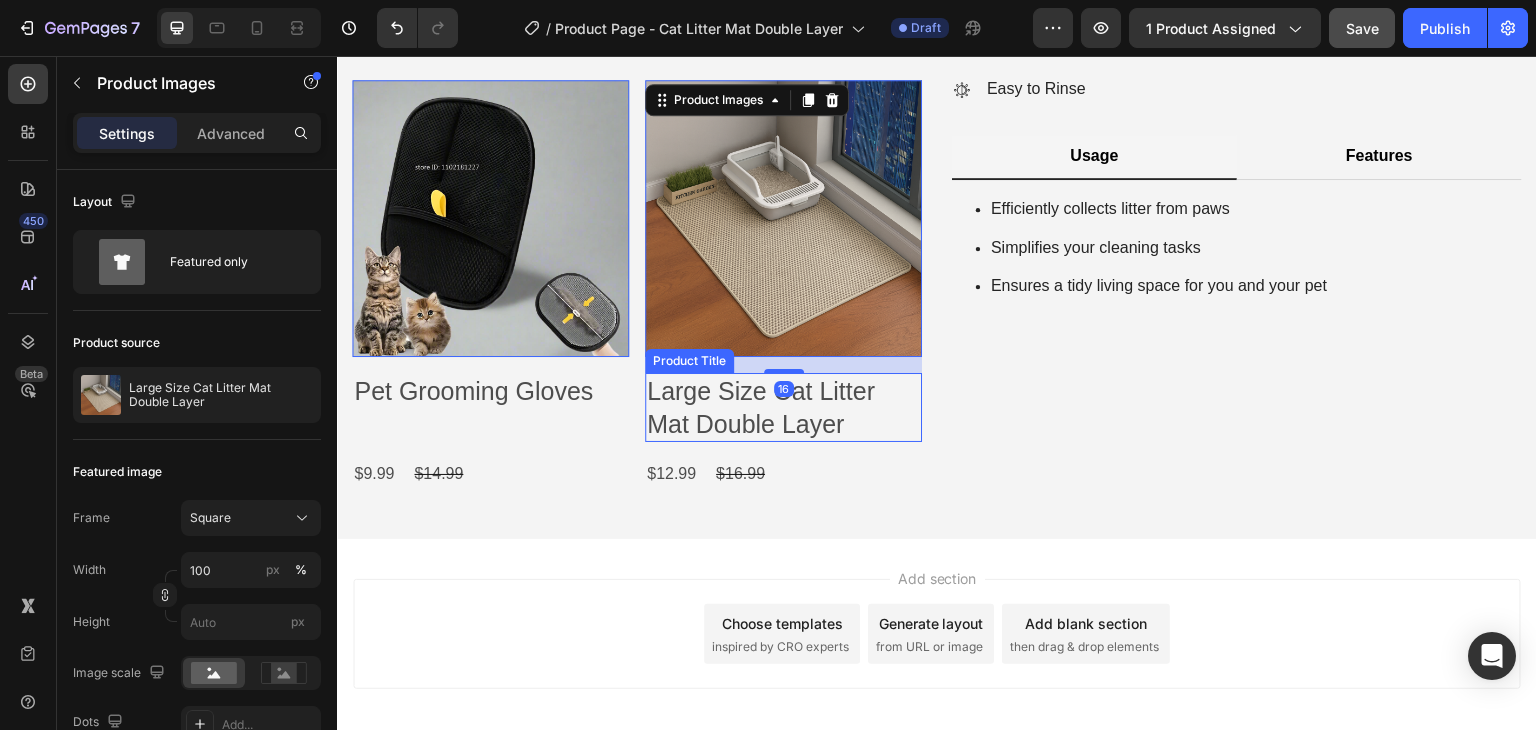 scroll, scrollTop: 646, scrollLeft: 0, axis: vertical 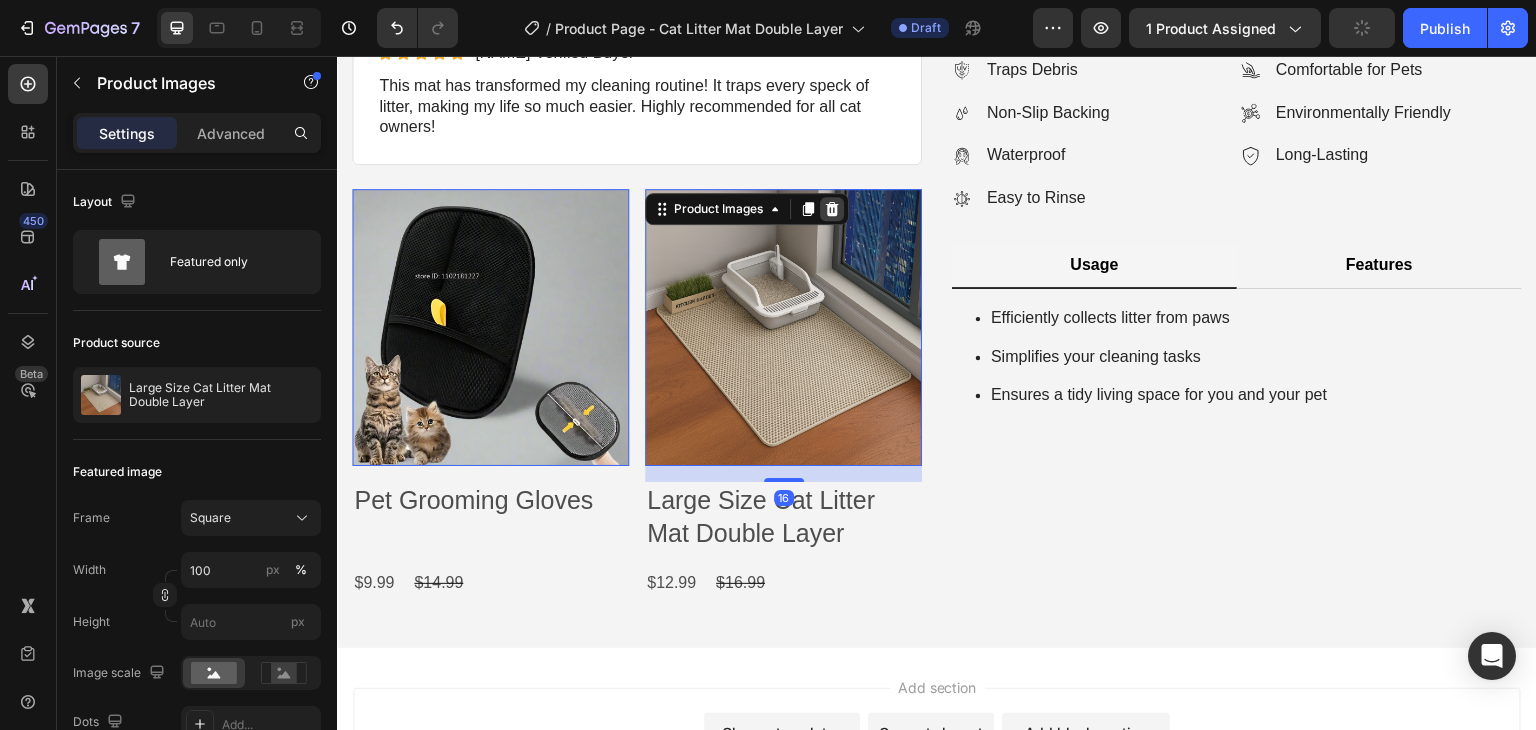 click 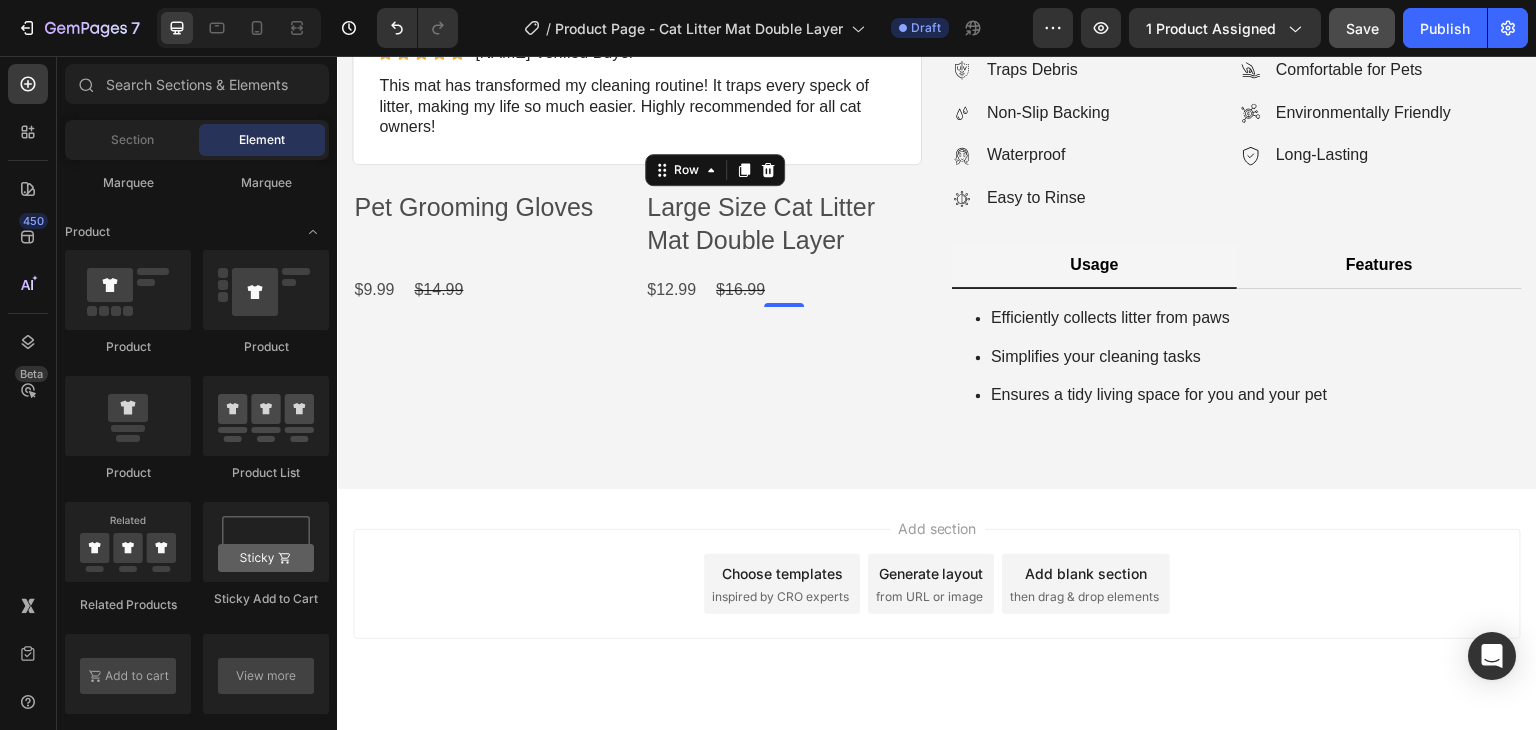 click on "Large Size Cat Litter Mat Double Layer Product Title $12.99 Product Price Product Price $16.99 Product Price Product Price Row Row   0" at bounding box center [490, 248] 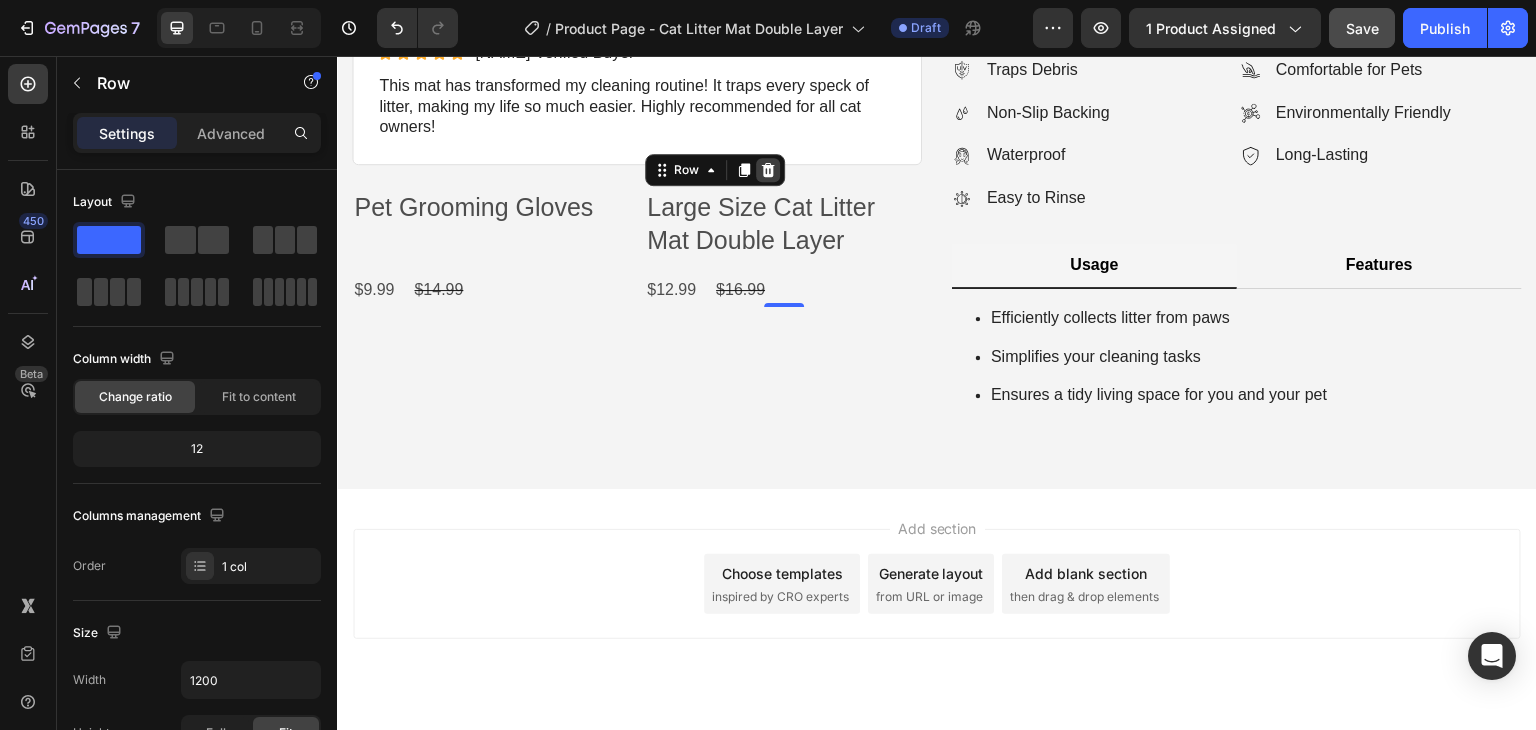 click 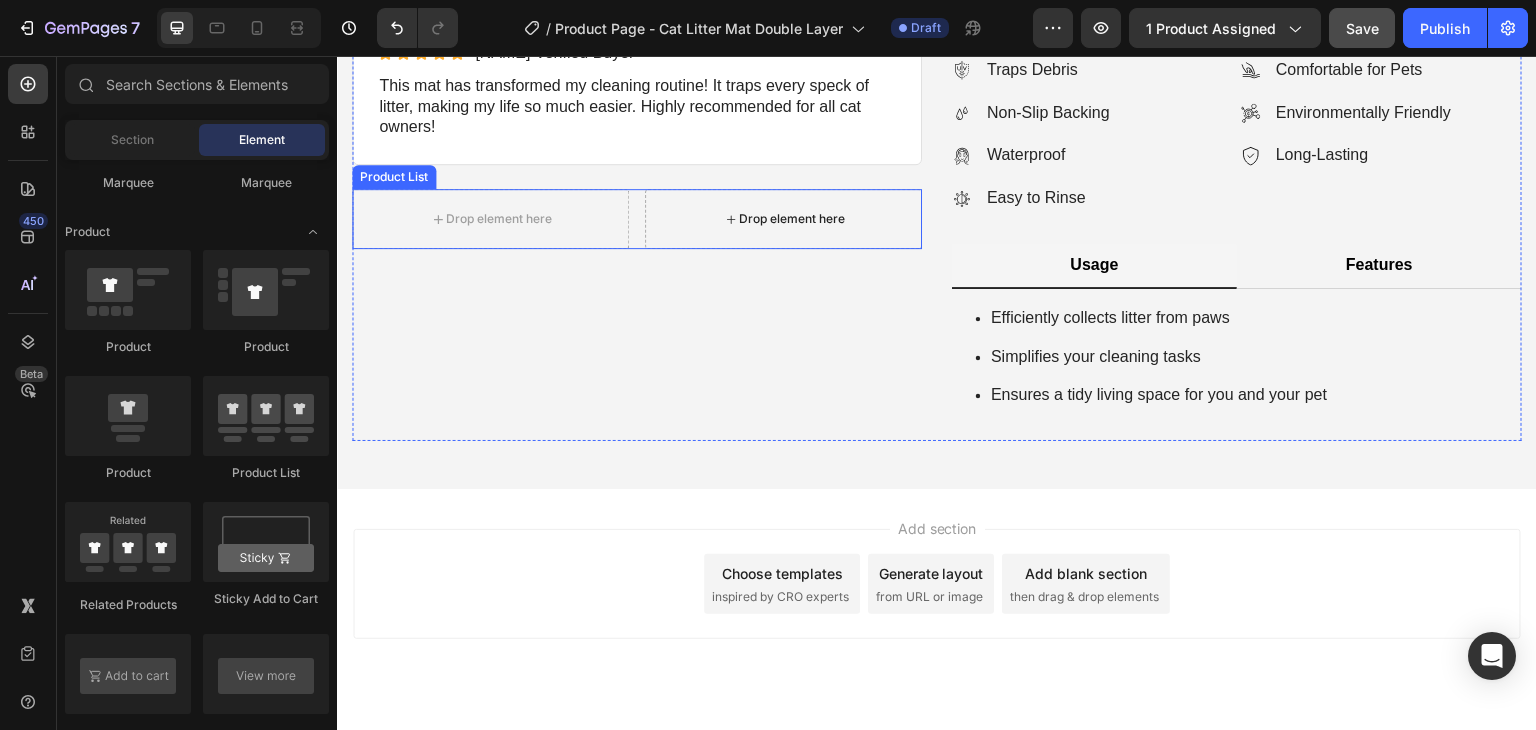click on "Drop element here" at bounding box center [783, 219] 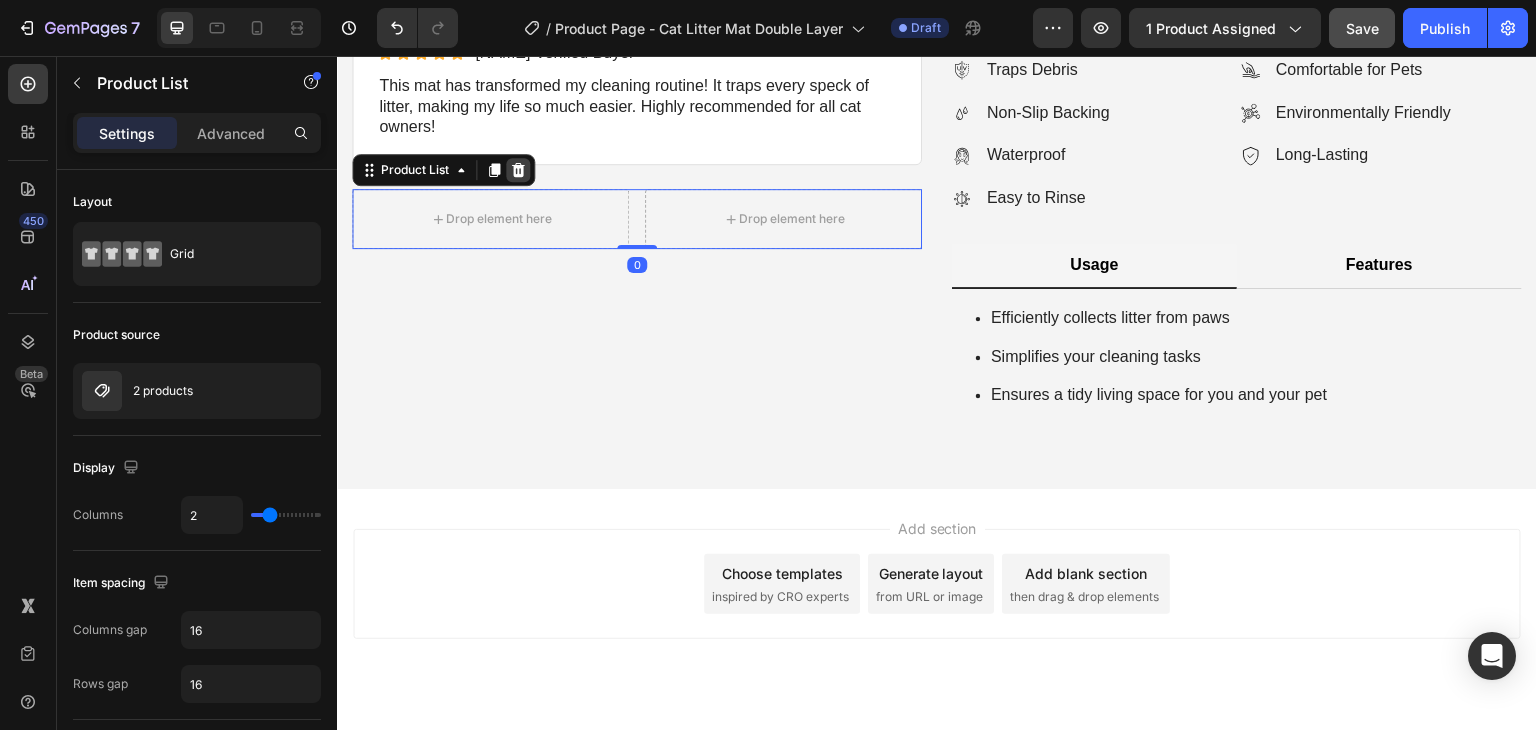 click at bounding box center (518, 170) 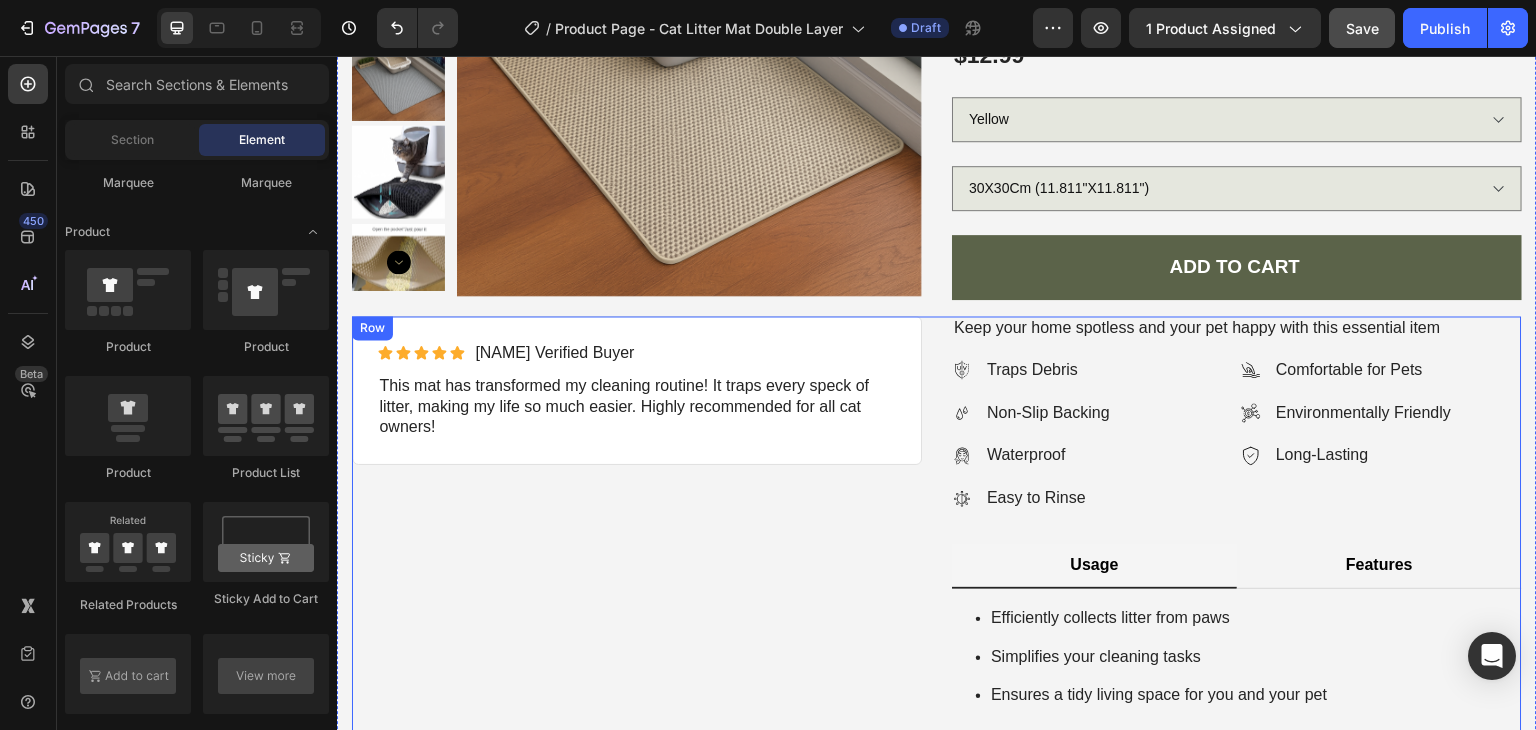 scroll, scrollTop: 146, scrollLeft: 0, axis: vertical 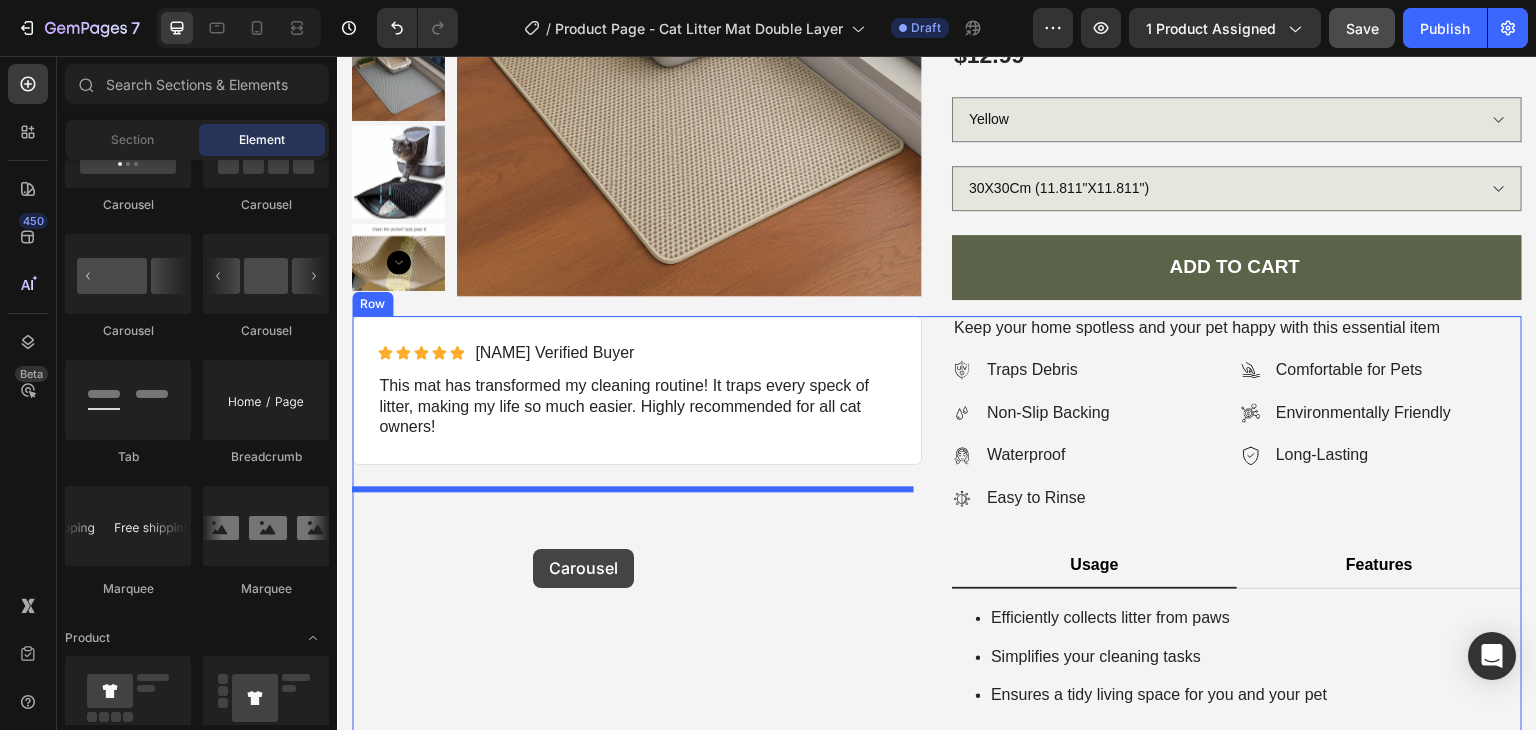 drag, startPoint x: 625, startPoint y: 352, endPoint x: 533, endPoint y: 549, distance: 217.42355 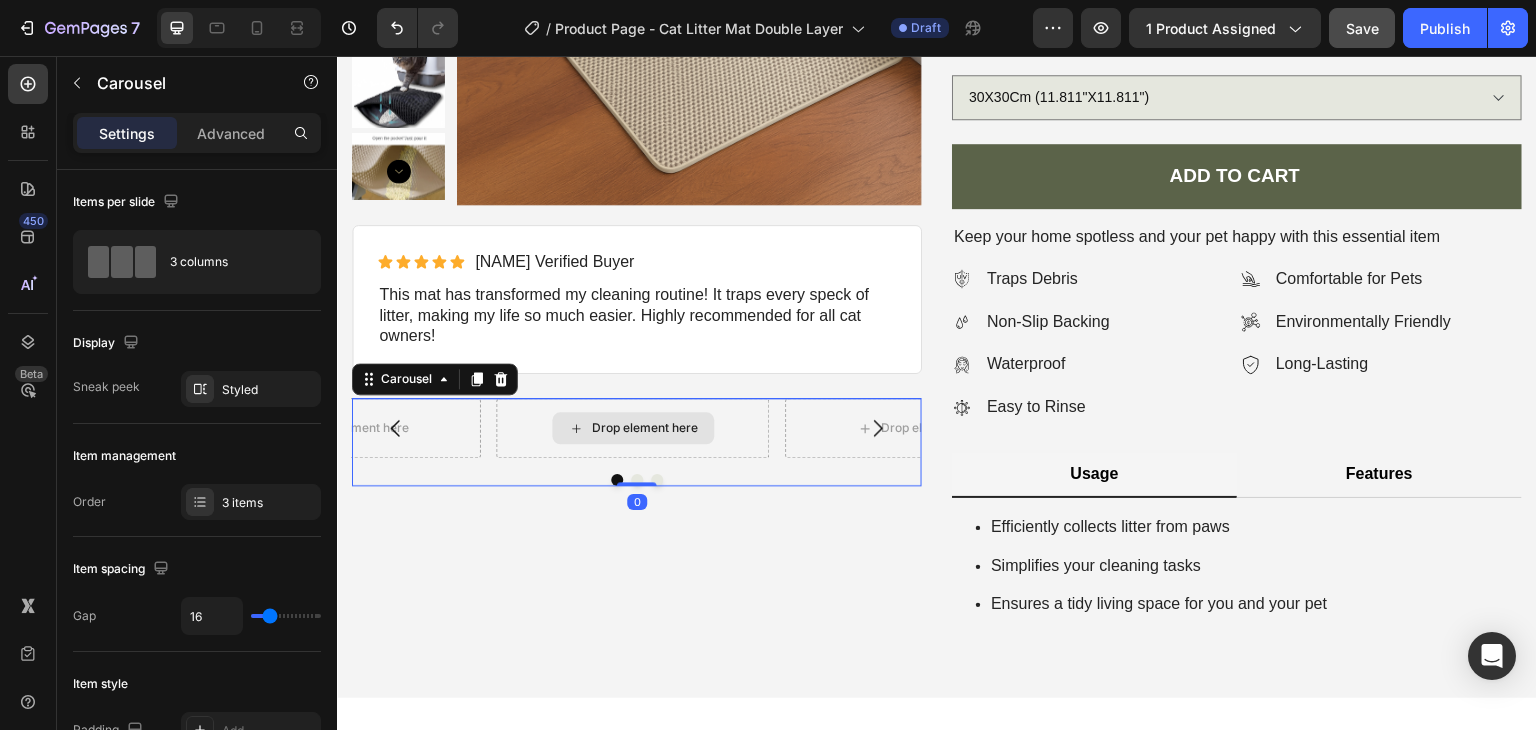 scroll, scrollTop: 546, scrollLeft: 0, axis: vertical 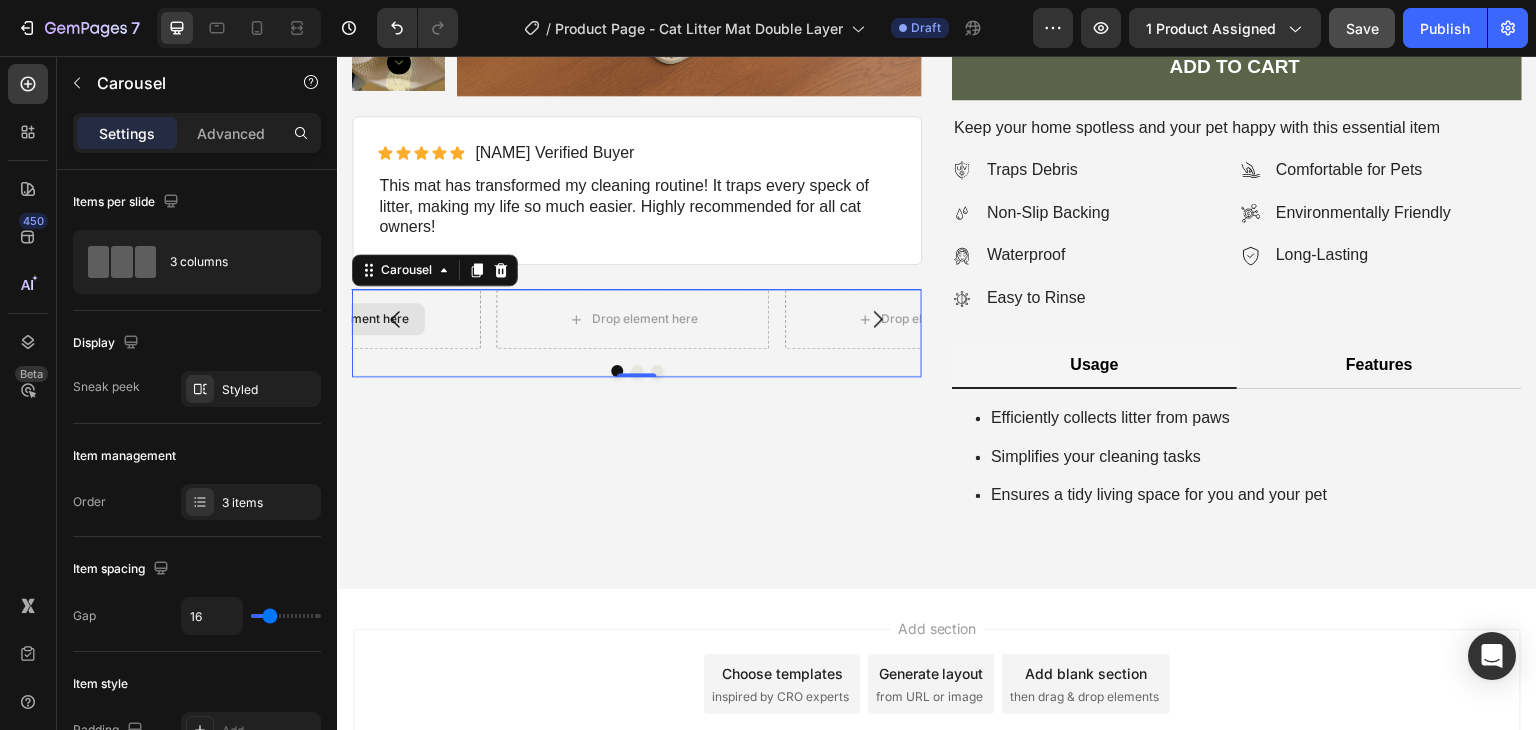 click on "Drop element here" at bounding box center [343, 319] 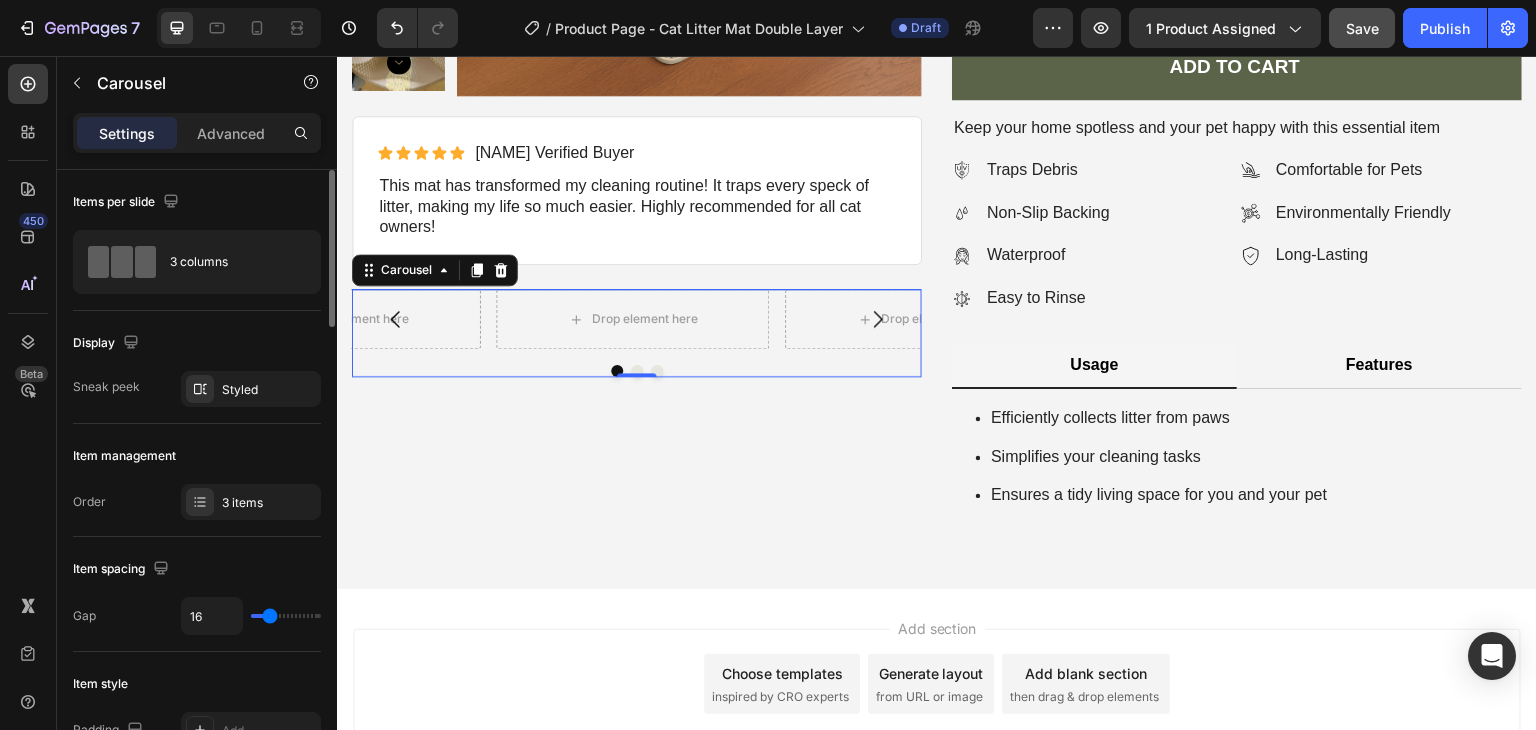 scroll, scrollTop: 200, scrollLeft: 0, axis: vertical 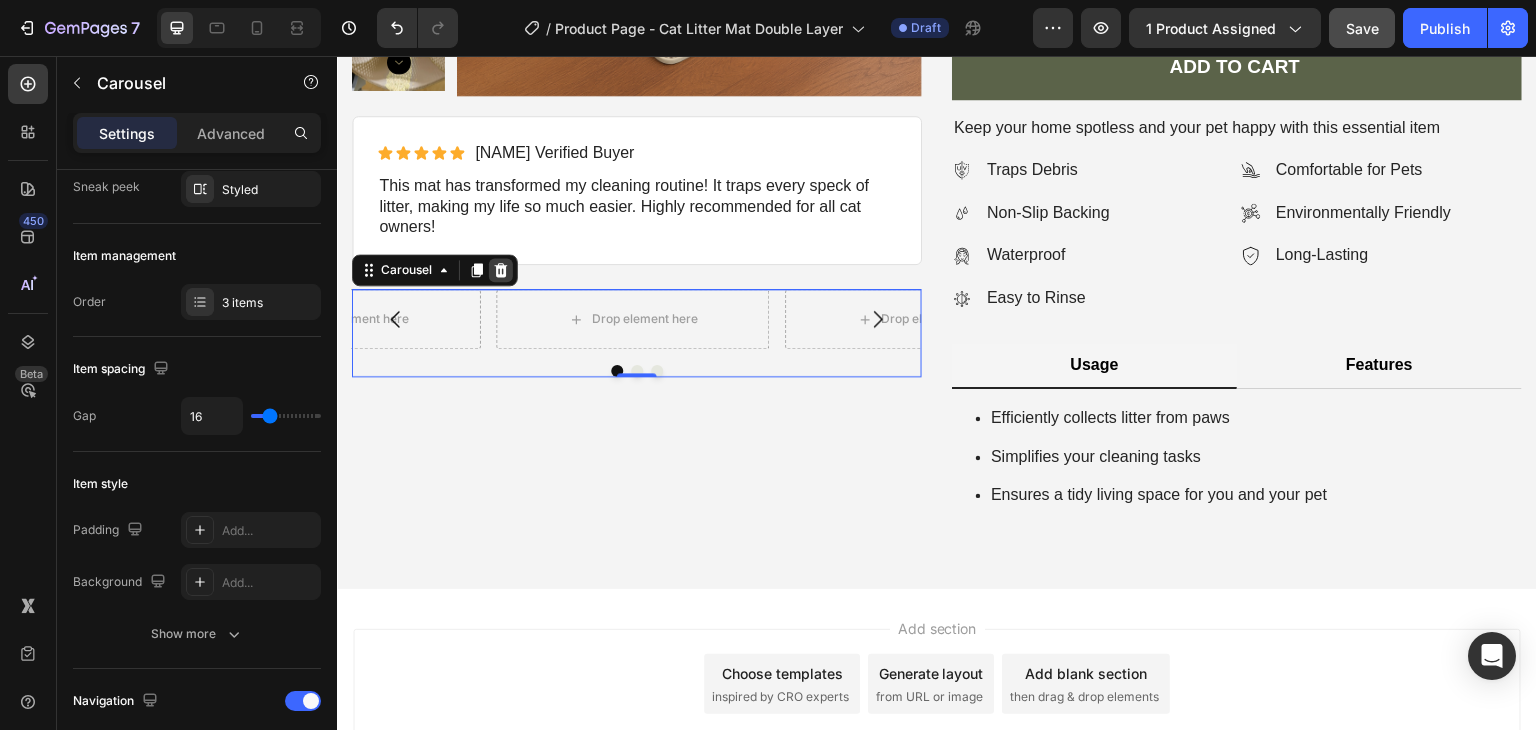 click 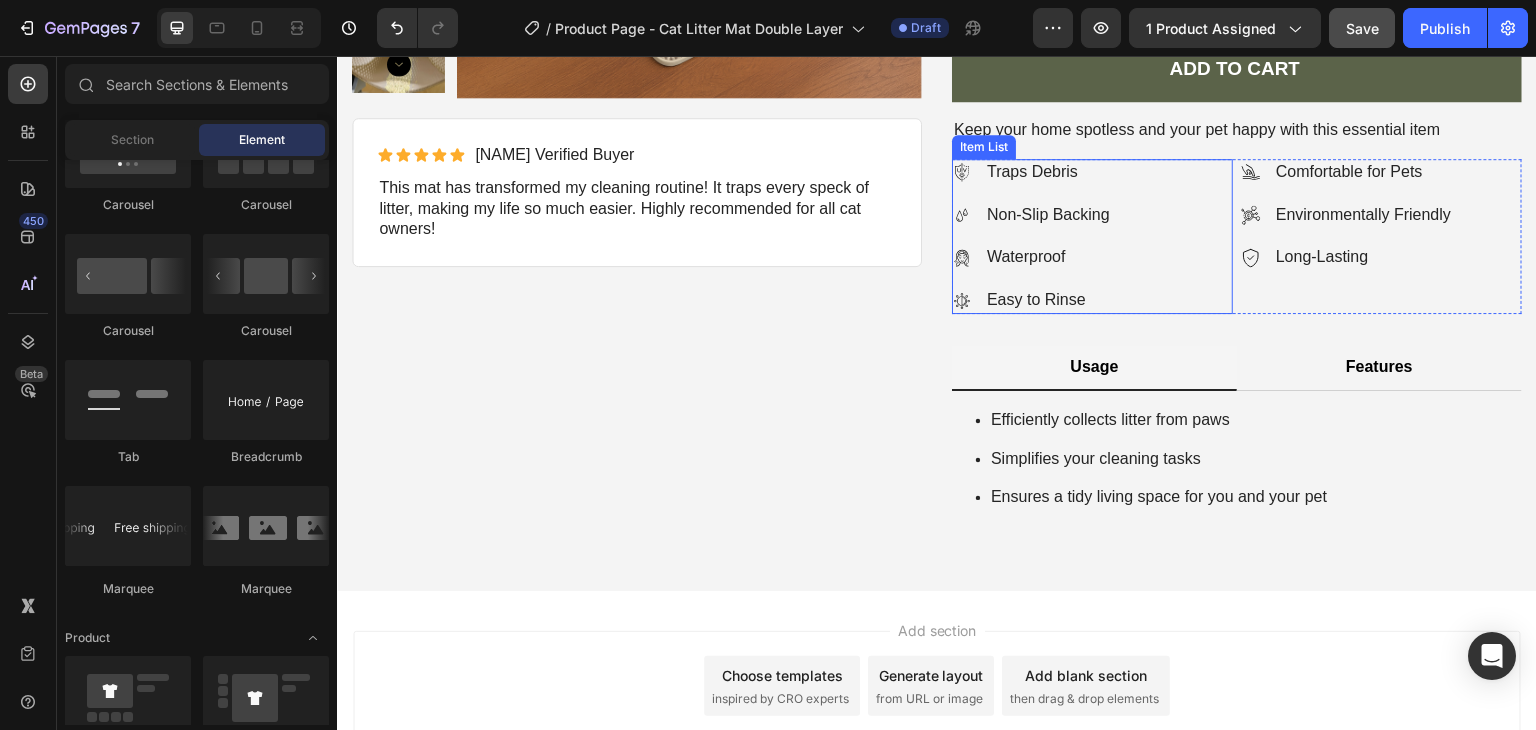 scroll, scrollTop: 546, scrollLeft: 0, axis: vertical 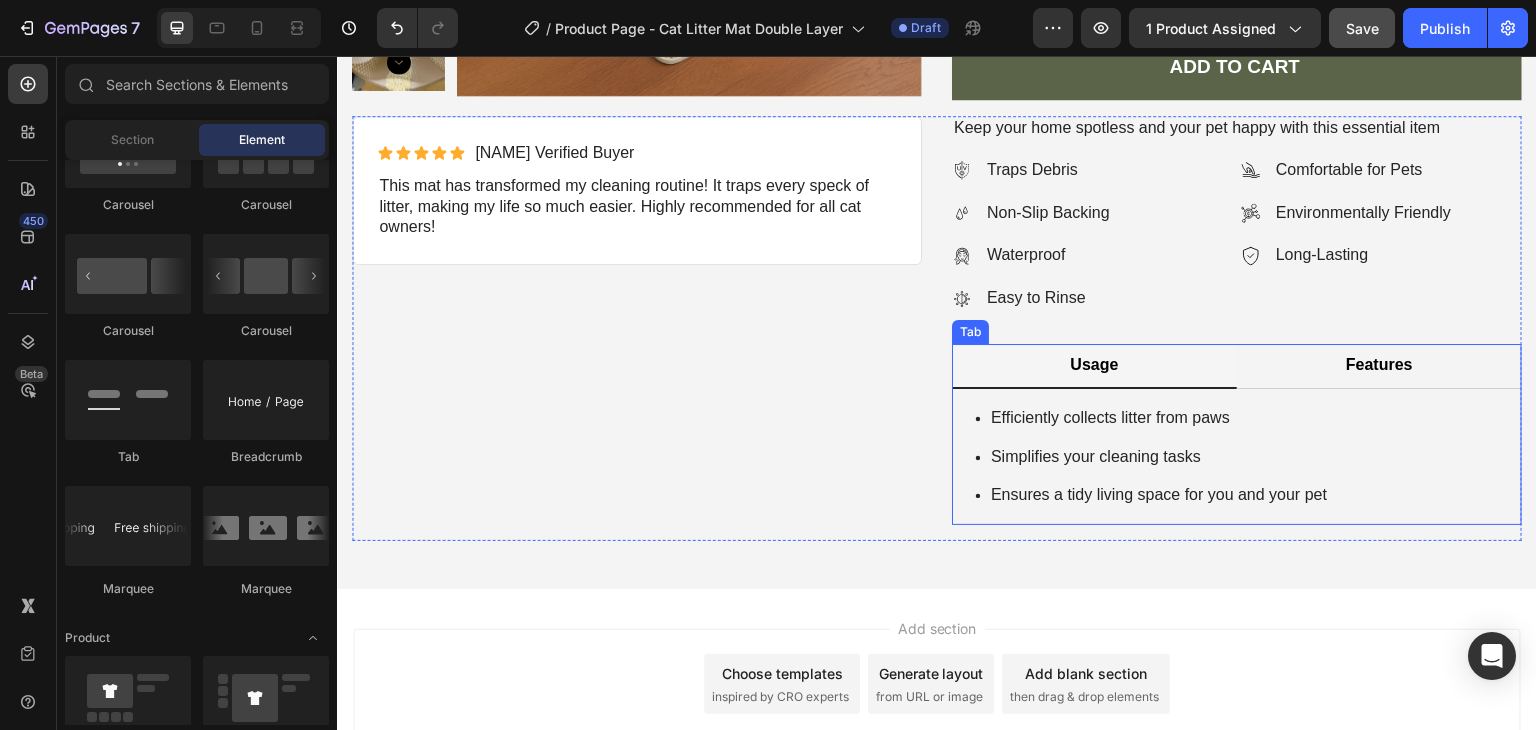 click on "Efficiently collects litter from paws
Simplifies your cleaning tasks
Ensures a tidy living space for you and your pet Item List Discover the perfect blend of functionality and convenience with our double-layered mat. Its innovative design effortlessly captures litter, keeping your floors clean and your pet's area tidy. Ideal for any cat owner seeking practicality and durability. Text Block" at bounding box center [1237, 457] 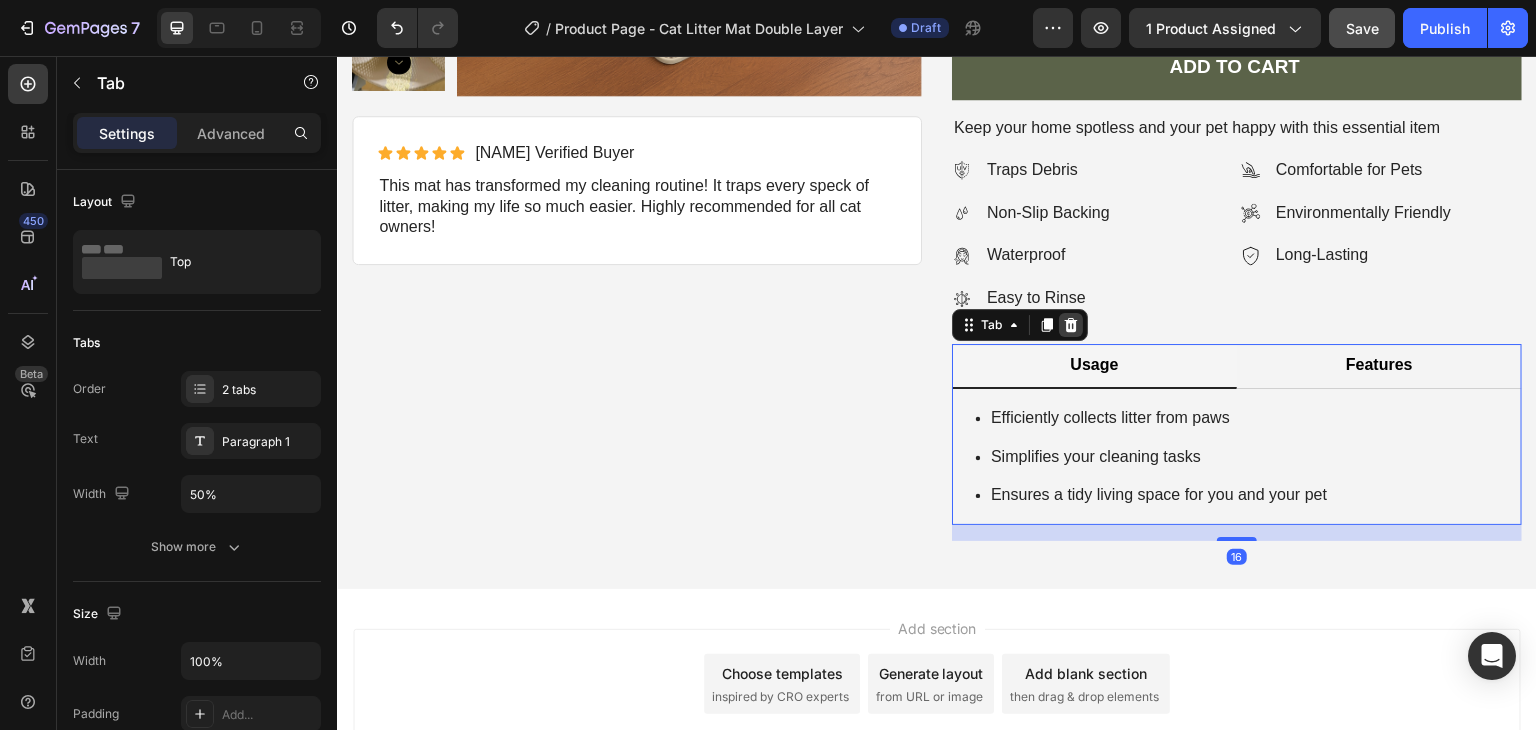 click 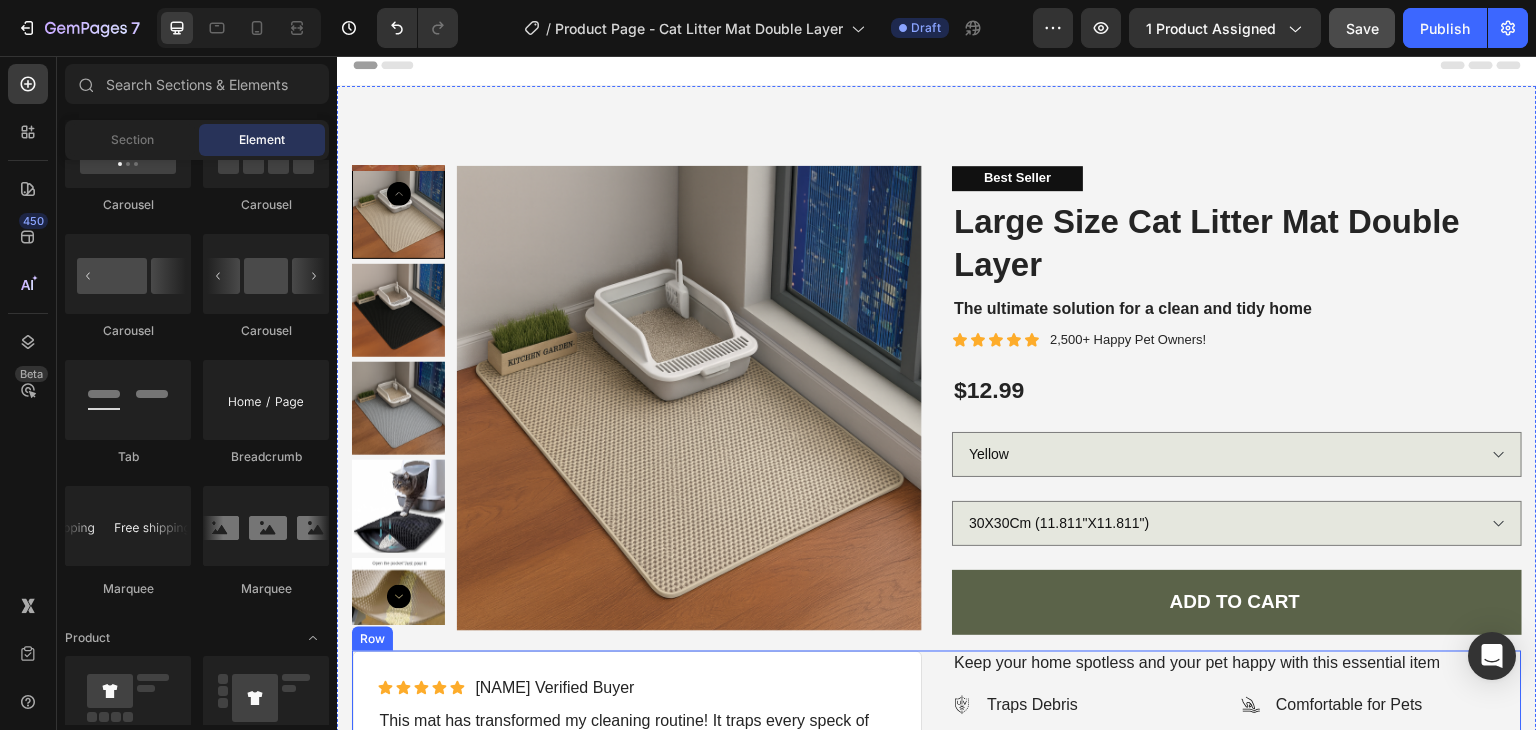 scroll, scrollTop: 0, scrollLeft: 0, axis: both 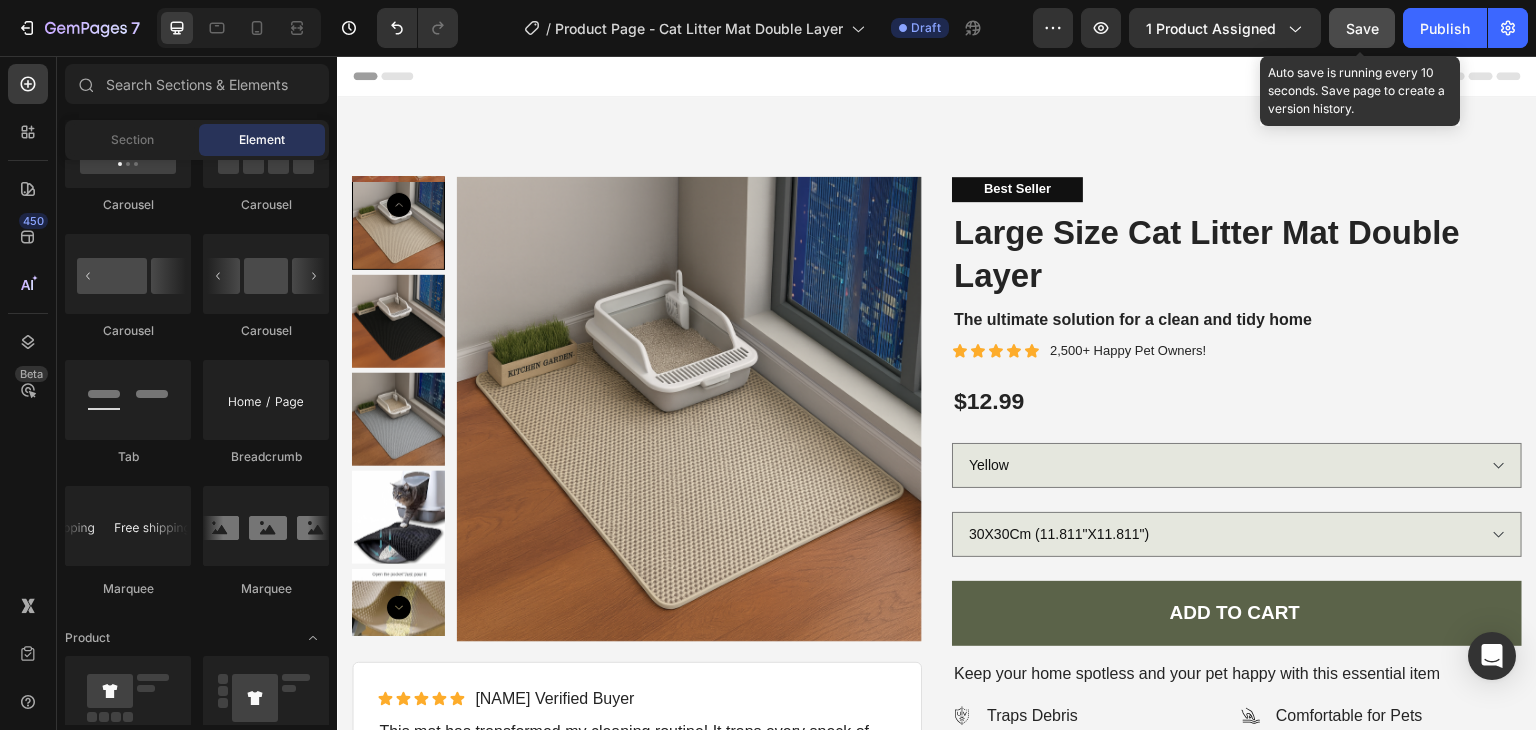 click on "Save" 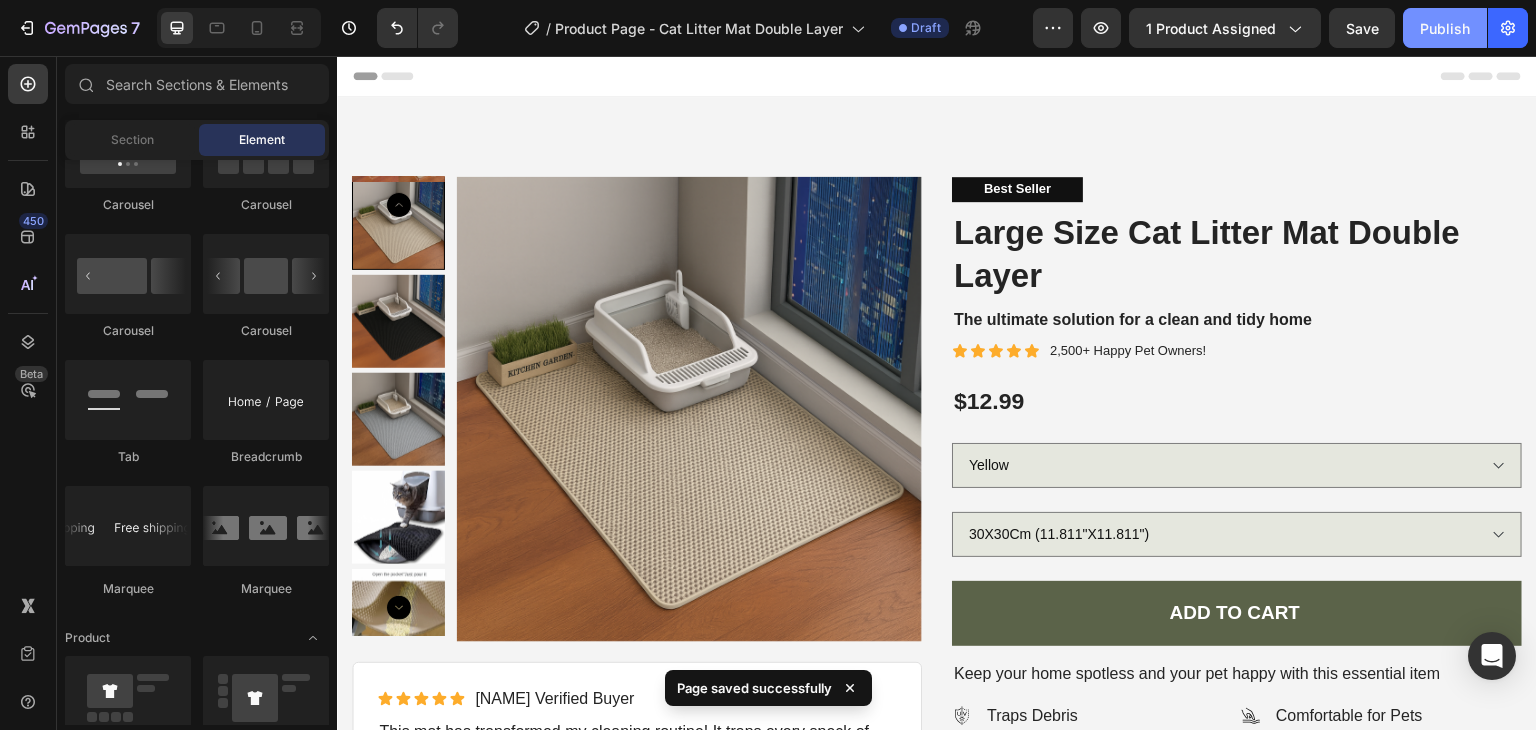 click on "Publish" 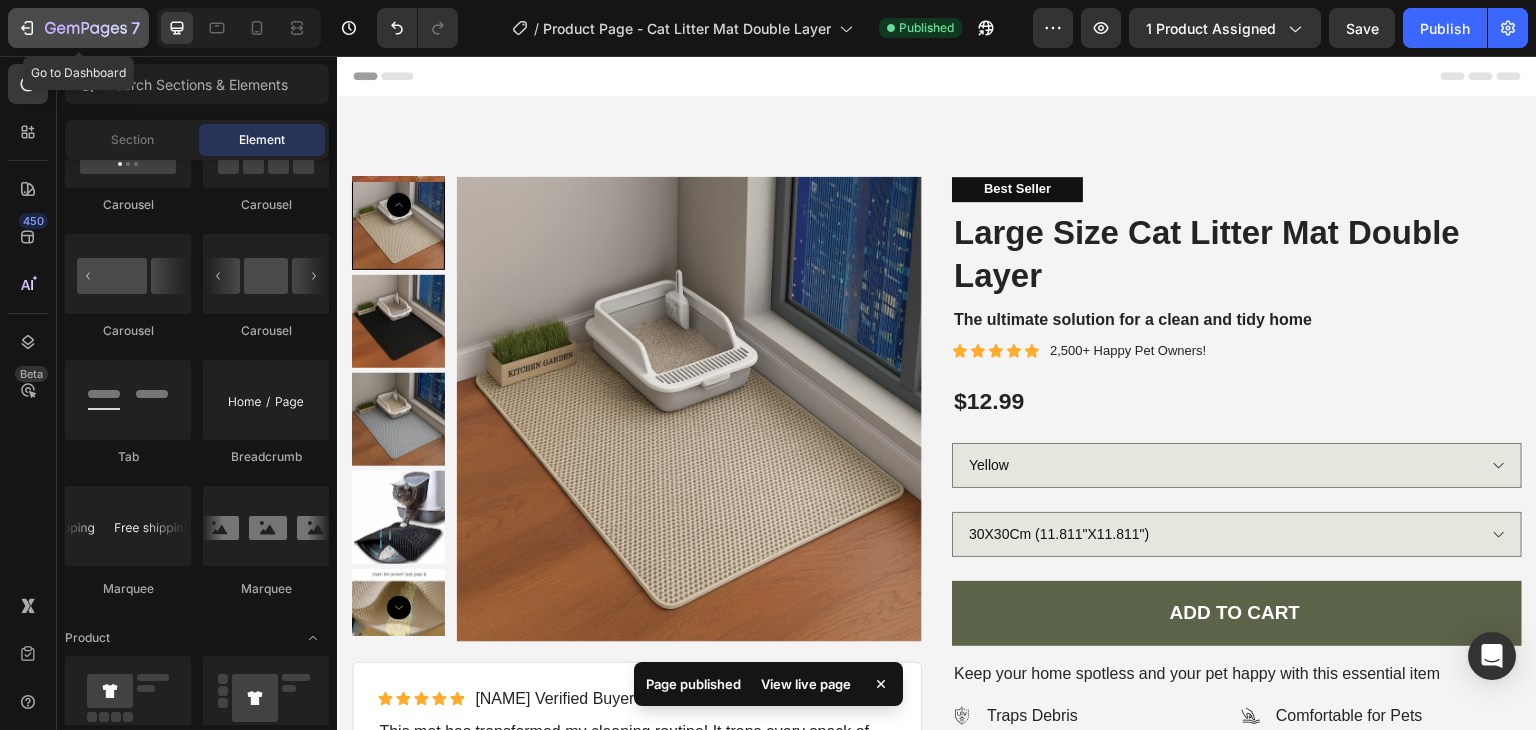 click on "7" at bounding box center (78, 28) 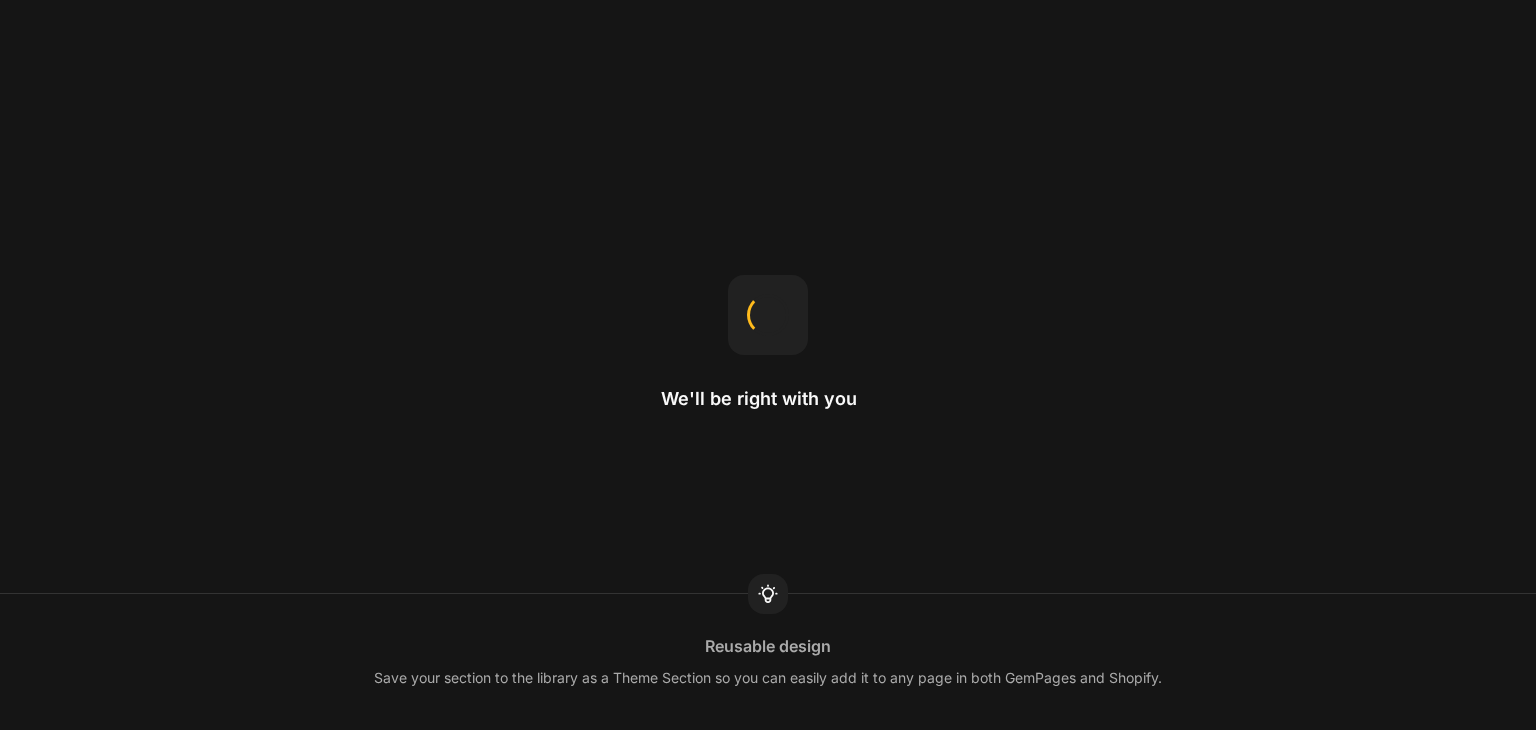 scroll, scrollTop: 0, scrollLeft: 0, axis: both 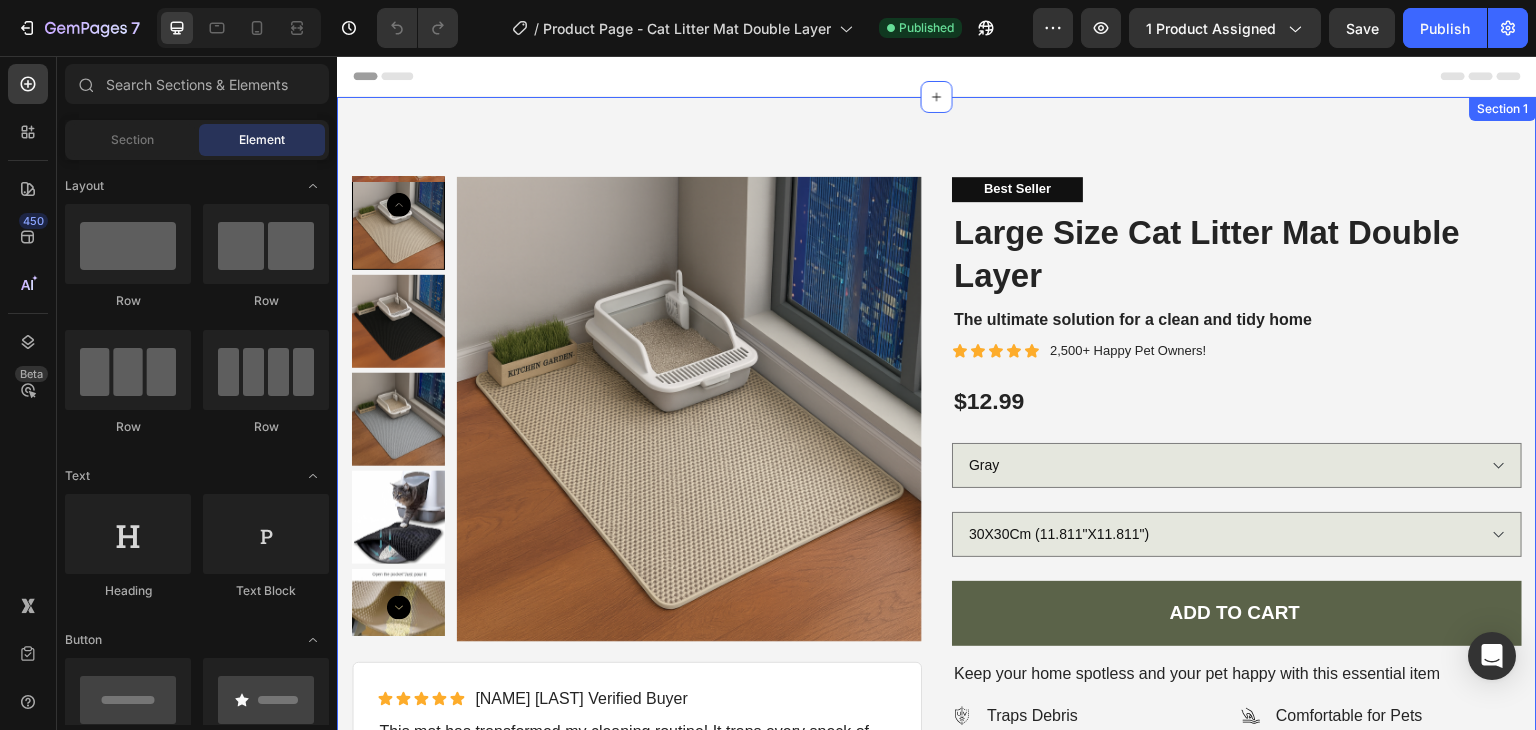 click on "Product Images Best Seller Text Block Large Size Cat Litter Mat Double Layer Product Title The ultimate solution for a clean and tidy home Text Block Icon Icon Icon Icon Icon Icon List 2,500+ Happy Pet Owners! Text Block Row $12.99 Product Price Product Price   Gray Yellow Black   30X30Cm (11.811"X11.811") 40X50Cm (15.74"X19.68") 45X60Cm (17.71"X23.62") 55X75Cm (21.65"X29.52") 60X90Cm (23.62"X35.43") Product Variants & Swatches Add to cart Add to Cart Row Product Icon Icon Icon Icon Icon Icon List Briana M. Verified Buyer Text Block Row This mat has transformed my cleaning routine! It traps every speck of litter, making my life so much easier. Highly recommended for all cat owners! Text Block Row Keep your home spotless and your pet happy with this essential item Text Block
Traps Debris
Non-Slip Backing
Waterproof
Easy to Rinse Item List" at bounding box center [937, 517] 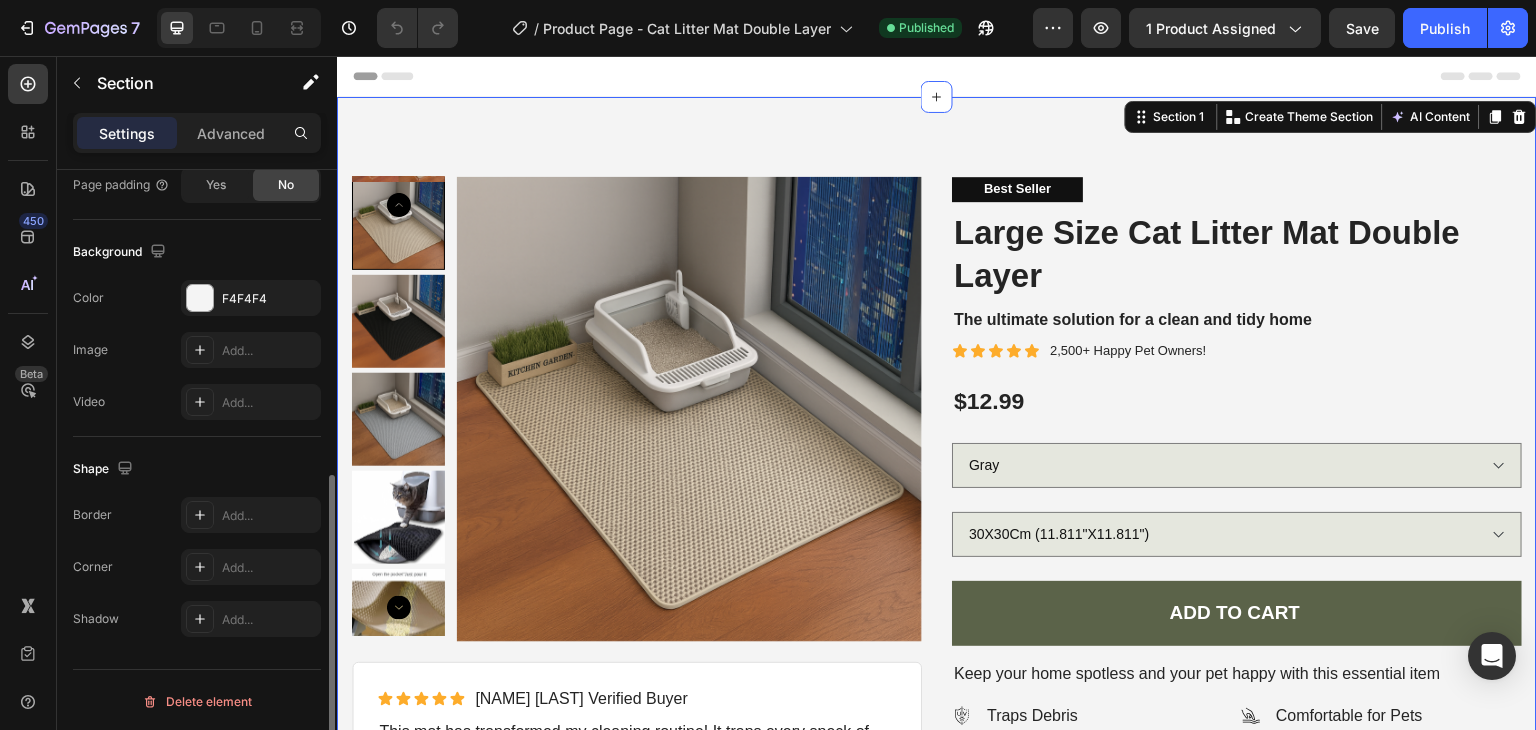 scroll, scrollTop: 601, scrollLeft: 0, axis: vertical 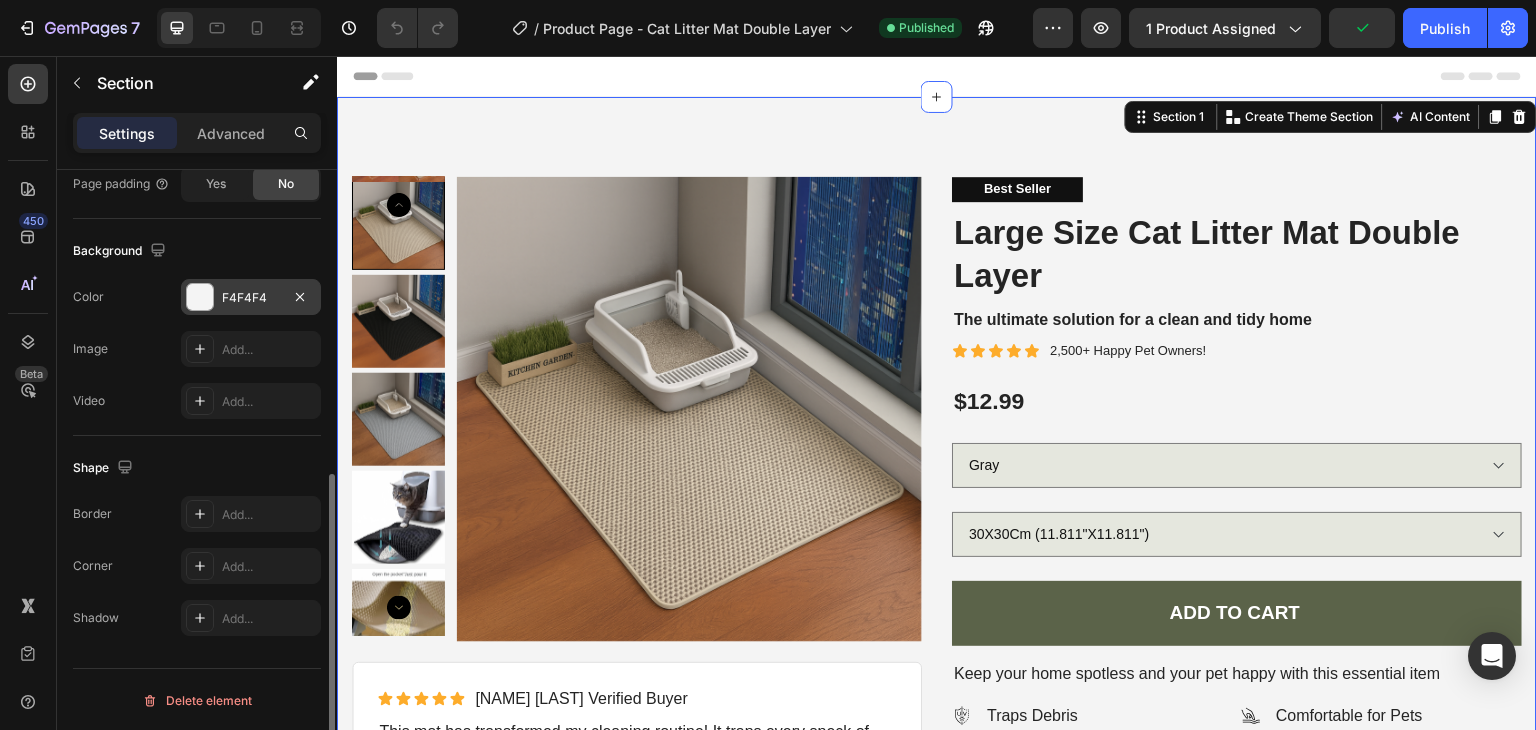 click on "F4F4F4" at bounding box center [251, 298] 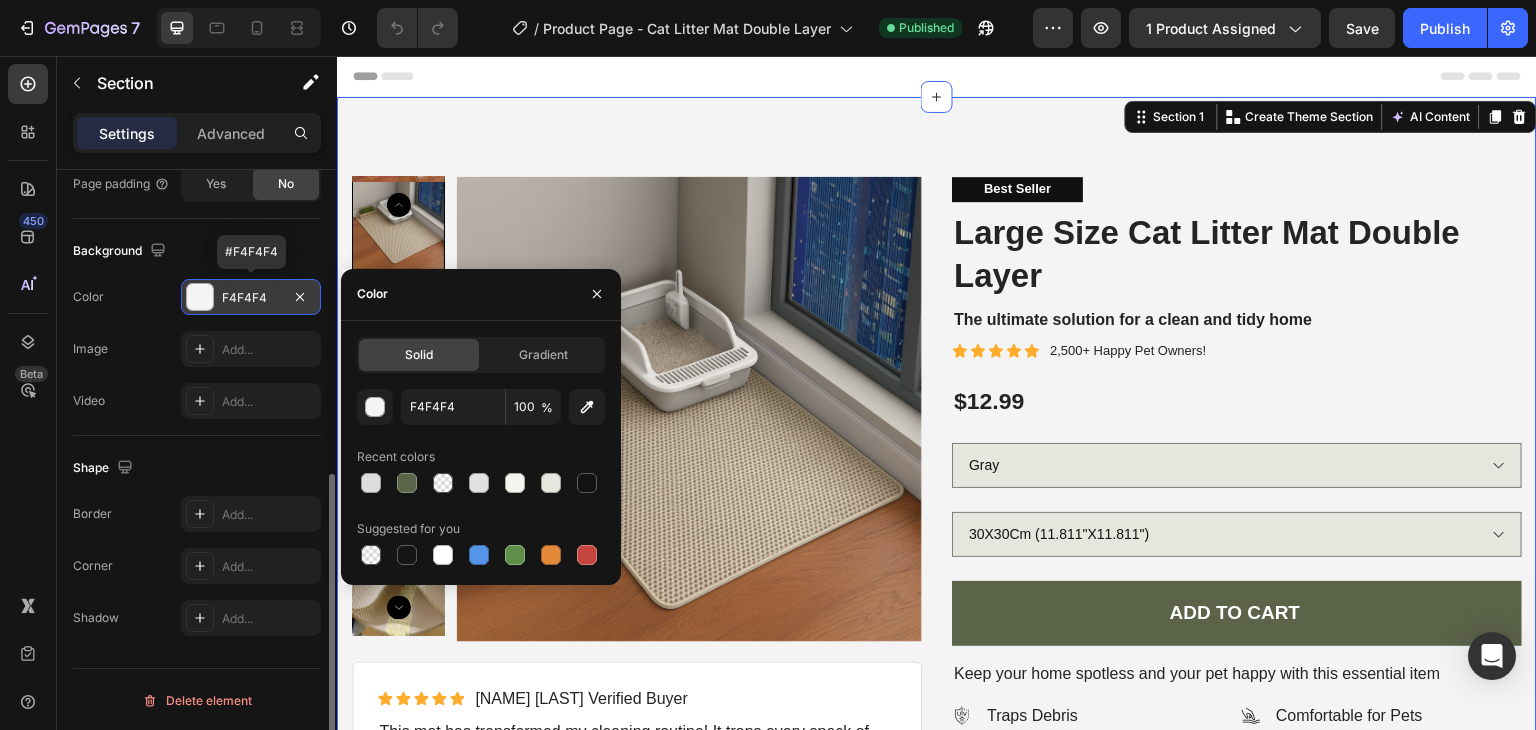 drag, startPoint x: 272, startPoint y: 292, endPoint x: 226, endPoint y: 292, distance: 46 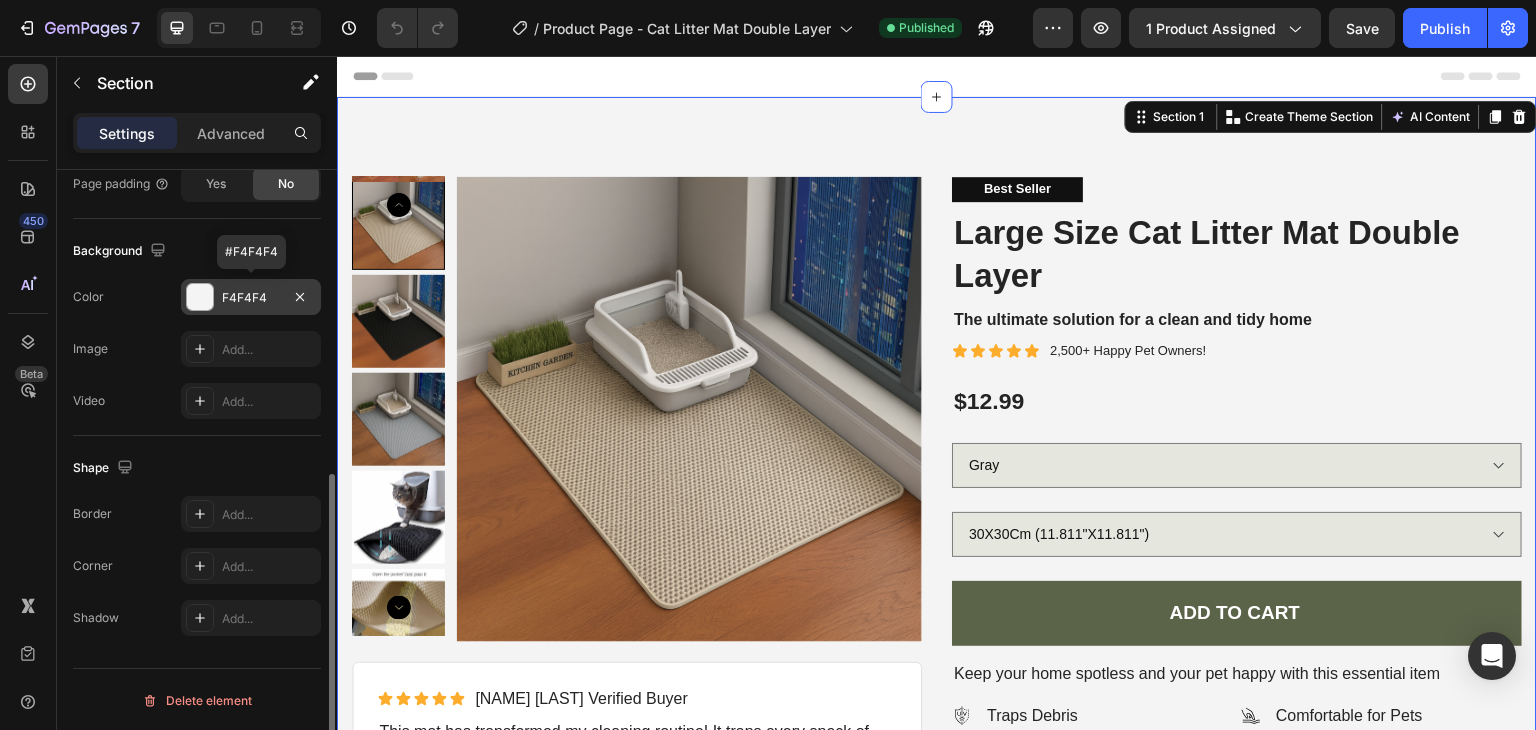 click at bounding box center (200, 297) 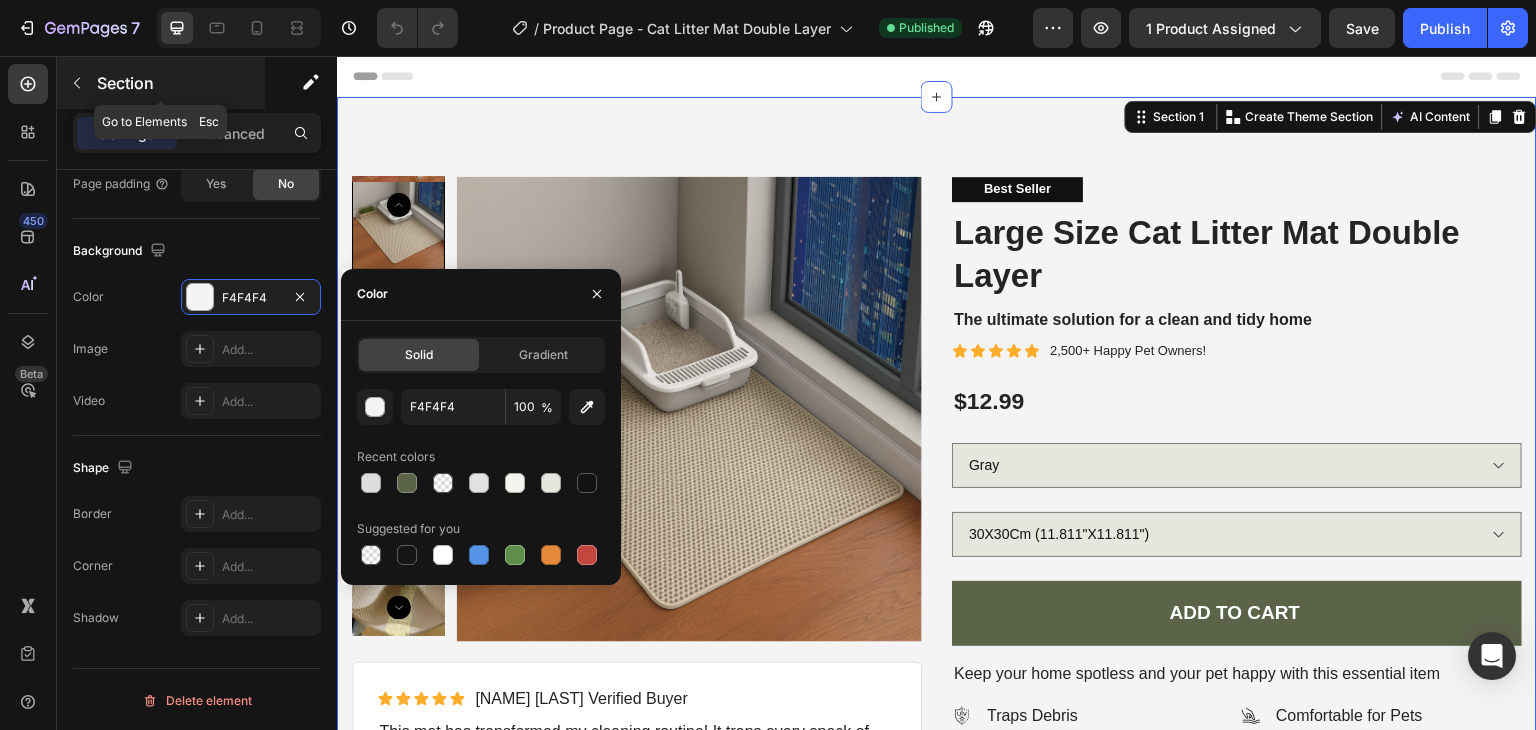 click at bounding box center (77, 83) 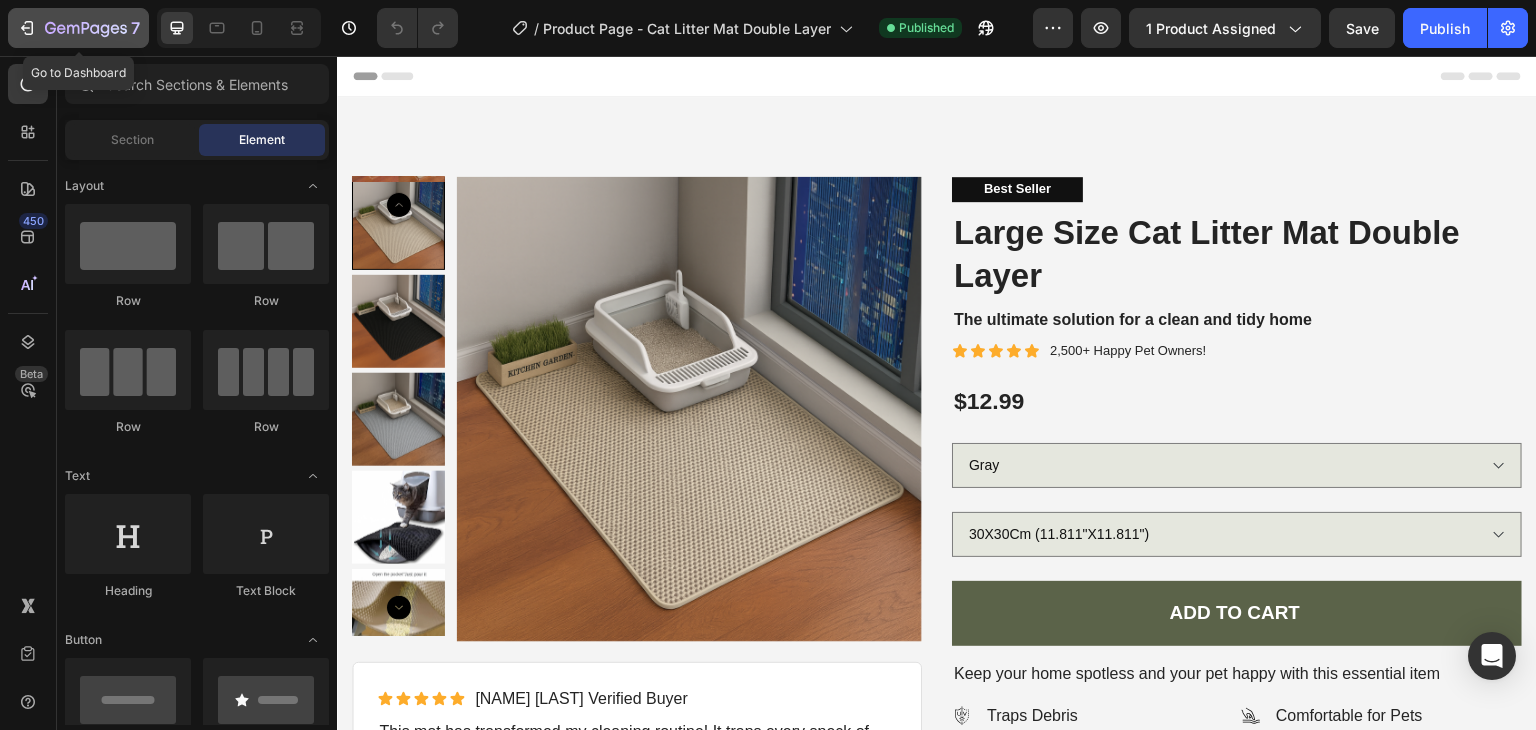 click 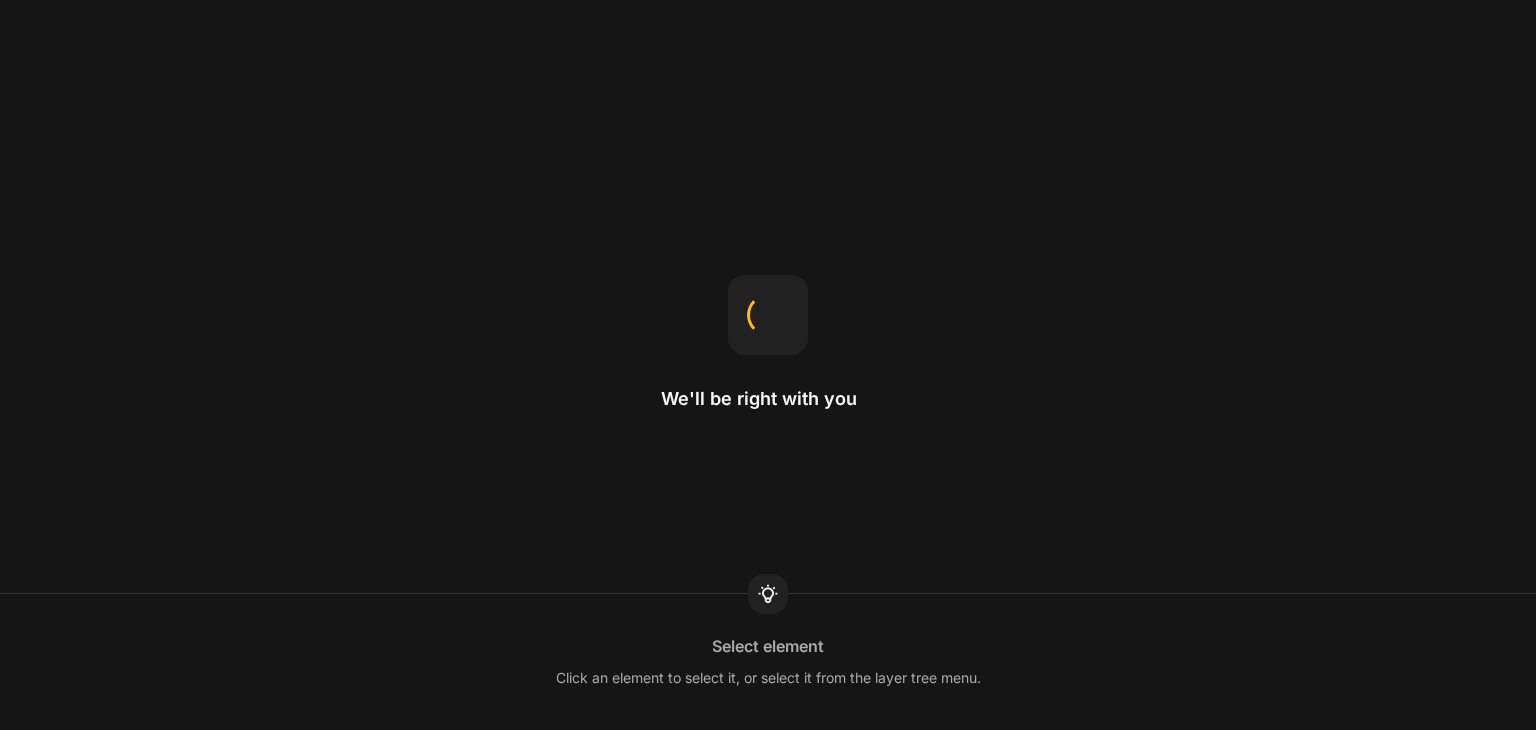 scroll, scrollTop: 0, scrollLeft: 0, axis: both 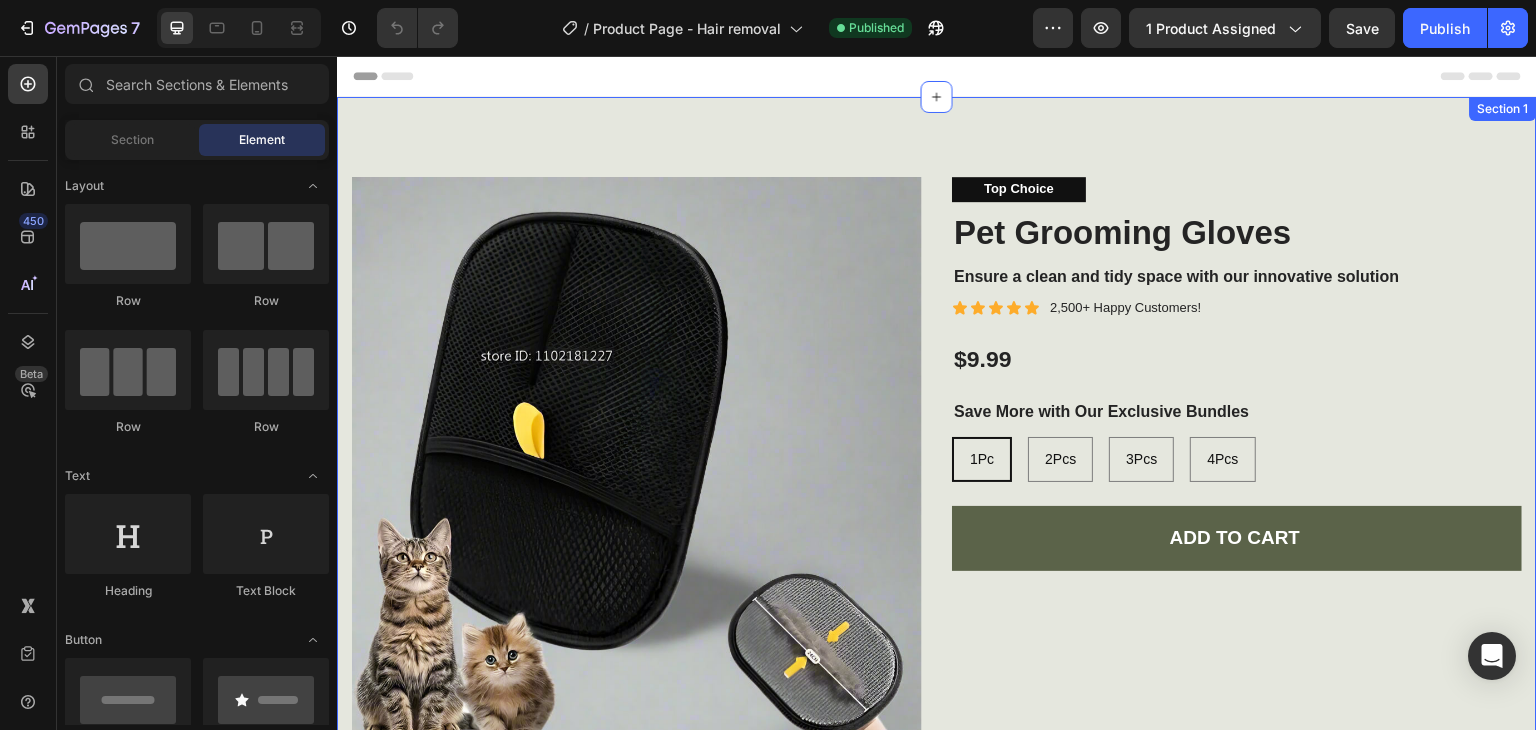 click on "Product Images Top Choice Text Block Pet Grooming Gloves Product Title Ensure a clean and tidy space with our innovative solution Text Block Icon Icon Icon Icon Icon Icon List 2,500+ Happy Customers! Text Block Row $9.99 Product Price Product Price Save More with Our Exclusive Bundles Text Block 1Pc 1Pc 1Pc 2Pcs 2Pcs 2Pcs 3Pcs 3Pcs 3Pcs 4Pcs 4Pcs 4Pcs Product Variants & Swatches Add to cart Add to Cart Row Product Icon Icon Icon Icon Icon Icon List Briana M. Verified Buyer Text Block Row This mat exceeded my expectations in durability and ease of cleaning! Text Block Row Say goodbye to scattered litter and hello to a cleaner home! Text Block
Superior Build Quality
Easy to Wash
Eco-Conscious Materials
Designed for Maximum Efficiency Item List
Gentle on Pet Paws
Keeps Your Space Neat
Simplifies Your Life" at bounding box center [937, 666] 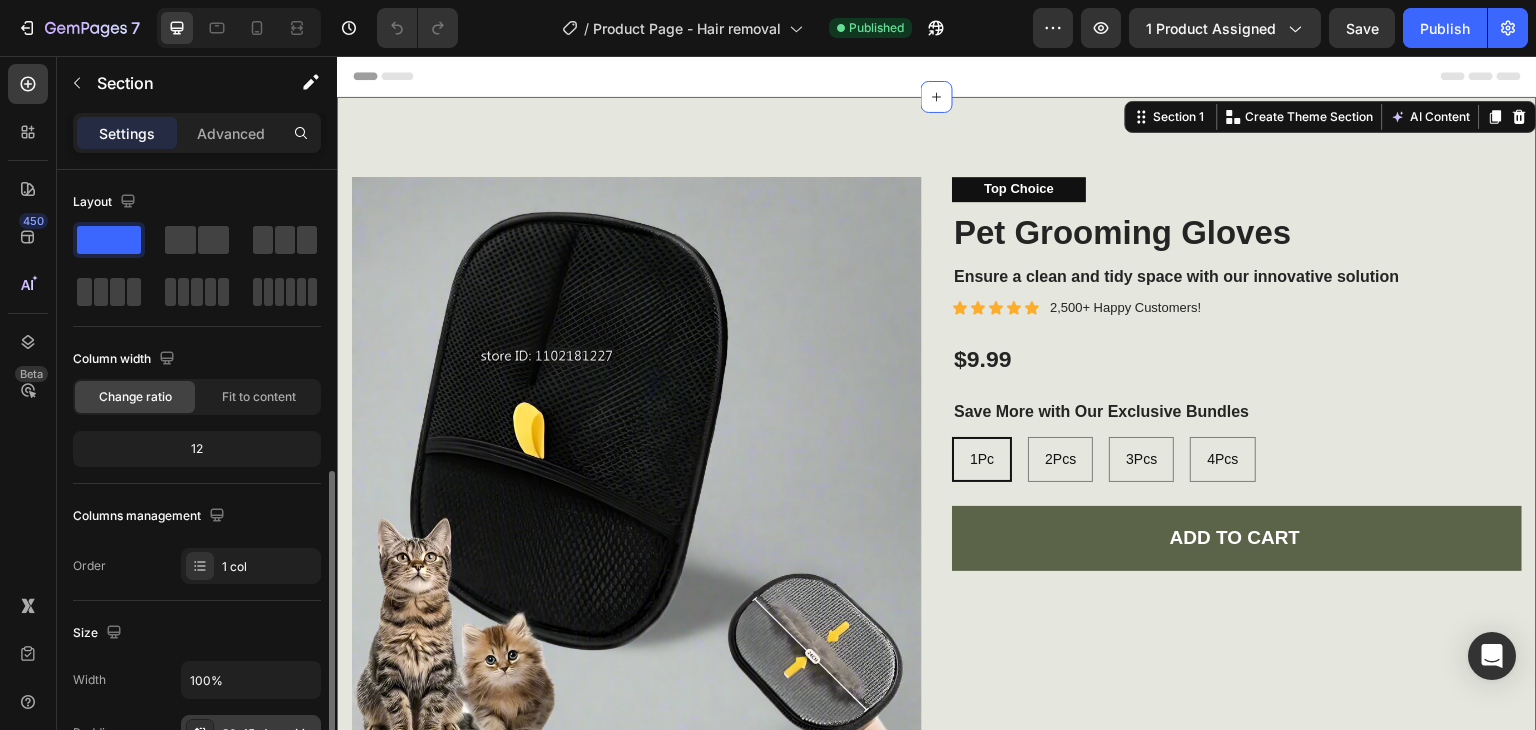 scroll, scrollTop: 300, scrollLeft: 0, axis: vertical 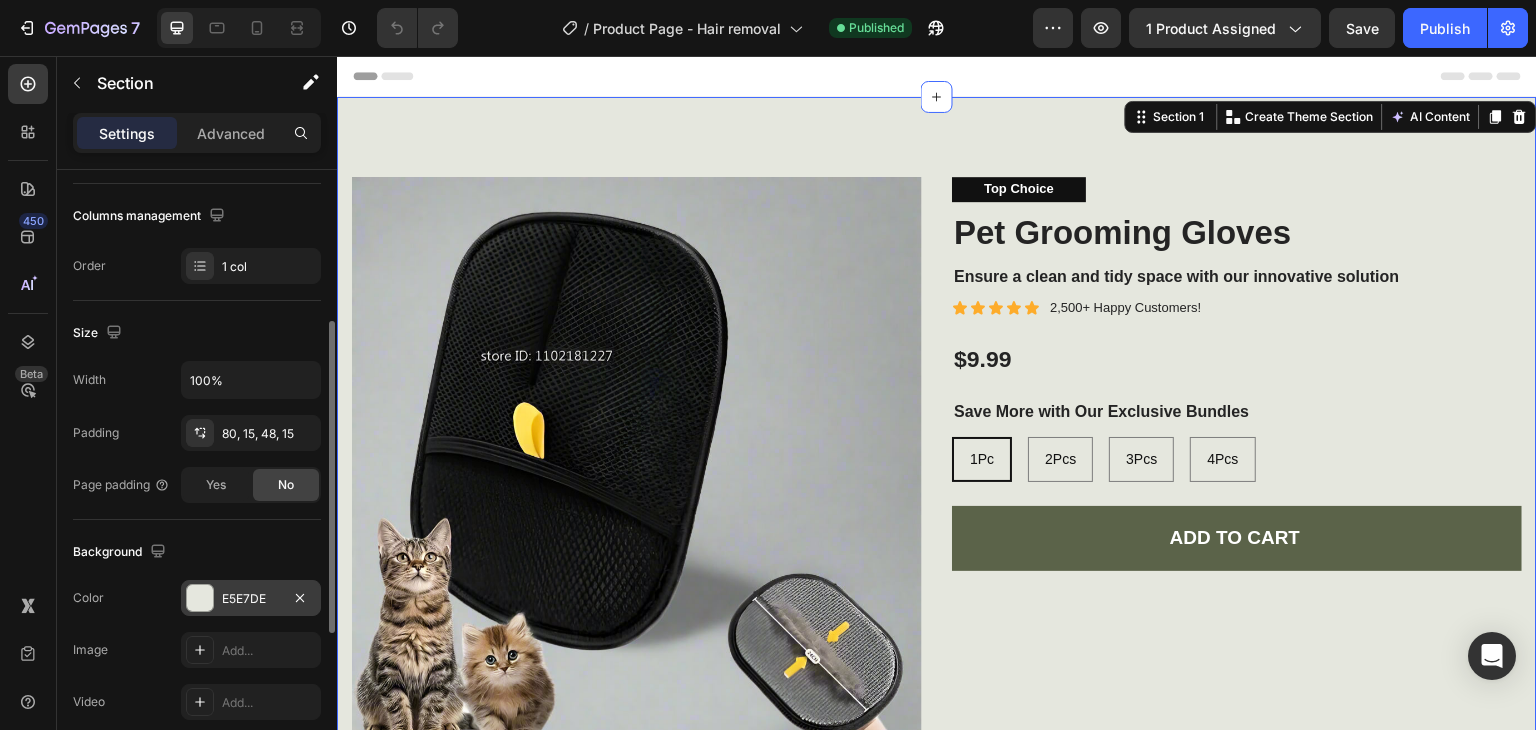 click on "E5E7DE" at bounding box center (251, 599) 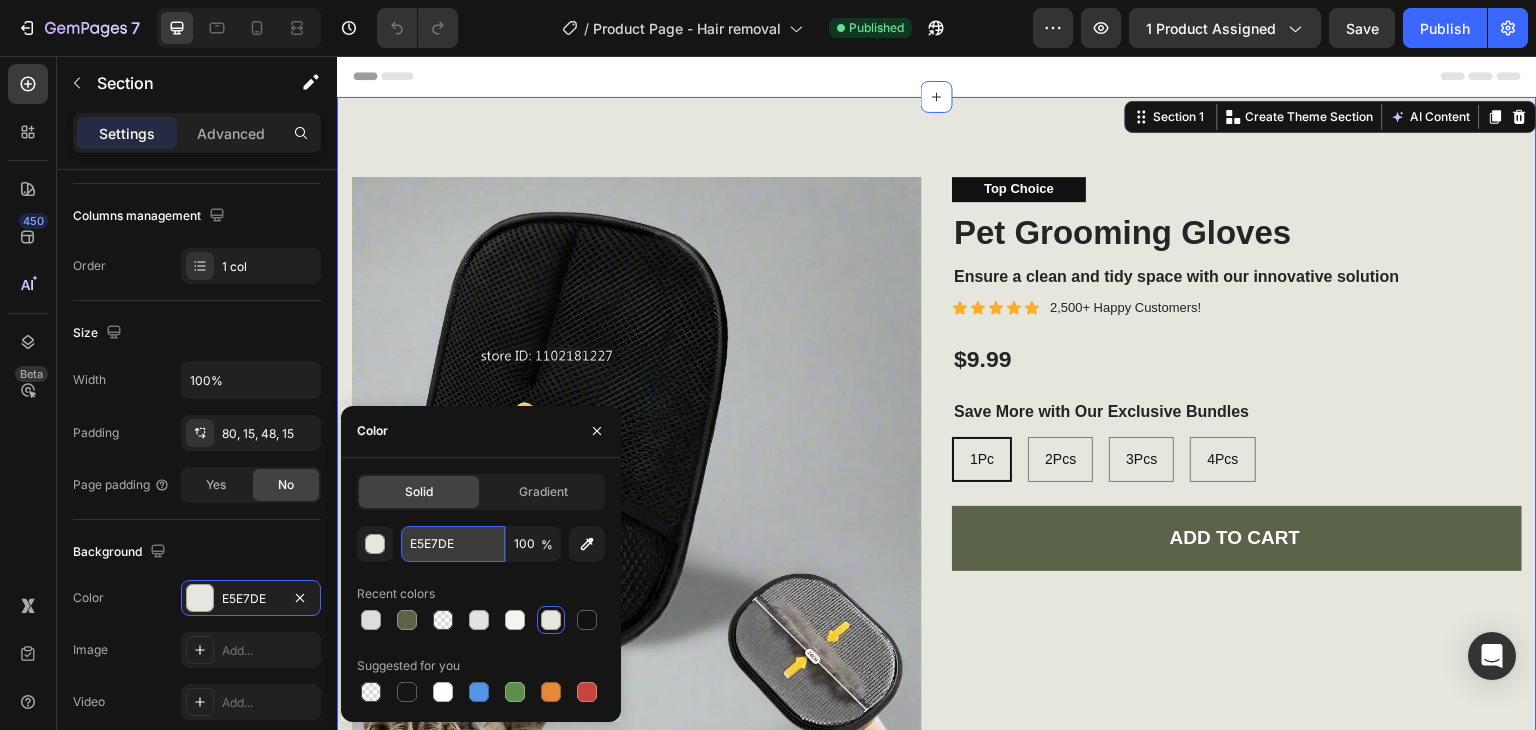 paste on "F4F4F4" 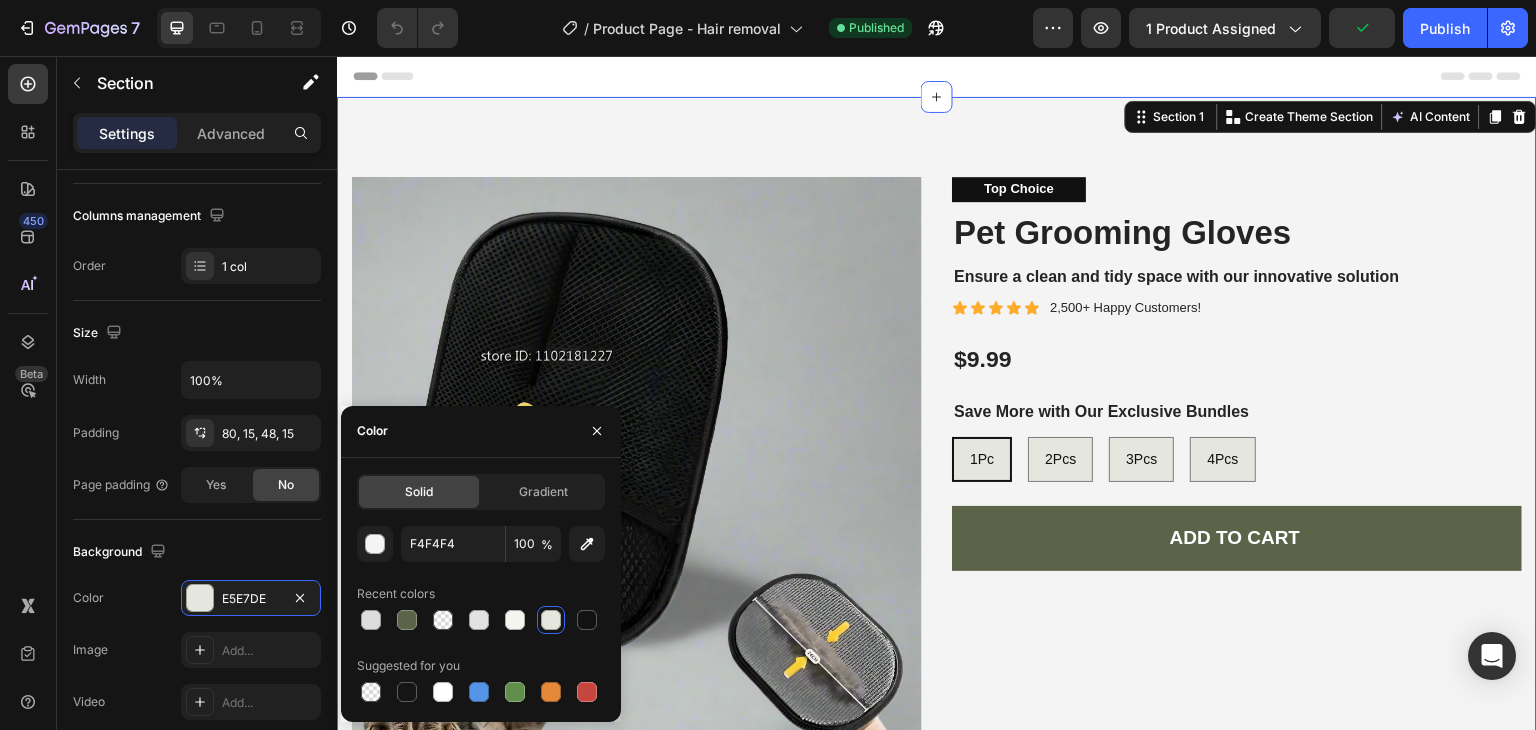 click on "Header" at bounding box center (937, 76) 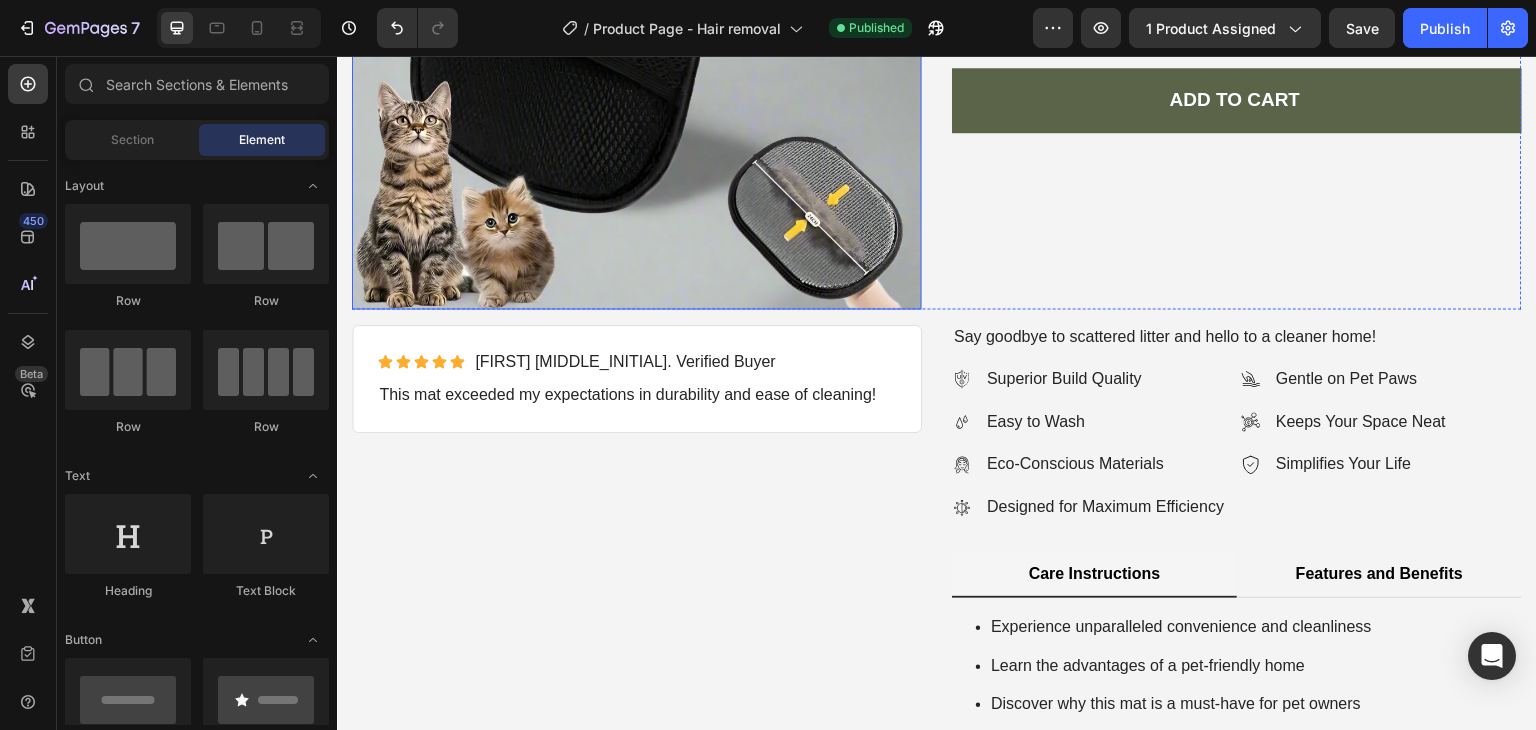 scroll, scrollTop: 600, scrollLeft: 0, axis: vertical 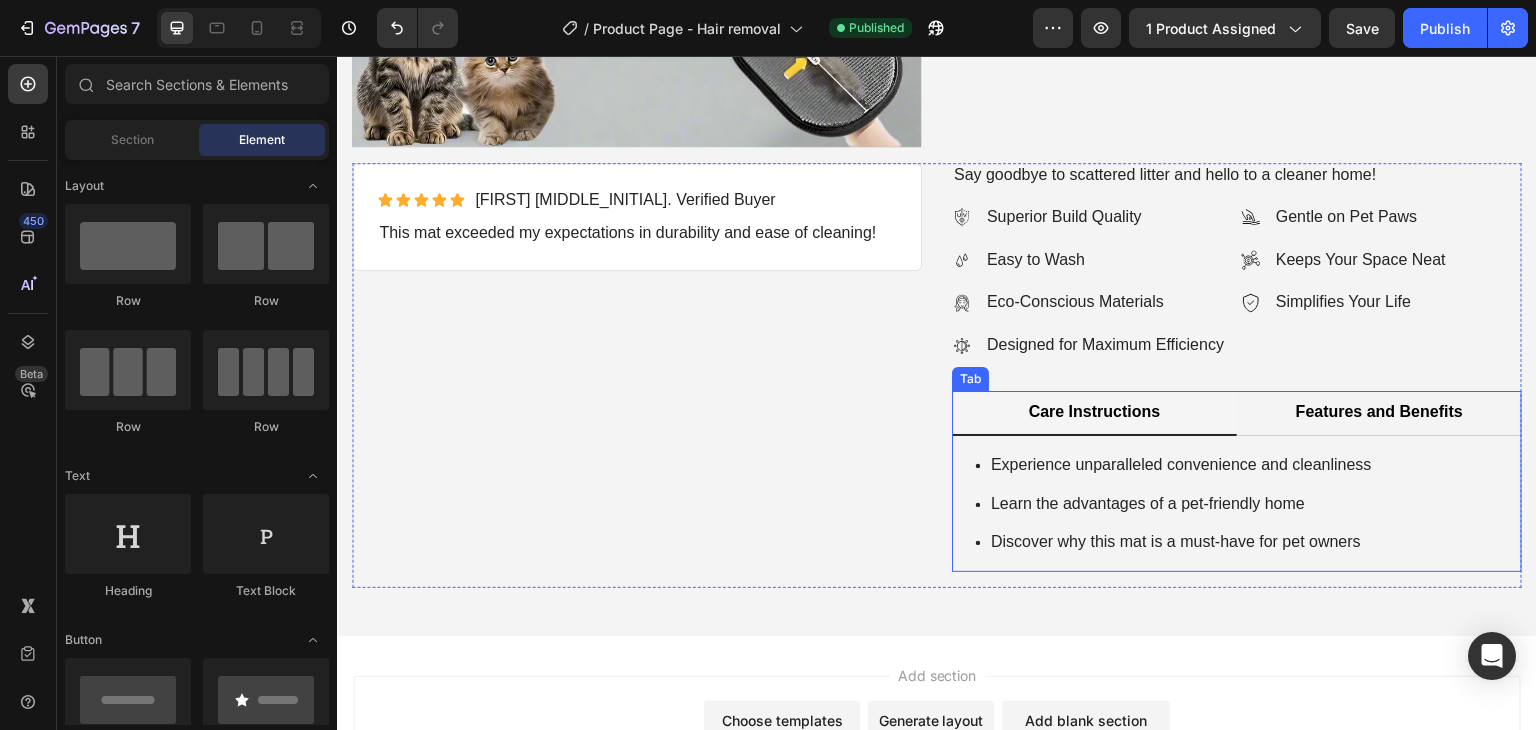 click on "Care Instructions" at bounding box center [1094, 413] 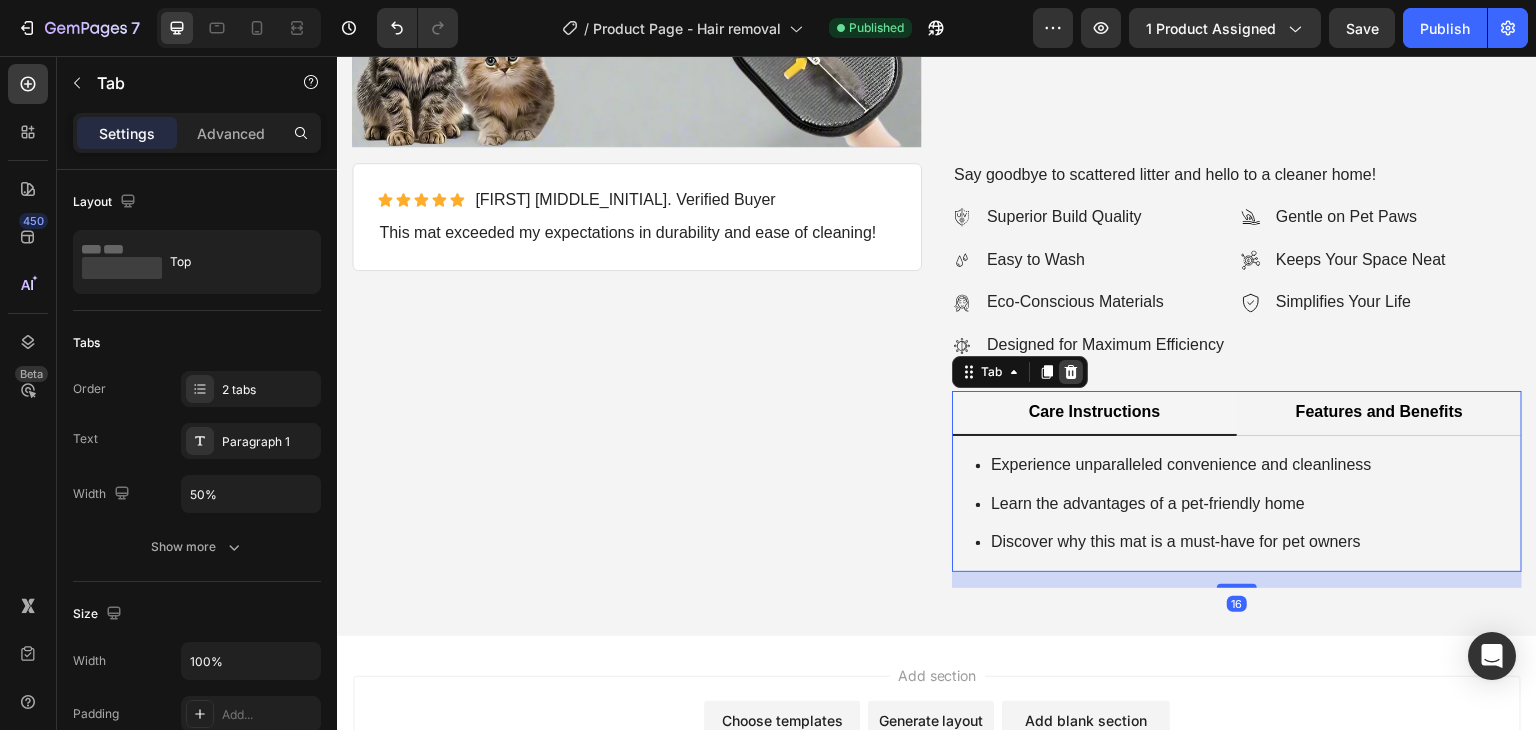 click 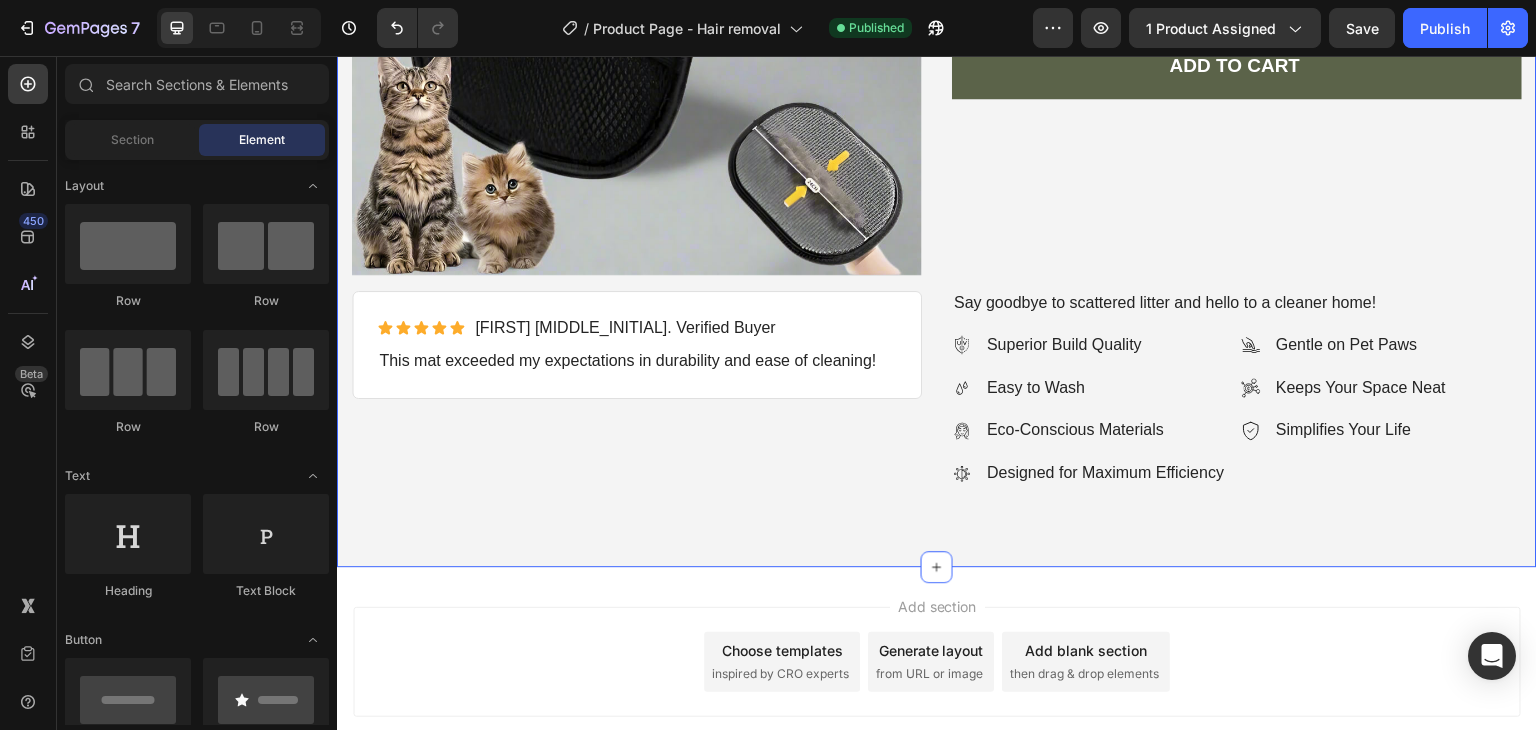 scroll, scrollTop: 386, scrollLeft: 0, axis: vertical 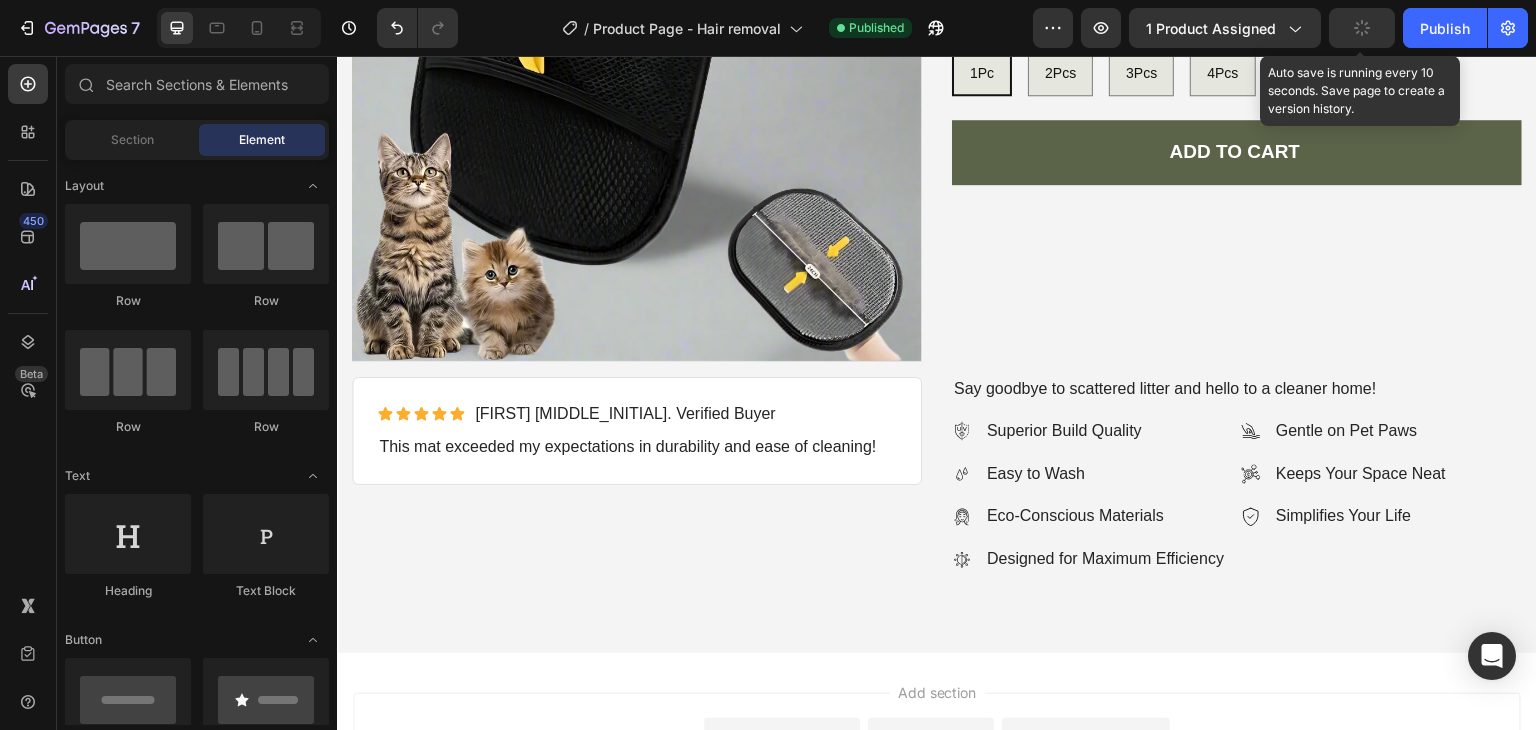 click 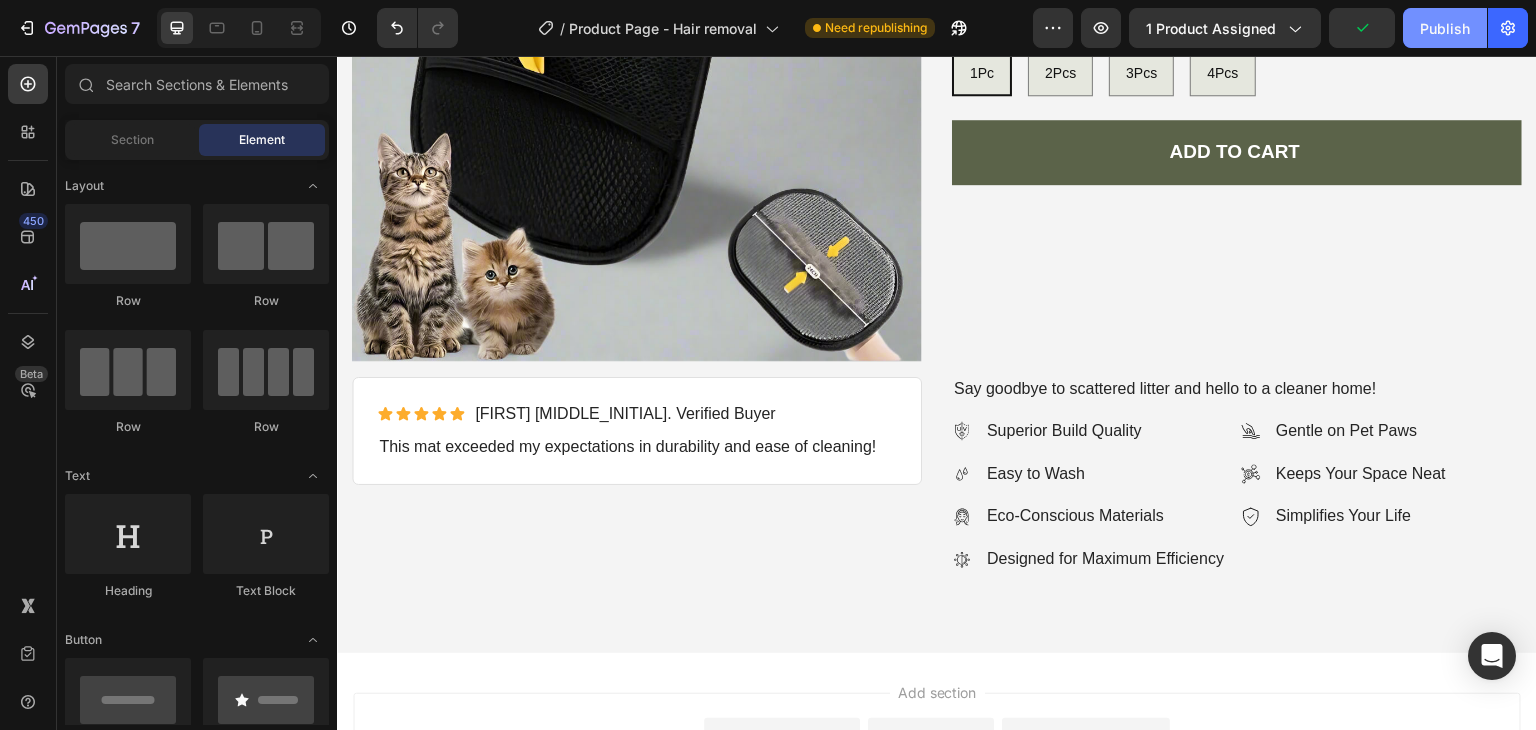 click on "Publish" at bounding box center (1445, 28) 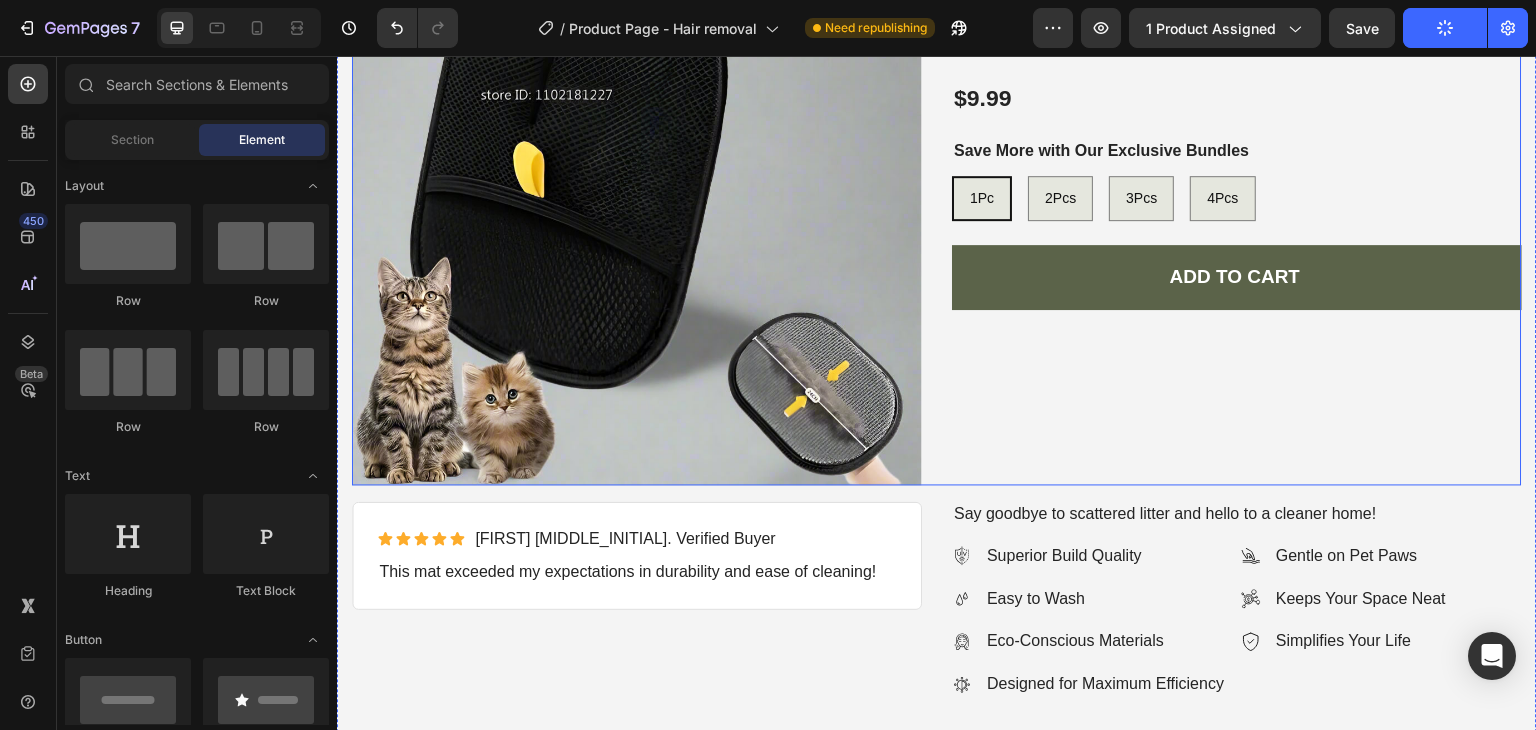 scroll, scrollTop: 100, scrollLeft: 0, axis: vertical 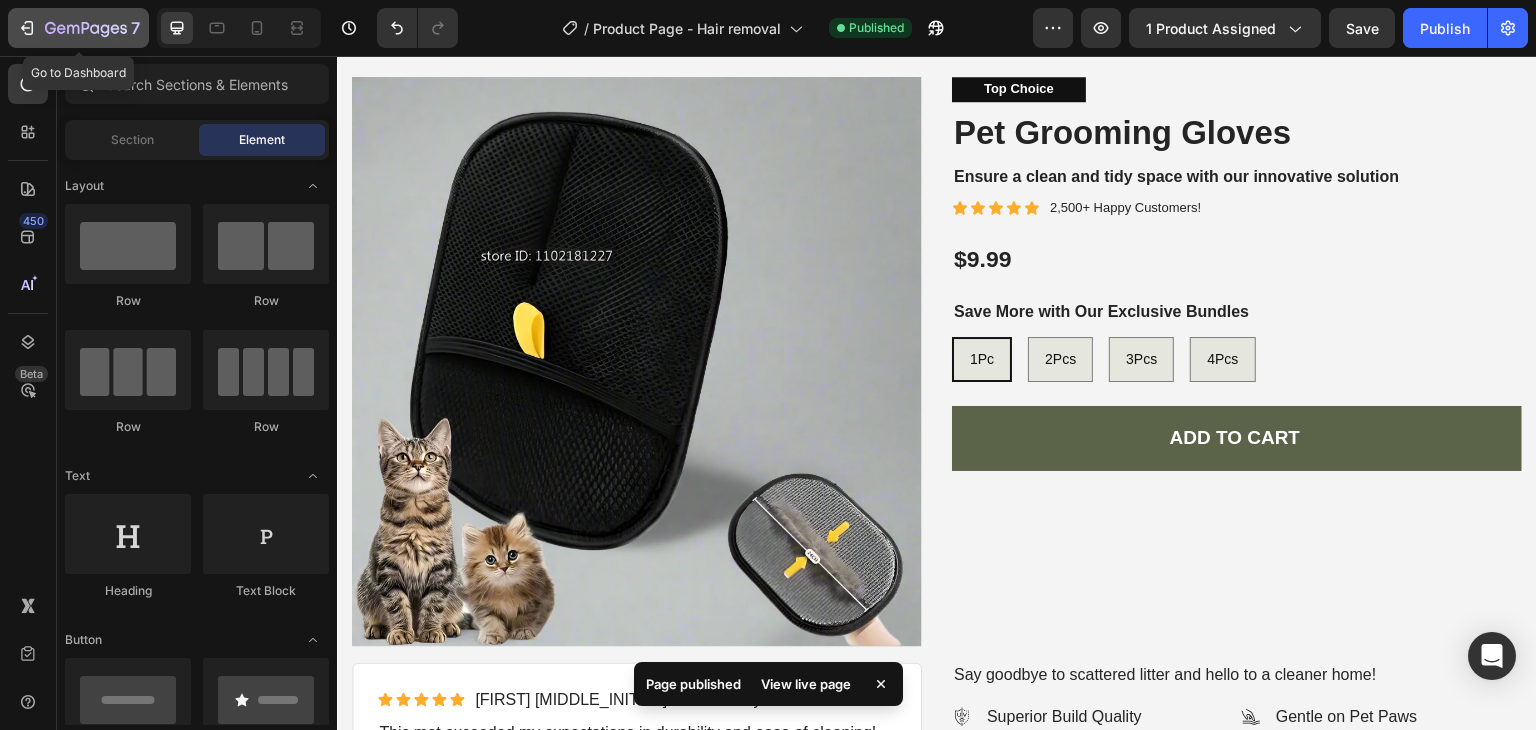 click 